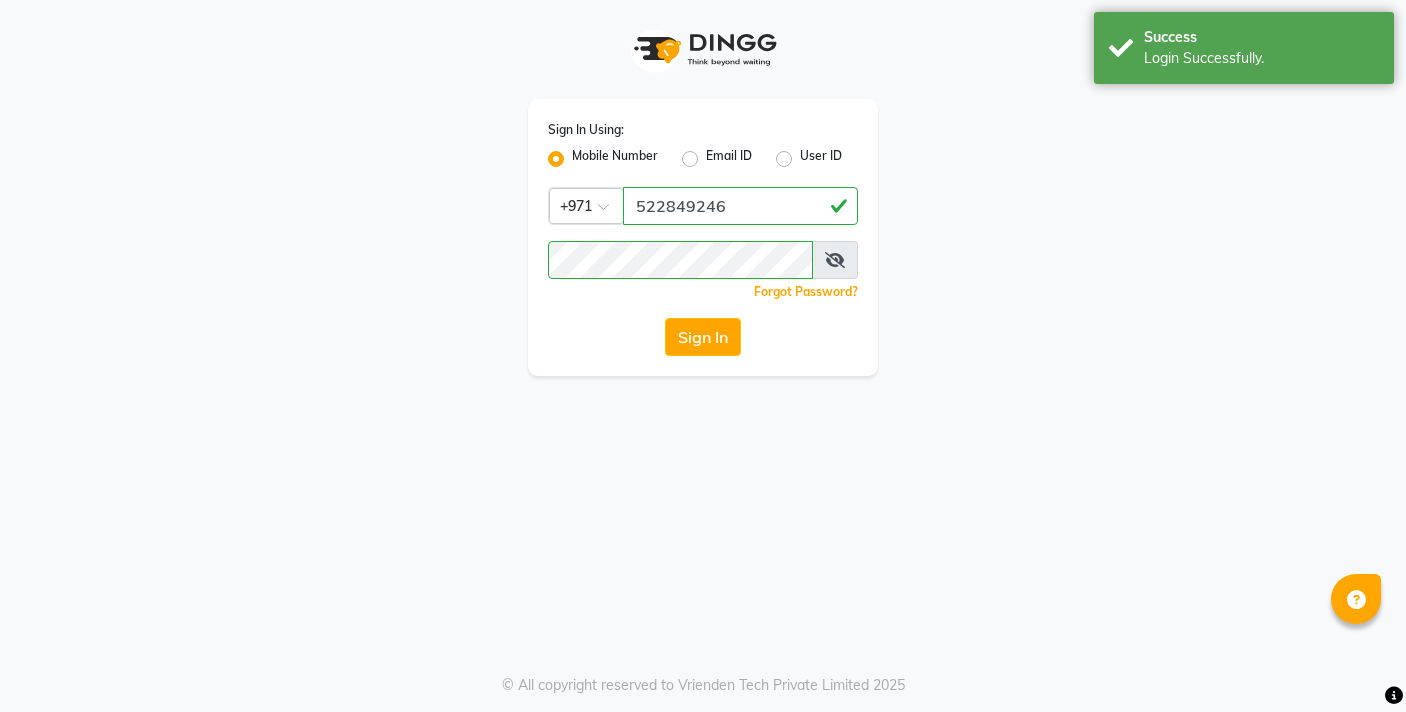 scroll, scrollTop: 0, scrollLeft: 0, axis: both 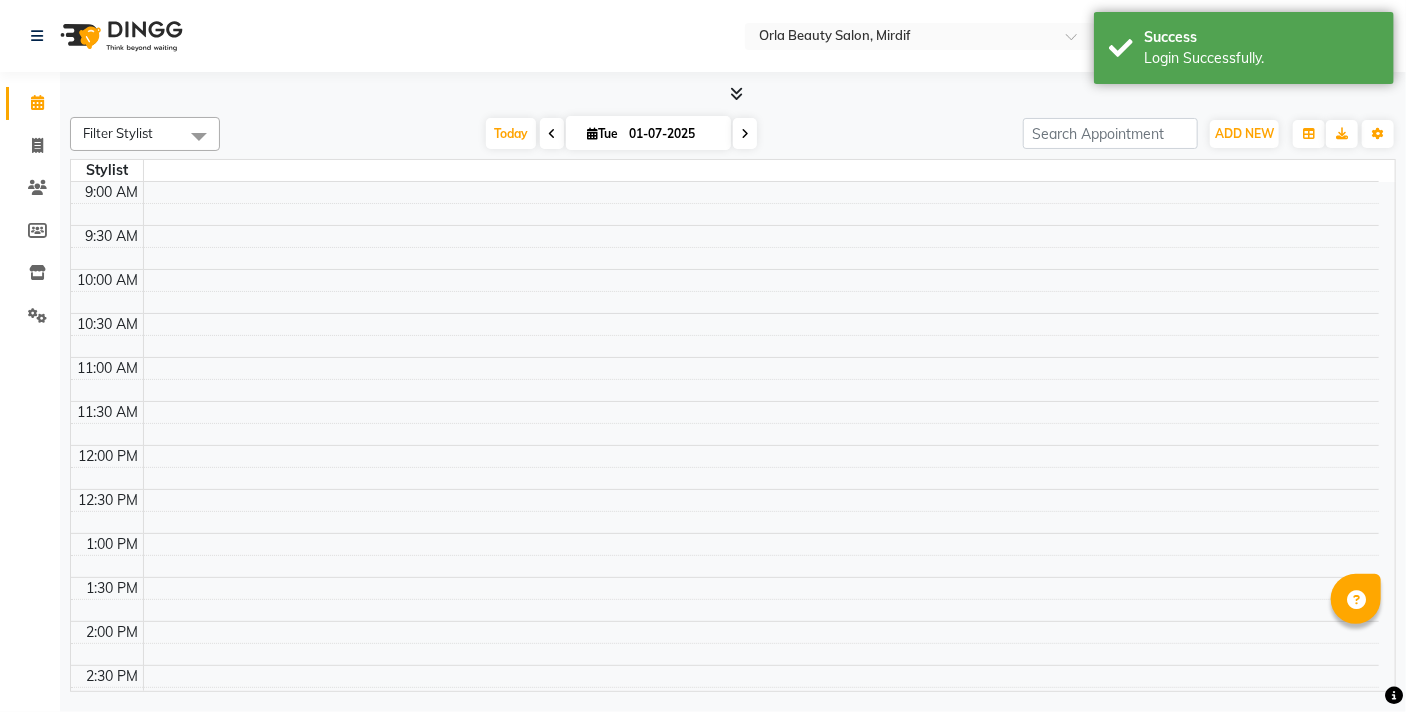 select on "en" 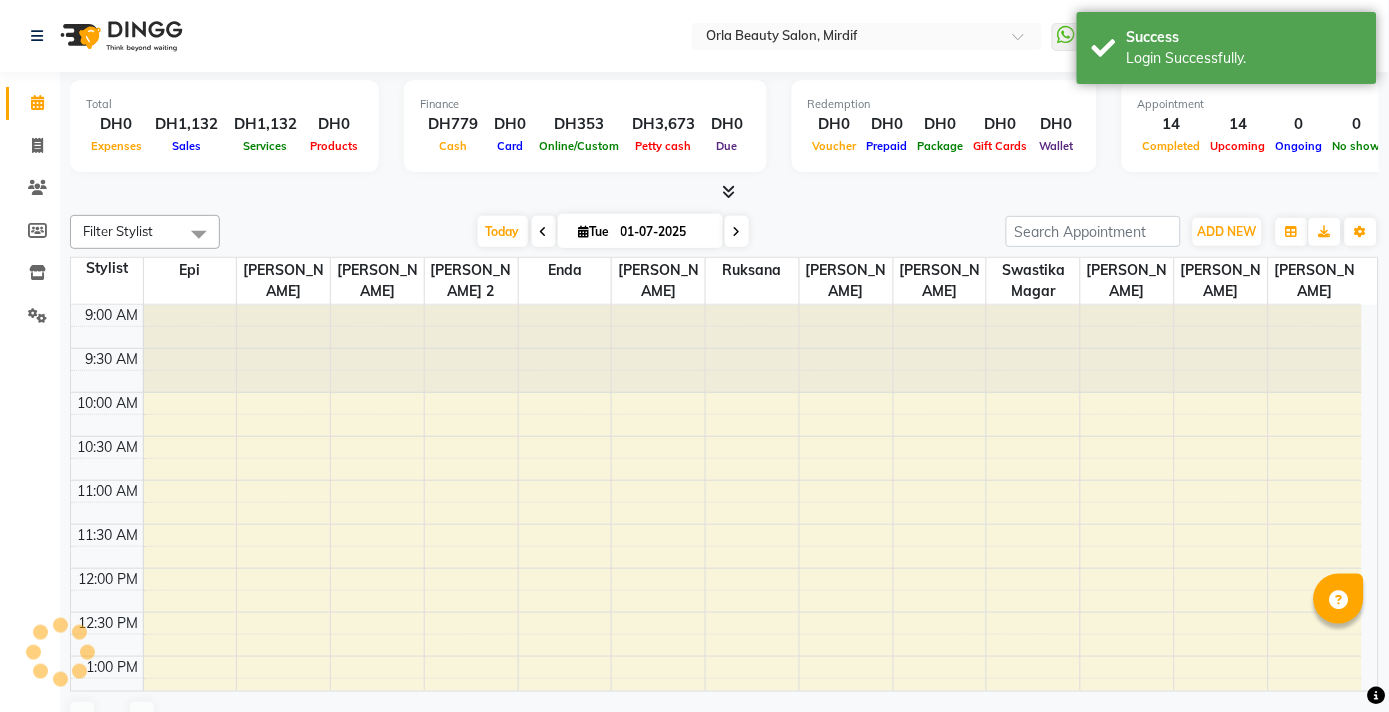 type on "13" 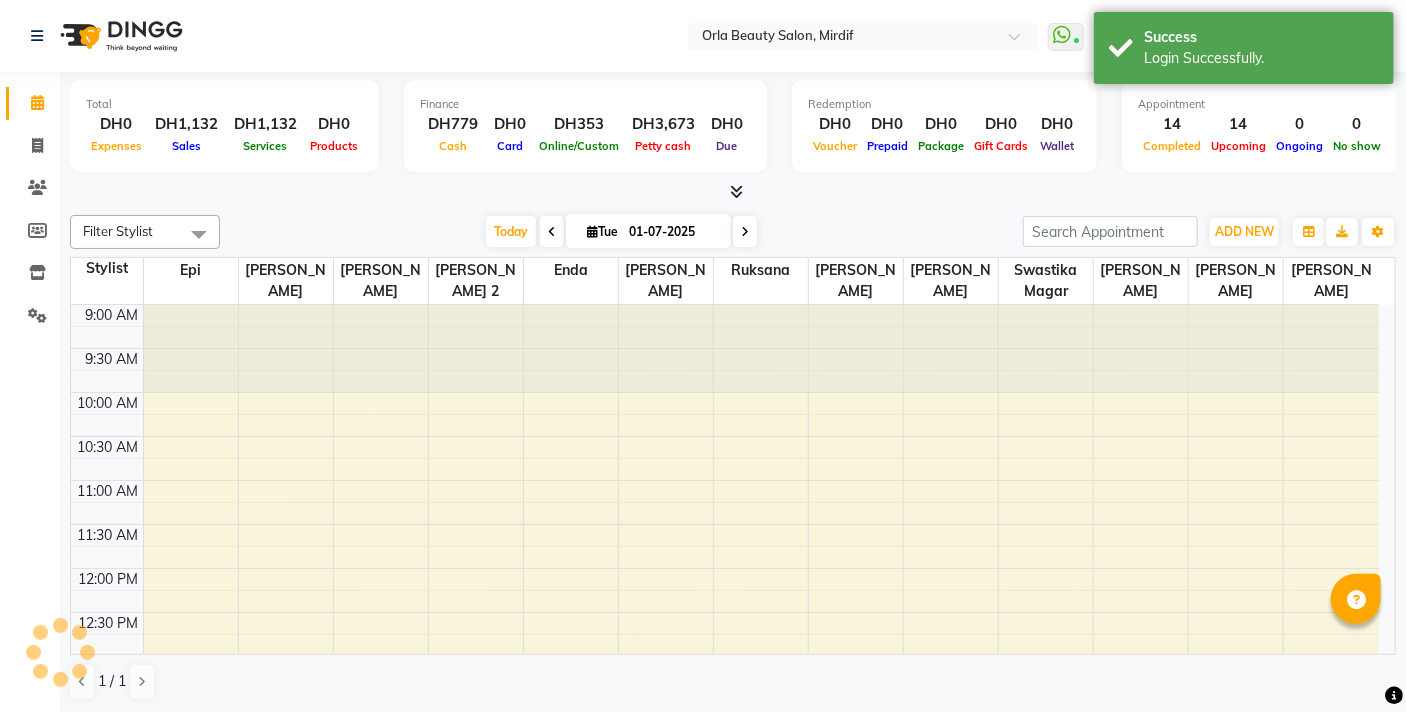 scroll, scrollTop: 0, scrollLeft: 0, axis: both 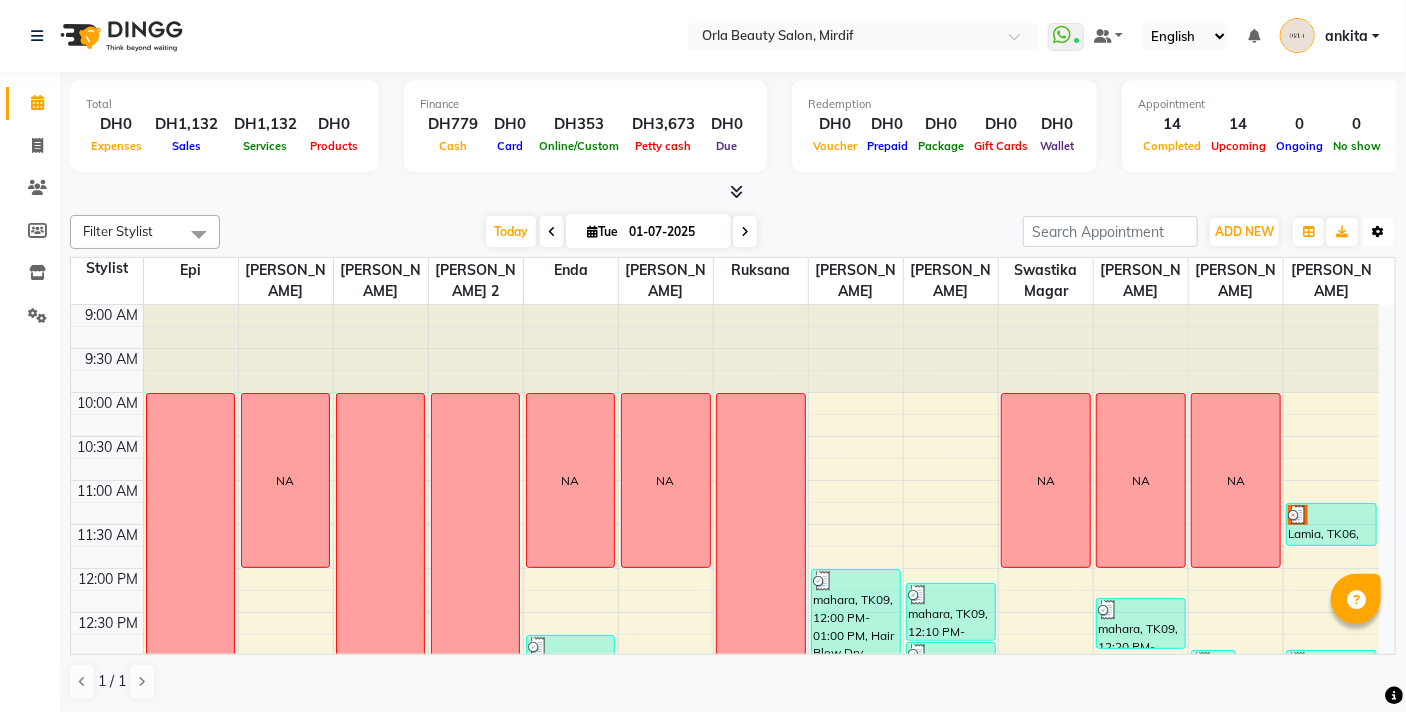 click on "Toggle Dropdown" at bounding box center (1378, 232) 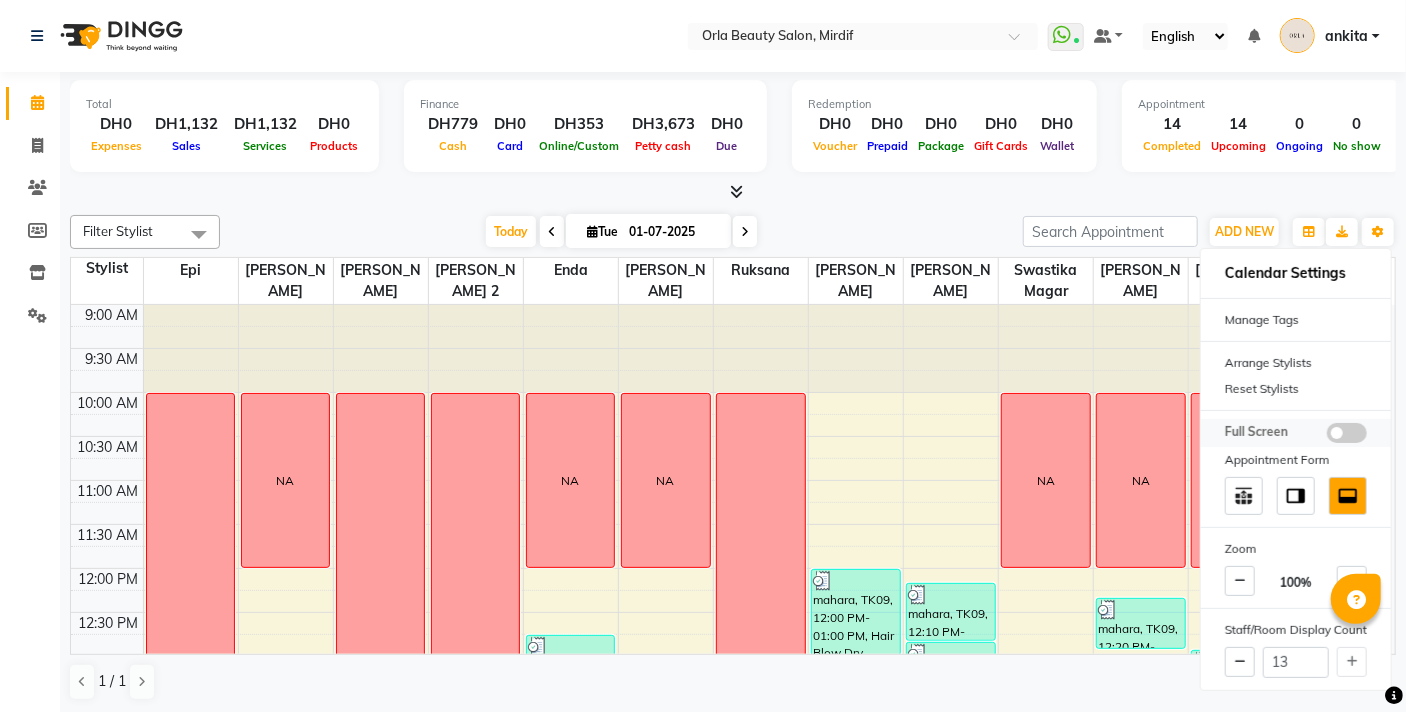 click at bounding box center [1347, 433] 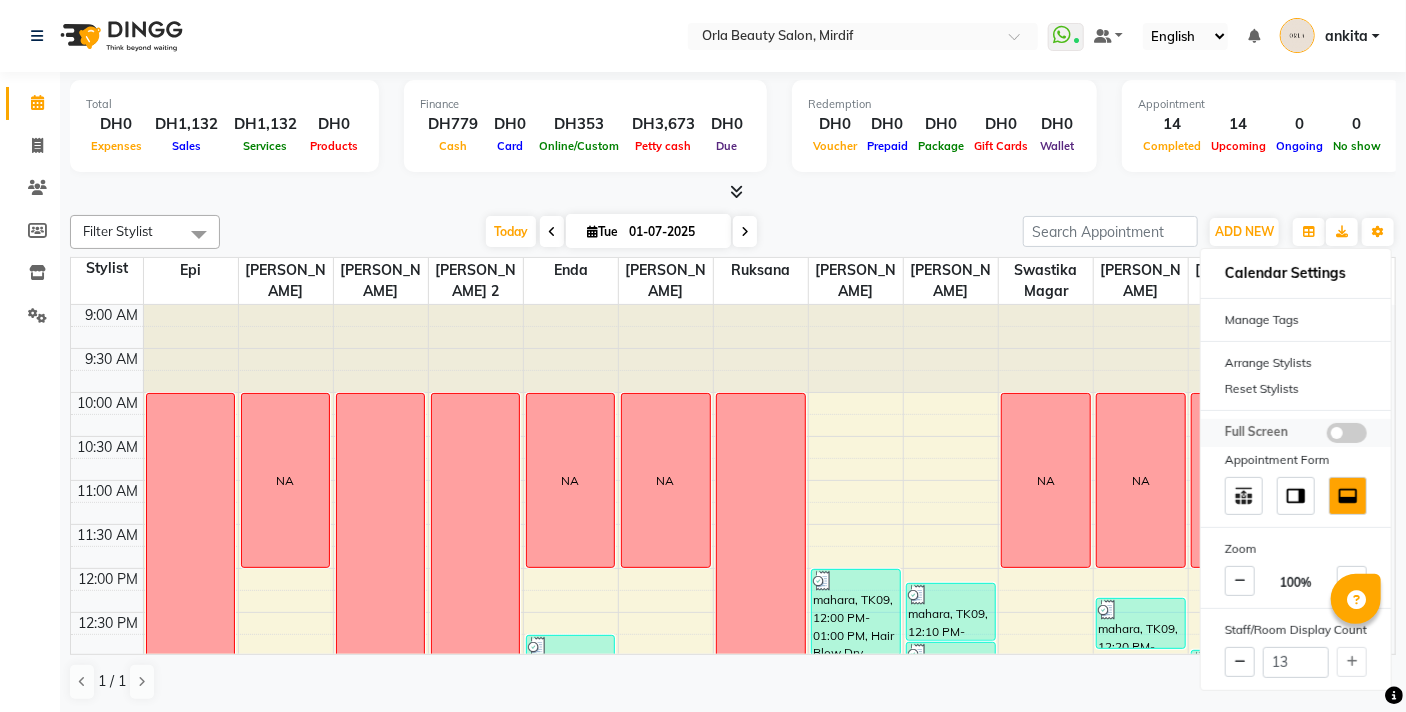 click at bounding box center [1327, 436] 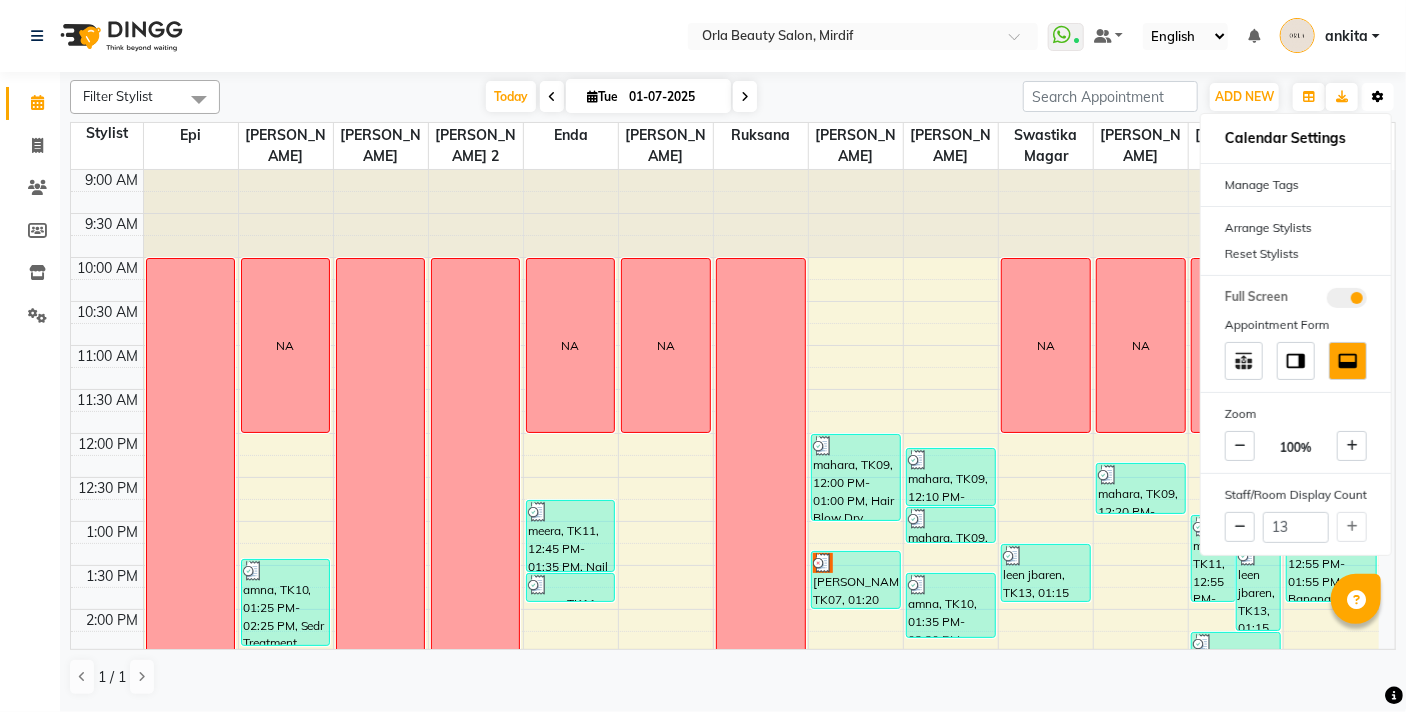 click on "Toggle Dropdown" at bounding box center [1378, 97] 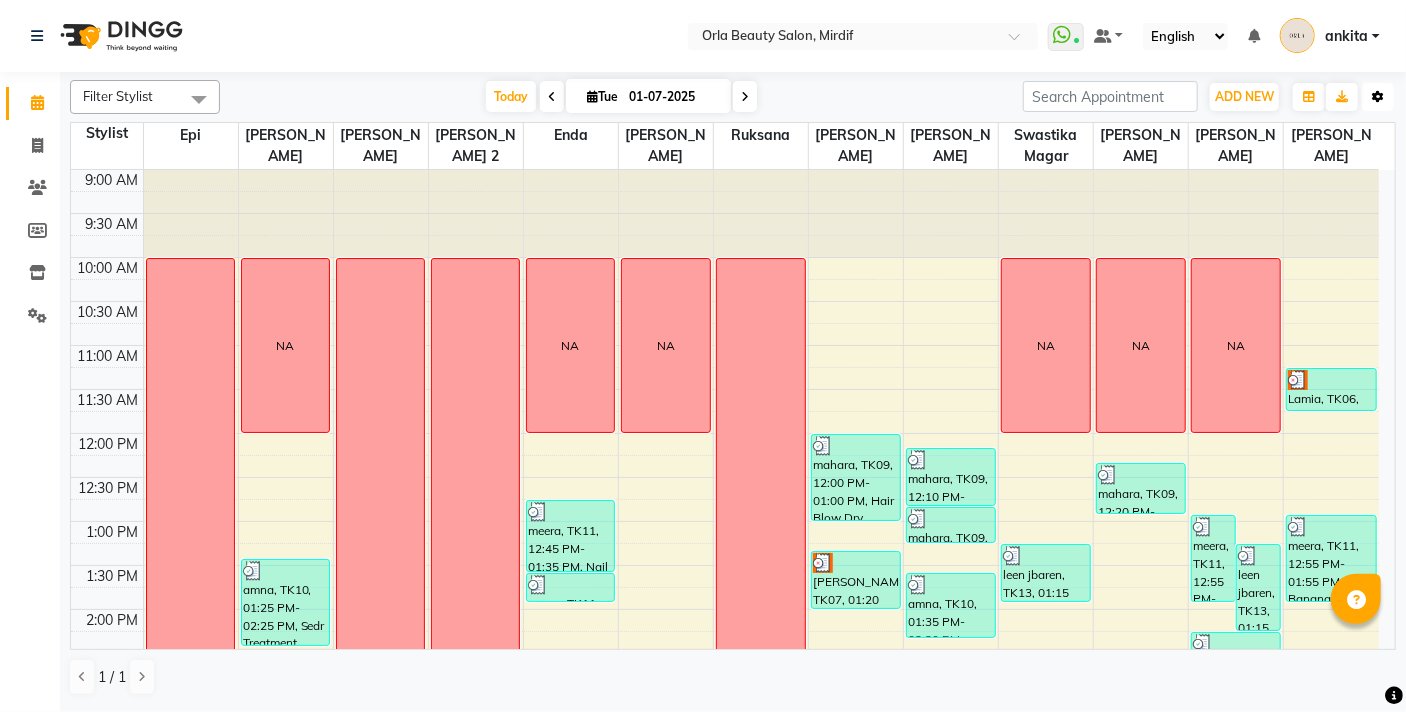click at bounding box center (1378, 97) 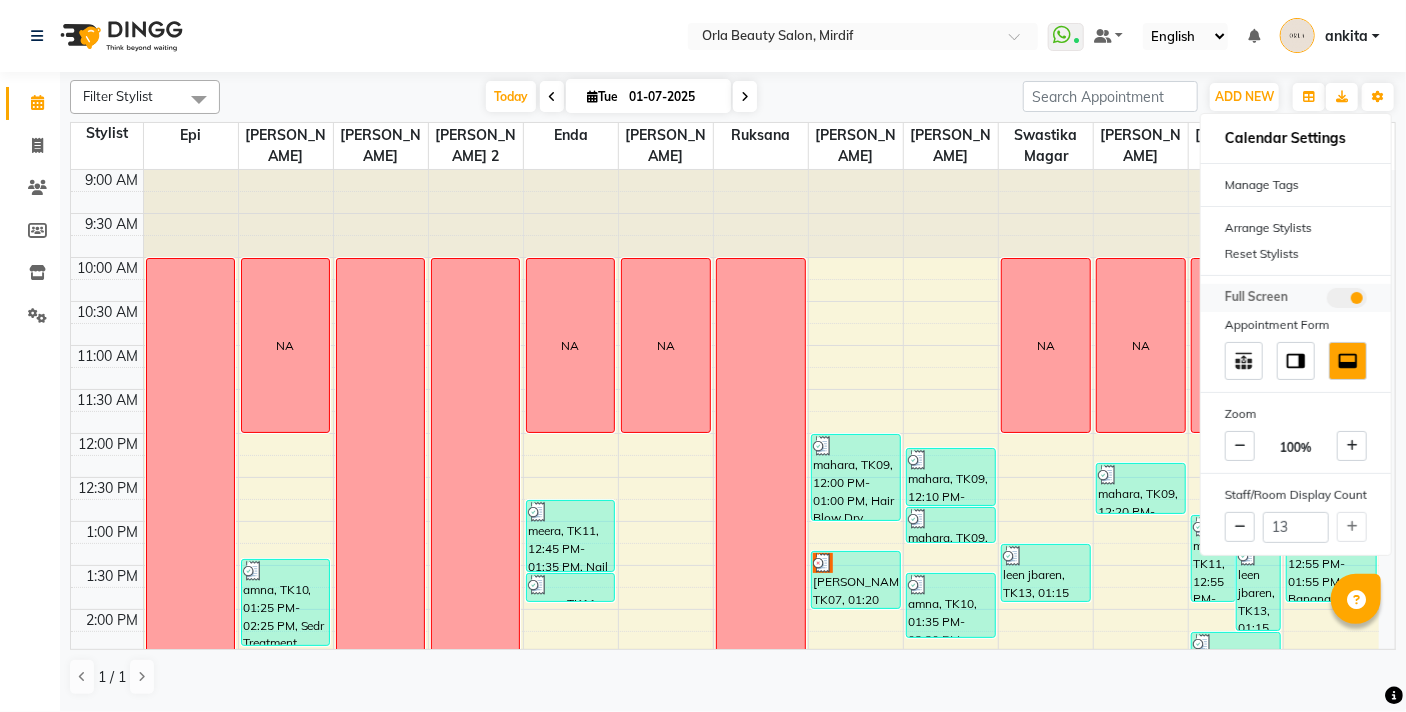 click at bounding box center (1347, 298) 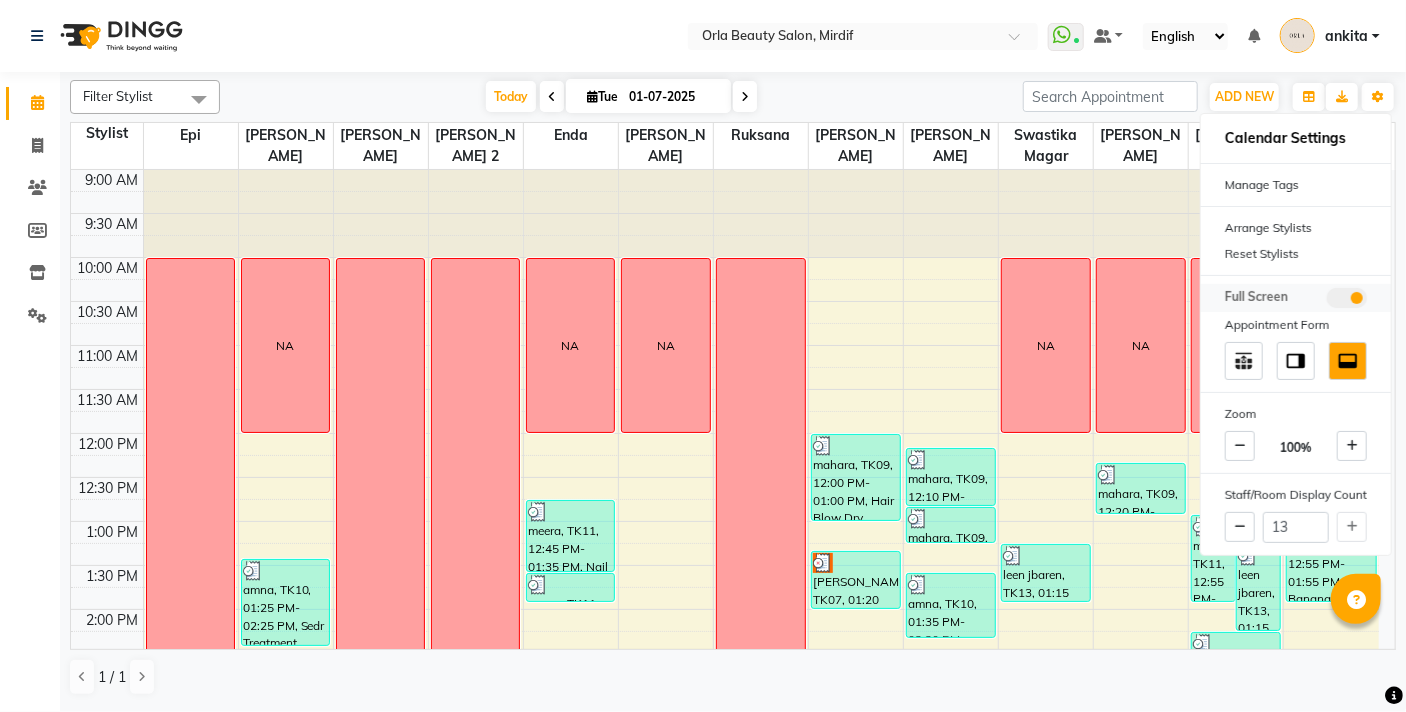 click at bounding box center (1327, 301) 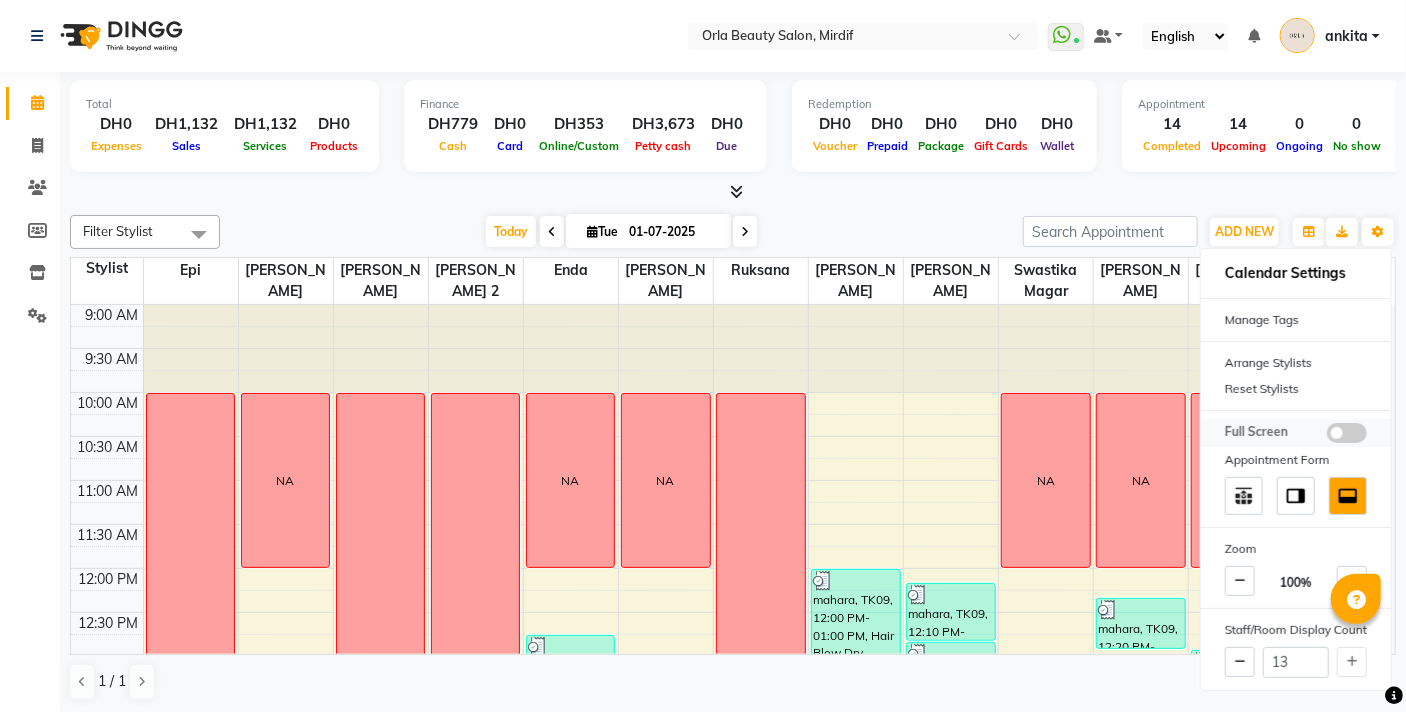drag, startPoint x: 1355, startPoint y: 447, endPoint x: 1354, endPoint y: 437, distance: 10.049875 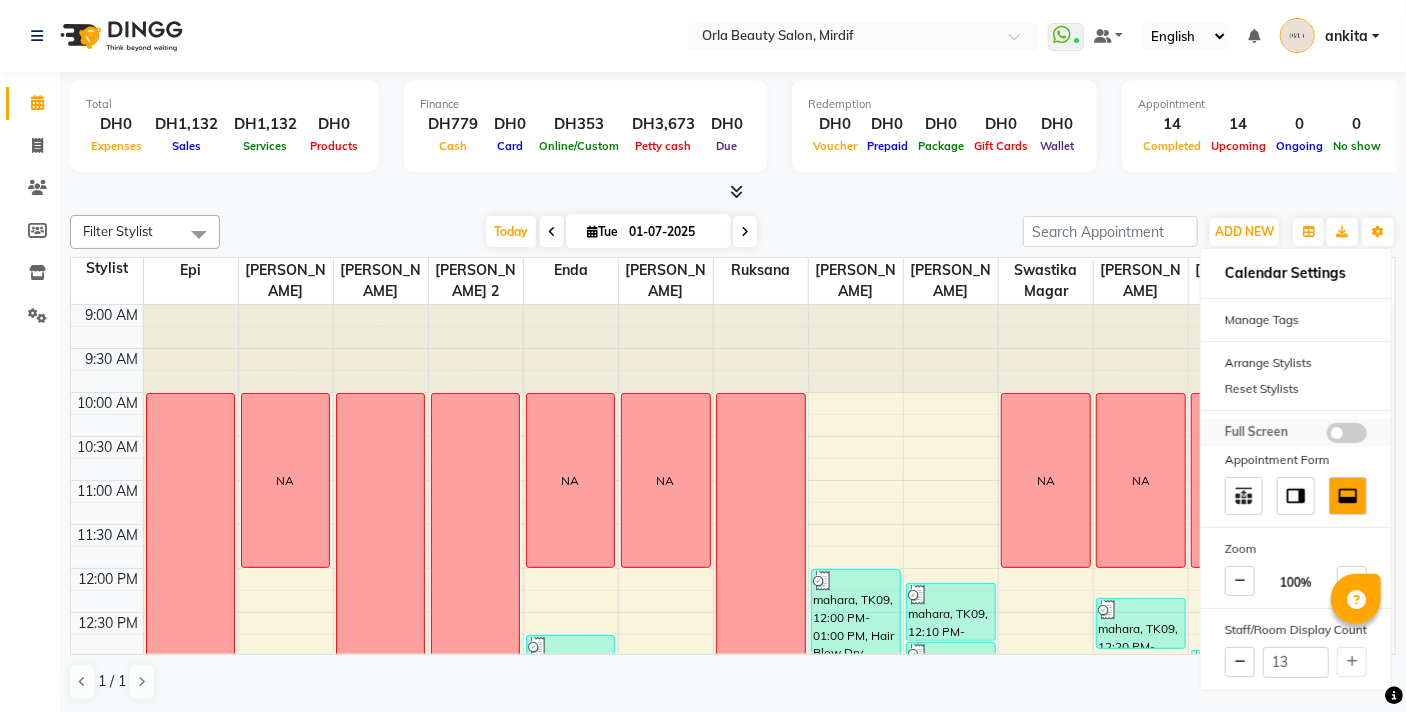 click at bounding box center [1327, 436] 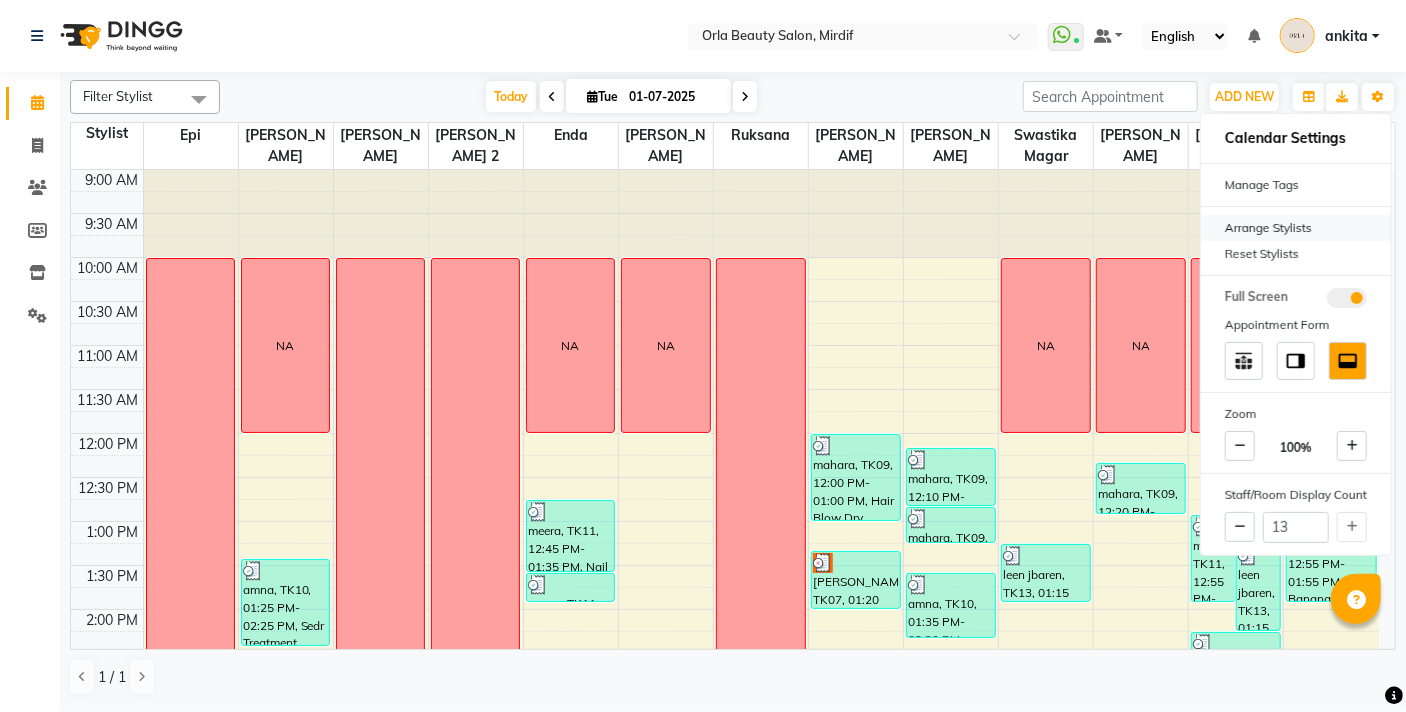 click on "Arrange Stylists" at bounding box center (1296, 228) 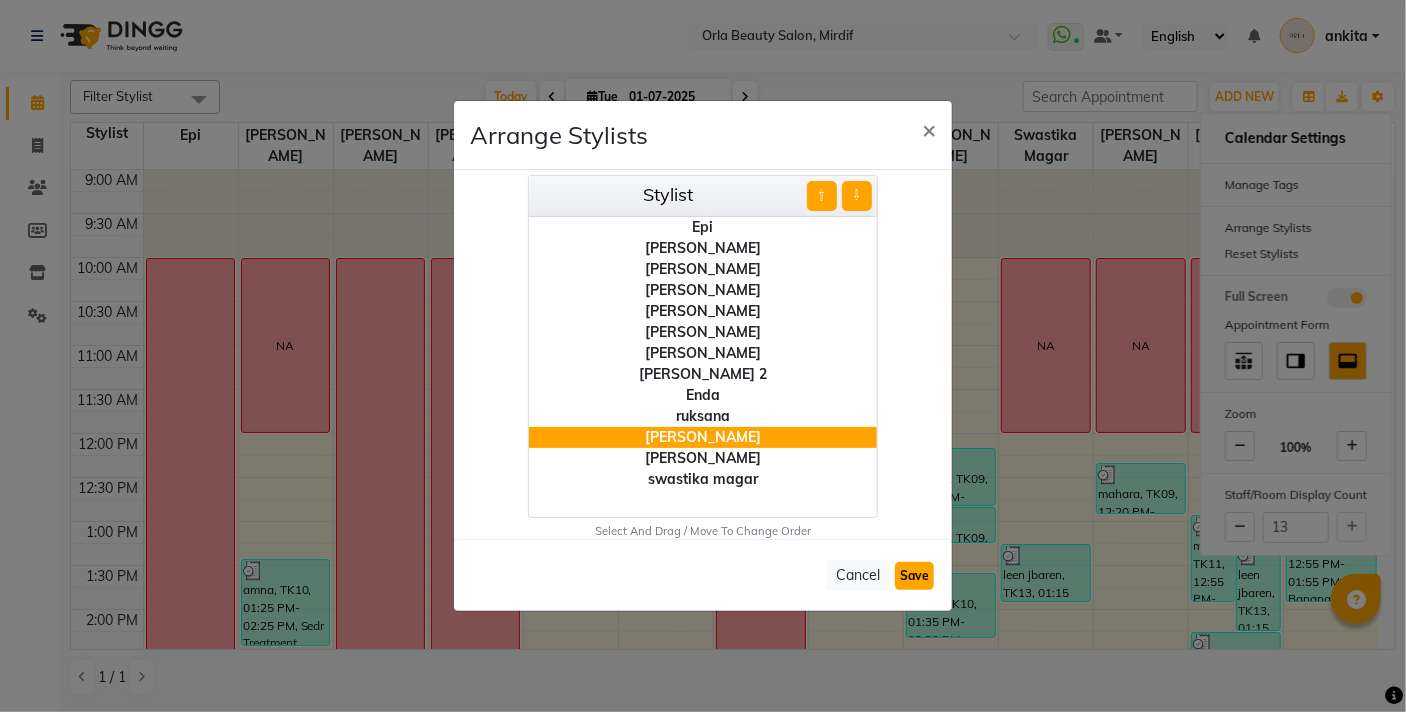 click on "Save" 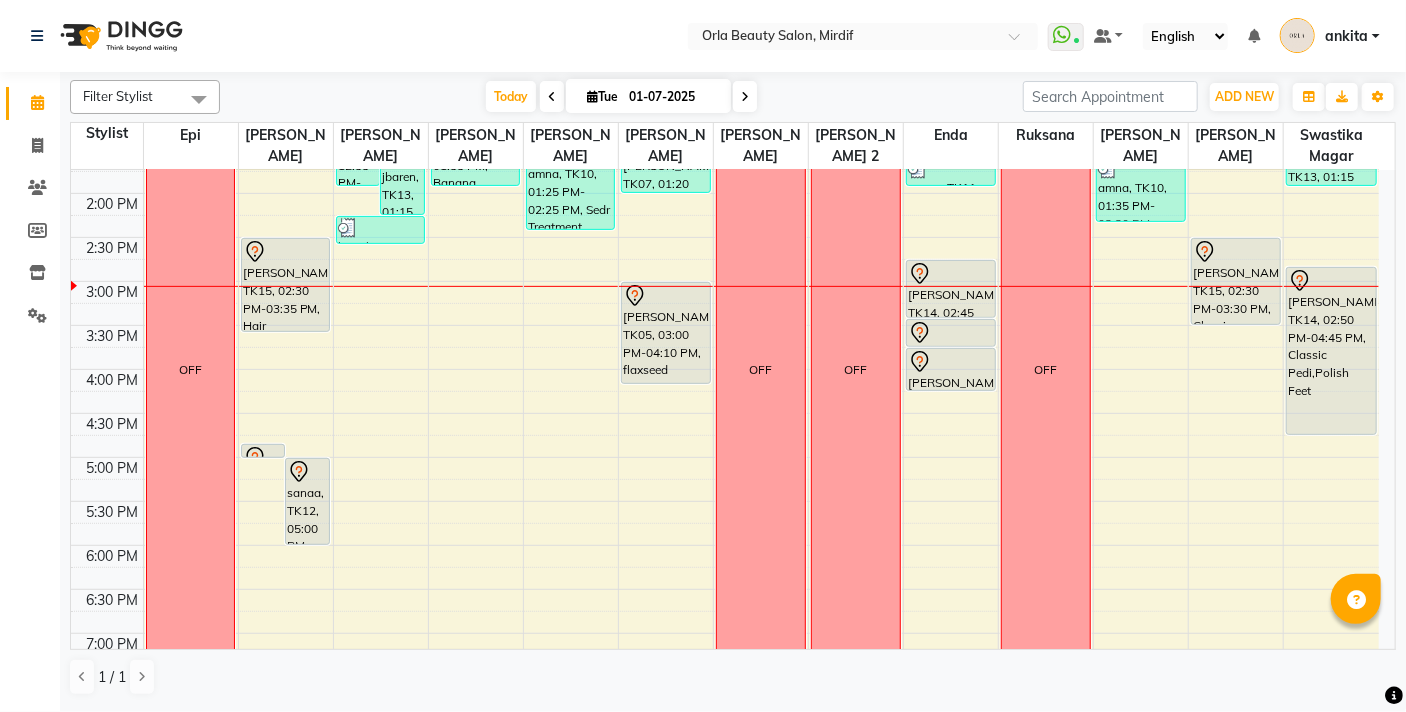 scroll, scrollTop: 448, scrollLeft: 0, axis: vertical 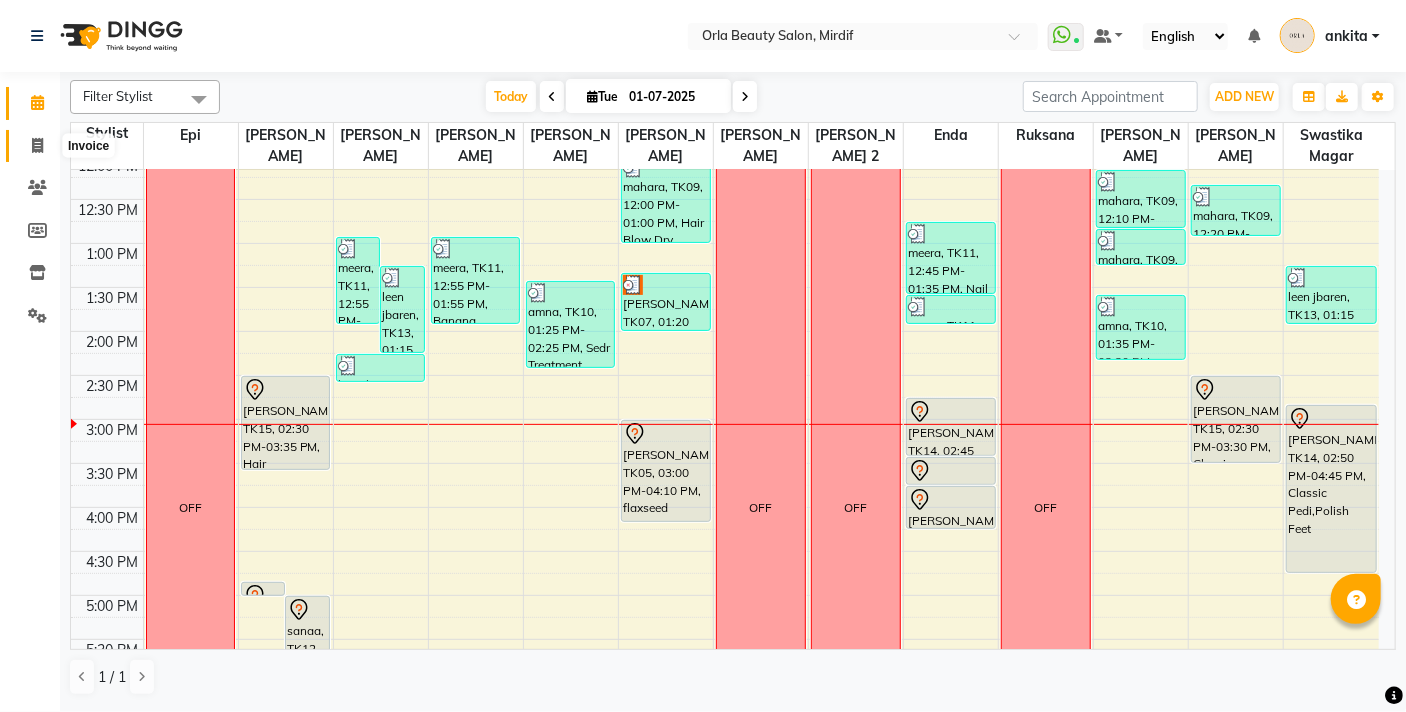 click 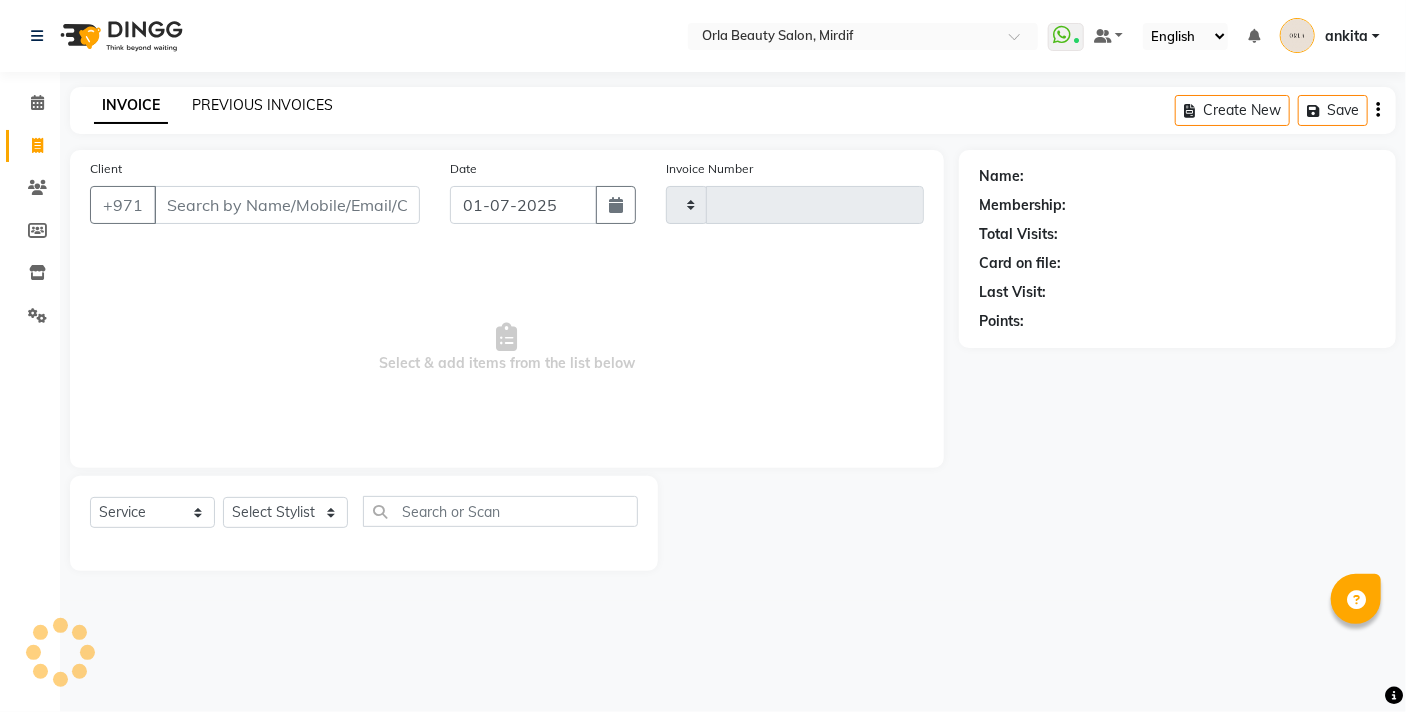 click on "PREVIOUS INVOICES" 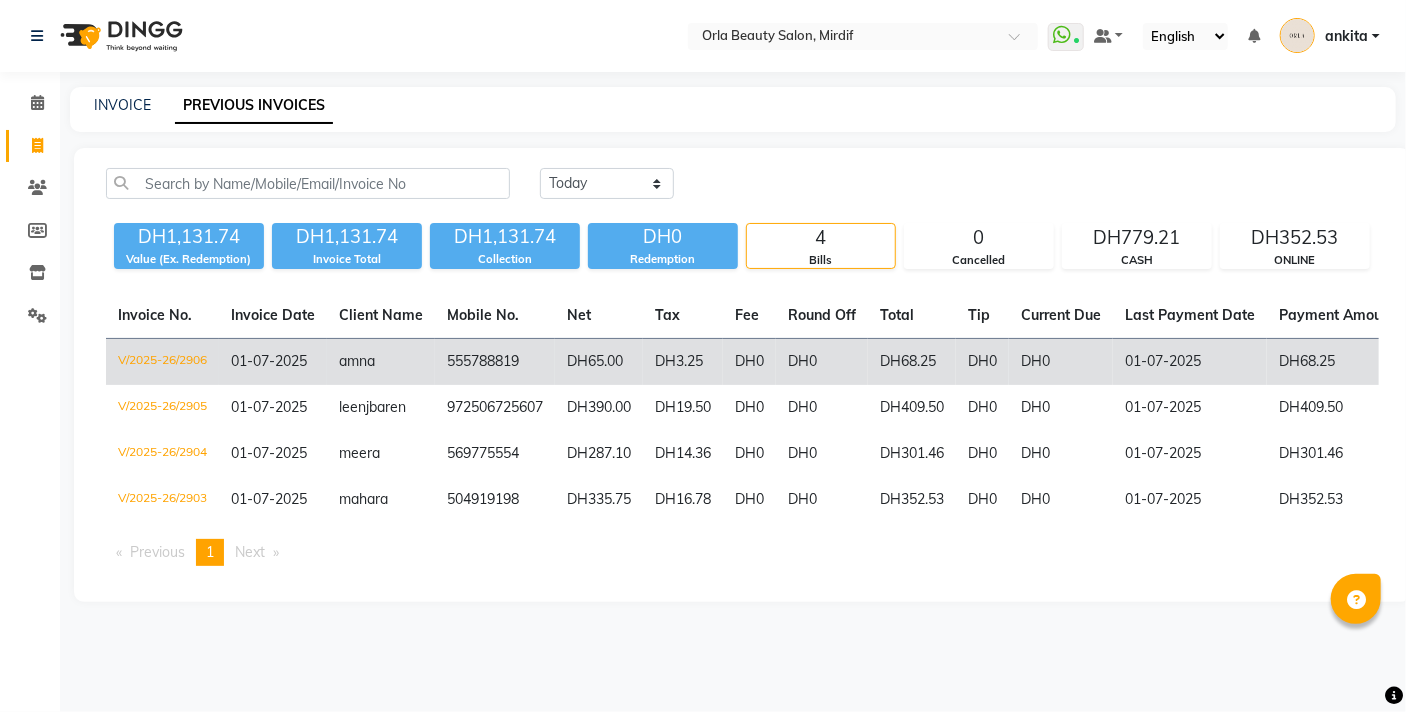 click on "DH0" 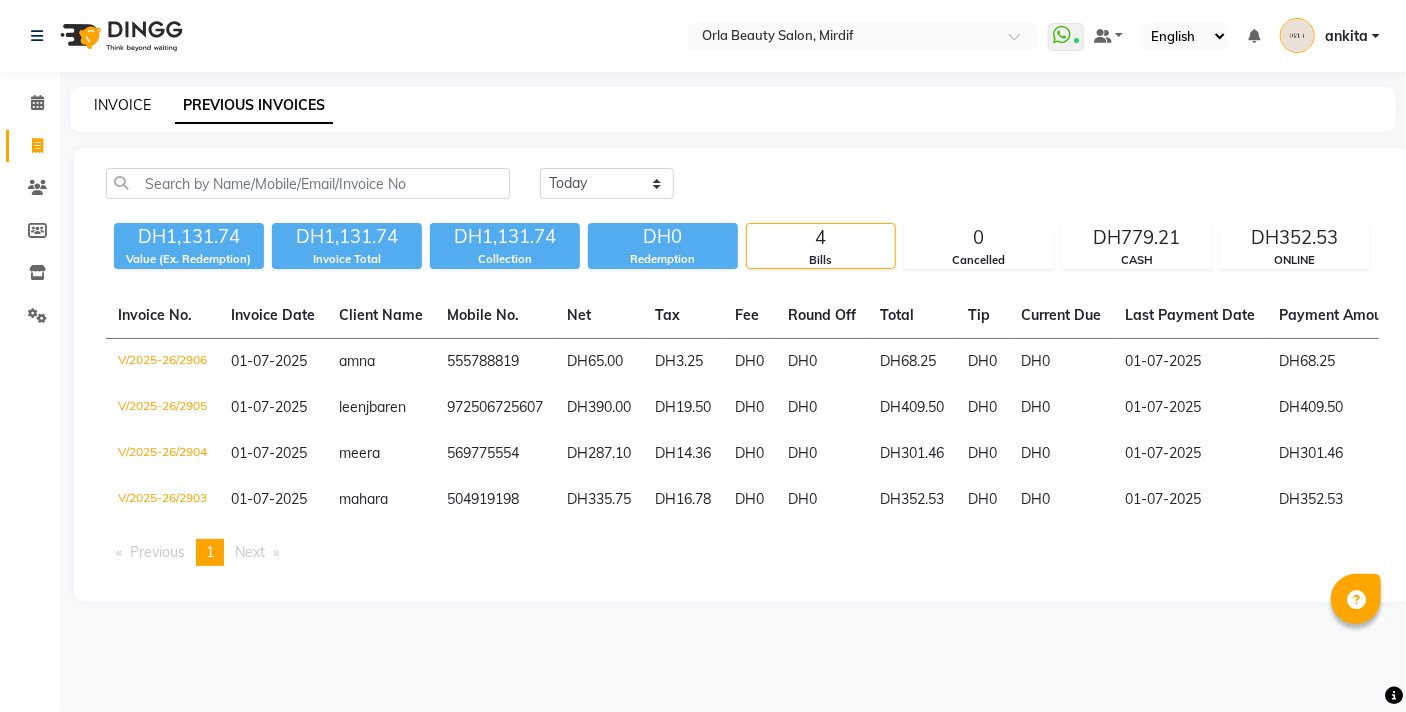 click on "INVOICE" 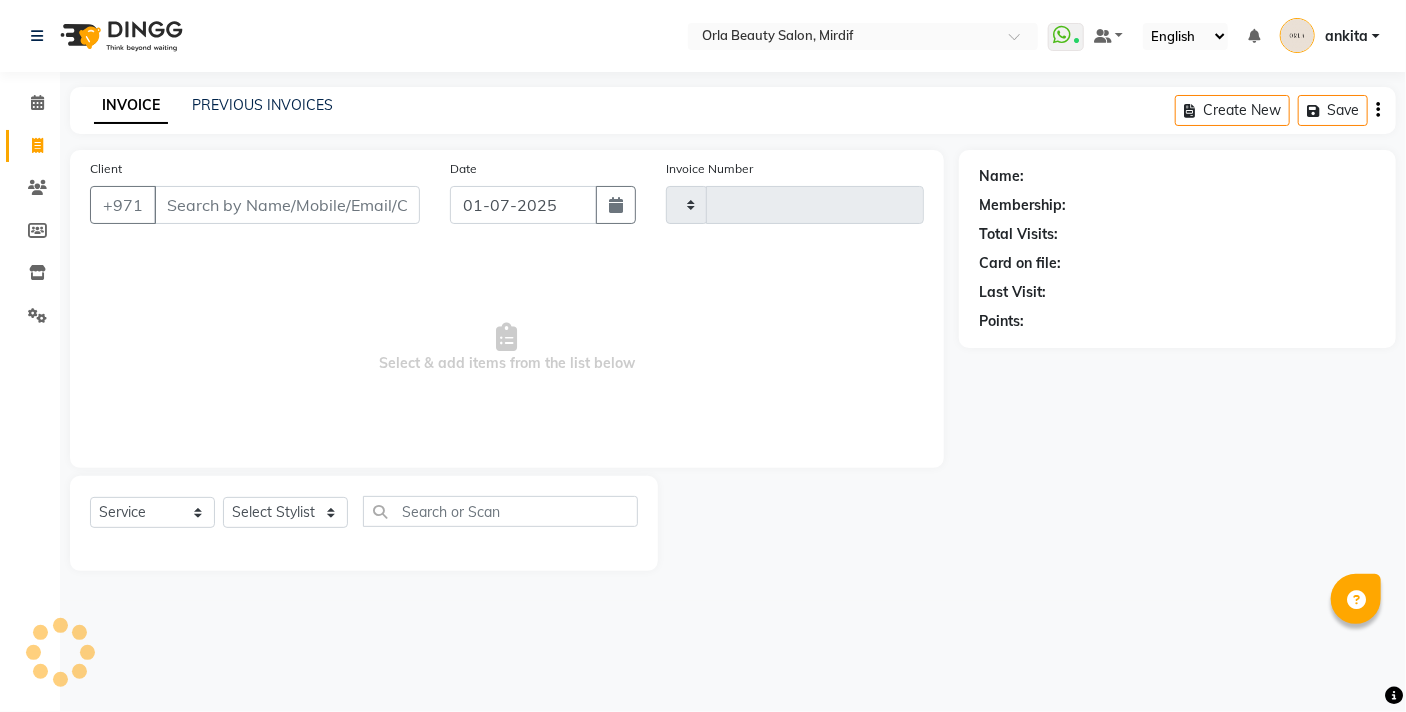 type on "2907" 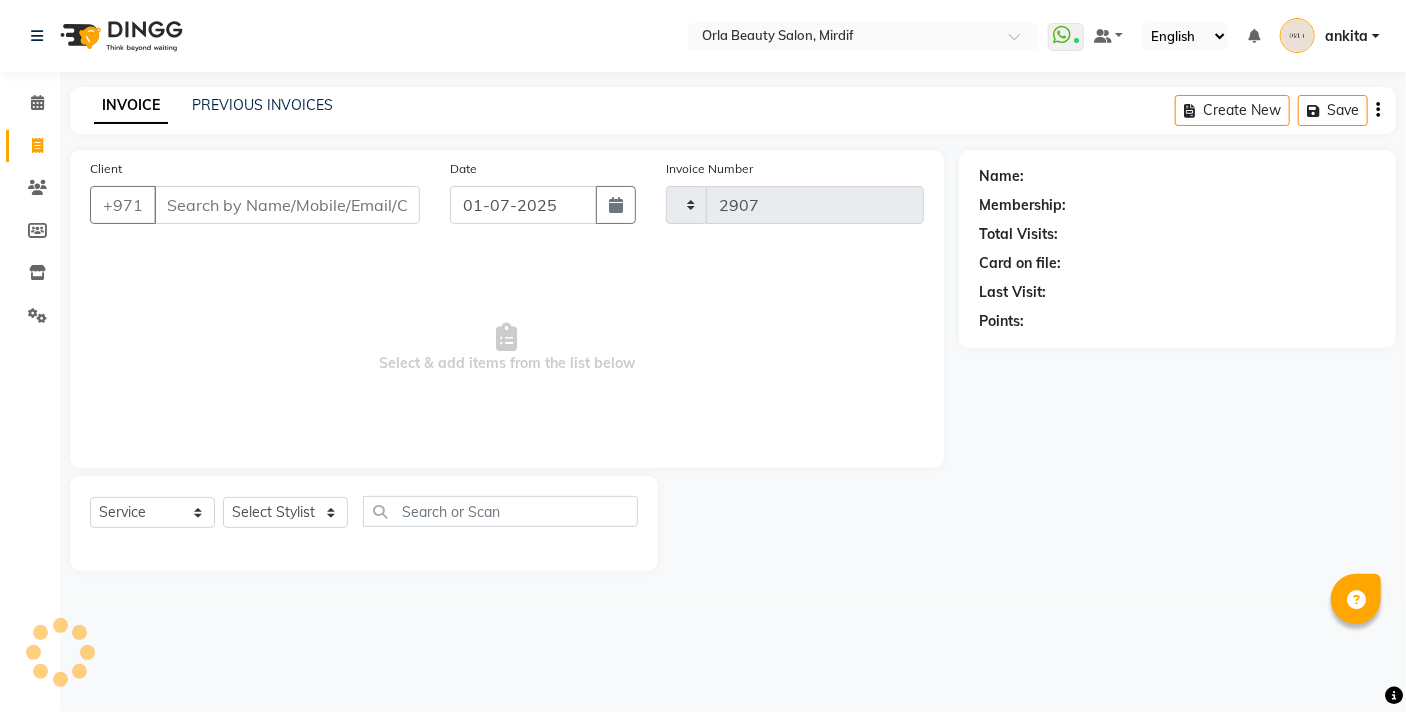 select on "5053" 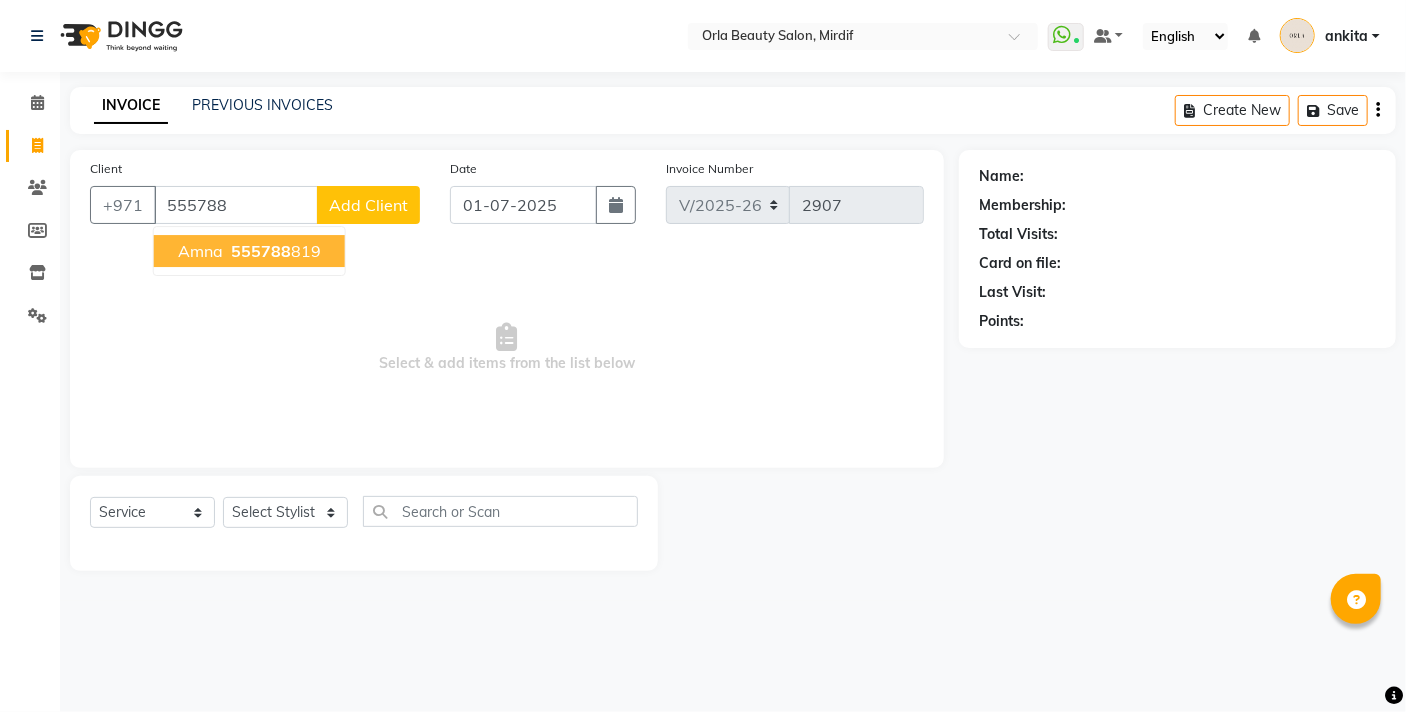 click on "555788 819" at bounding box center [274, 251] 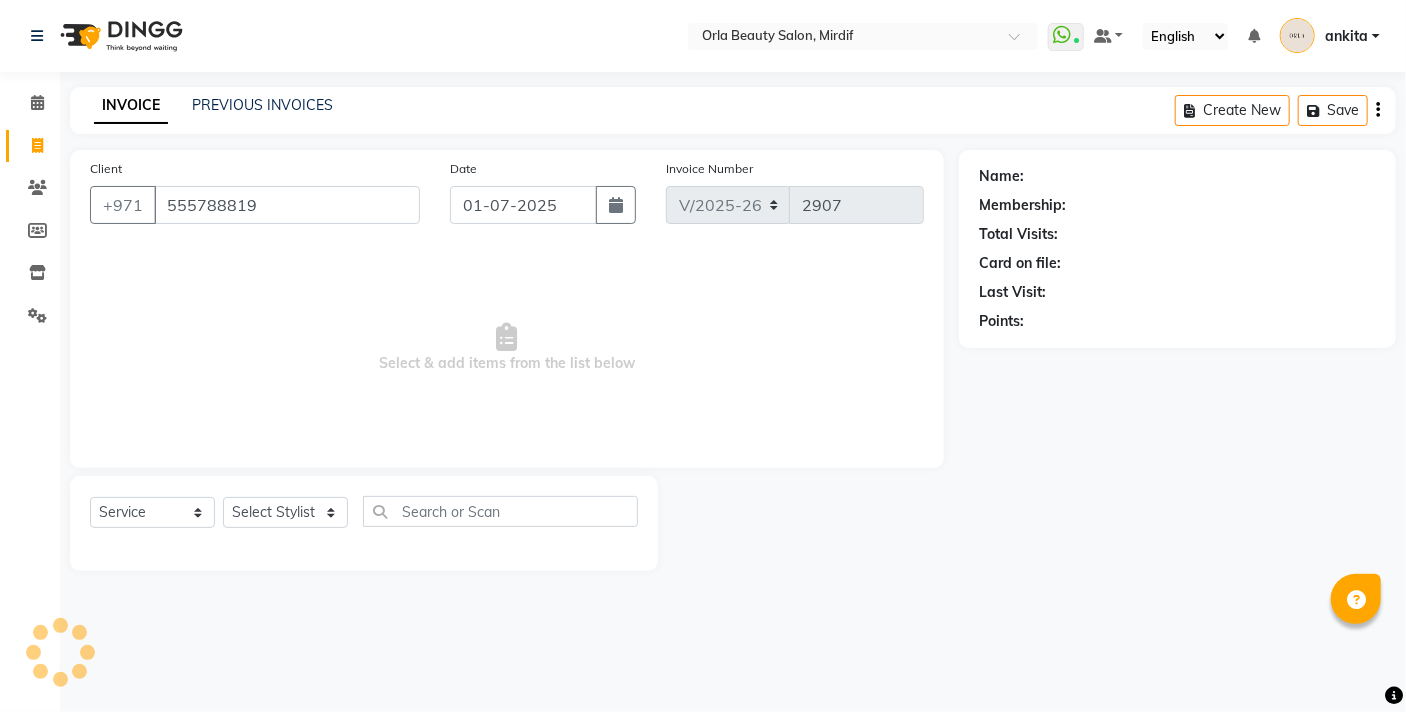 type on "555788819" 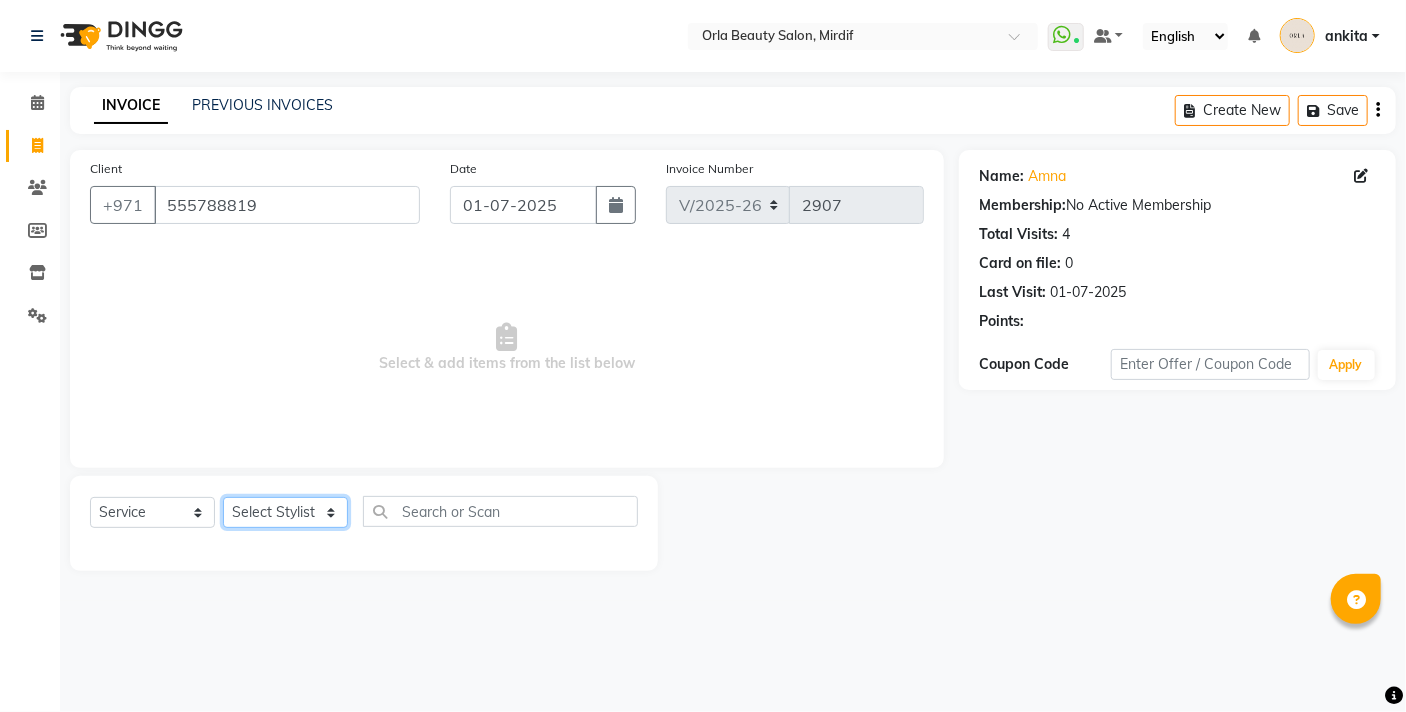 click on "Select Stylist amal  [PERSON_NAME] [PERSON_NAME] [PERSON_NAME] [PERSON_NAME] [PERSON_NAME] Manju [PERSON_NAME] [PERSON_NAME] [PERSON_NAME] 2 [PERSON_NAME] najwa priyanka magar  [PERSON_NAME] [PERSON_NAME] [PERSON_NAME] [PERSON_NAME] swastika magar" 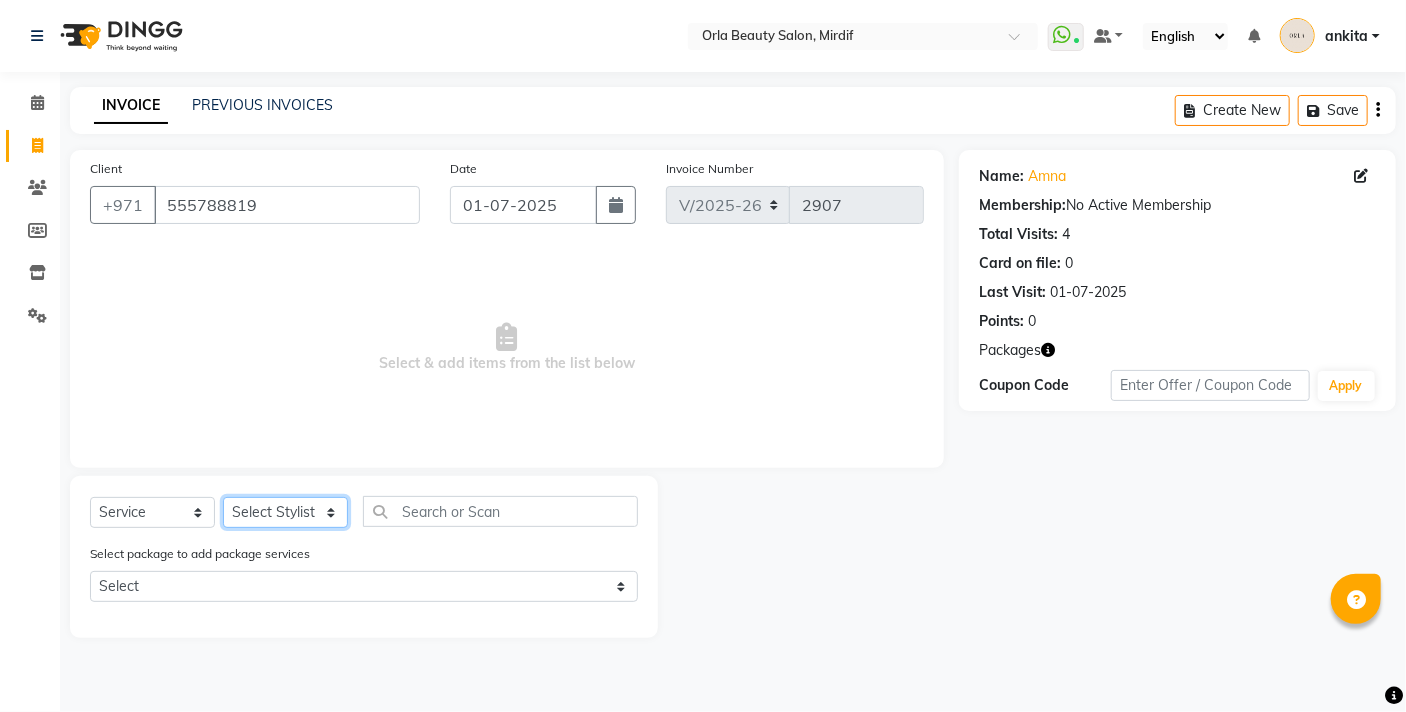 select on "31789" 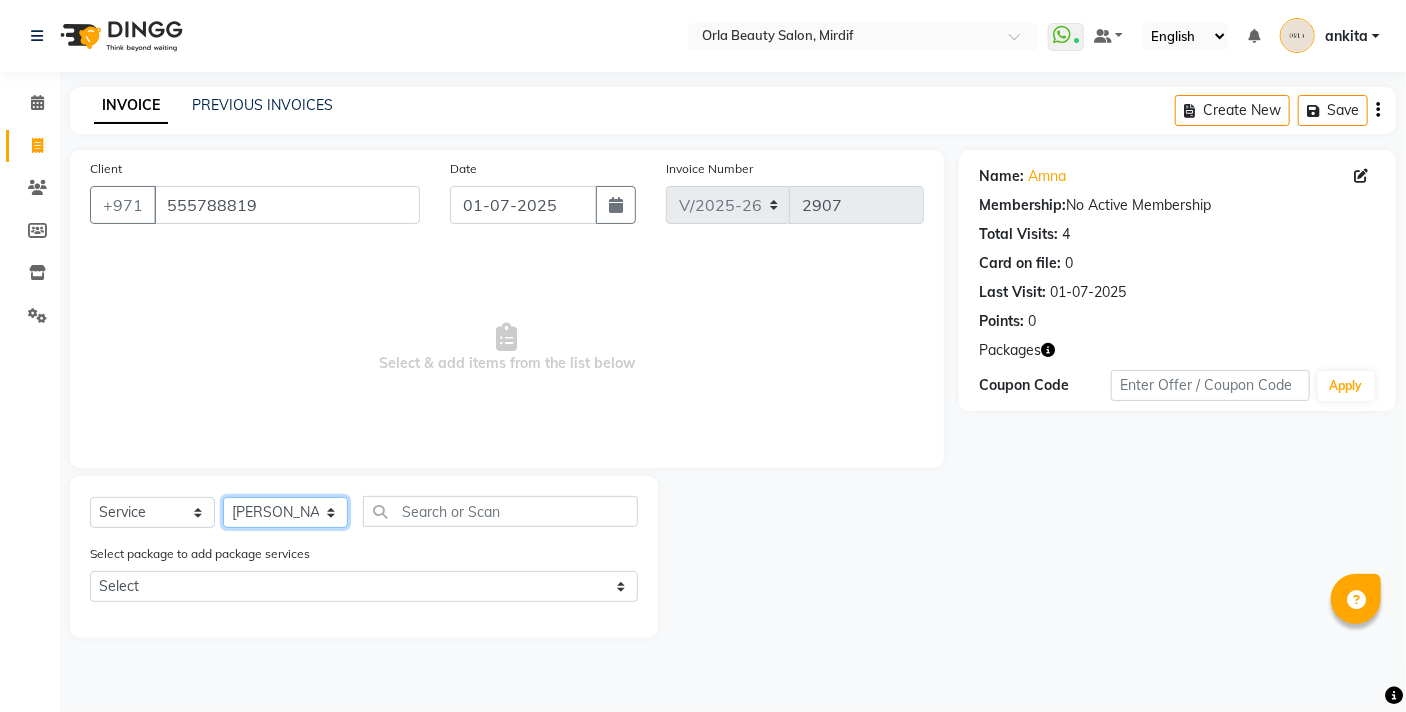 click on "Select Stylist amal  [PERSON_NAME] [PERSON_NAME] [PERSON_NAME] [PERSON_NAME] [PERSON_NAME] Manju [PERSON_NAME] [PERSON_NAME] [PERSON_NAME] 2 [PERSON_NAME] najwa priyanka magar  [PERSON_NAME] [PERSON_NAME] [PERSON_NAME] [PERSON_NAME] swastika magar" 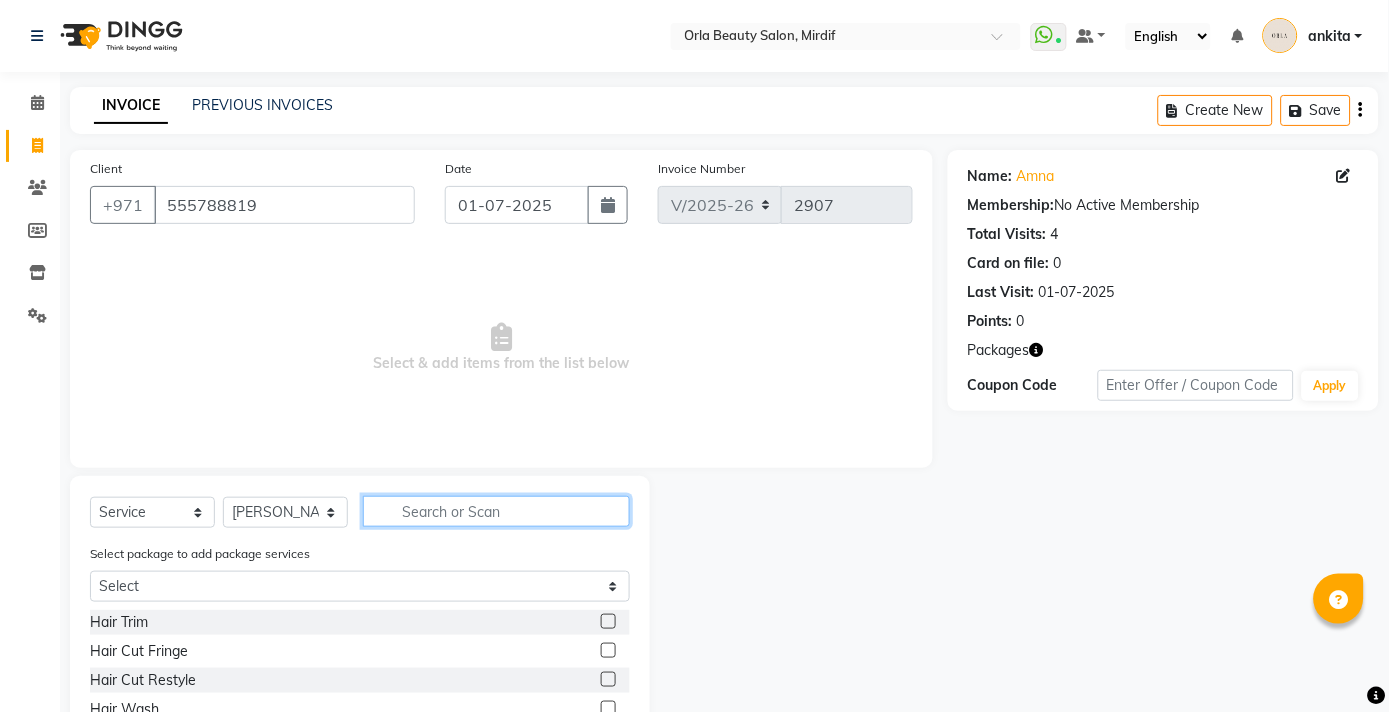 click 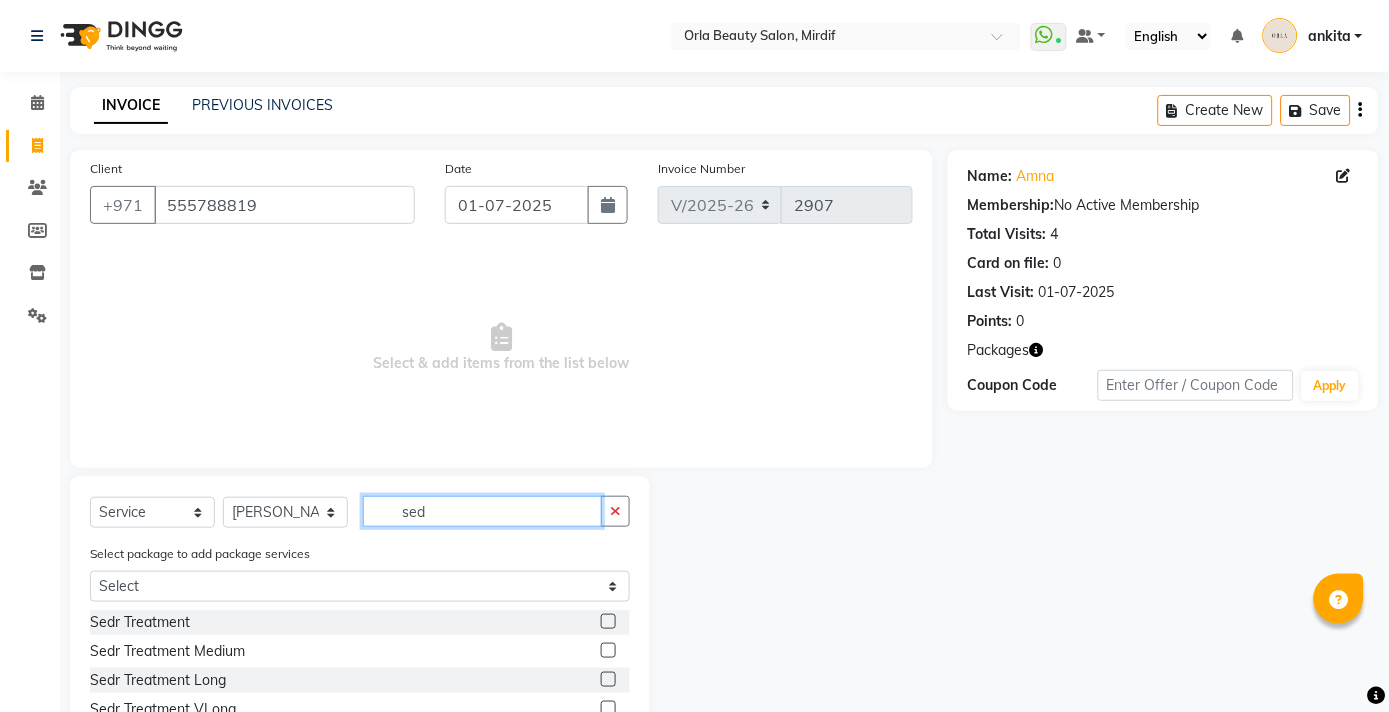type on "sed" 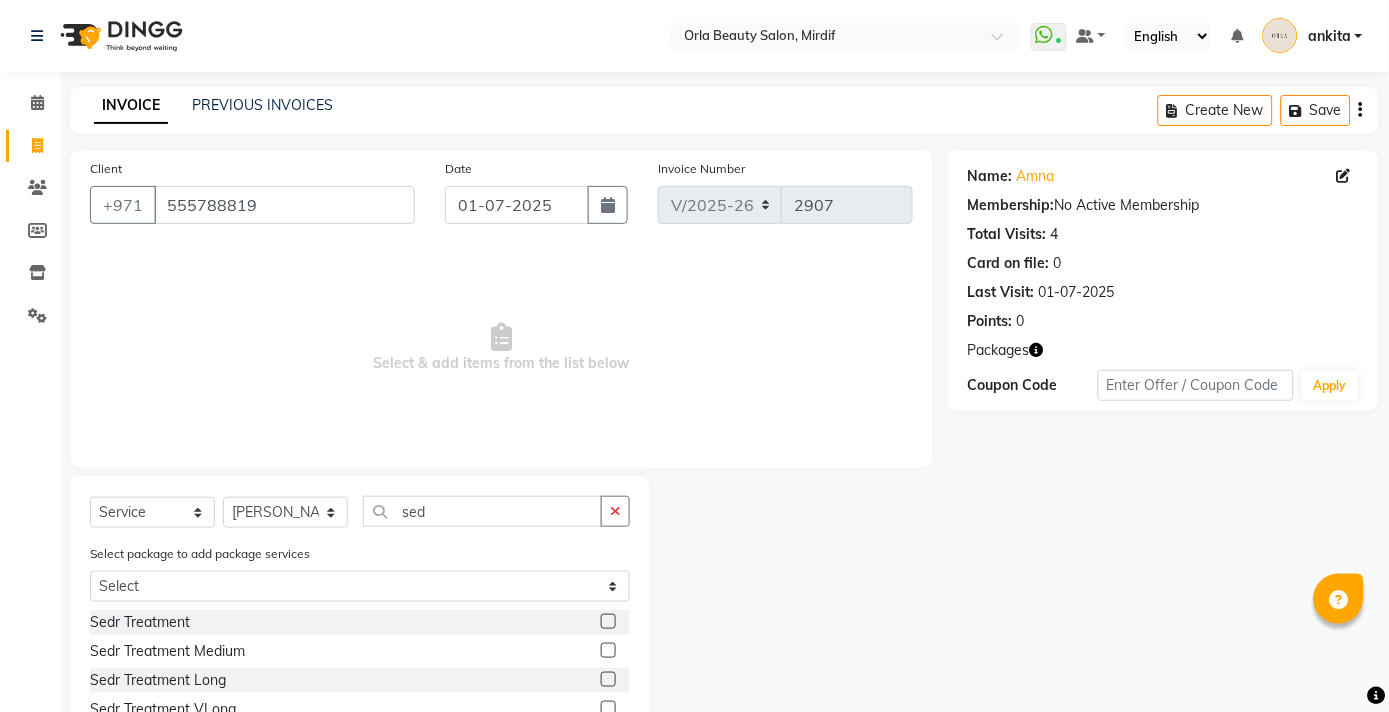 click 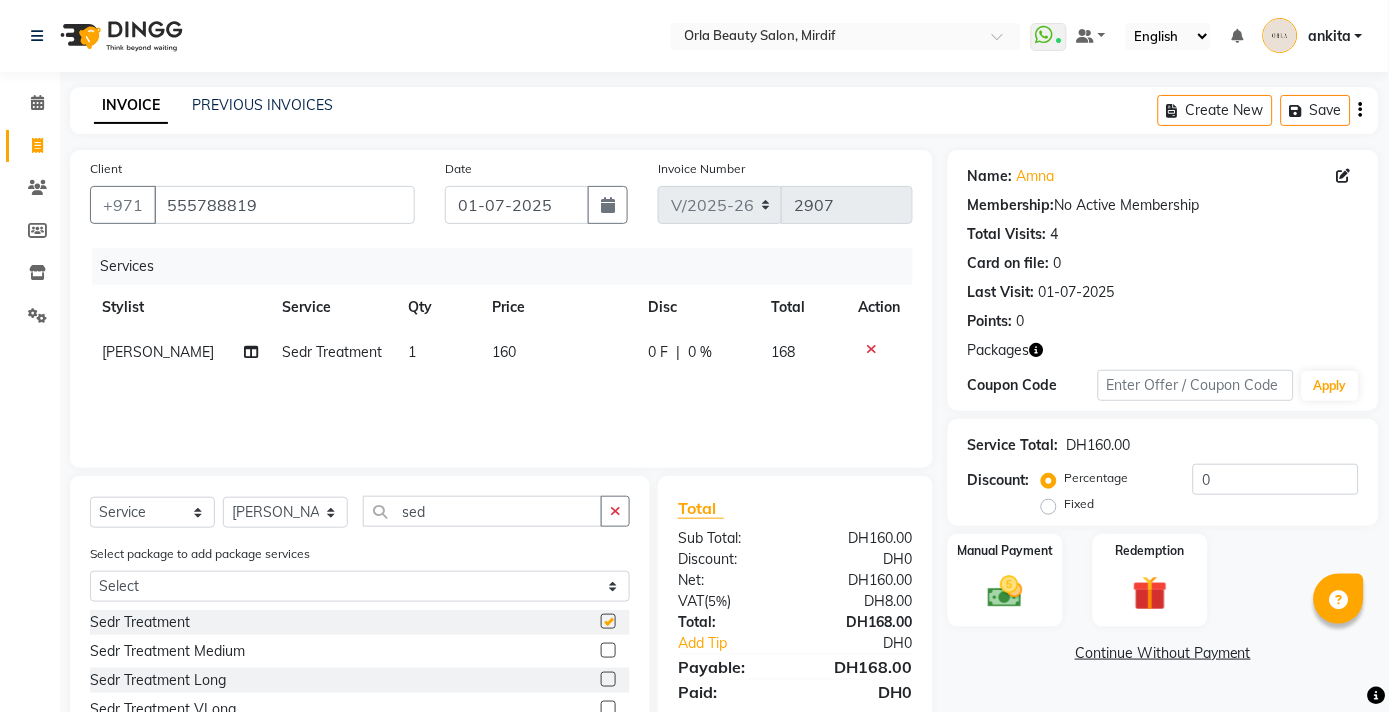 checkbox on "false" 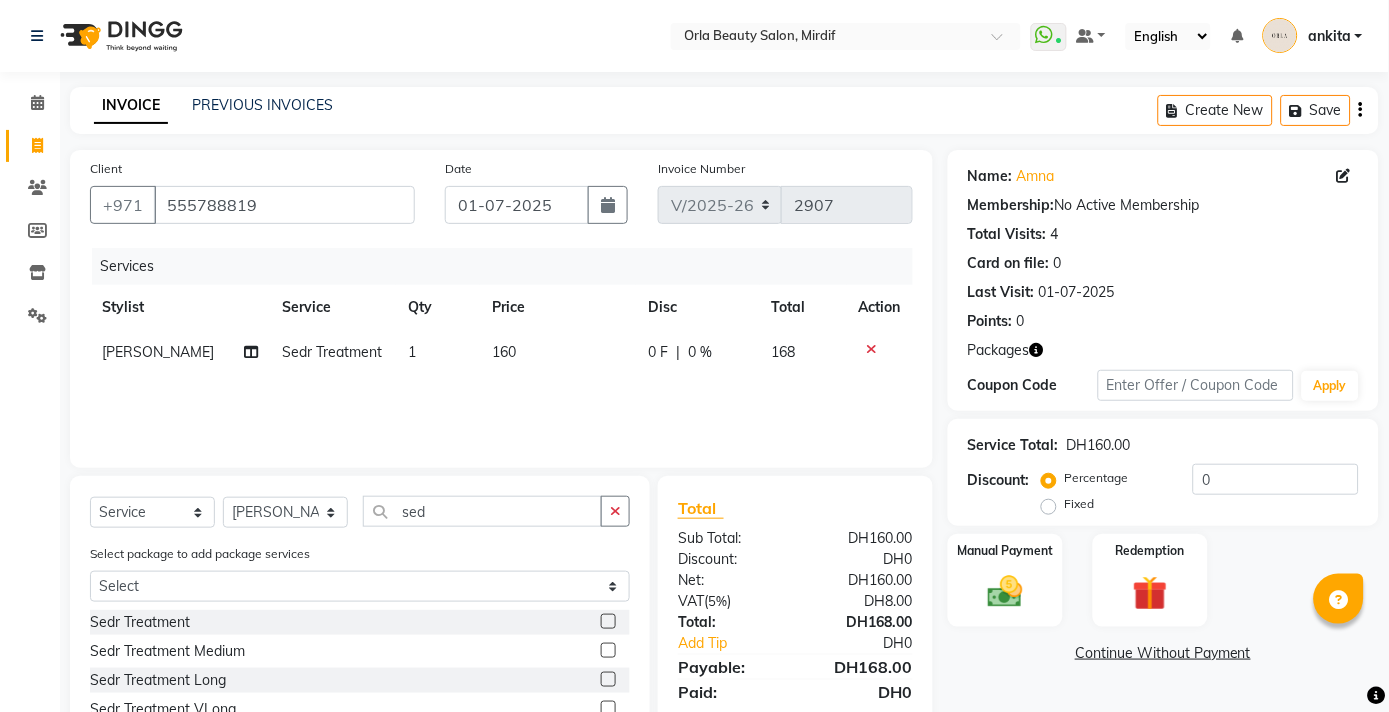 click on "160" 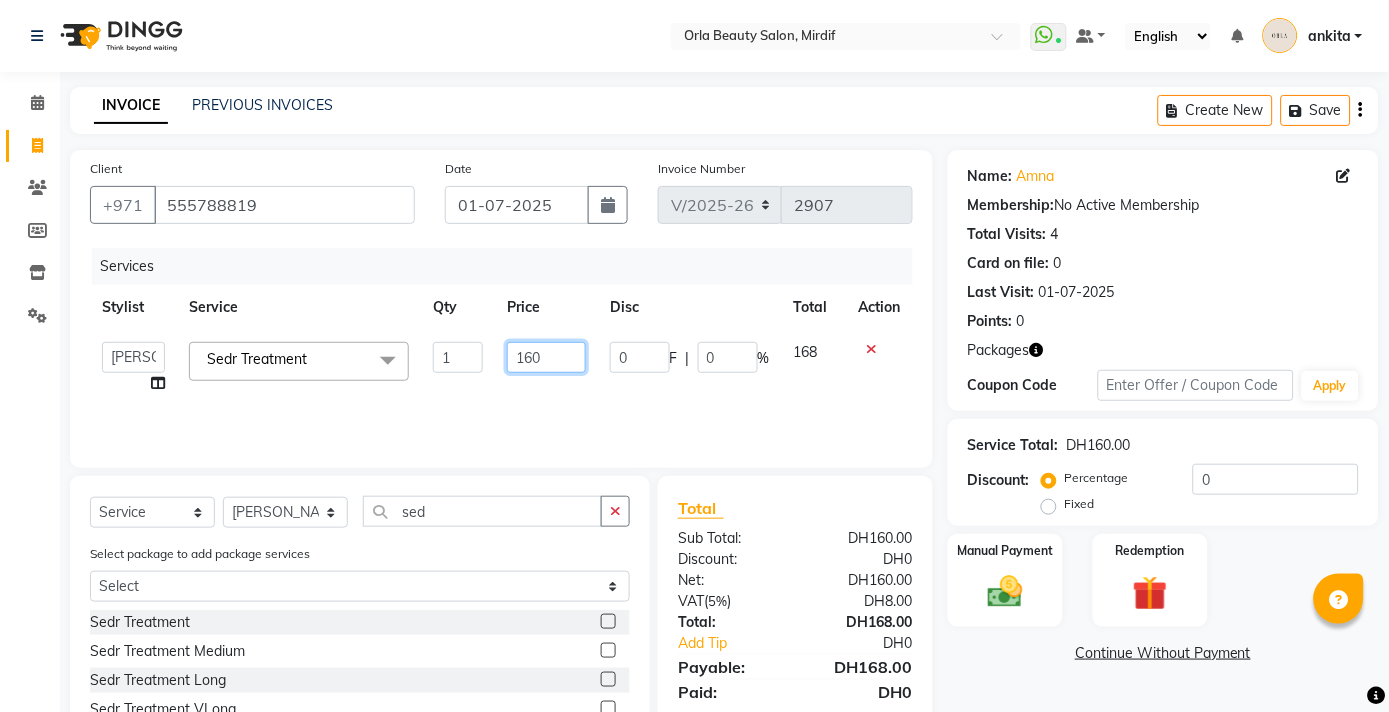 click on "160" 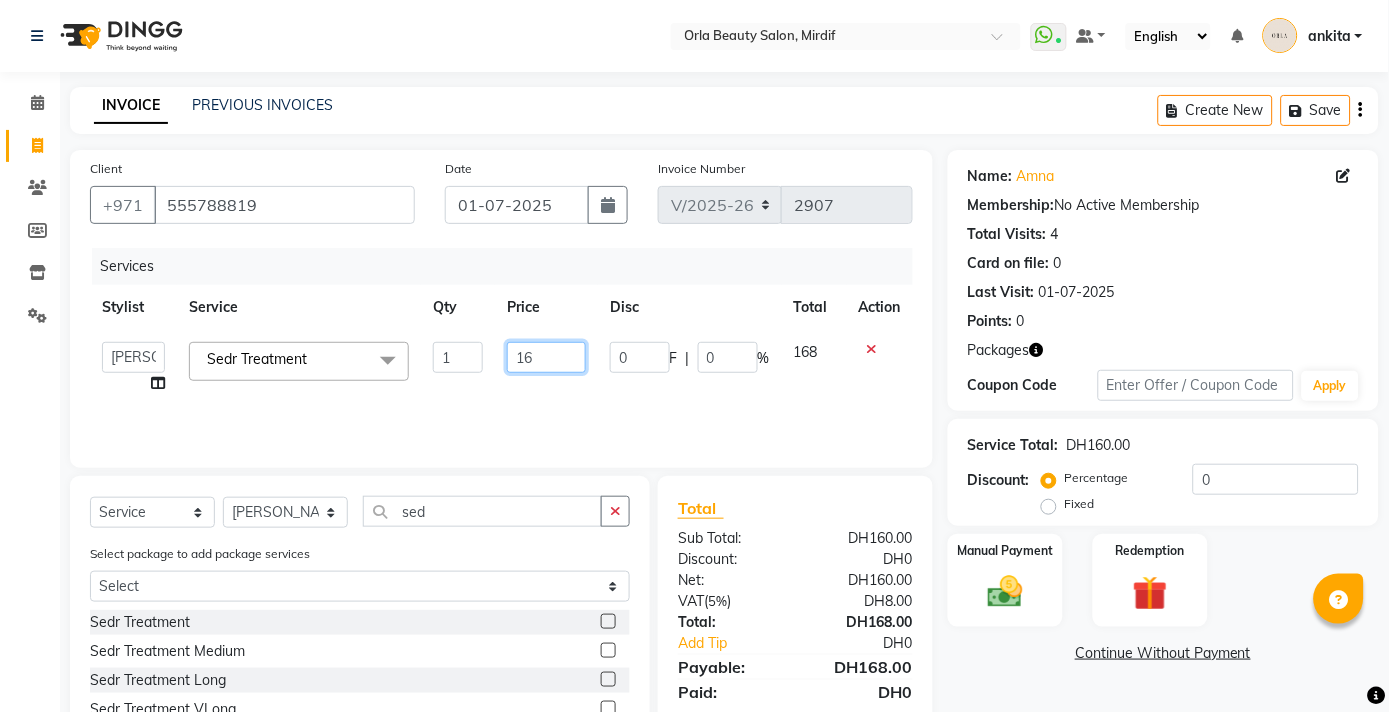 type on "1" 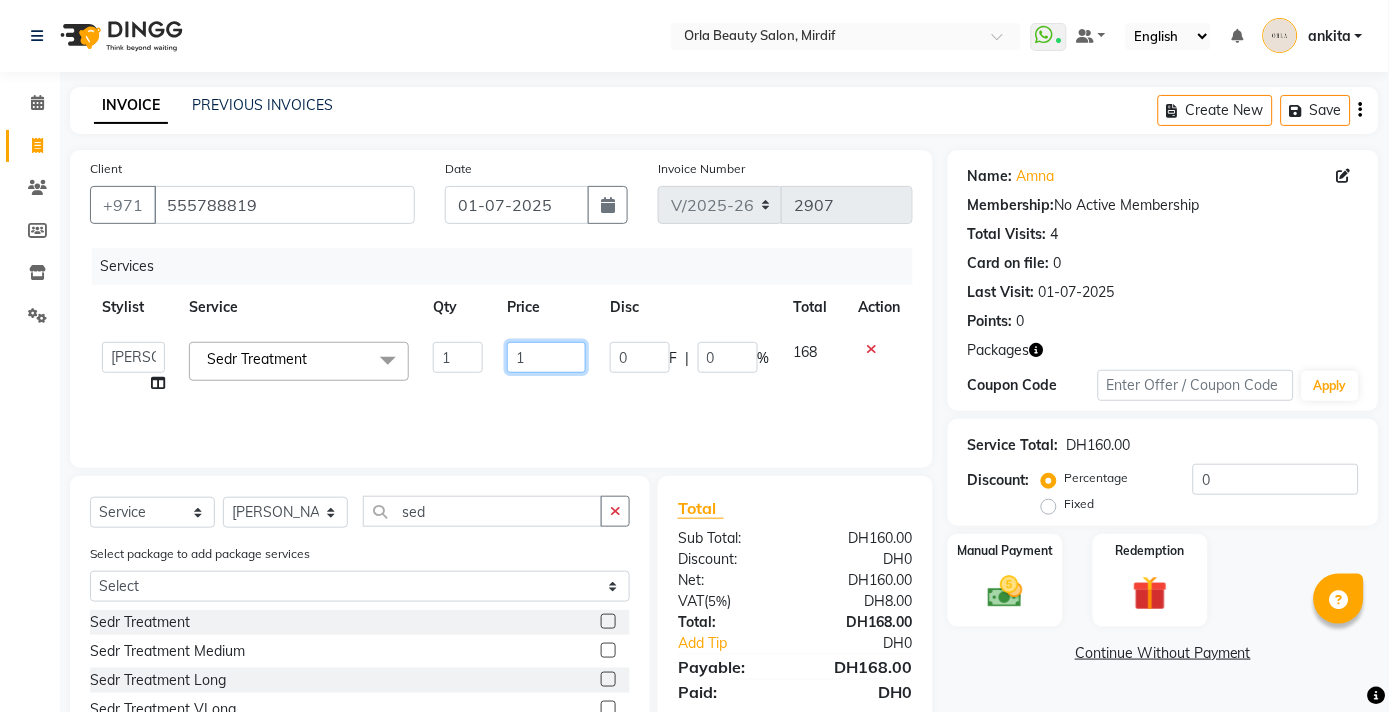type 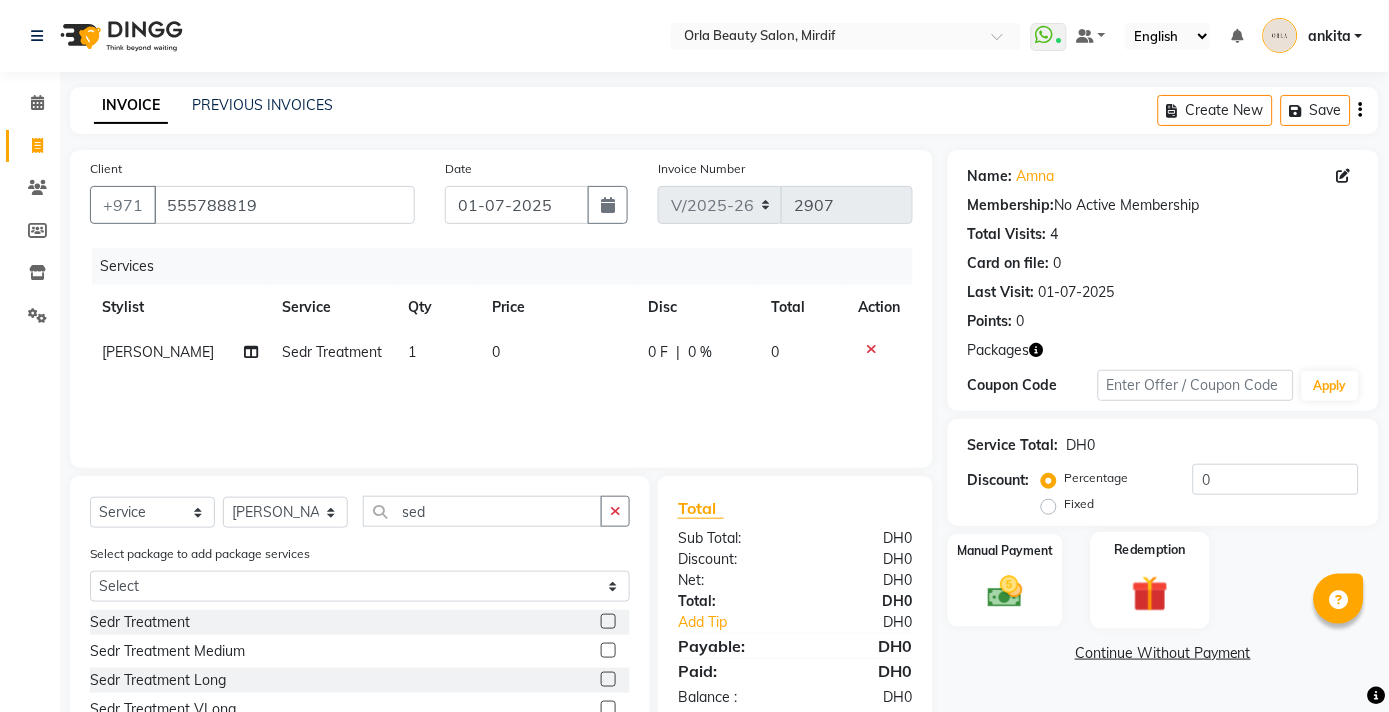 click 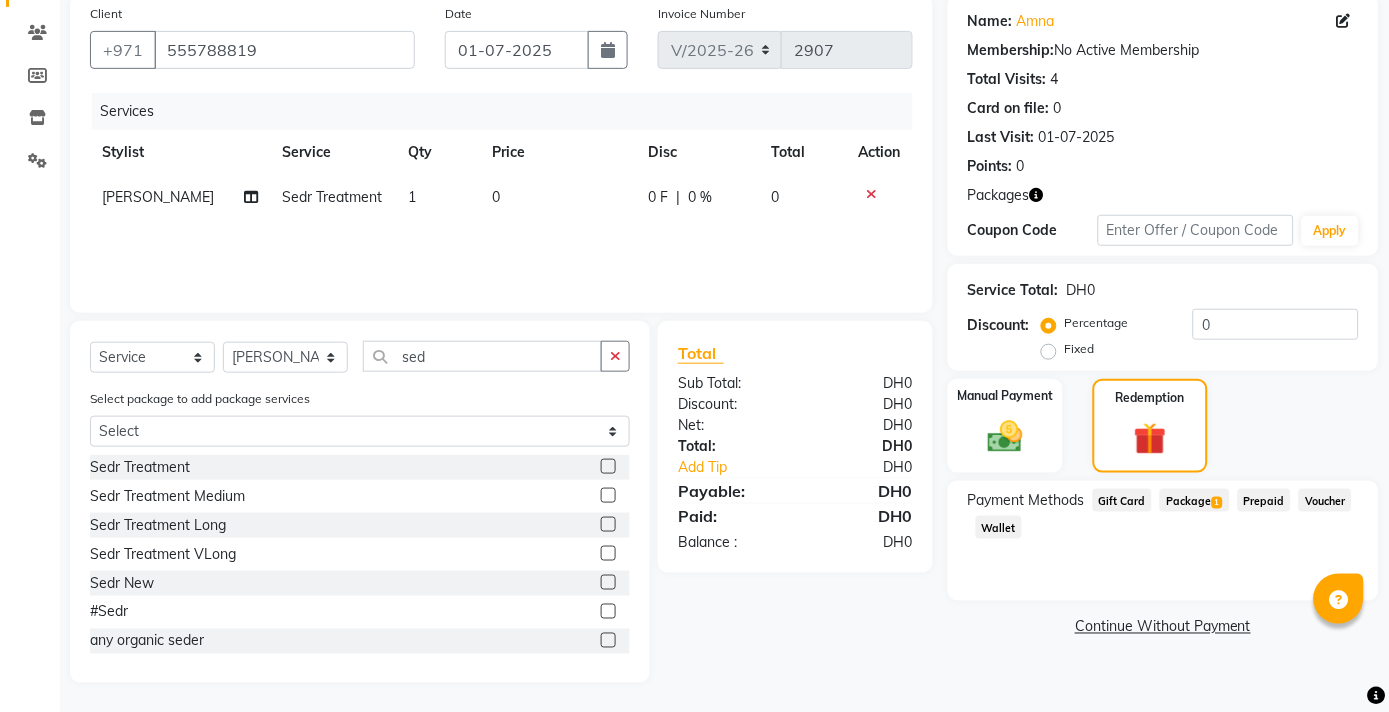 click on "Package  1" 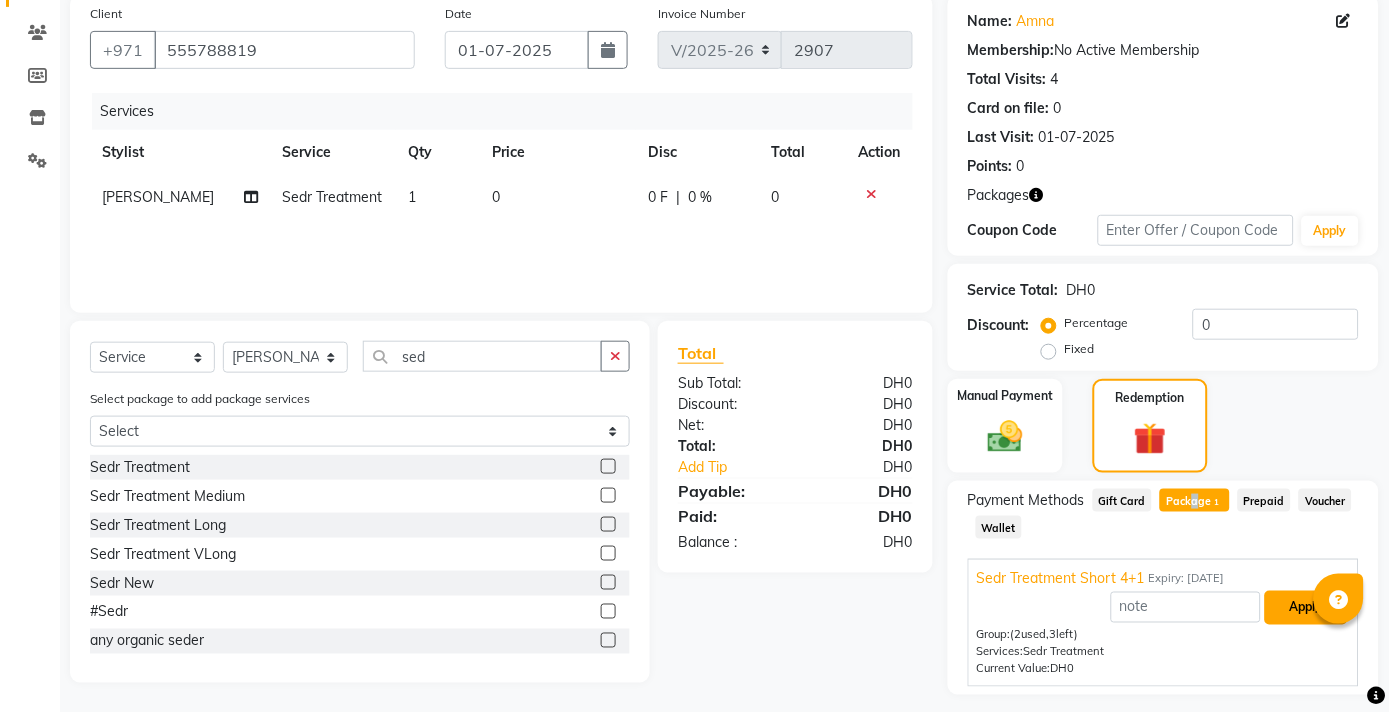 click on "Apply" at bounding box center (1306, 608) 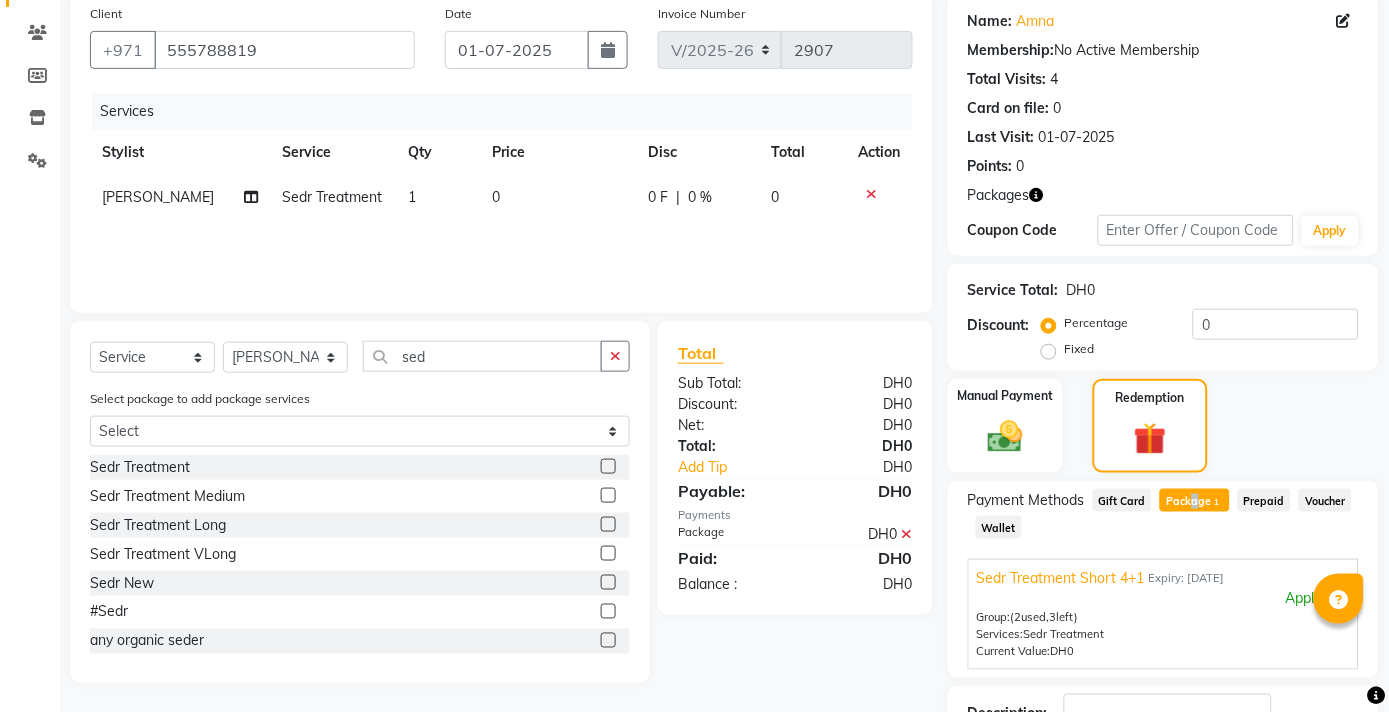 click on "Checkout" 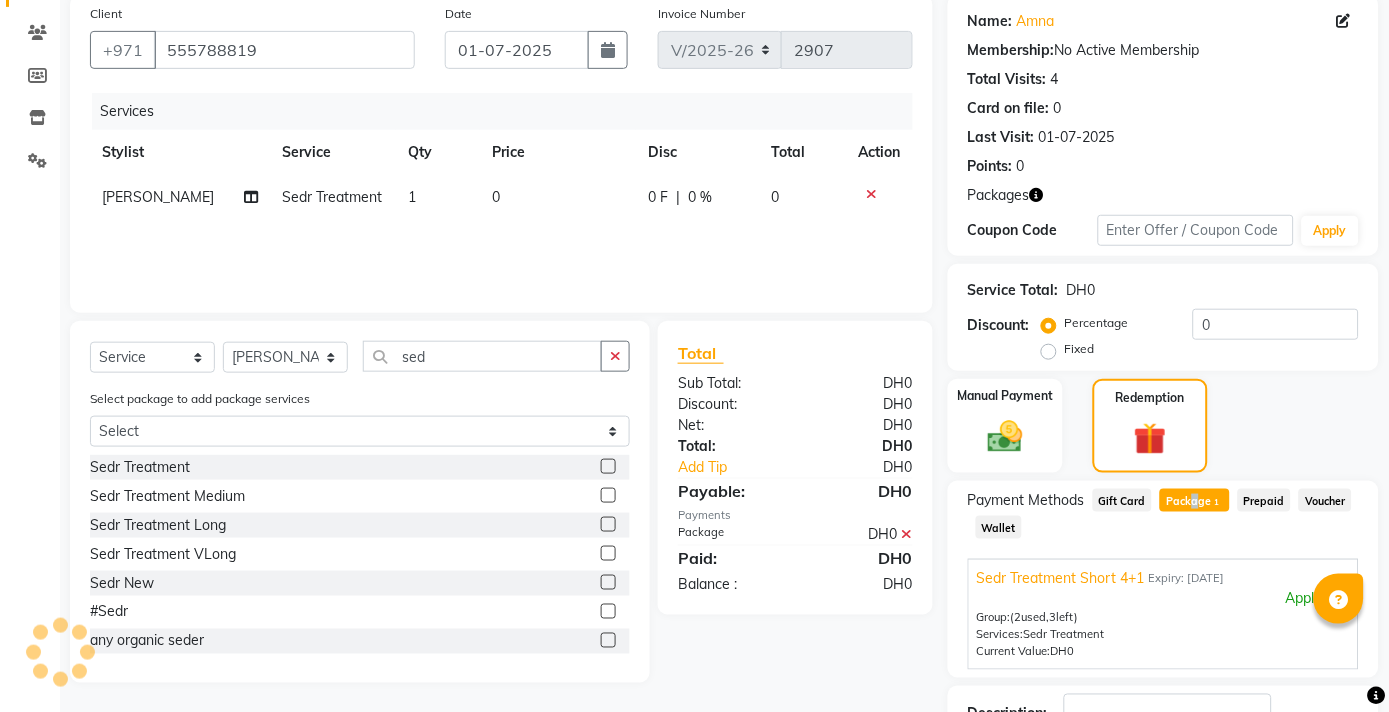 scroll, scrollTop: 304, scrollLeft: 0, axis: vertical 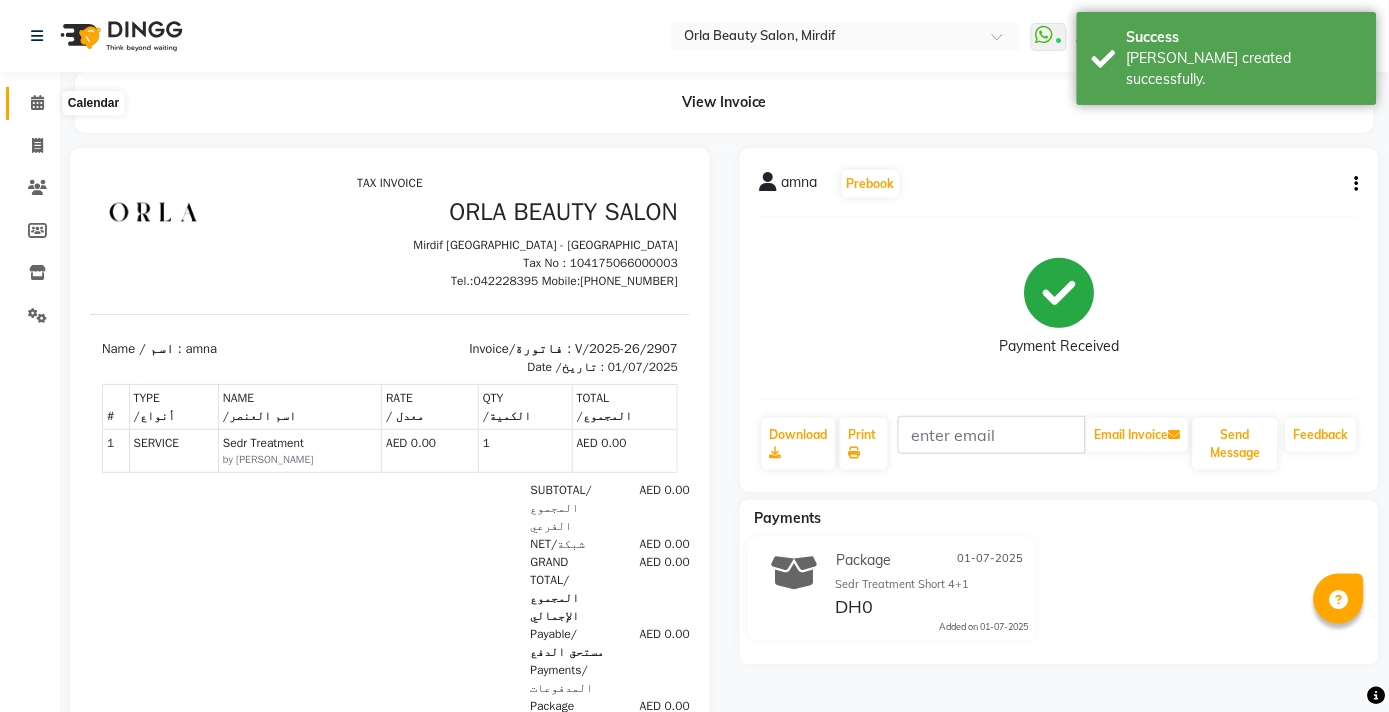 click 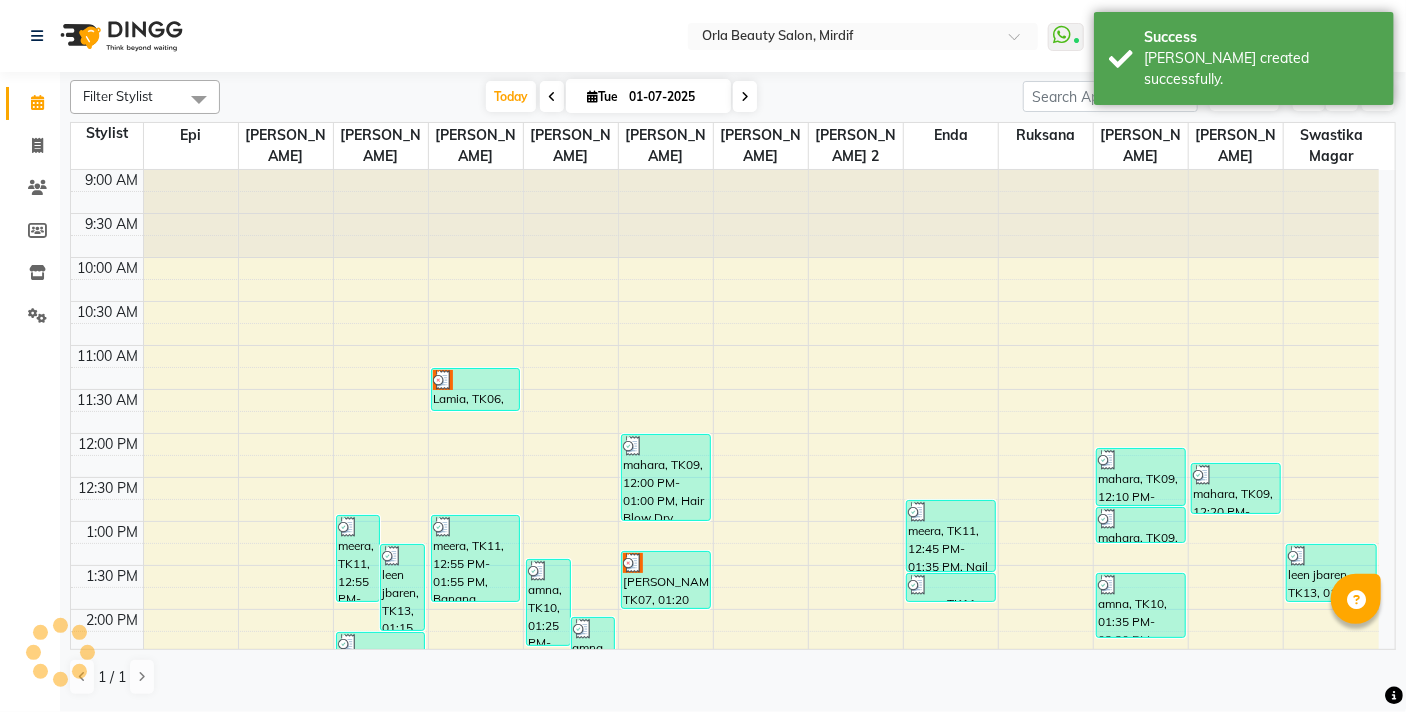scroll, scrollTop: 0, scrollLeft: 0, axis: both 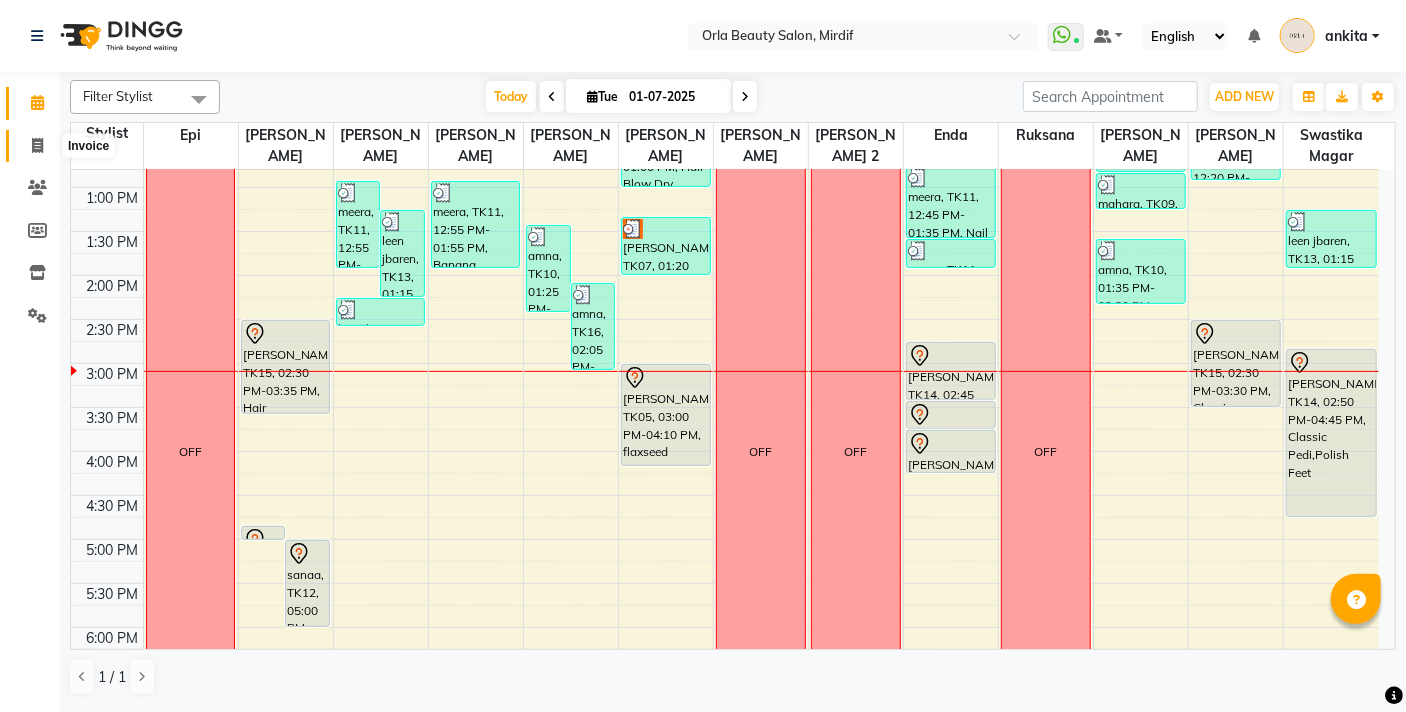 click 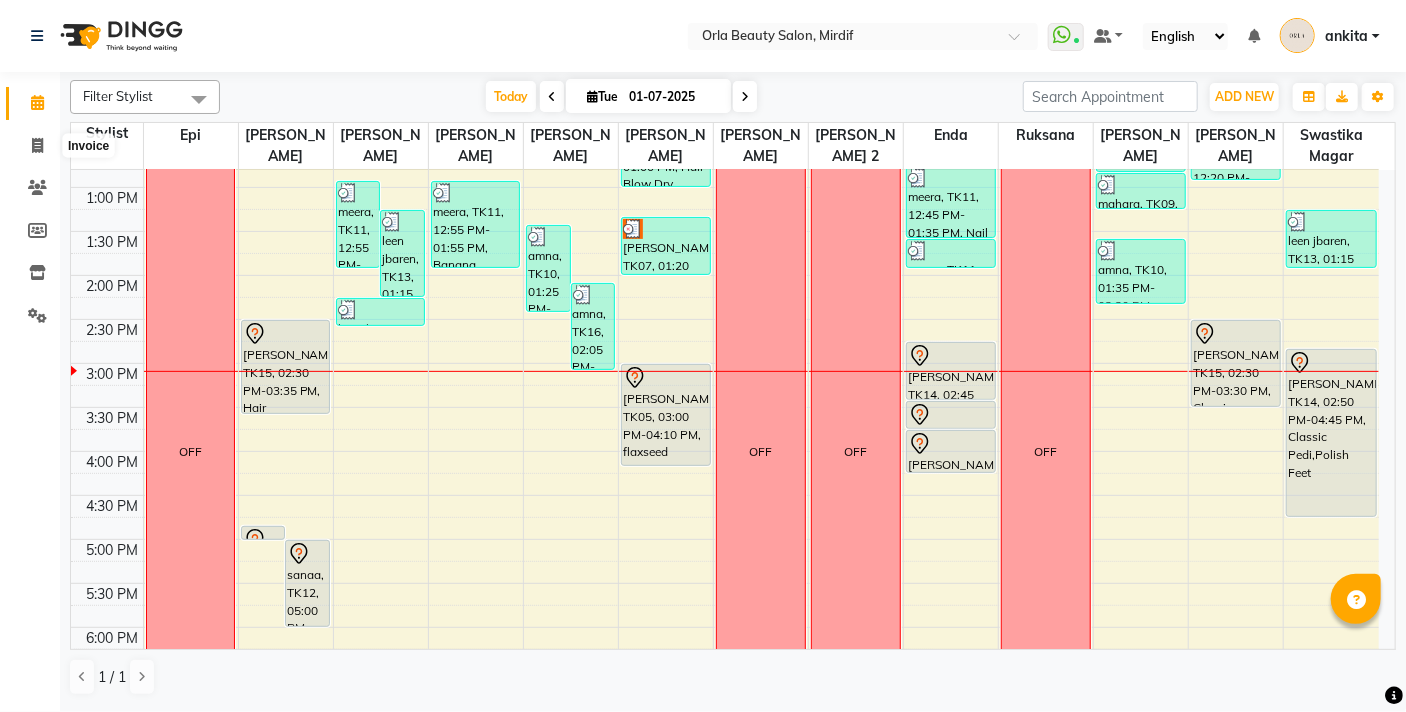 select on "service" 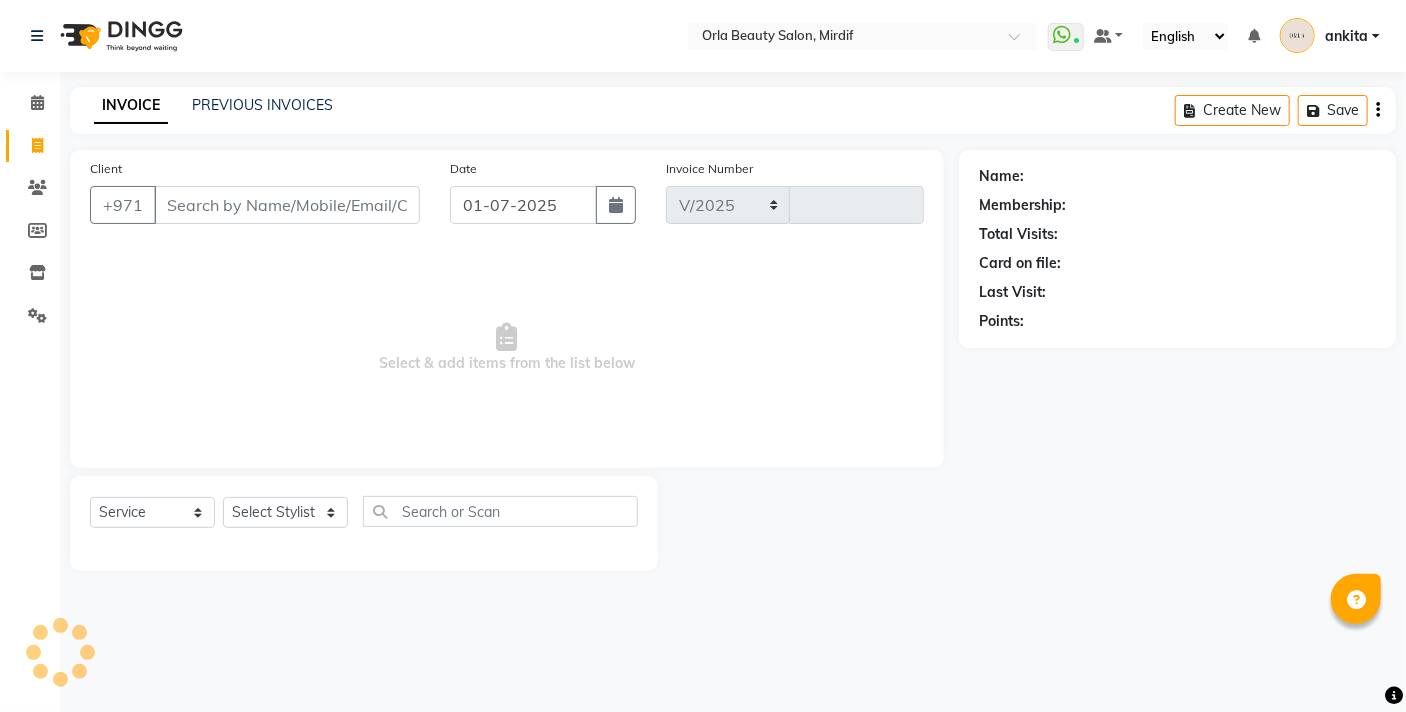 select on "5053" 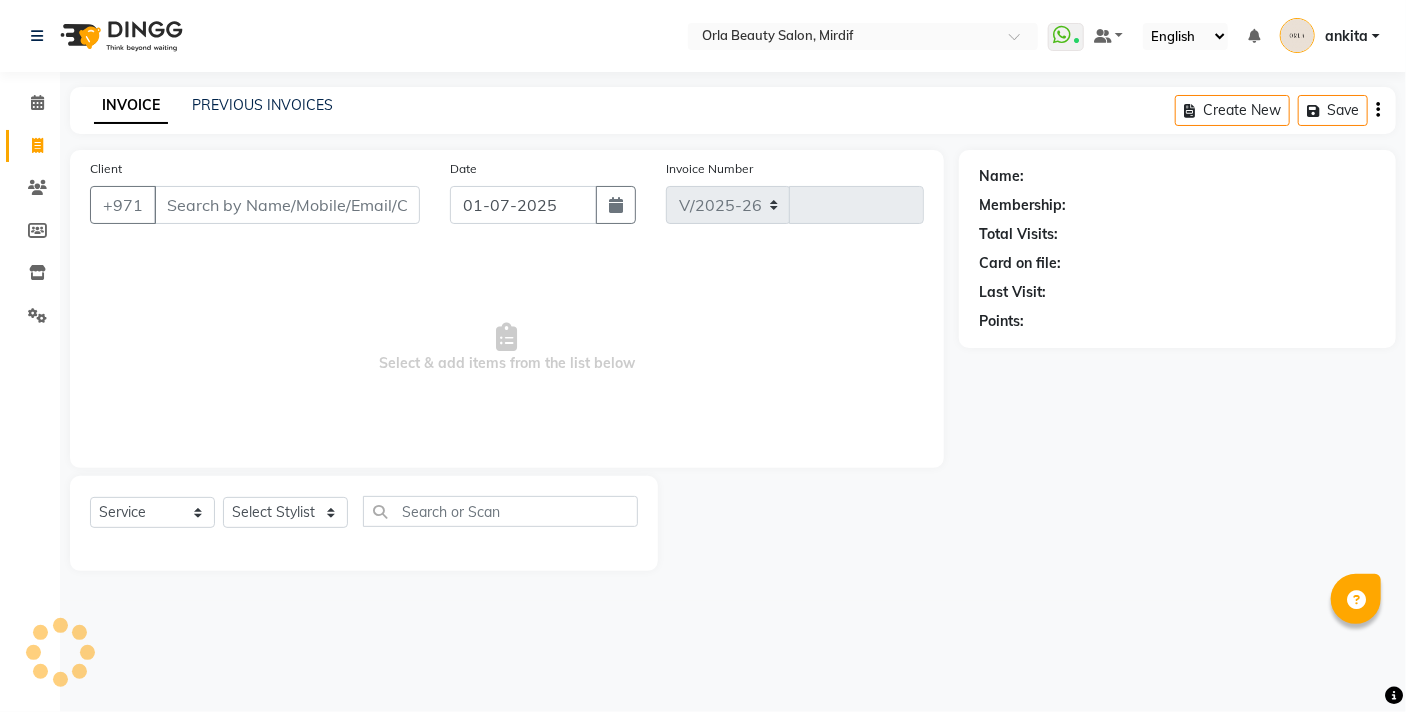 type on "2908" 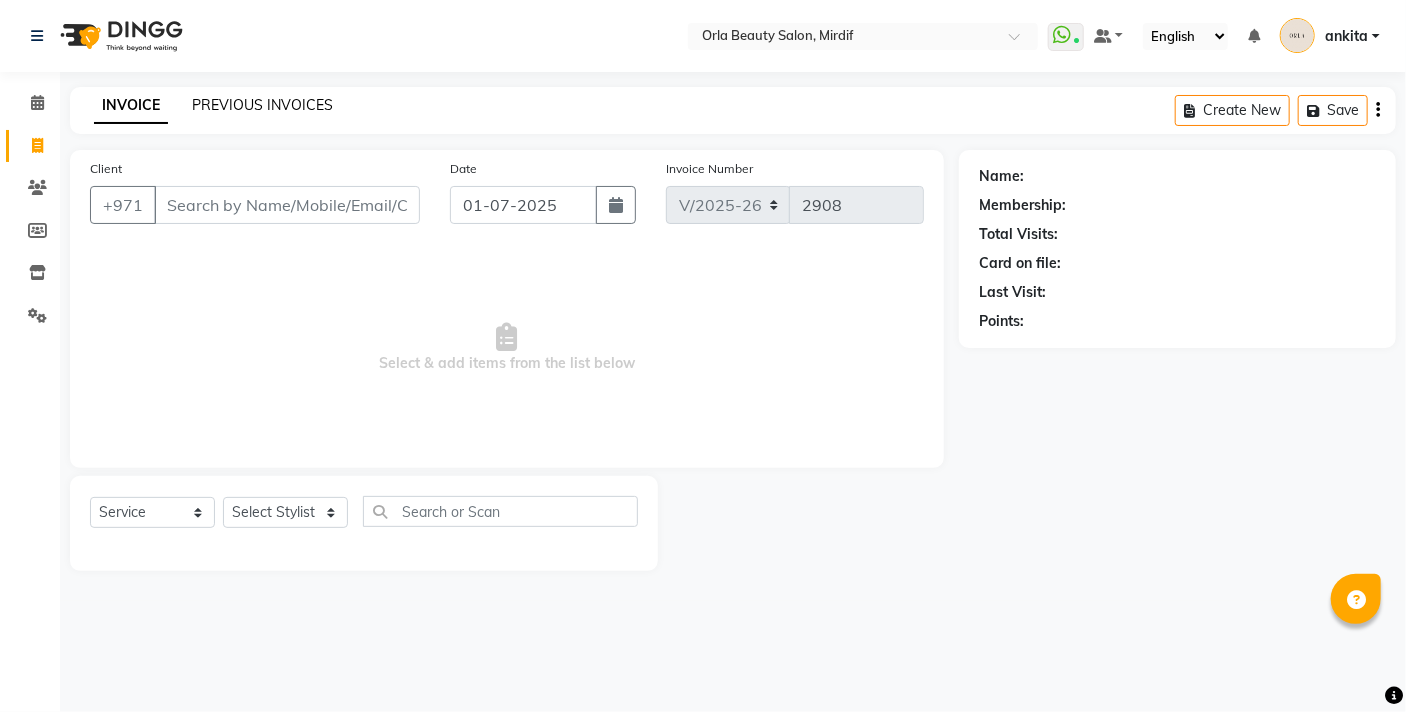 click on "PREVIOUS INVOICES" 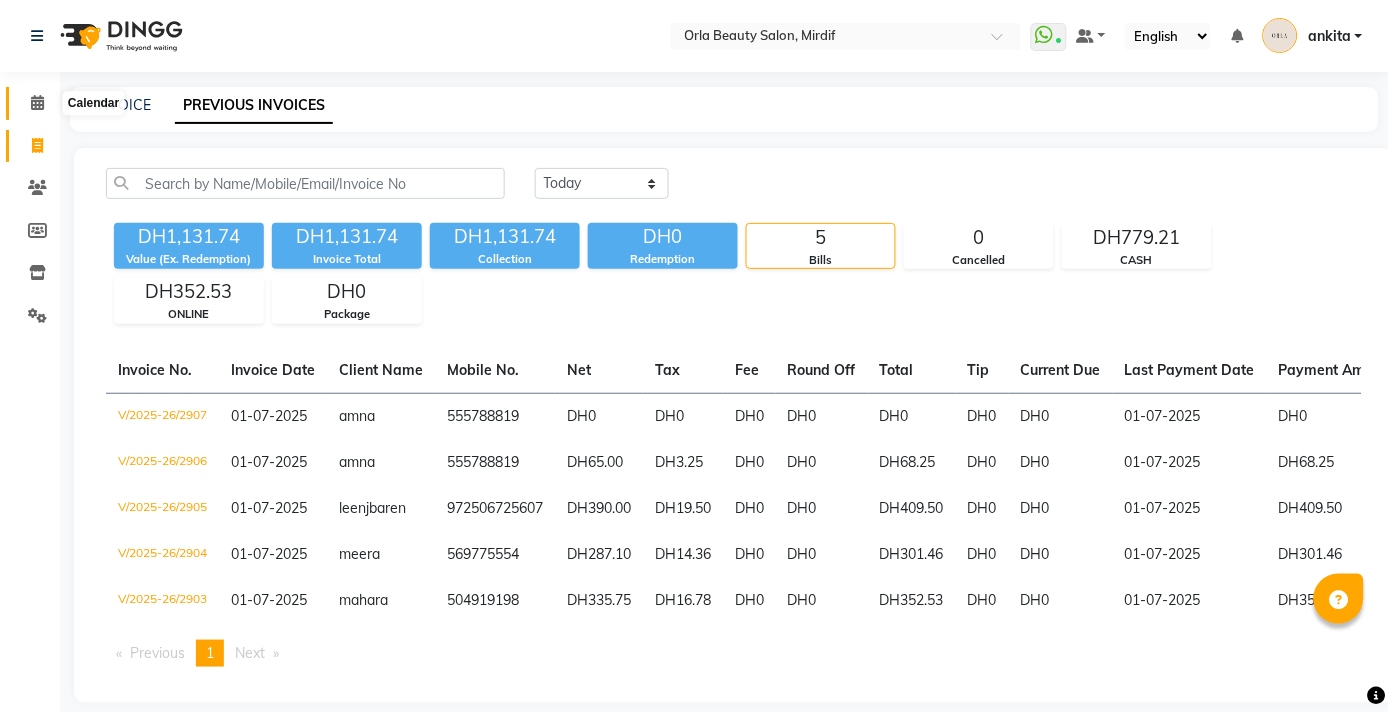 click 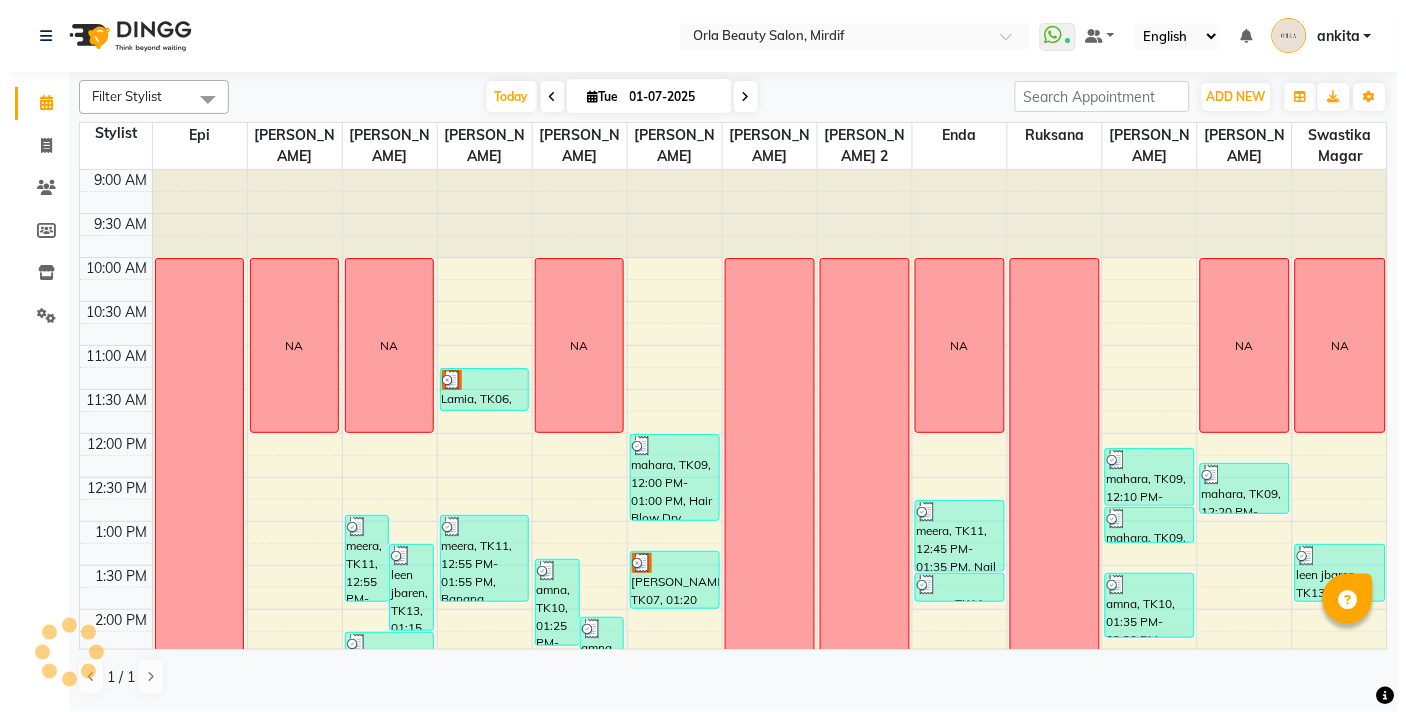 scroll, scrollTop: 529, scrollLeft: 0, axis: vertical 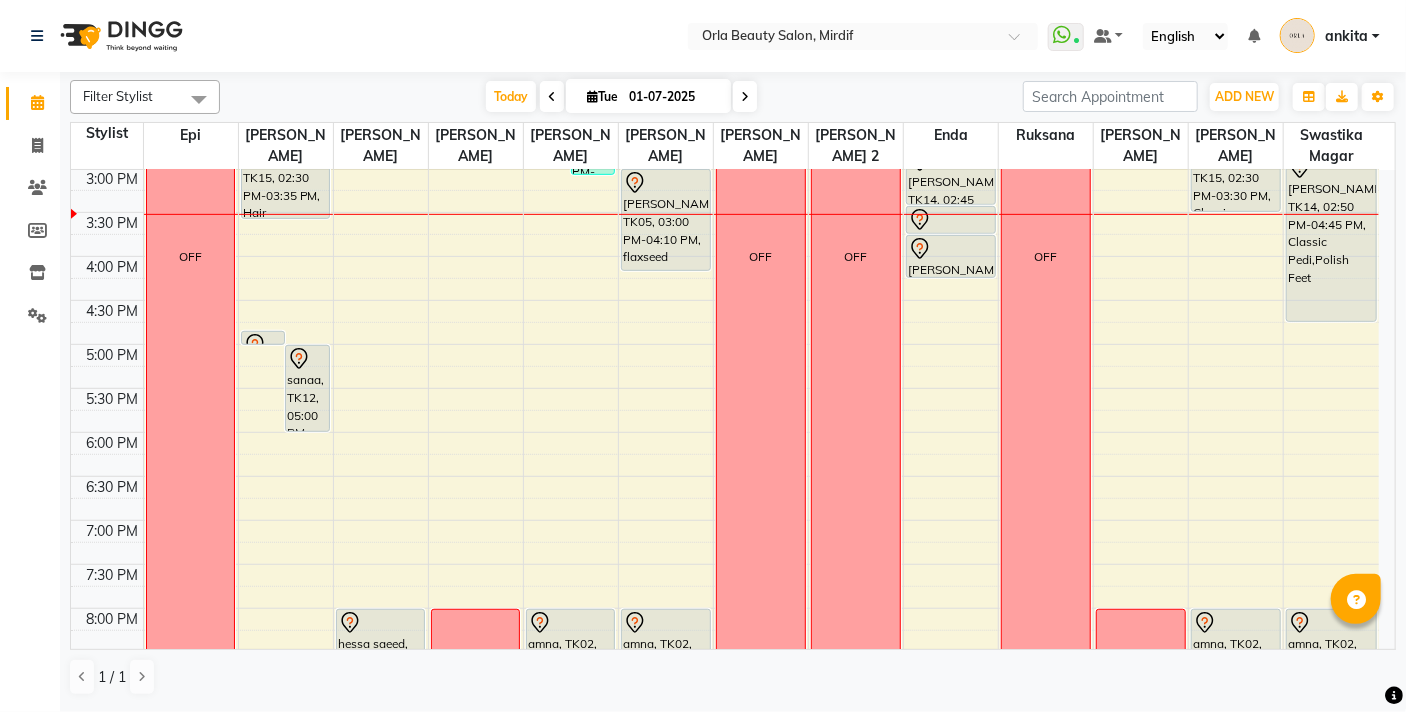 click on "9:00 AM 9:30 AM 10:00 AM 10:30 AM 11:00 AM 11:30 AM 12:00 PM 12:30 PM 1:00 PM 1:30 PM 2:00 PM 2:30 PM 3:00 PM 3:30 PM 4:00 PM 4:30 PM 5:00 PM 5:30 PM 6:00 PM 6:30 PM 7:00 PM 7:30 PM 8:00 PM 8:30 PM 9:00 PM 9:30 PM 10:00 PM 10:30 PM  OFF              [PERSON_NAME], TK04, 04:50 PM-05:00 PM, Full Hair Color             sanaa, TK12, 05:00 PM-06:00 PM, Anti-[MEDICAL_DATA] Scrub  NA              [PERSON_NAME], TK15, 02:30 PM-03:35 PM, Hair Wash,Blow Dry     meera, TK11, 12:55 PM-01:55 PM, Banana Treatment Long     leen jbaren, TK13, 01:15 PM-02:15 PM, Sedr Treatment Long  [PERSON_NAME] jbaren, TK13, 02:15 PM-02:35 PM, Banana Treatment             hessa saeed, TK03, 08:00 PM-09:00 PM, organic treatment     Lamia, TK06, 11:15 AM-11:45 AM, Hair Wash Medium     meera, TK11, 12:55 PM-01:55 PM, Banana Treatment Long  OFF      amna, TK10, 01:25 PM-02:25 PM, Sedr Treatment     amna, TK16, 02:05 PM-03:05 PM, Sedr Treatment  NA              amna, TK02, 08:00 PM-08:40 PM, Classic Mani                                  OFF   OFF   NA" at bounding box center (725, 256) 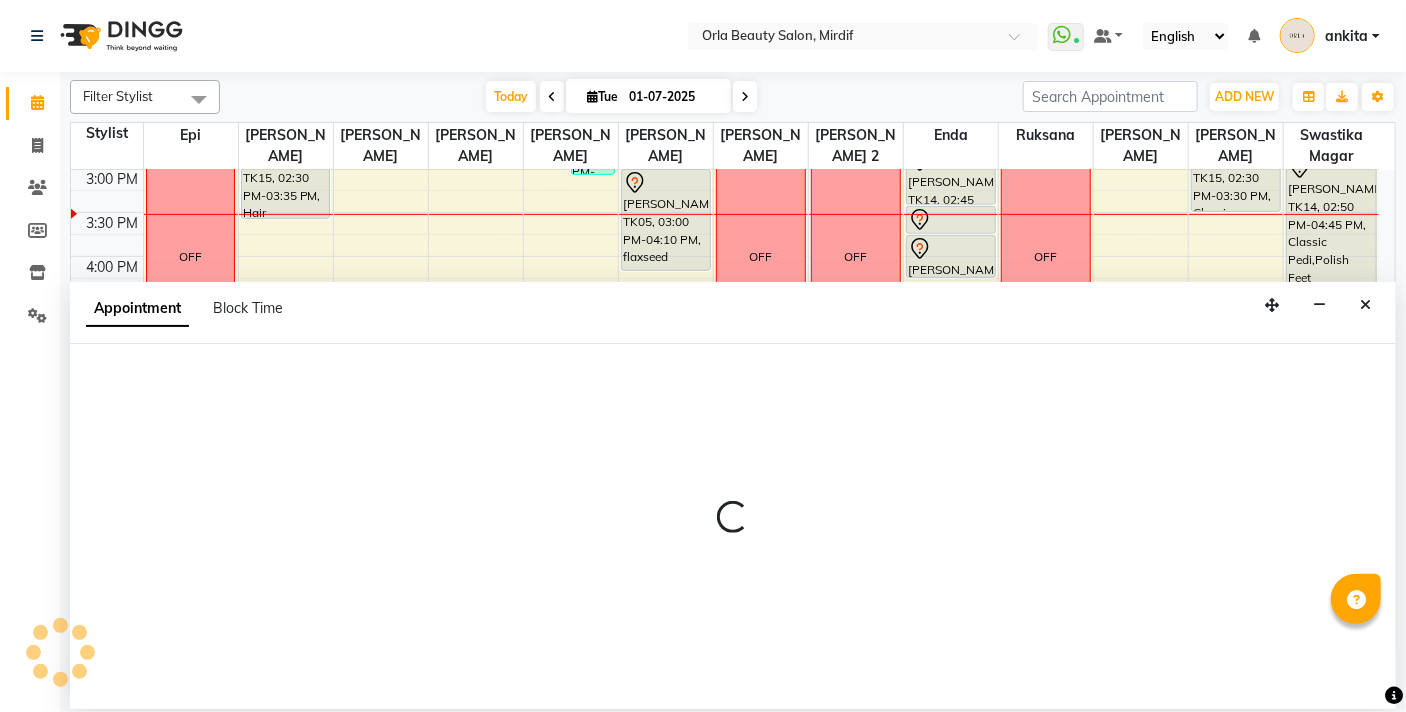 click at bounding box center [1365, 305] 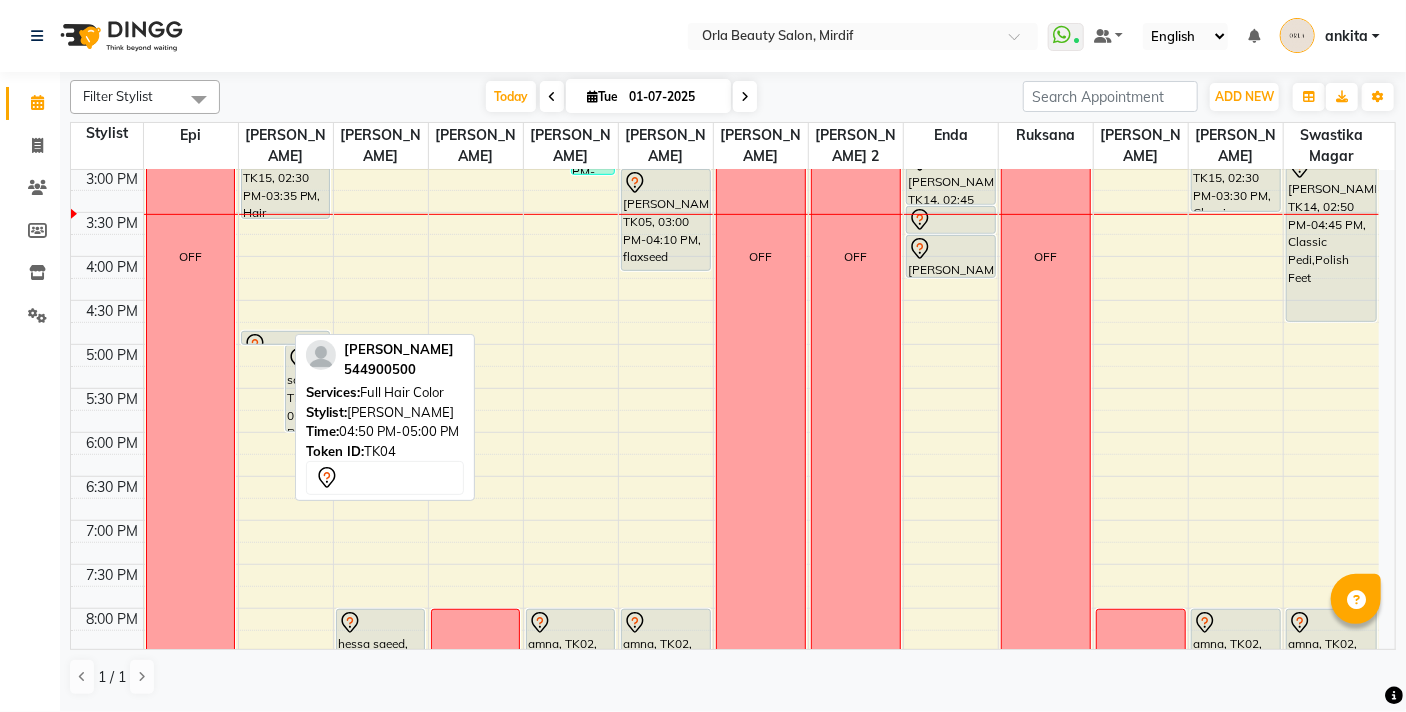click on "[PERSON_NAME], TK04, 04:50 PM-05:00 PM, Full Hair Color             sanaa, TK12, 05:00 PM-06:00 PM, Anti-[MEDICAL_DATA] Scrub  NA              [PERSON_NAME], TK15, 02:30 PM-03:35 PM, Hair Wash,Blow Dry             [PERSON_NAME], TK04, 04:50 PM-05:00 PM, Full Hair Color" at bounding box center (286, 256) 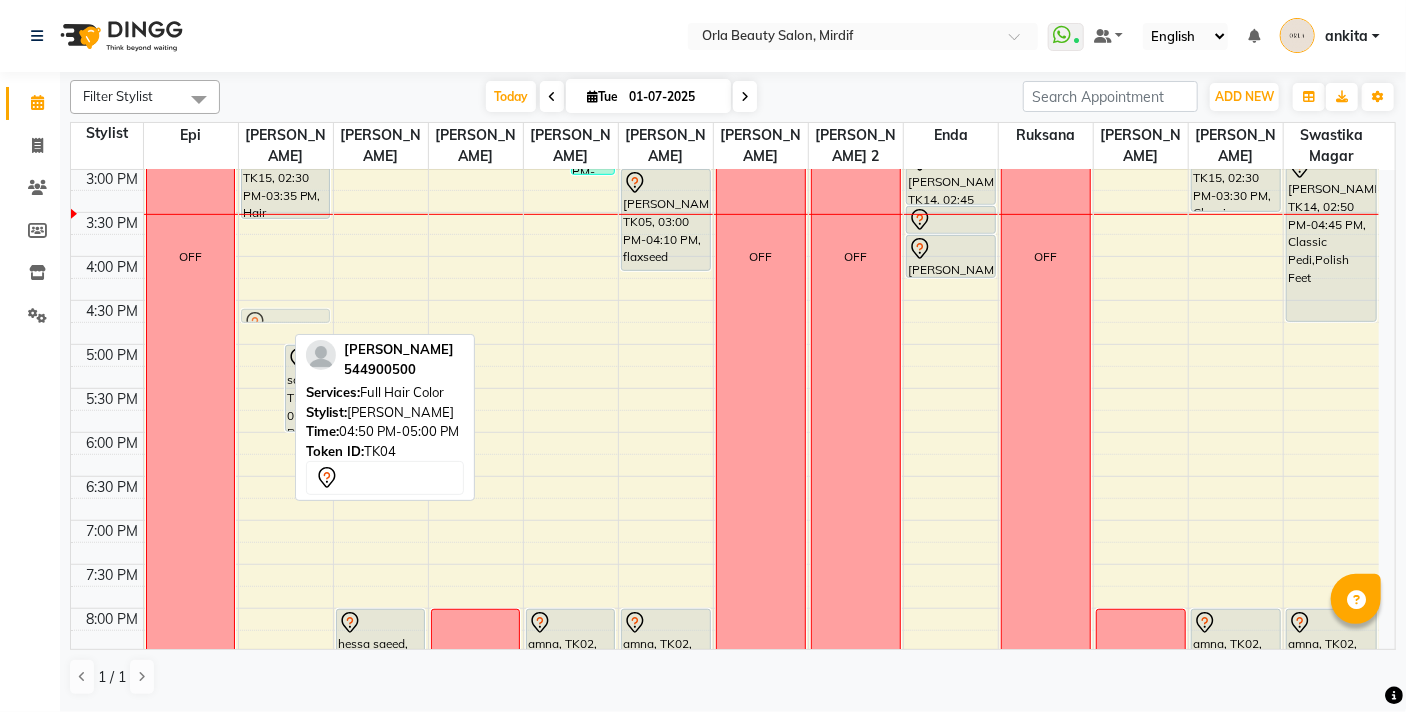 drag, startPoint x: 266, startPoint y: 336, endPoint x: 267, endPoint y: 314, distance: 22.022715 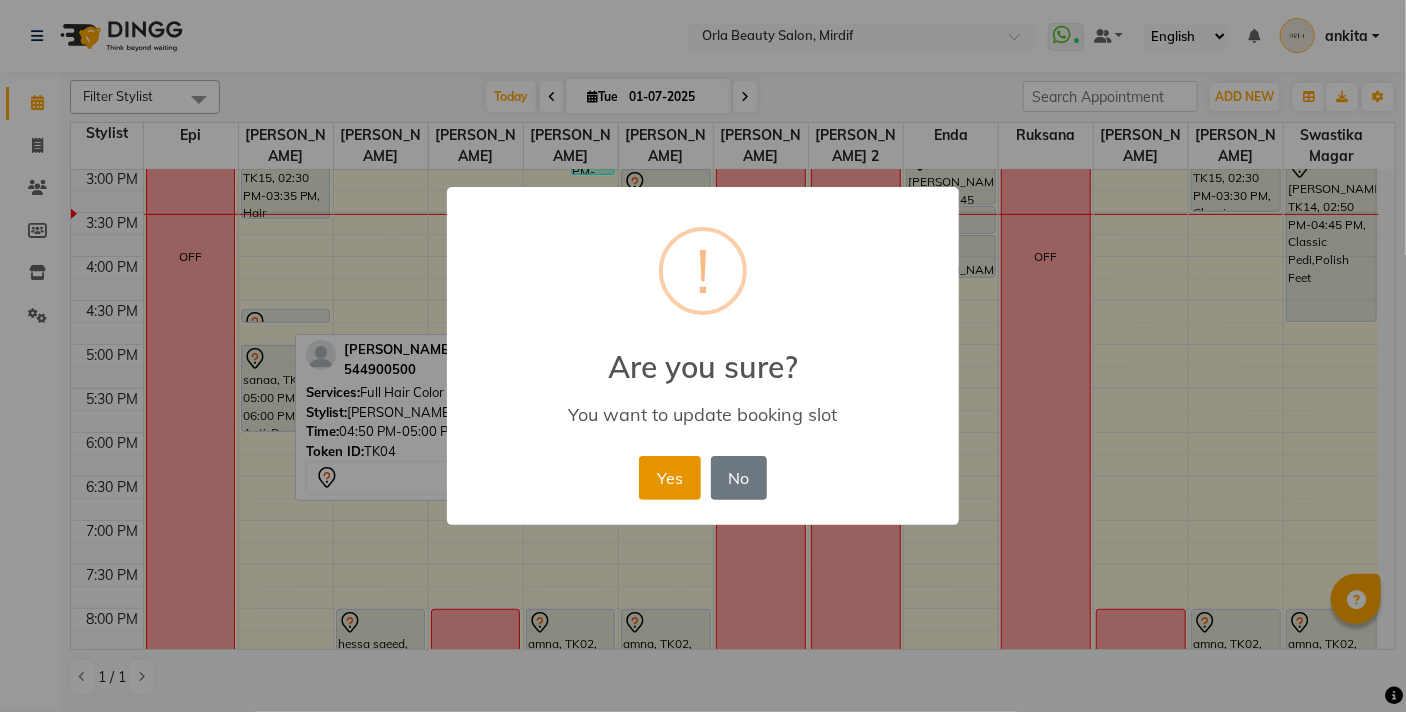 click on "Yes" at bounding box center (669, 478) 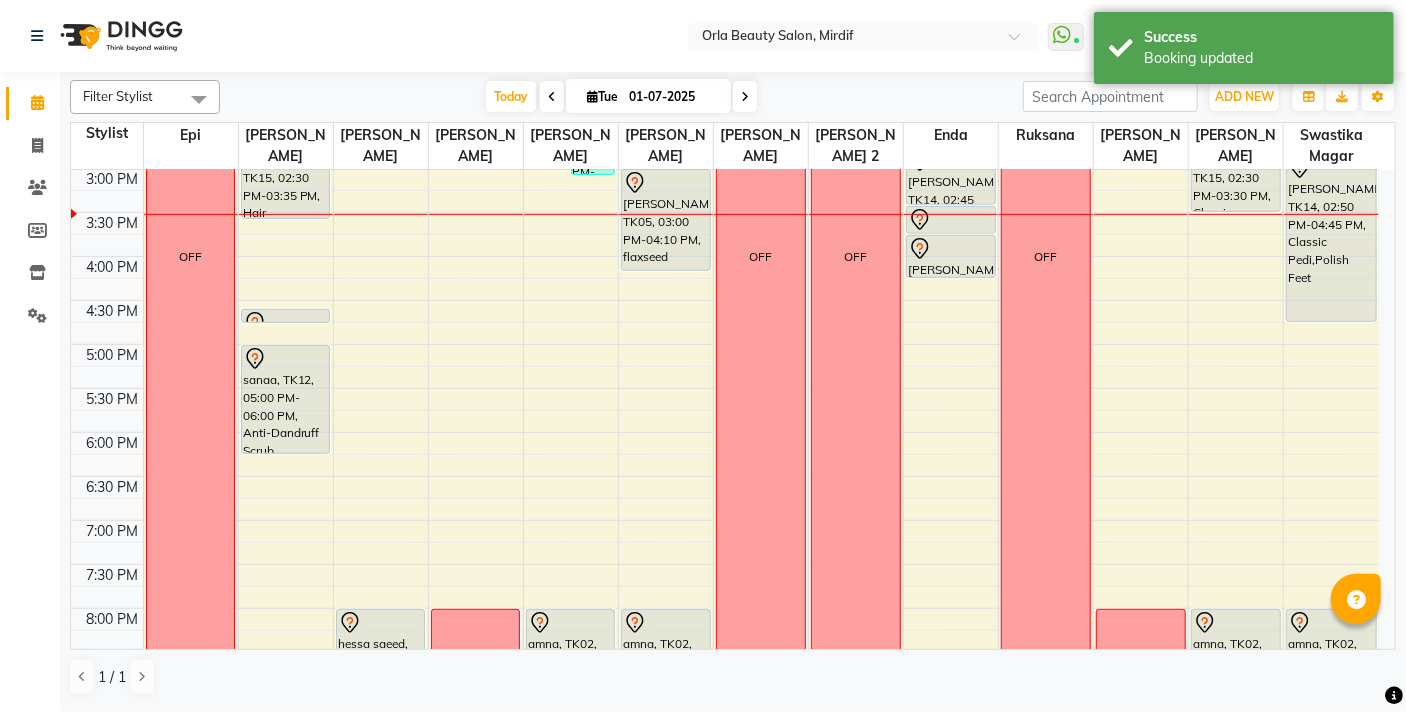 drag, startPoint x: 286, startPoint y: 433, endPoint x: 282, endPoint y: 472, distance: 39.20459 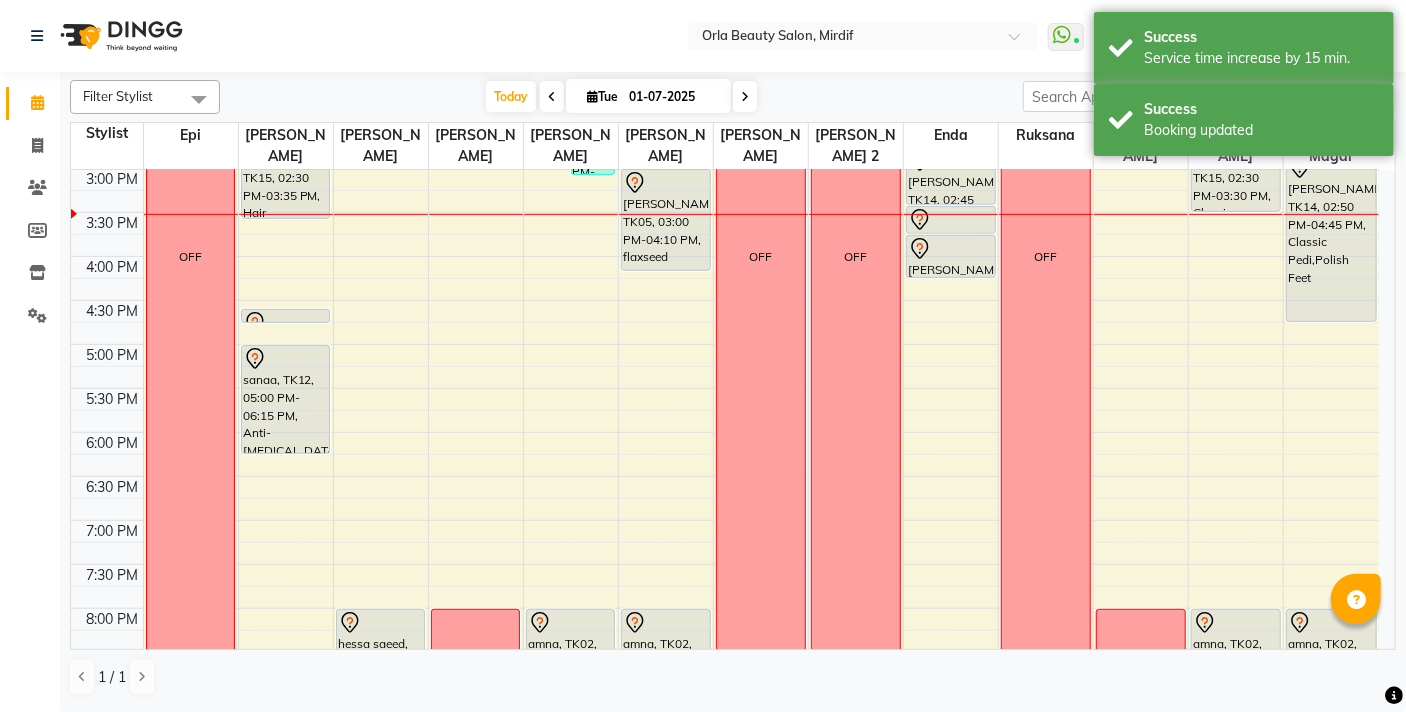 scroll, scrollTop: 391, scrollLeft: 0, axis: vertical 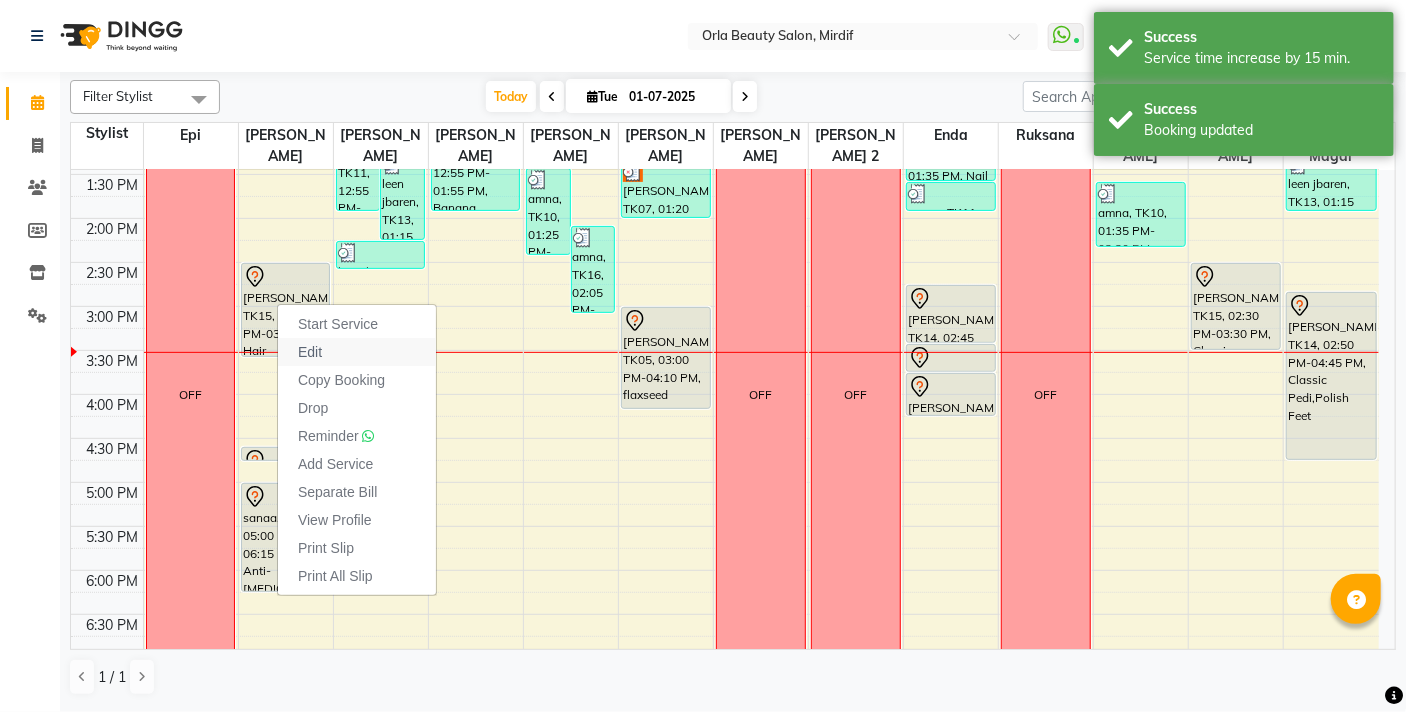 click on "Edit" at bounding box center (310, 352) 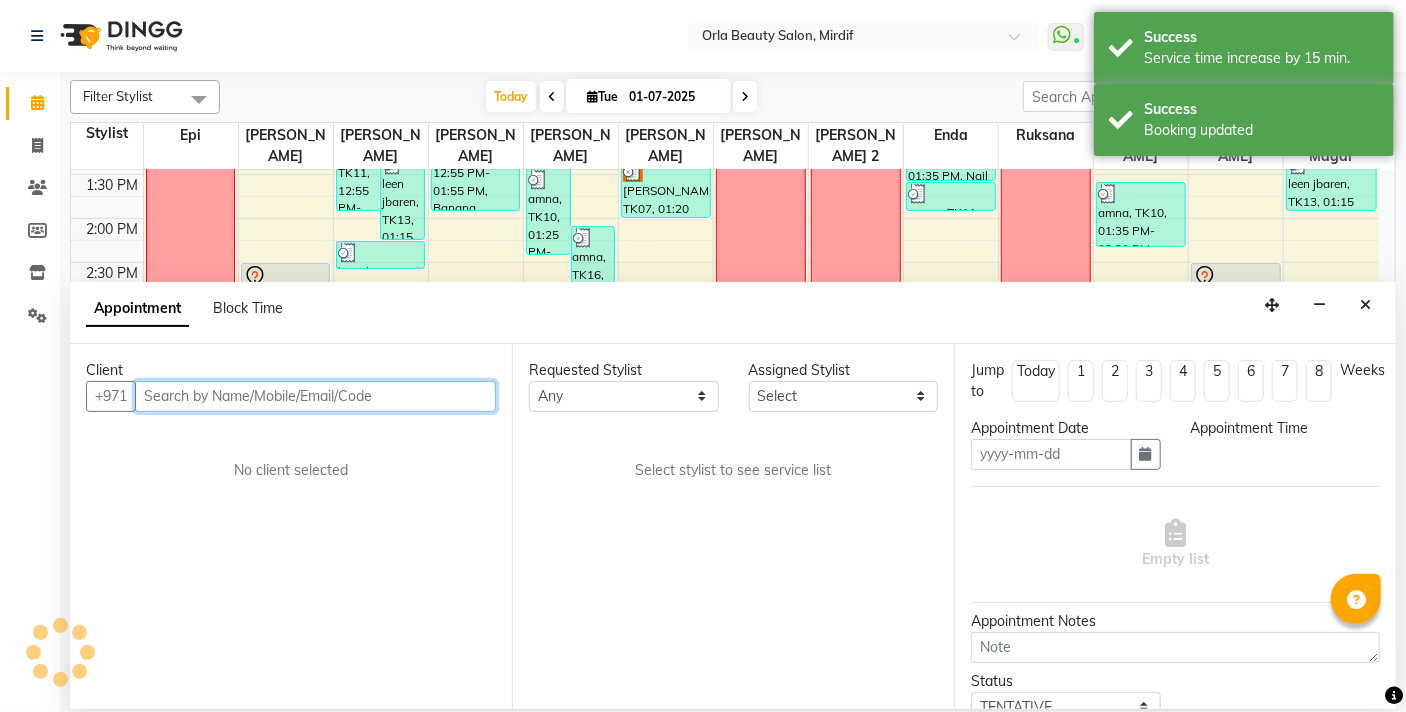 type on "01-07-2025" 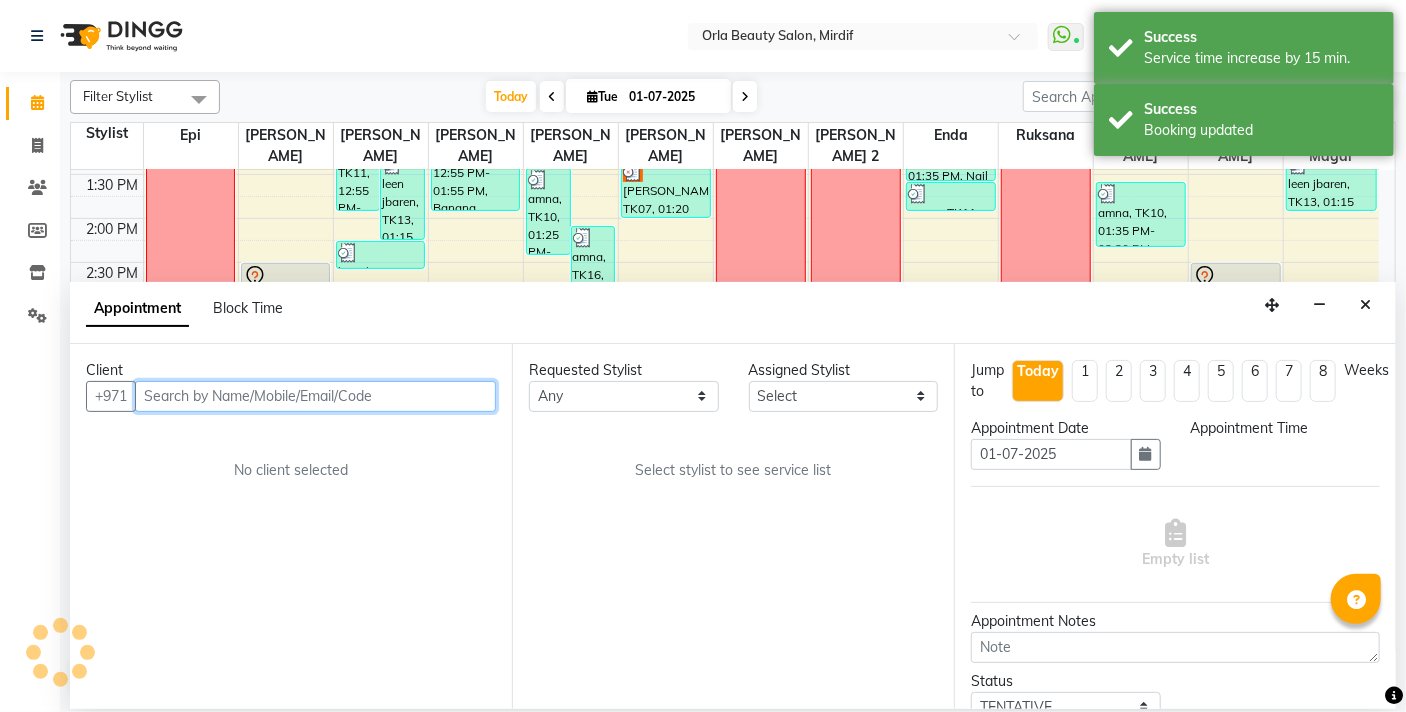 select on "870" 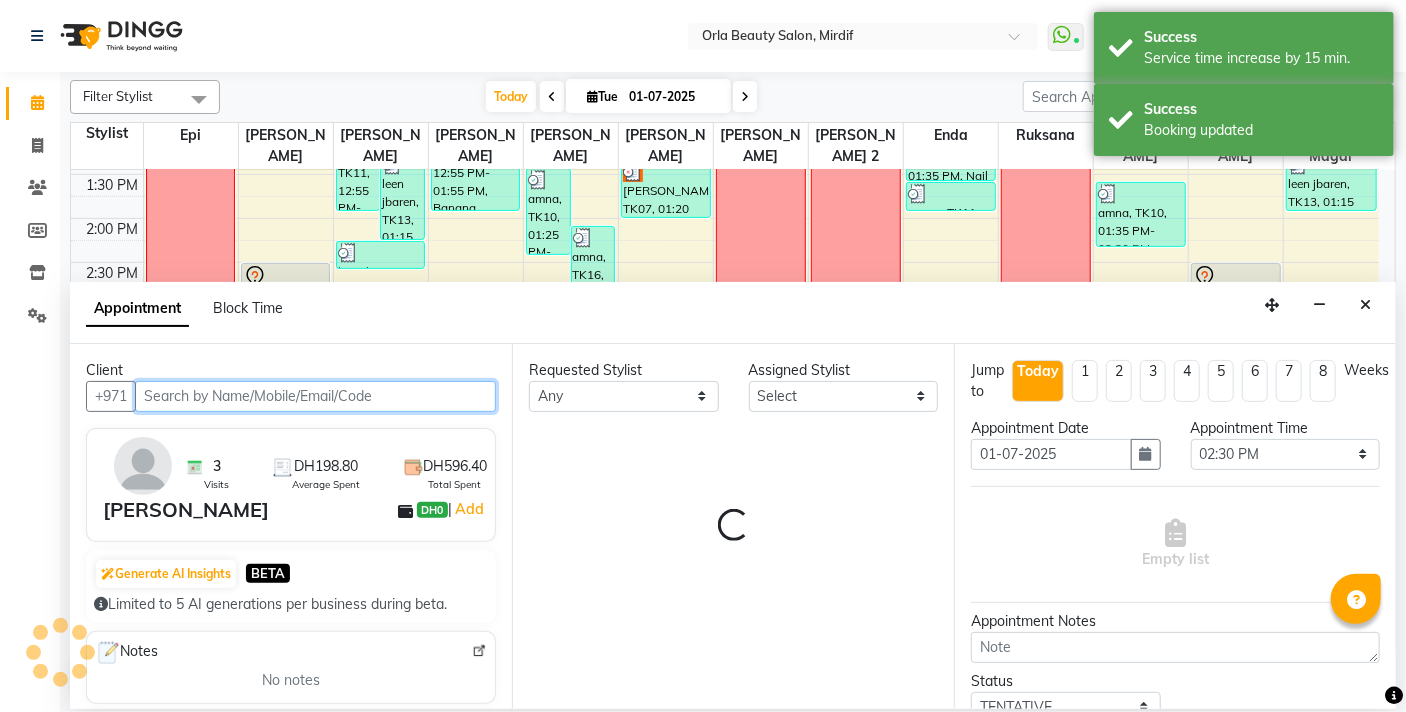 scroll, scrollTop: 529, scrollLeft: 0, axis: vertical 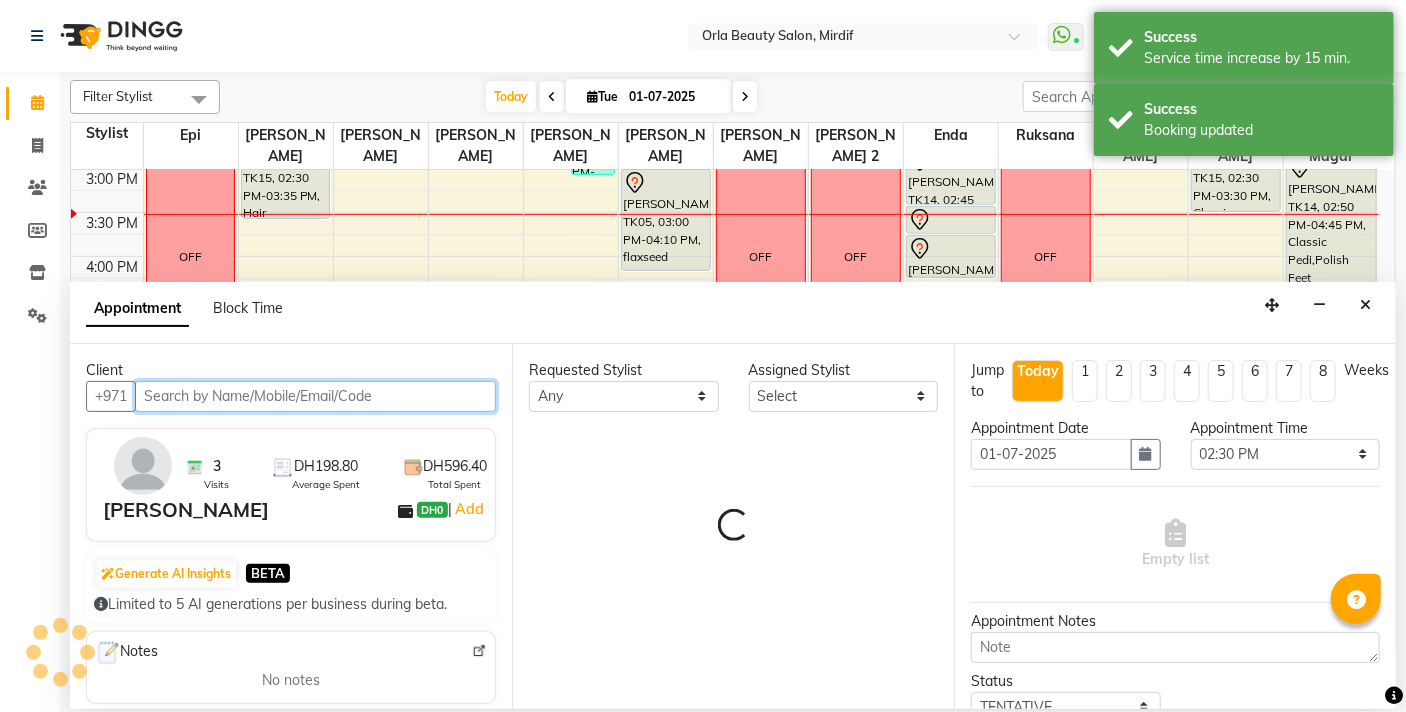 select on "55164" 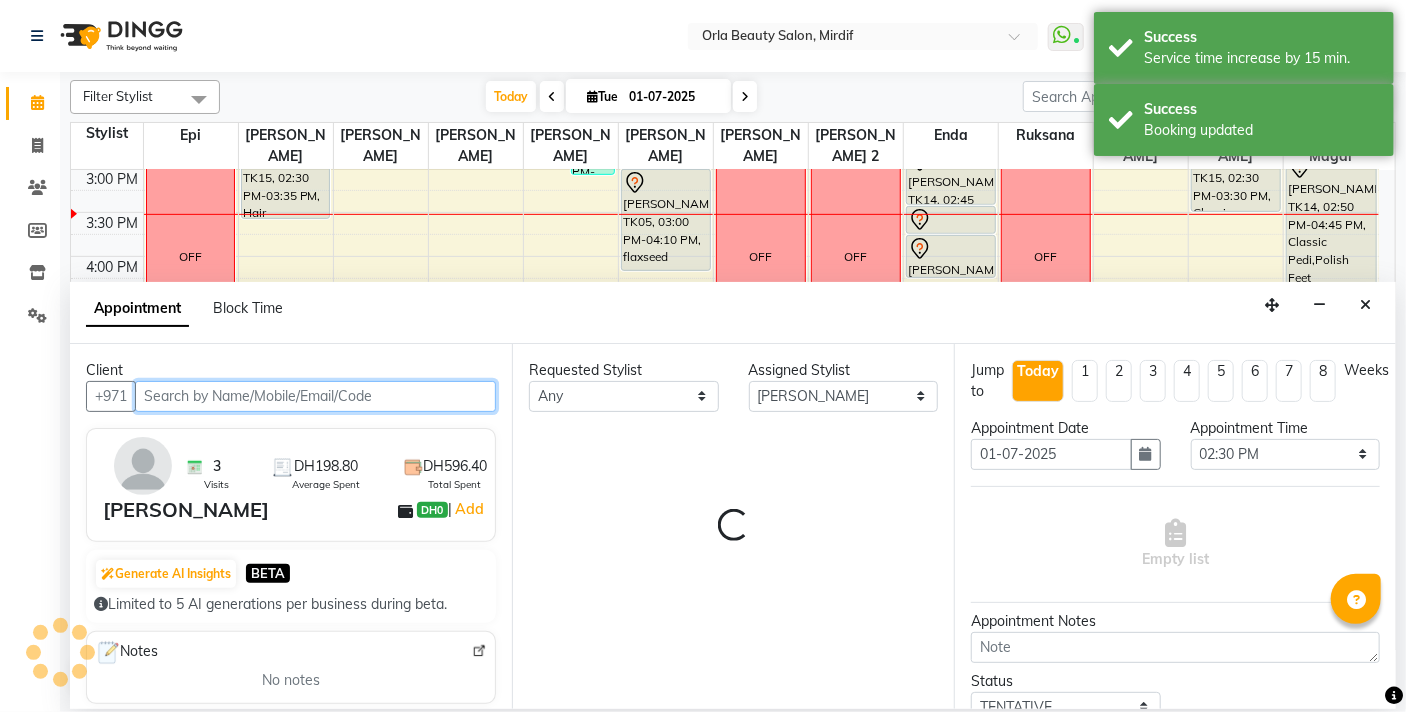 select on "2225" 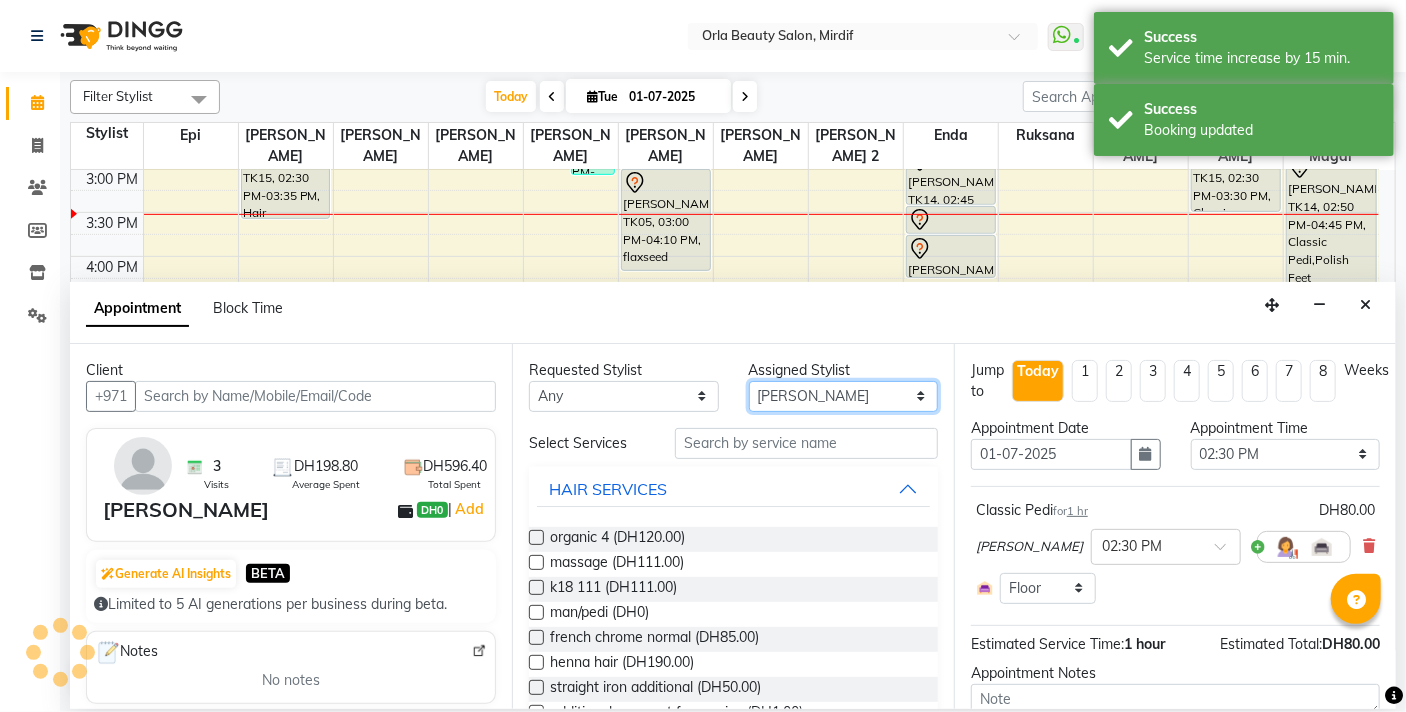 drag, startPoint x: 809, startPoint y: 393, endPoint x: 810, endPoint y: 381, distance: 12.0415945 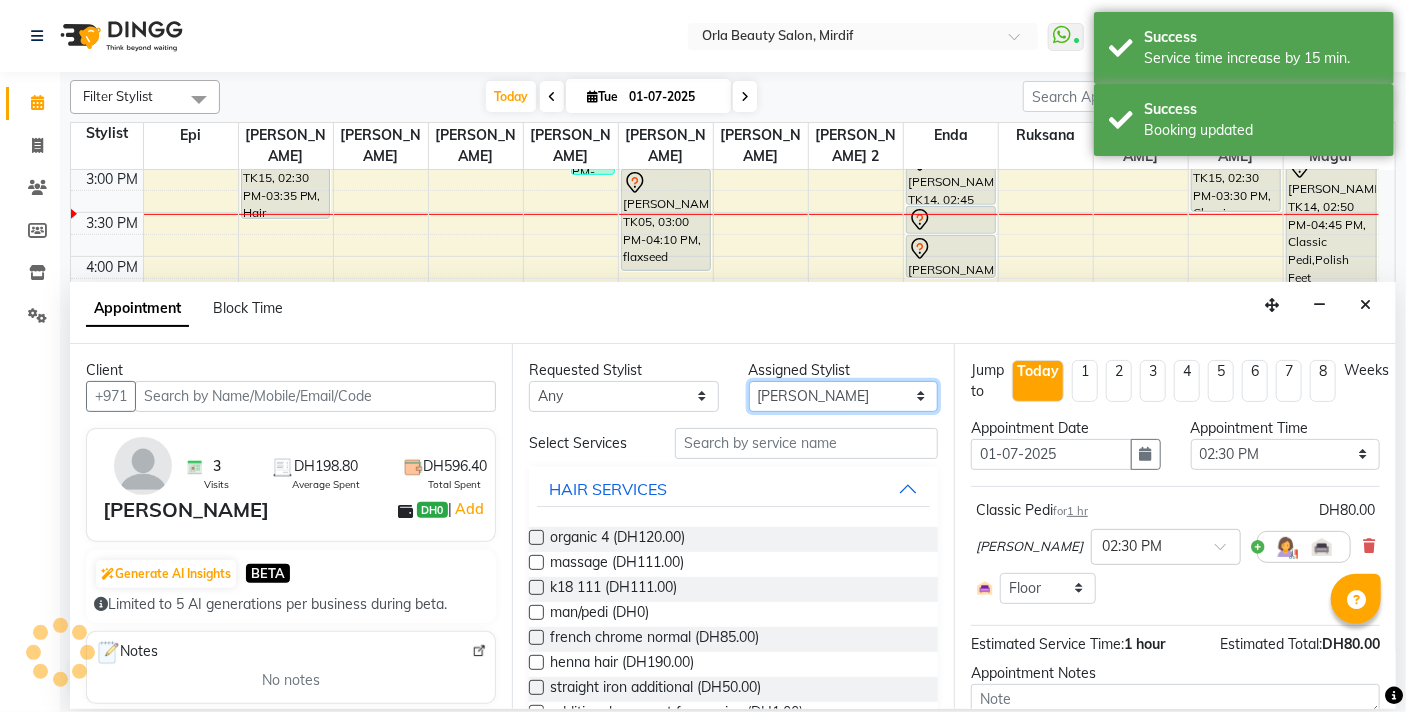click on "Select Enda Epi [PERSON_NAME] Manju [PERSON_NAME] [PERSON_NAME] [PERSON_NAME] 2 [PERSON_NAME] [PERSON_NAME] [PERSON_NAME] swastika magar" at bounding box center [844, 396] 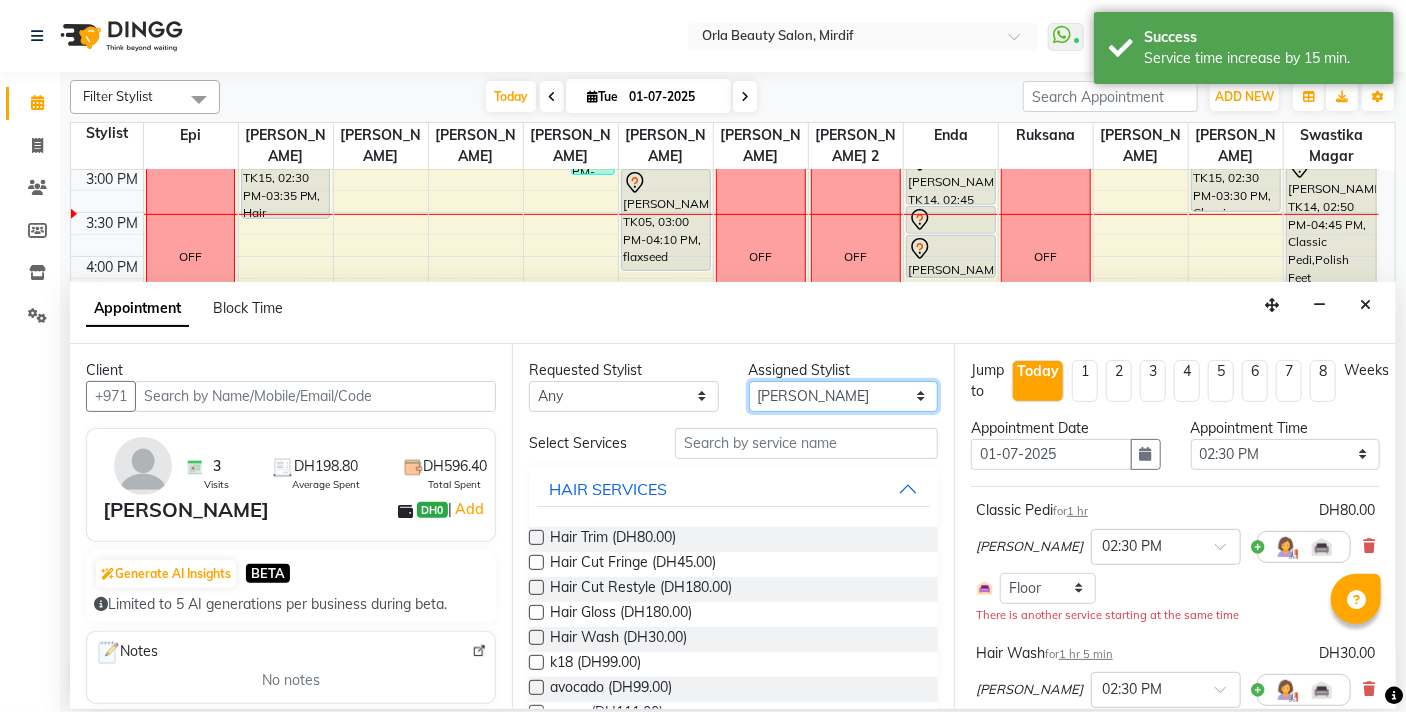 select on "41139" 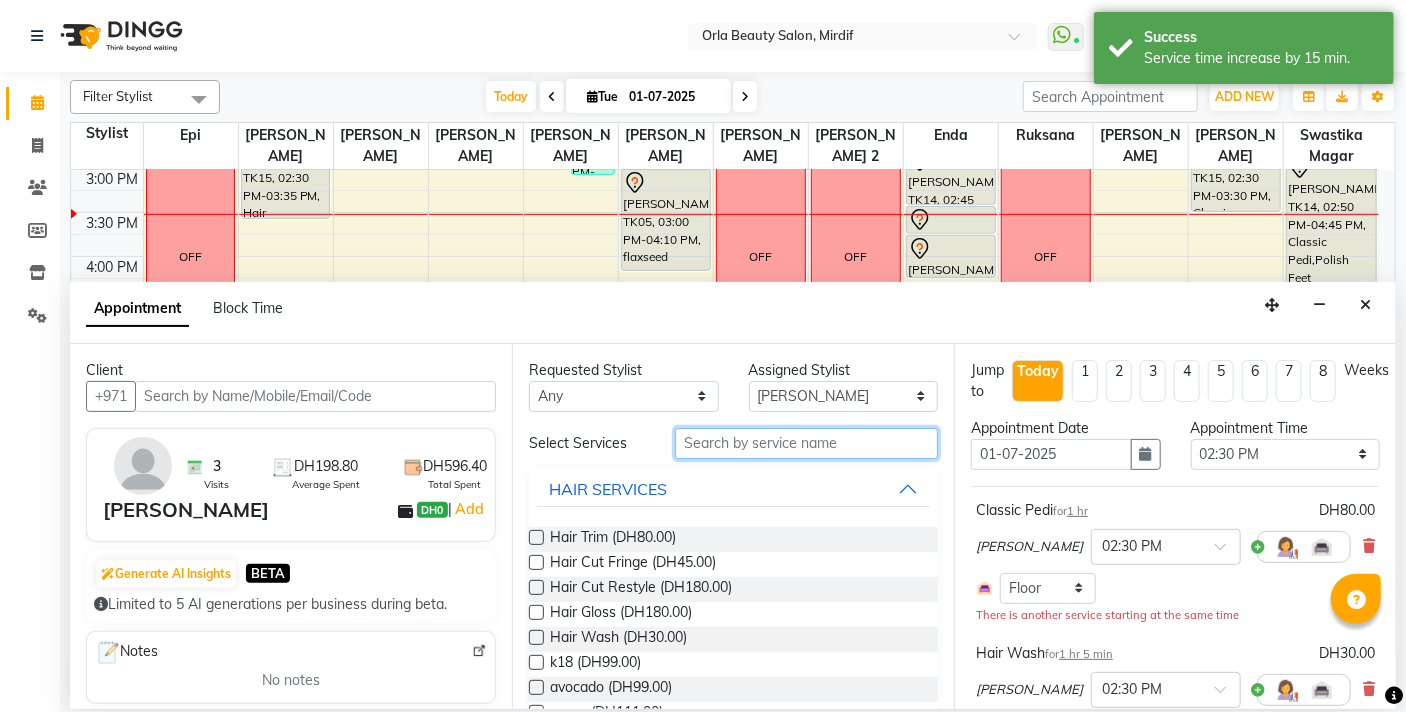 click at bounding box center [806, 443] 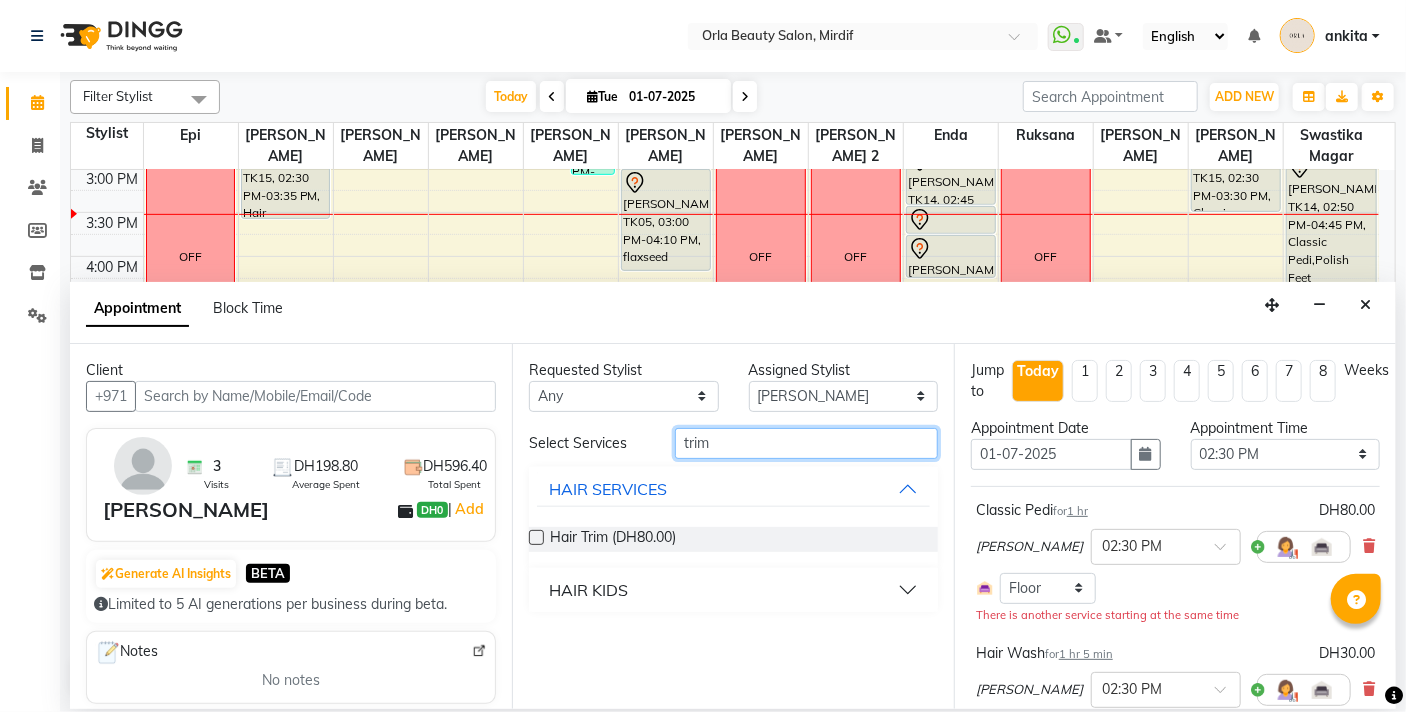 type on "trim" 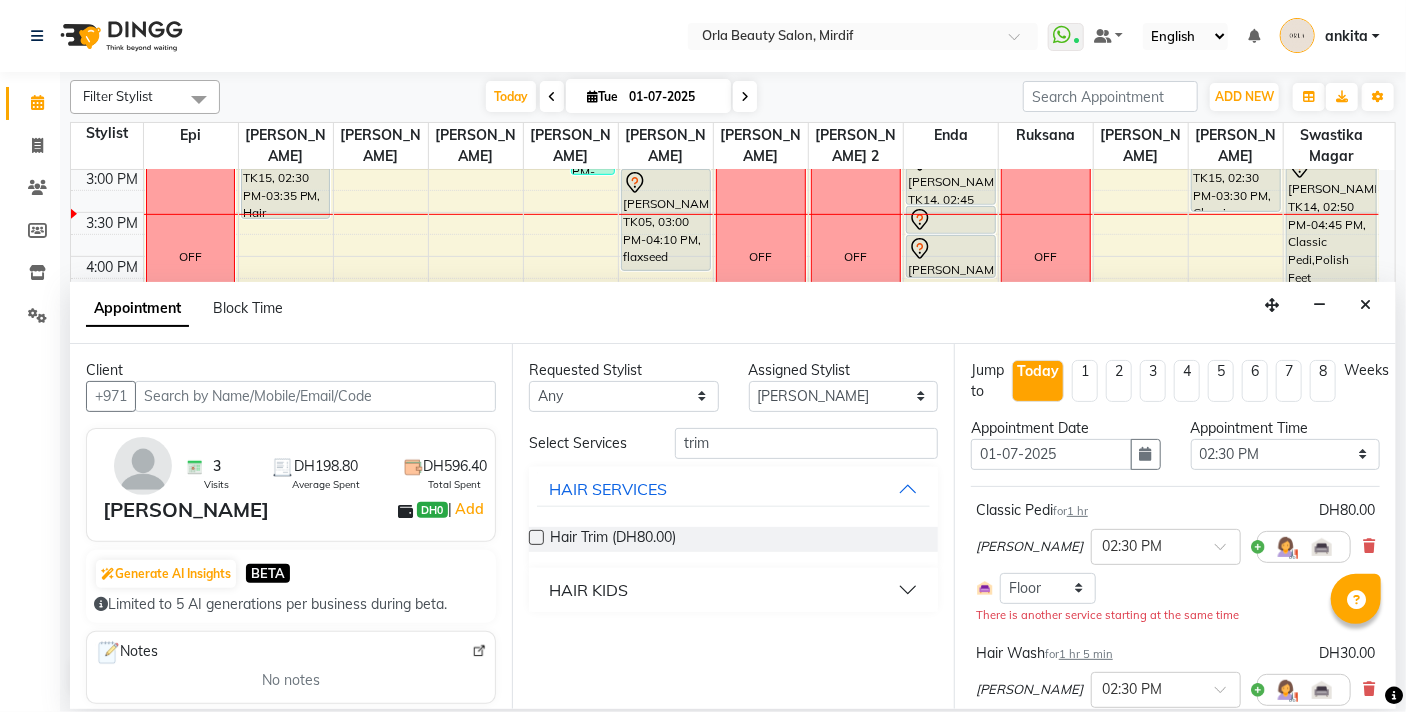 click at bounding box center [536, 537] 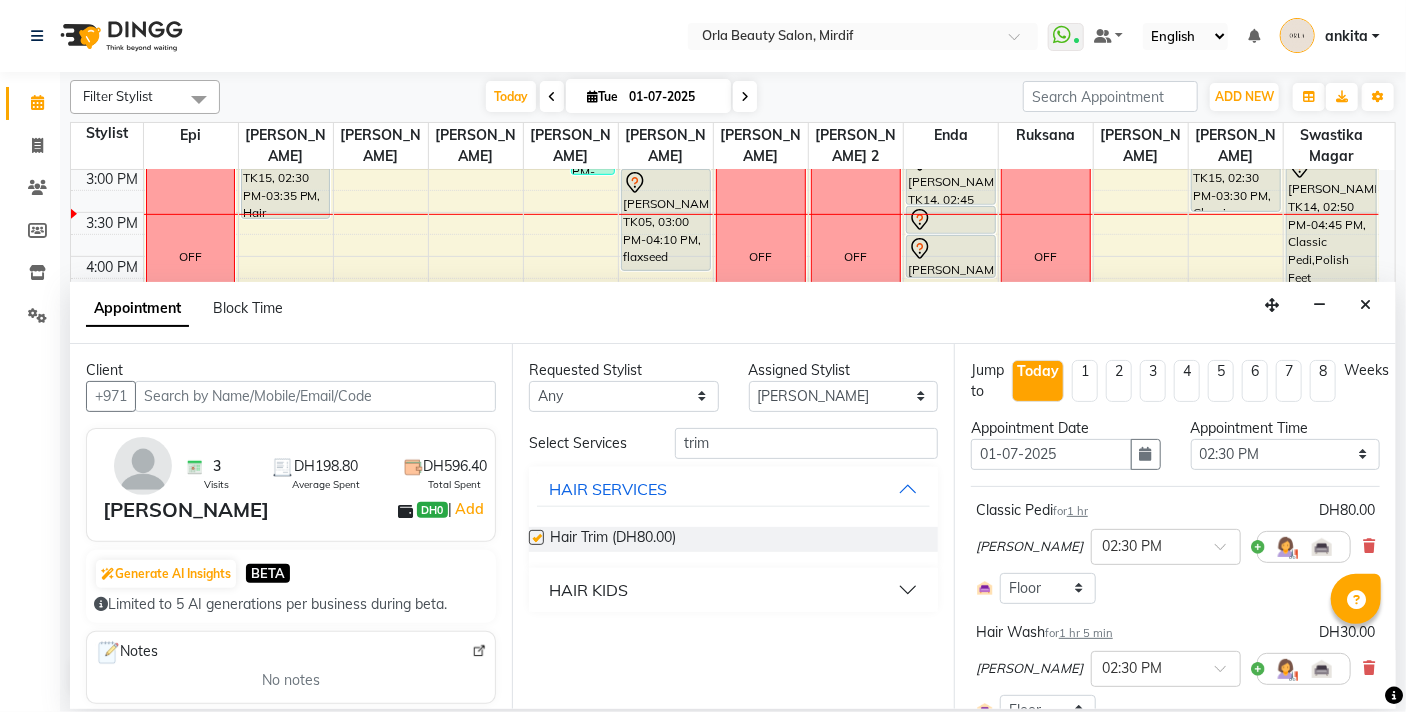 checkbox on "false" 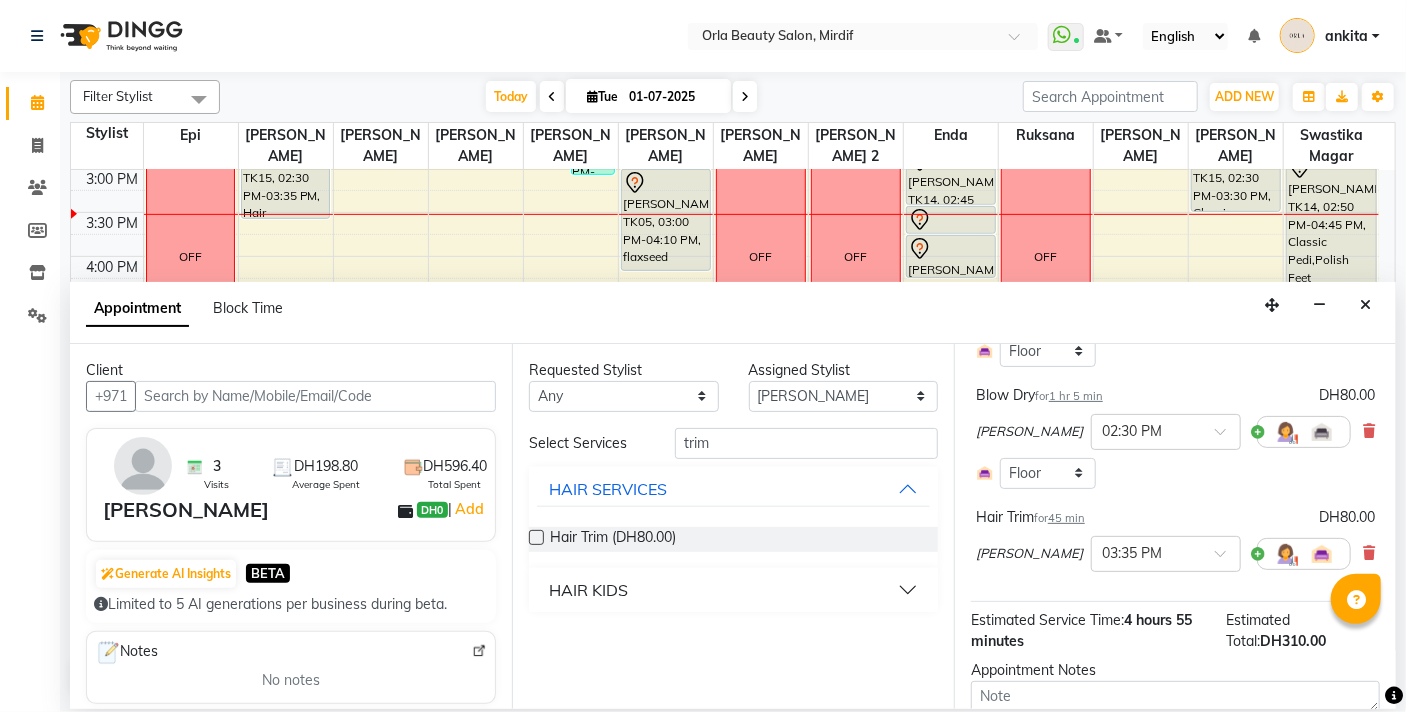 scroll, scrollTop: 626, scrollLeft: 0, axis: vertical 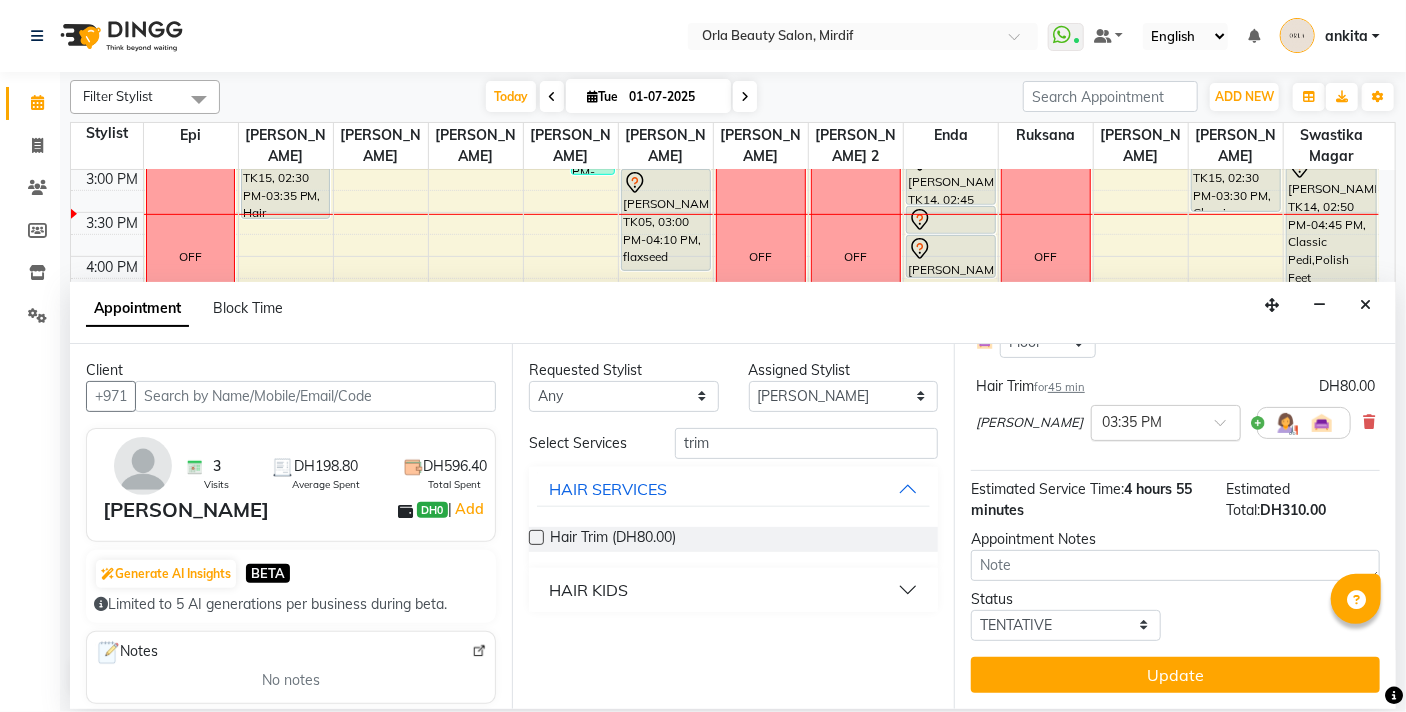 click at bounding box center [1166, 421] 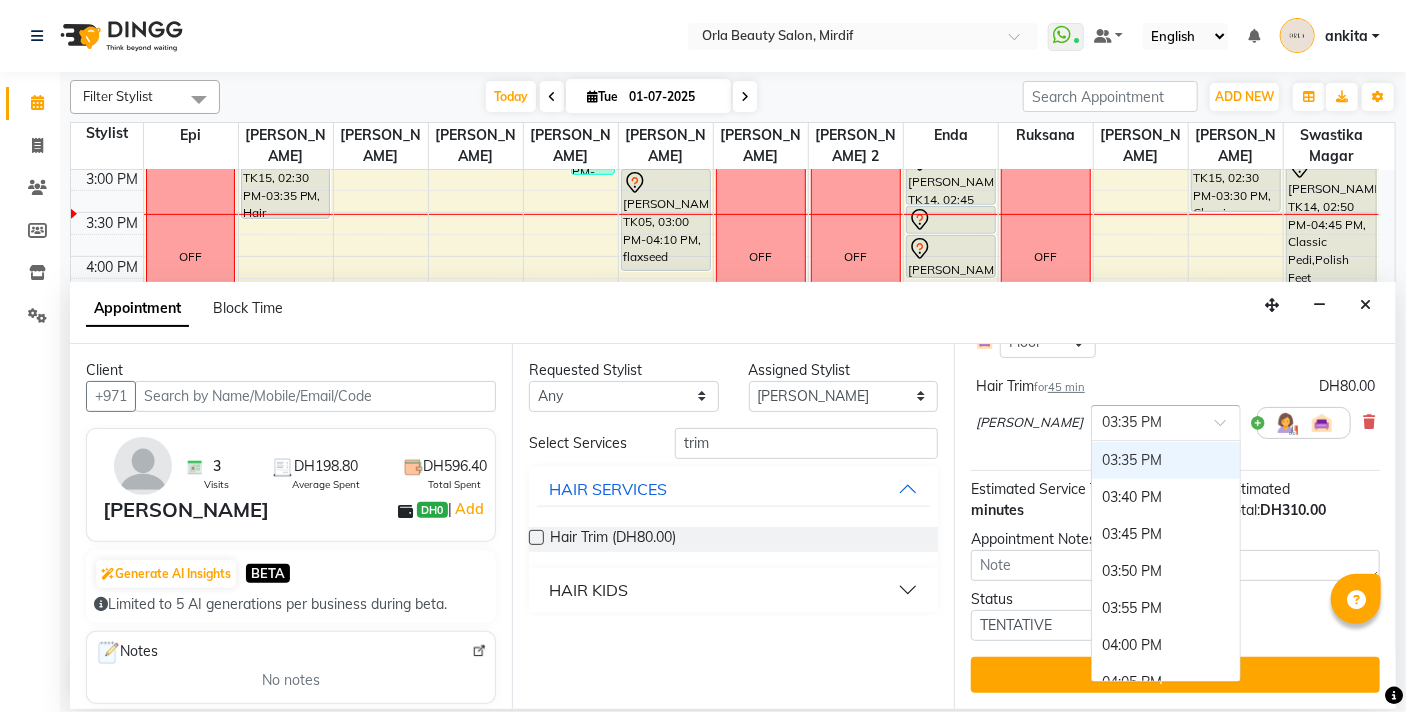 scroll, scrollTop: 2482, scrollLeft: 0, axis: vertical 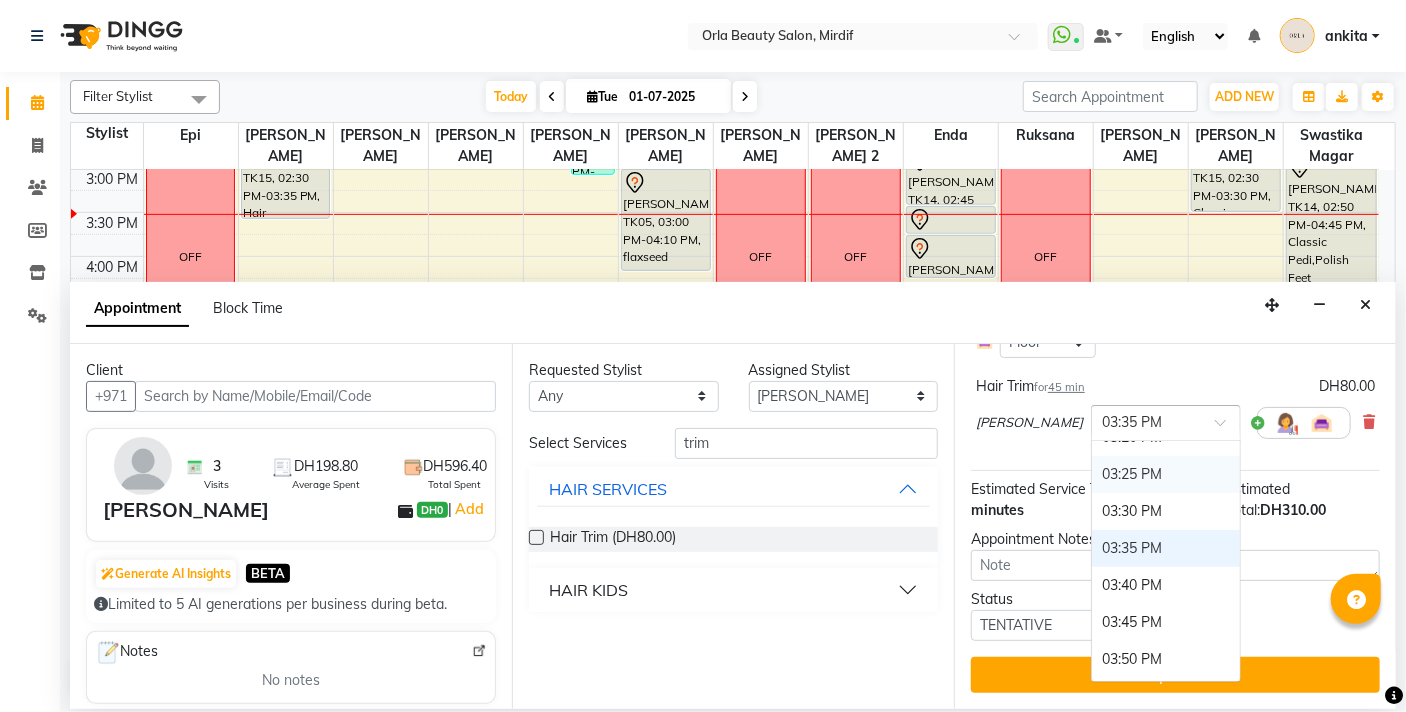 click on "03:25 PM" at bounding box center (1166, 474) 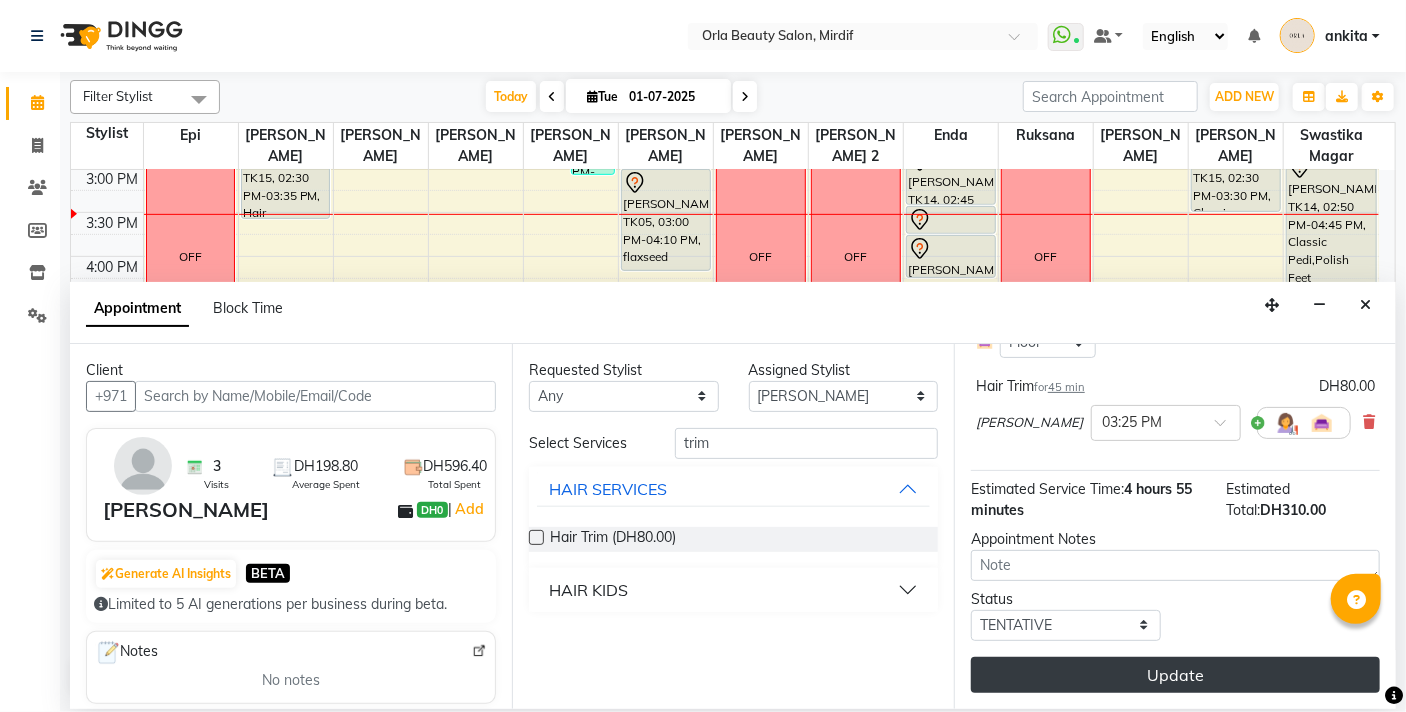 click on "Update" at bounding box center [1175, 675] 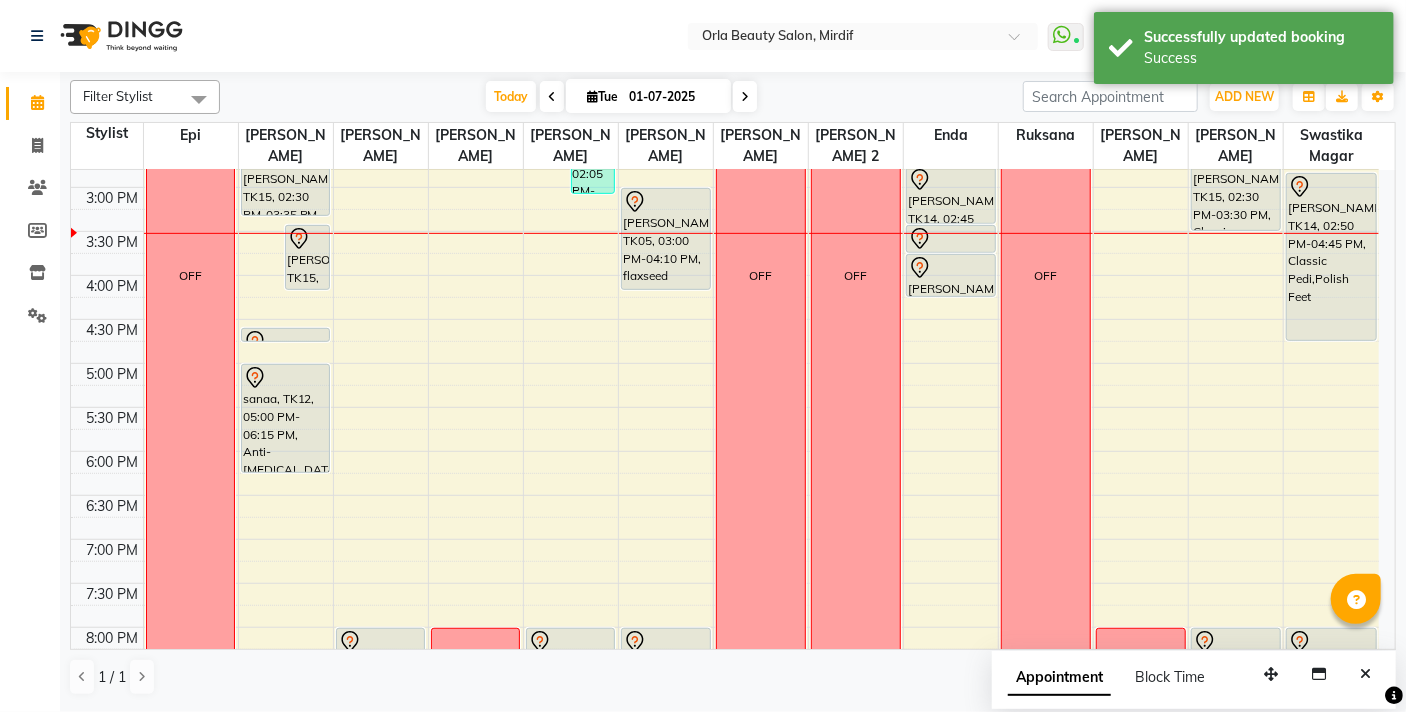 scroll, scrollTop: 509, scrollLeft: 0, axis: vertical 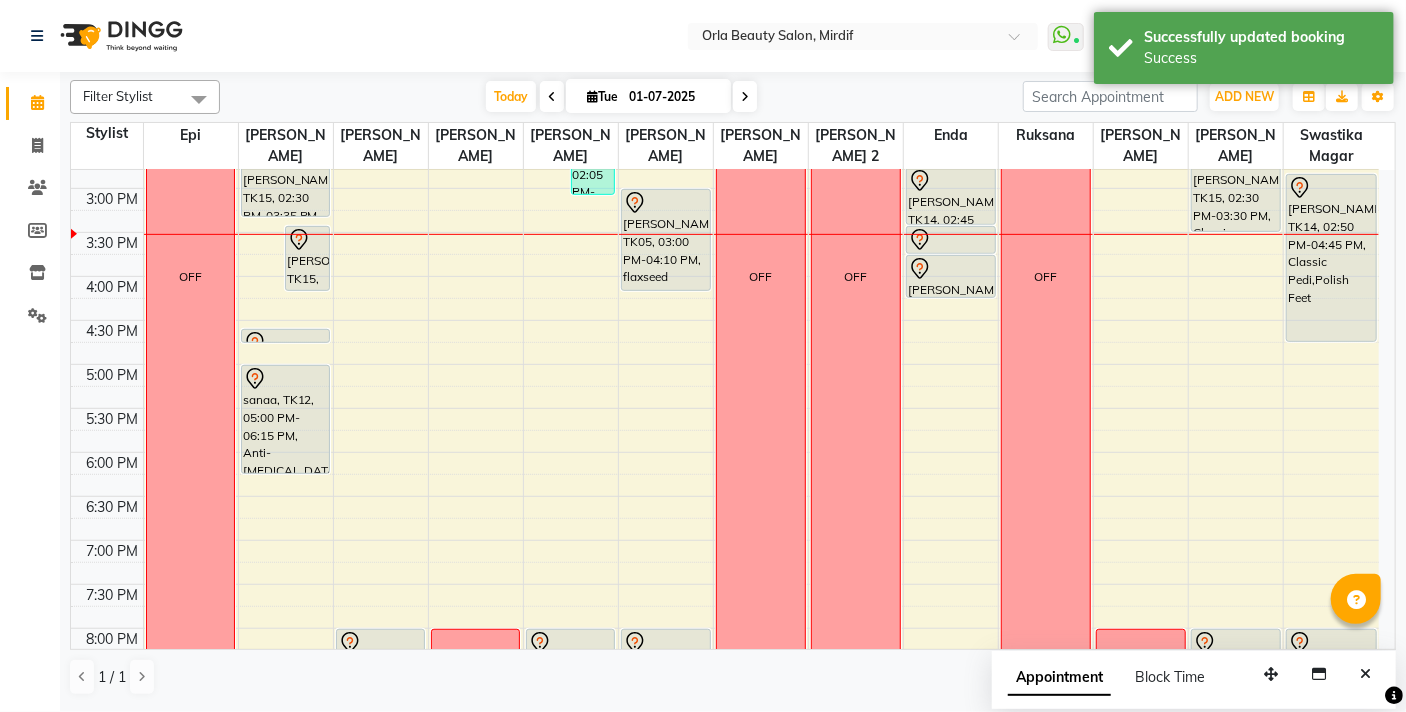 click on "[PERSON_NAME], TK15, 02:30 PM-03:35 PM, Hair Wash,Blow Dry             [PERSON_NAME], TK15, 03:25 PM-04:10 PM, Hair Trim  NA              [PERSON_NAME], TK04, 04:35 PM-04:45 PM, Full Hair Color             sanaa, TK12, 05:00 PM-06:15 PM, Anti-[MEDICAL_DATA] Scrub             [PERSON_NAME], TK15, 02:30 PM-03:35 PM, Hair Wash,Blow Dry" at bounding box center [286, 276] 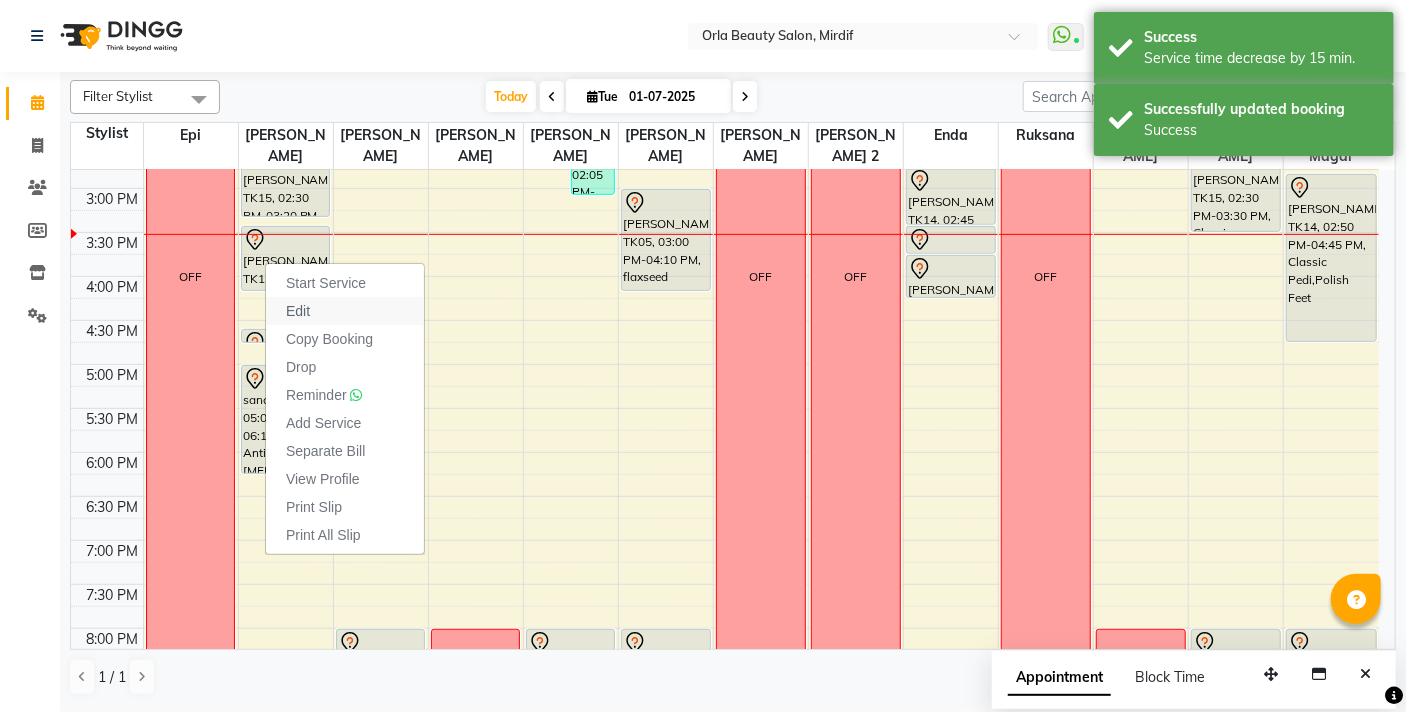 click on "Edit" at bounding box center [298, 311] 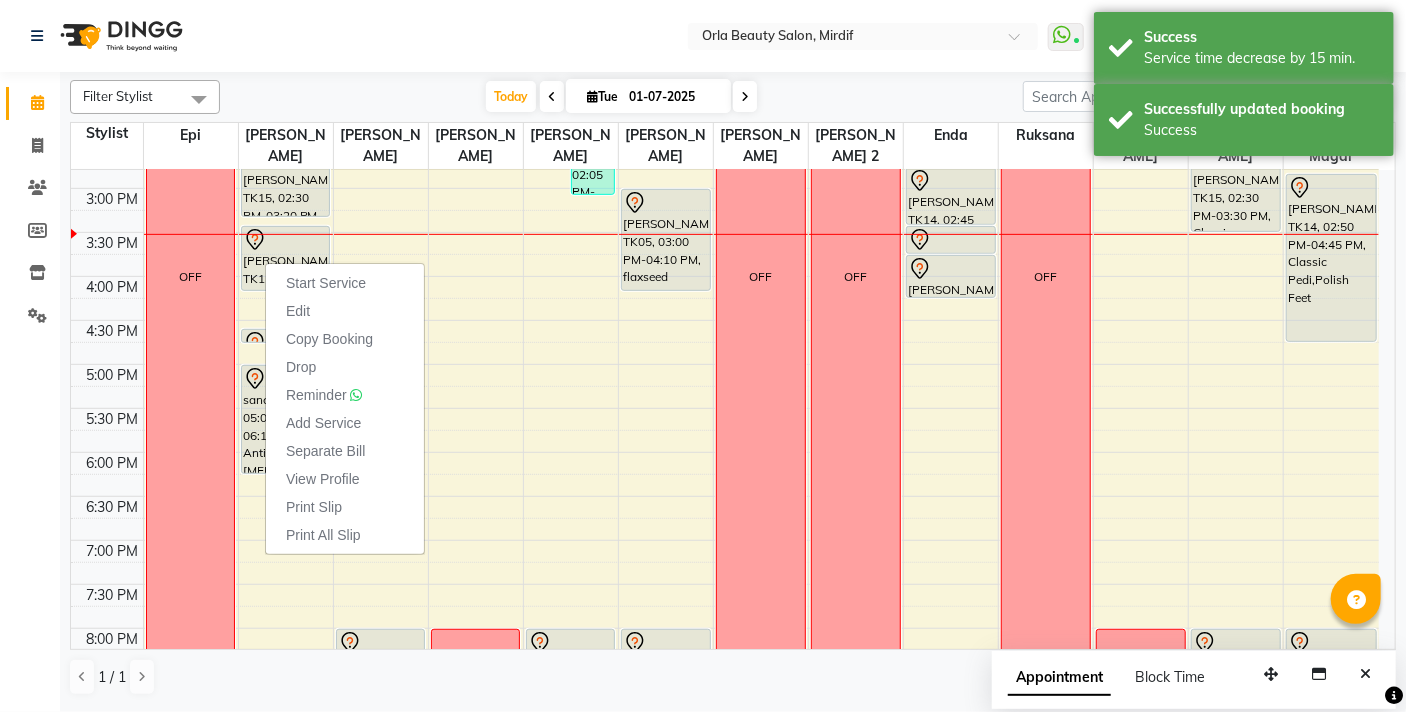 select on "tentative" 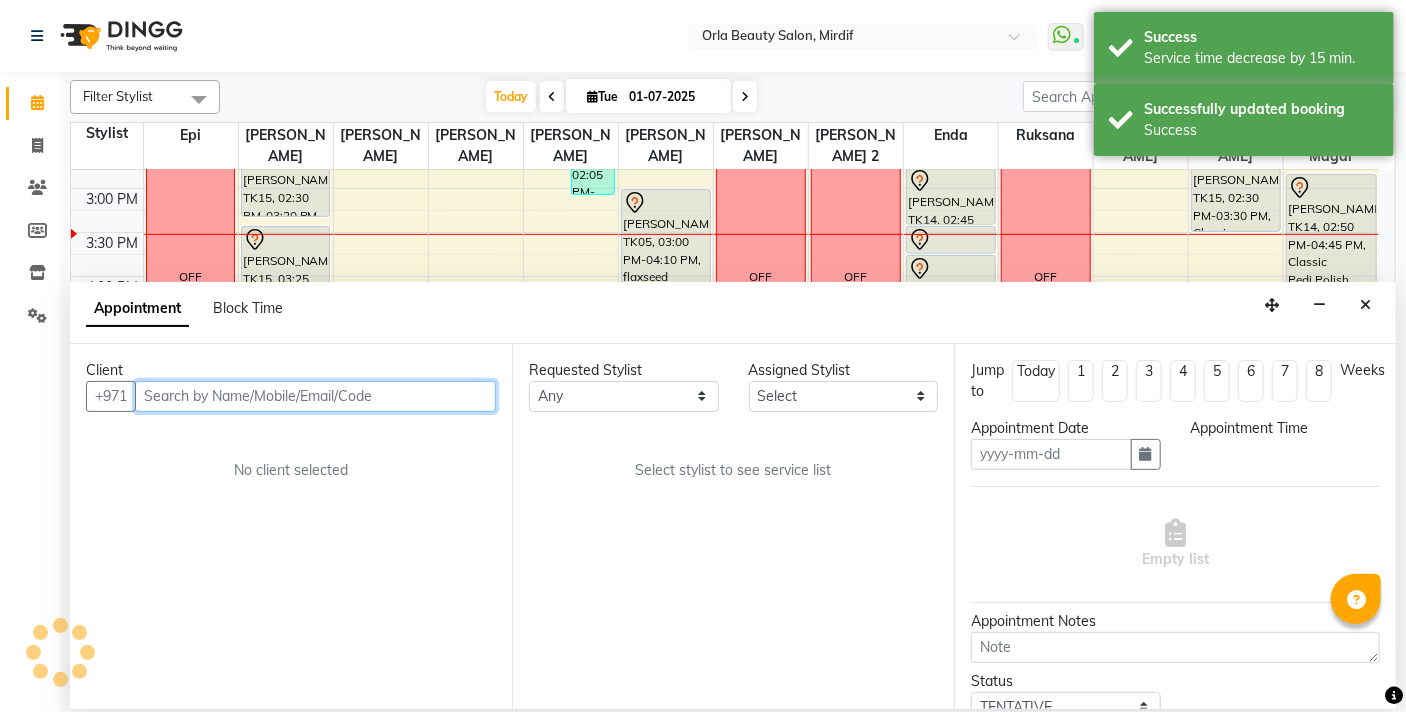 type on "01-07-2025" 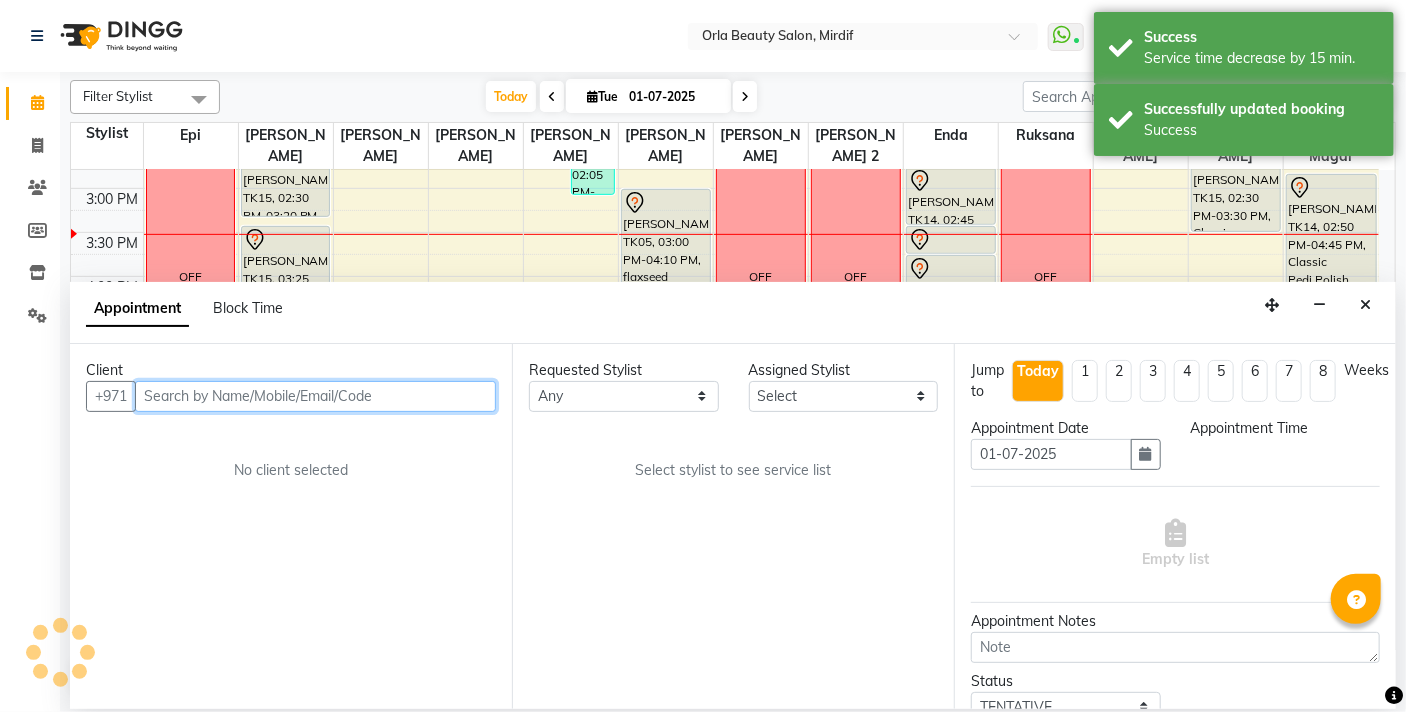 scroll, scrollTop: 0, scrollLeft: 0, axis: both 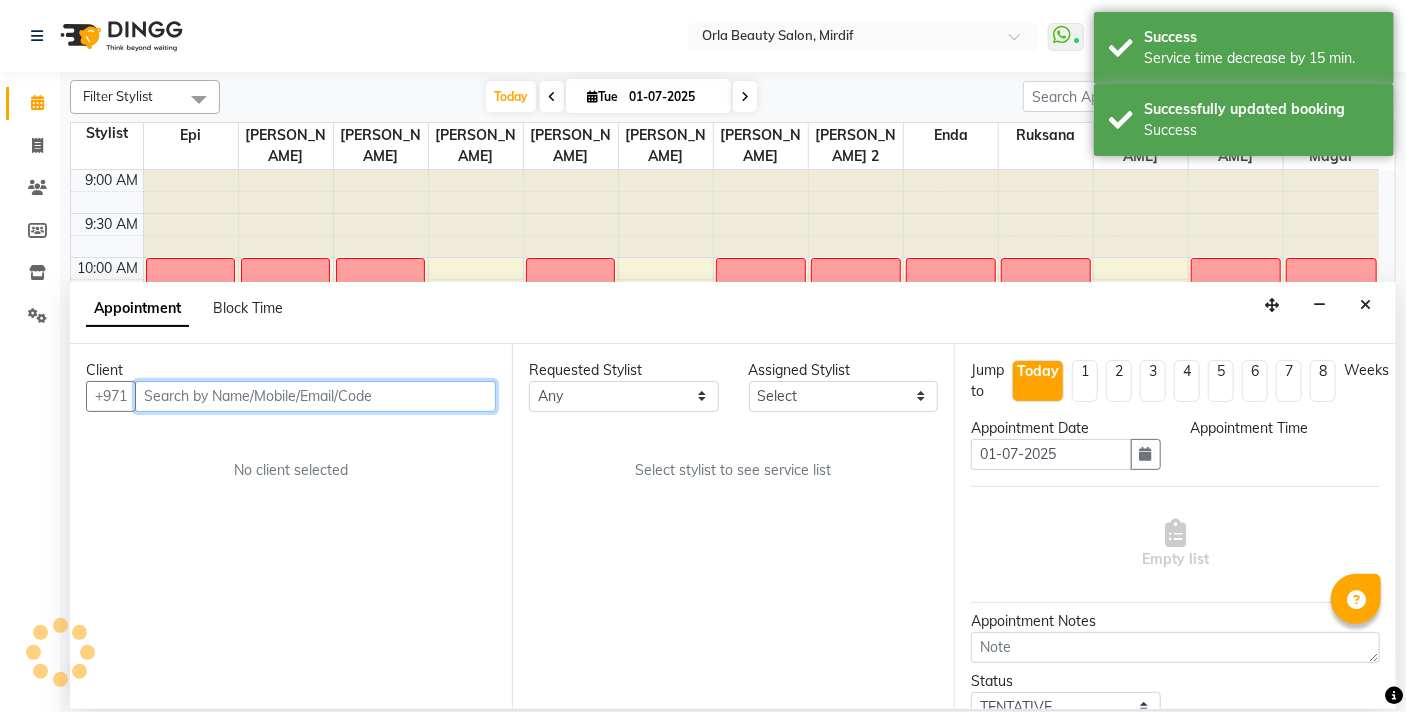 select on "870" 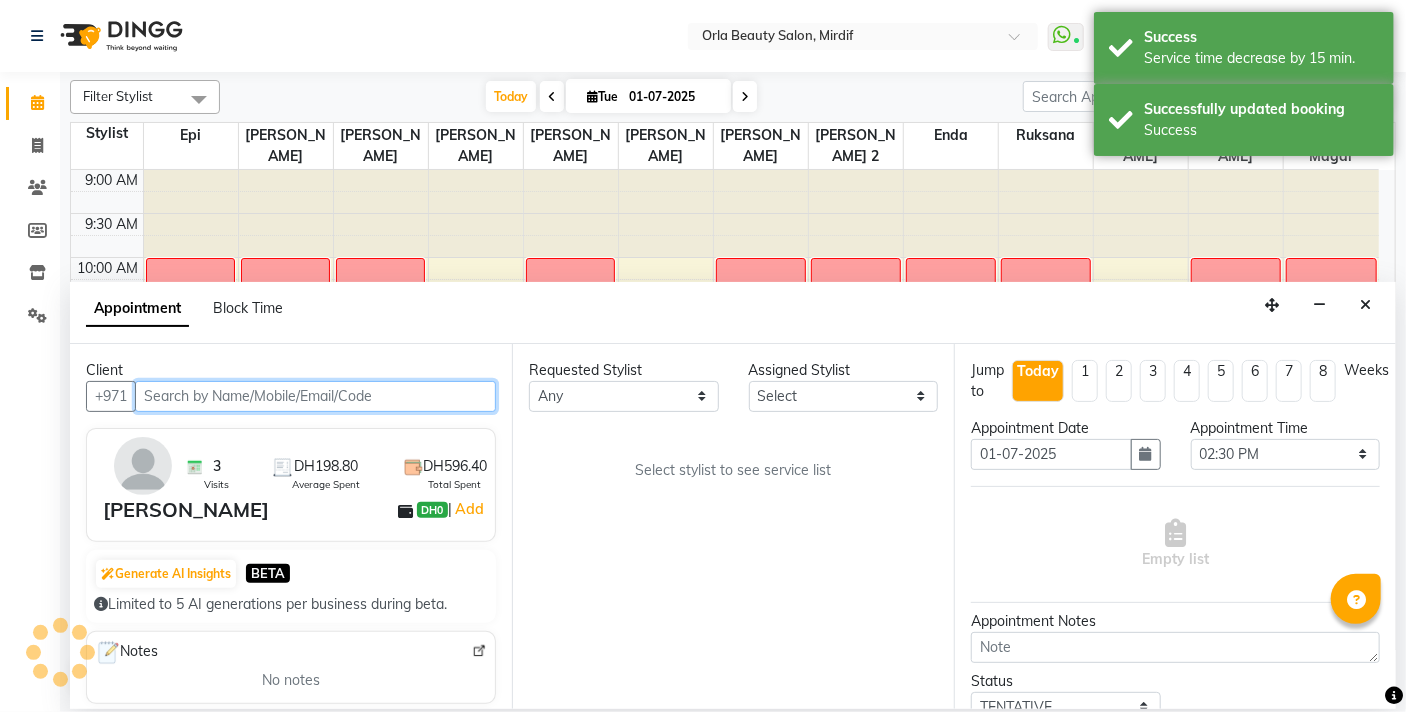 select on "41139" 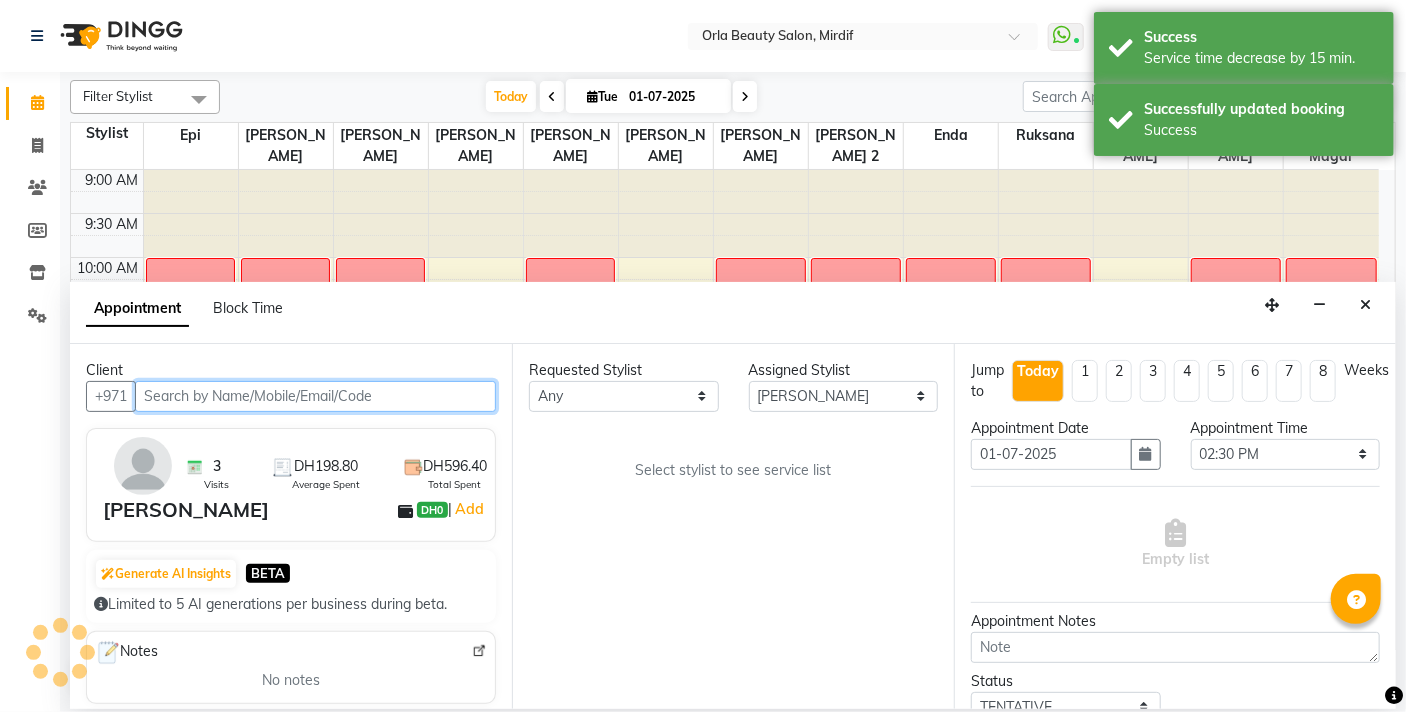 select on "2225" 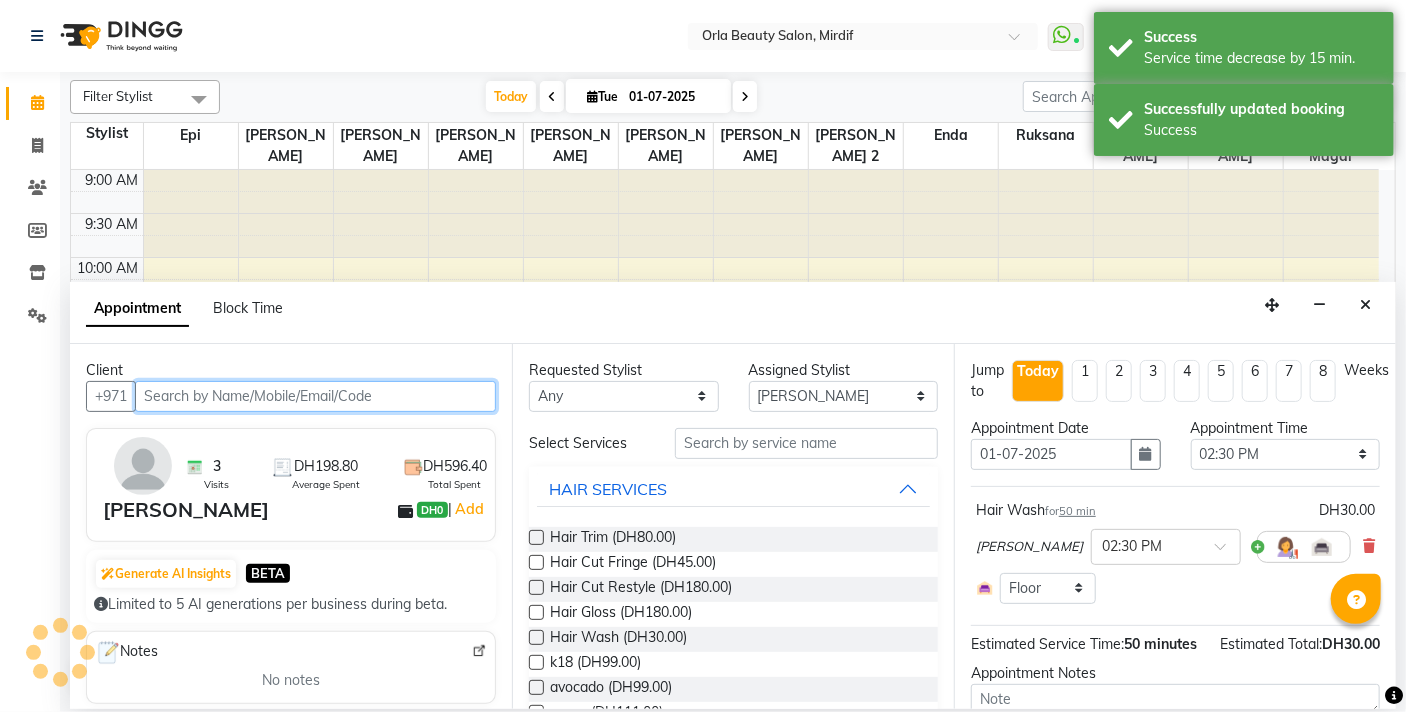 select on "2225" 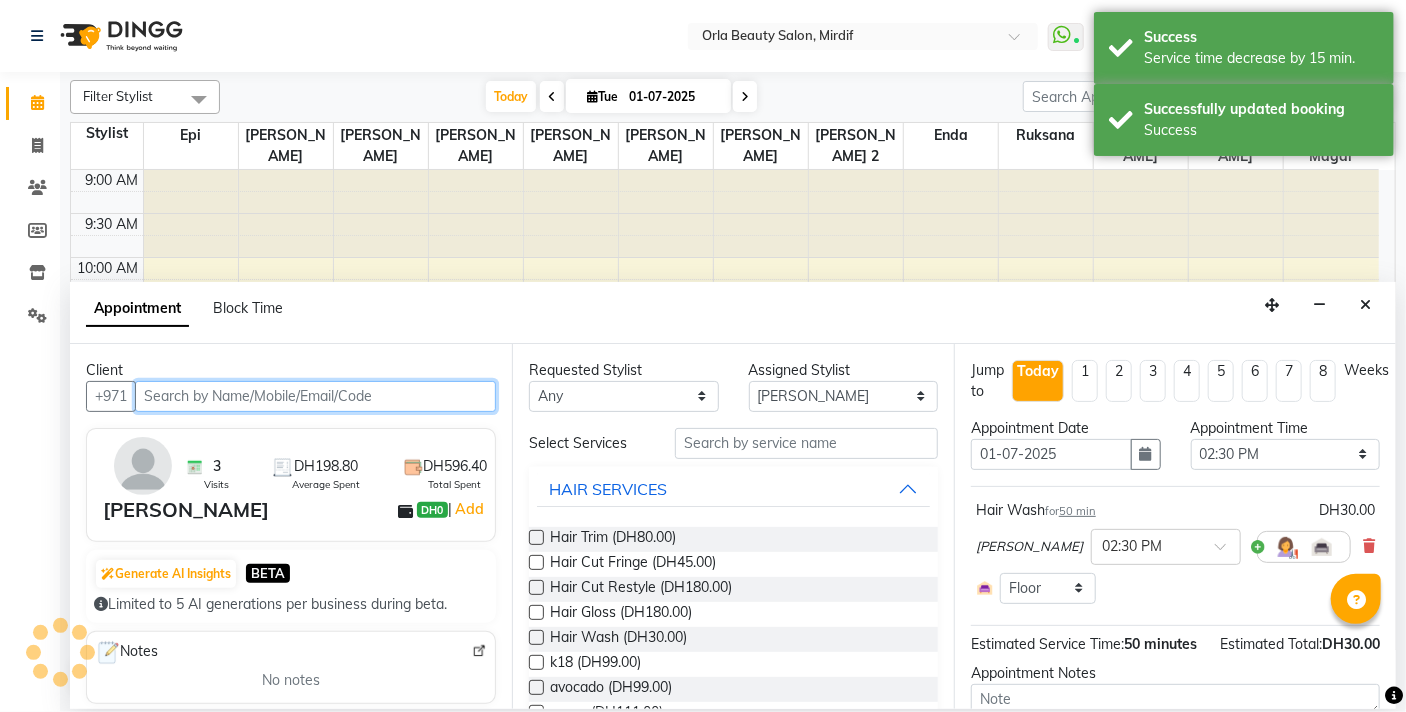 select on "2225" 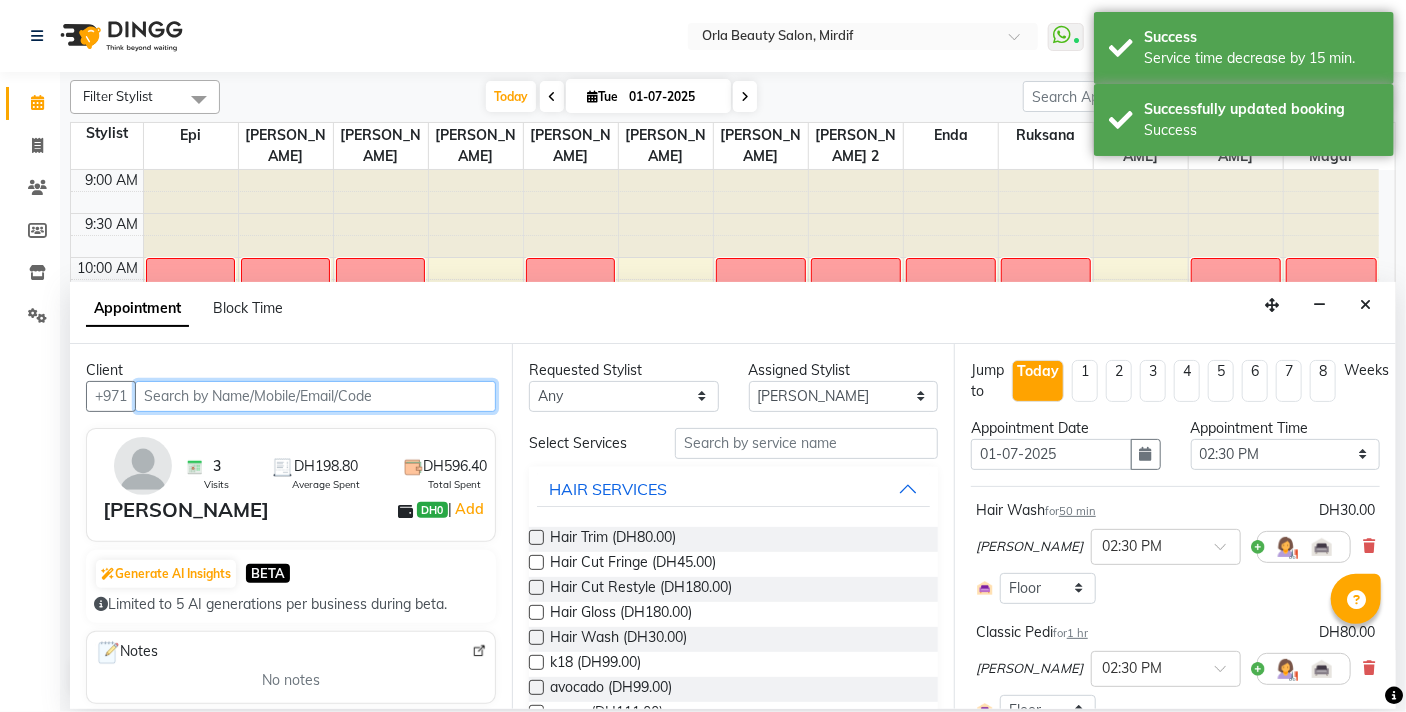scroll, scrollTop: 529, scrollLeft: 0, axis: vertical 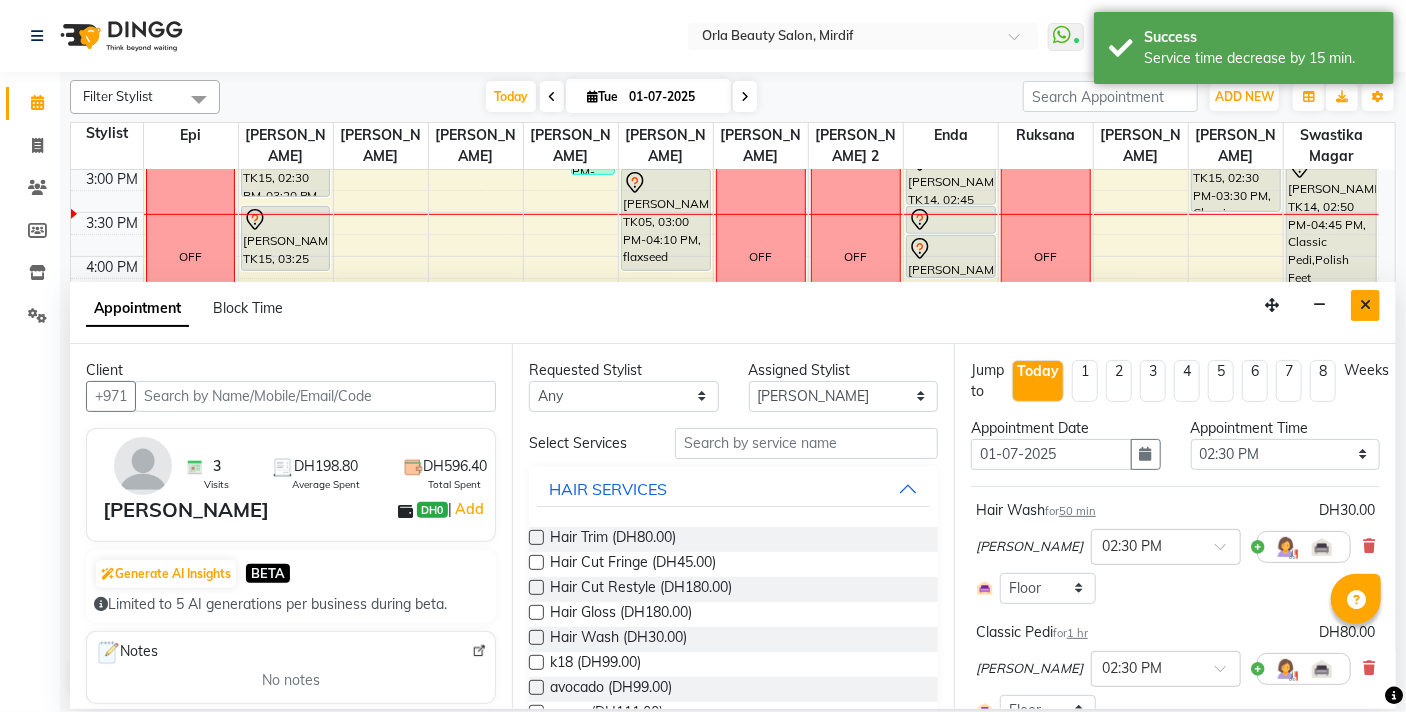 click at bounding box center (1365, 305) 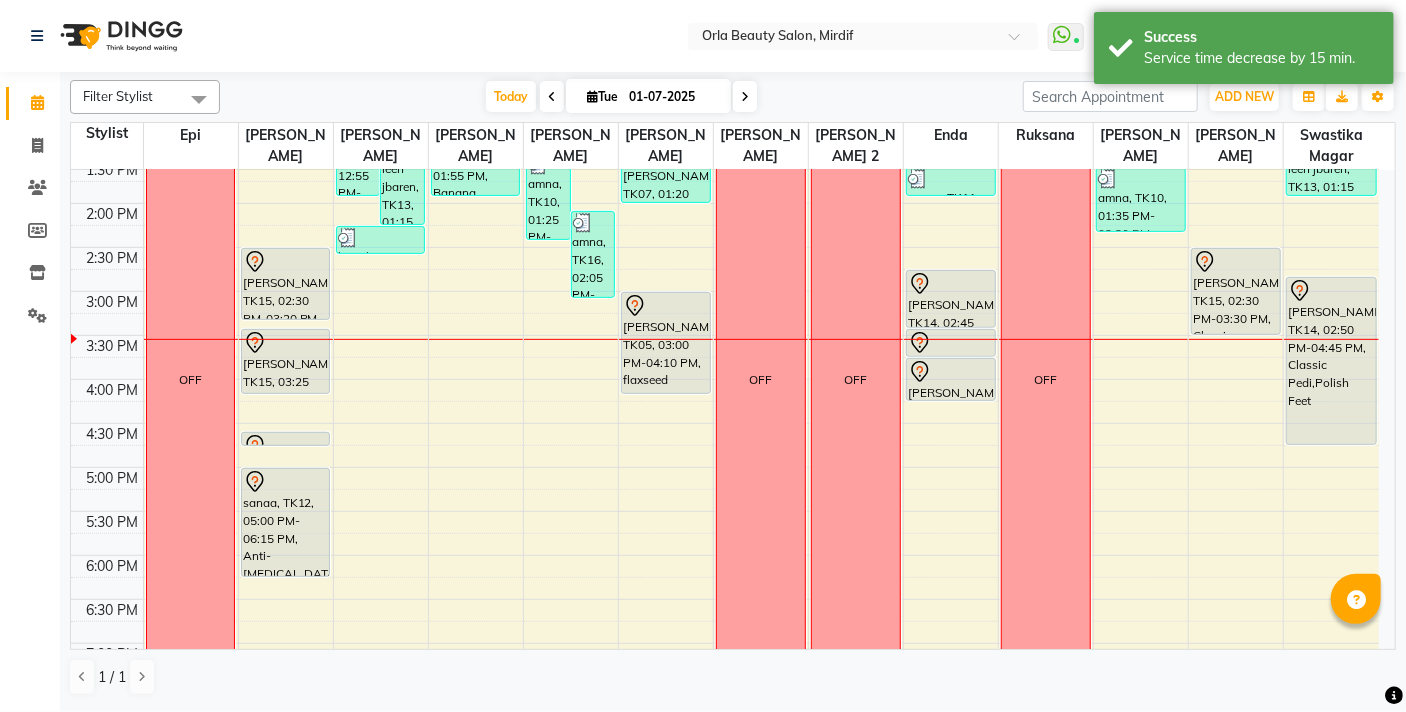 scroll, scrollTop: 401, scrollLeft: 0, axis: vertical 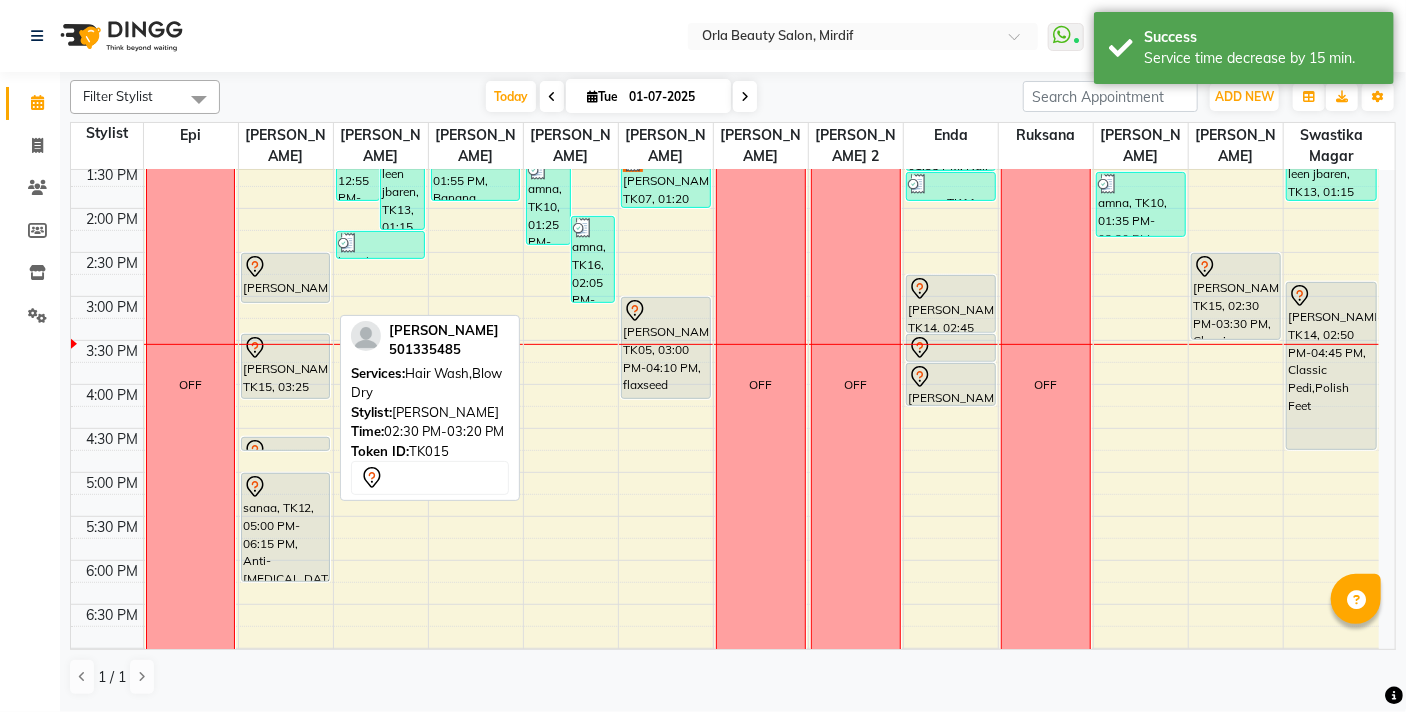 drag, startPoint x: 265, startPoint y: 321, endPoint x: 271, endPoint y: 309, distance: 13.416408 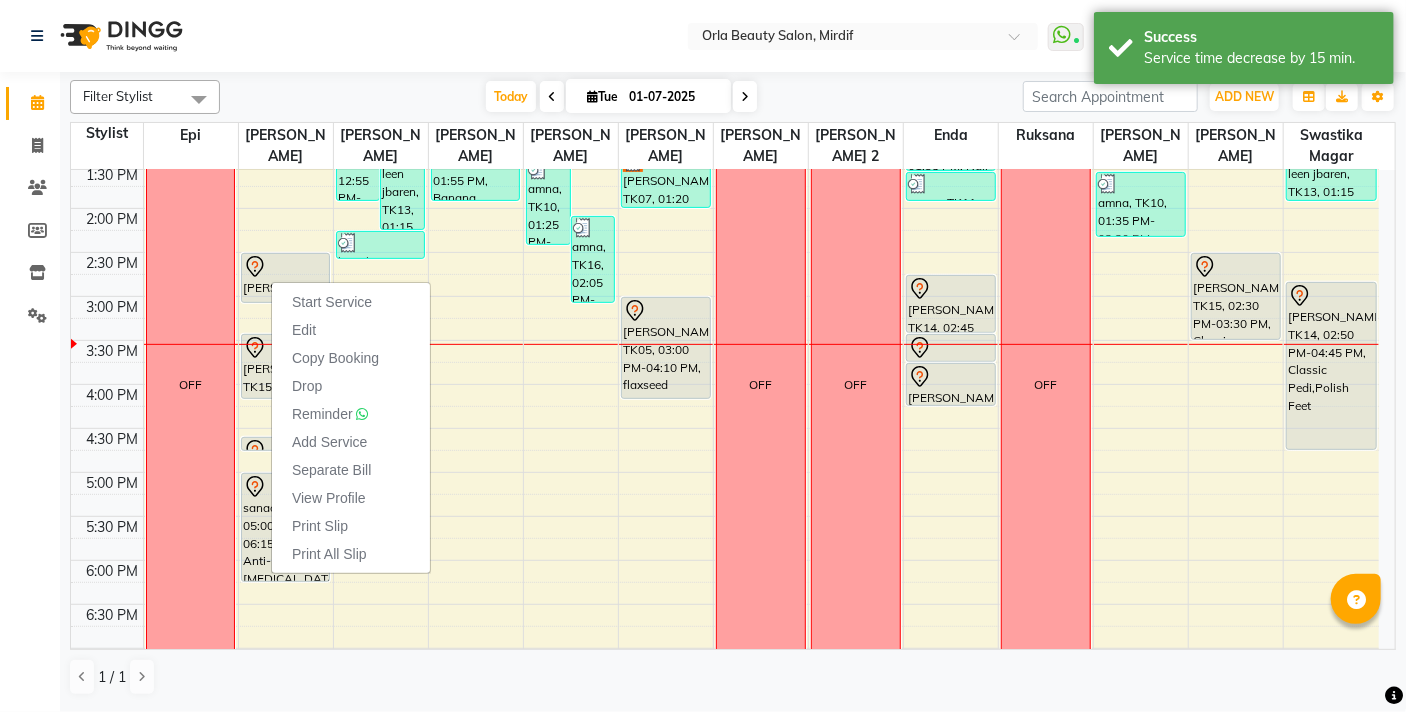 click on "Select Location × Orla Beauty Salon, Mirdif  WhatsApp Status  ✕ Status:  Connected Most Recent Message: [DATE]     02:48 PM Recent Service Activity: [DATE]     03:01 PM Default Panel My Panel English ENGLISH Español العربية मराठी हिंदी ગુજરાતી தமிழ் 中文 Notifications nothing to show [PERSON_NAME]  Manage Profile Change Password Sign out  Version:3.14.0" 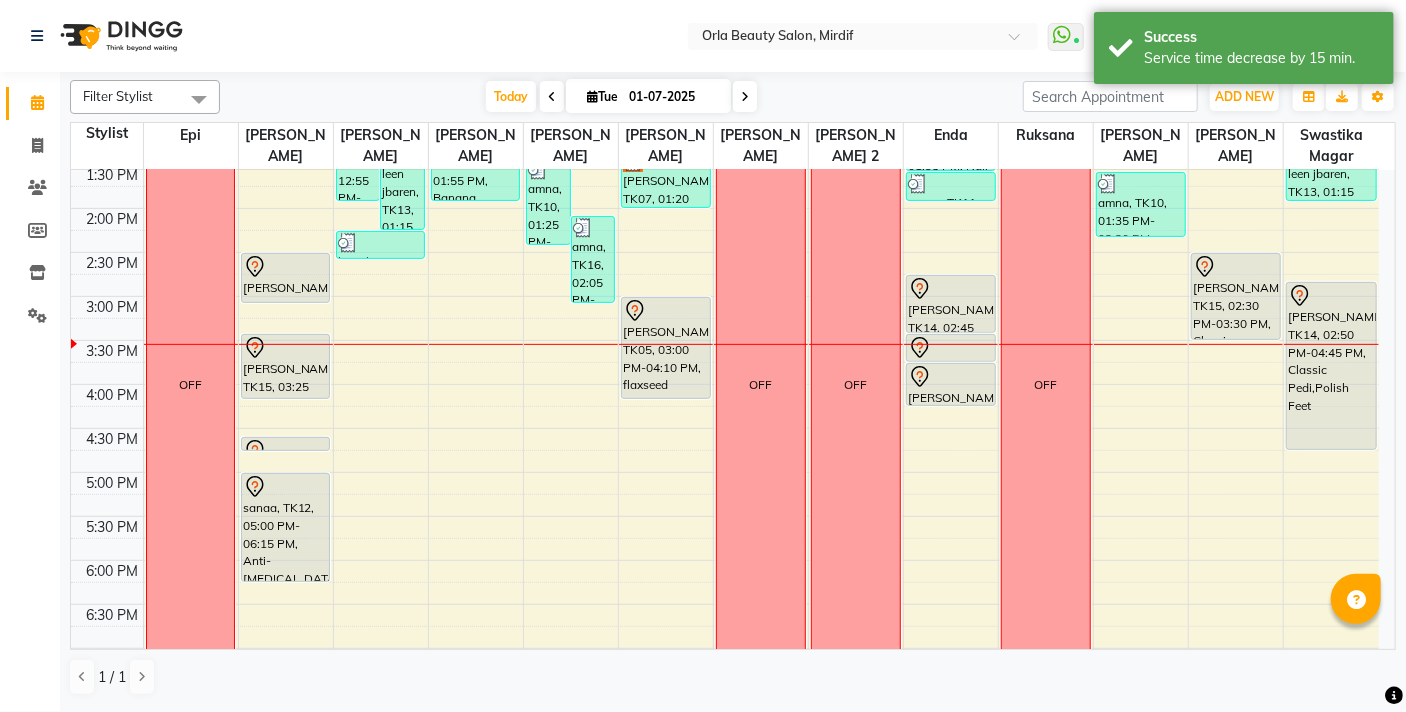 drag, startPoint x: 283, startPoint y: 301, endPoint x: 274, endPoint y: 306, distance: 10.29563 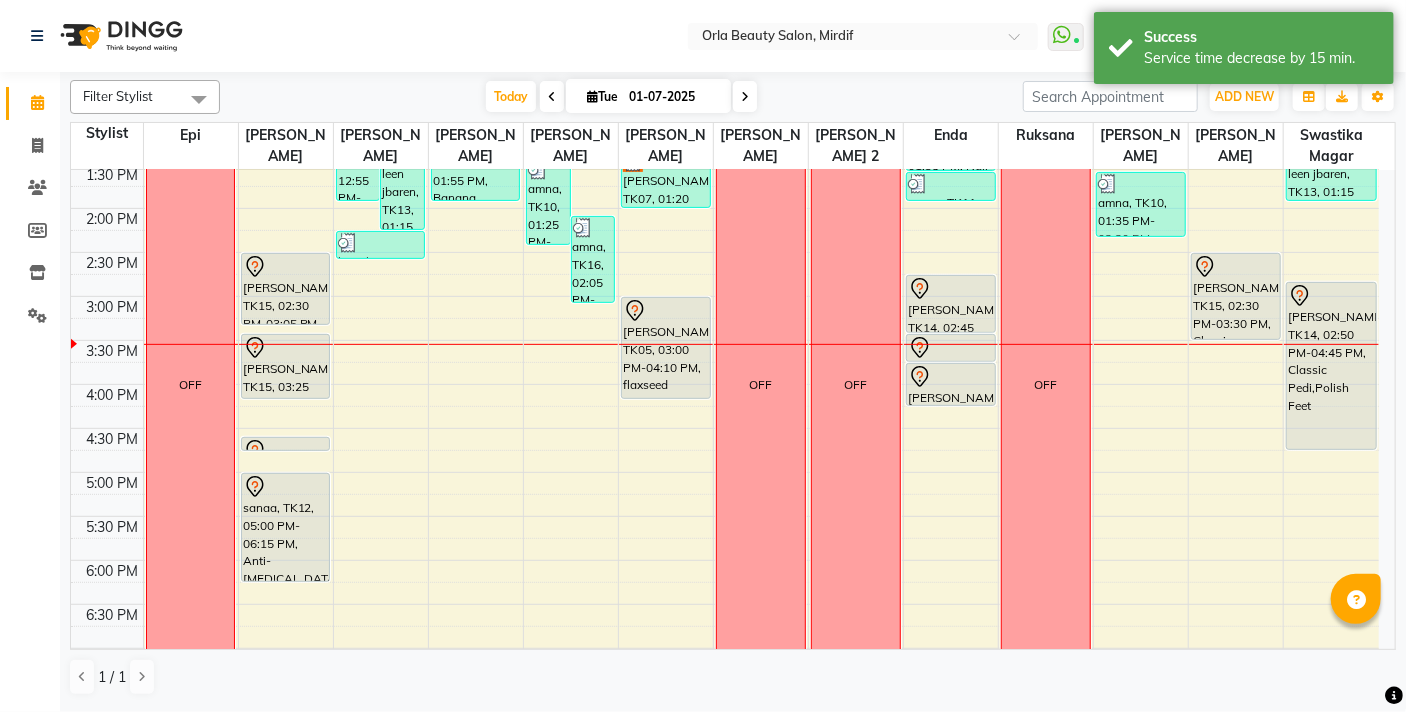 drag, startPoint x: 280, startPoint y: 299, endPoint x: 279, endPoint y: 315, distance: 16.03122 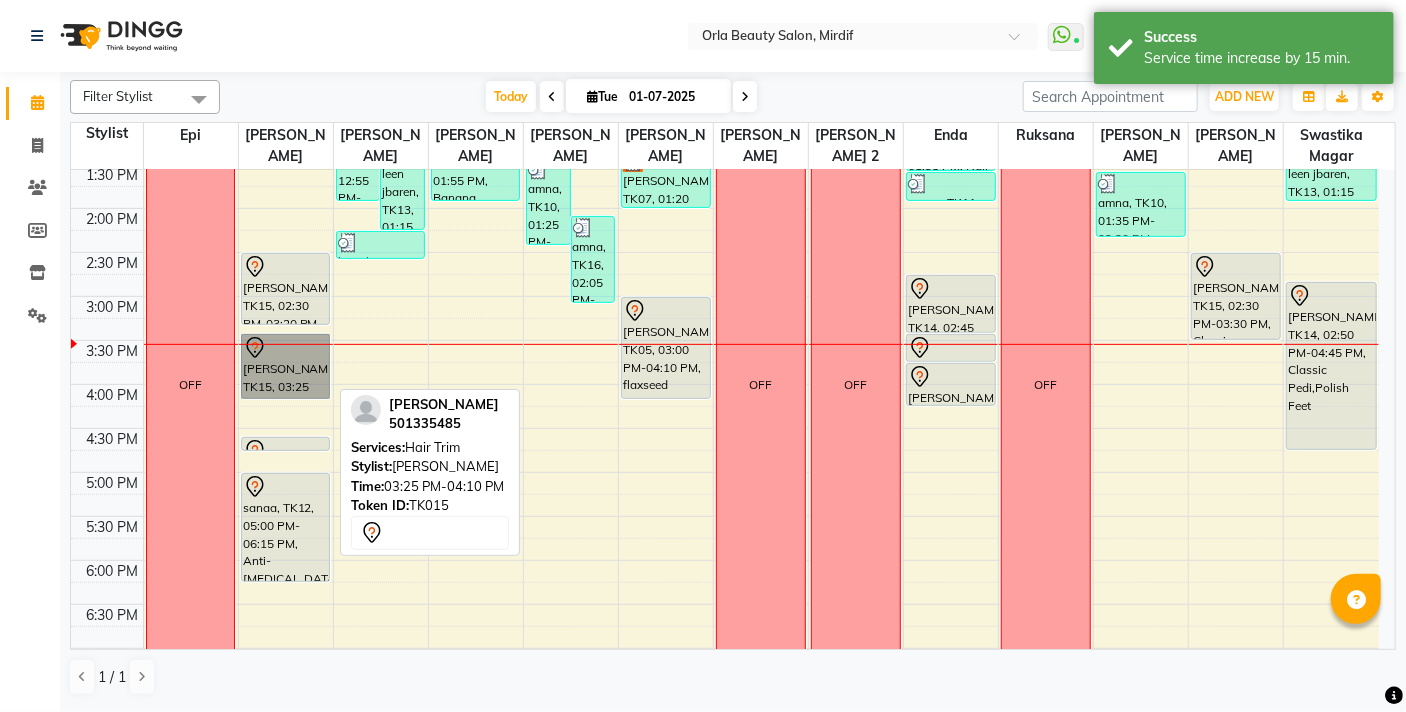 drag, startPoint x: 274, startPoint y: 345, endPoint x: 204, endPoint y: 296, distance: 85.44589 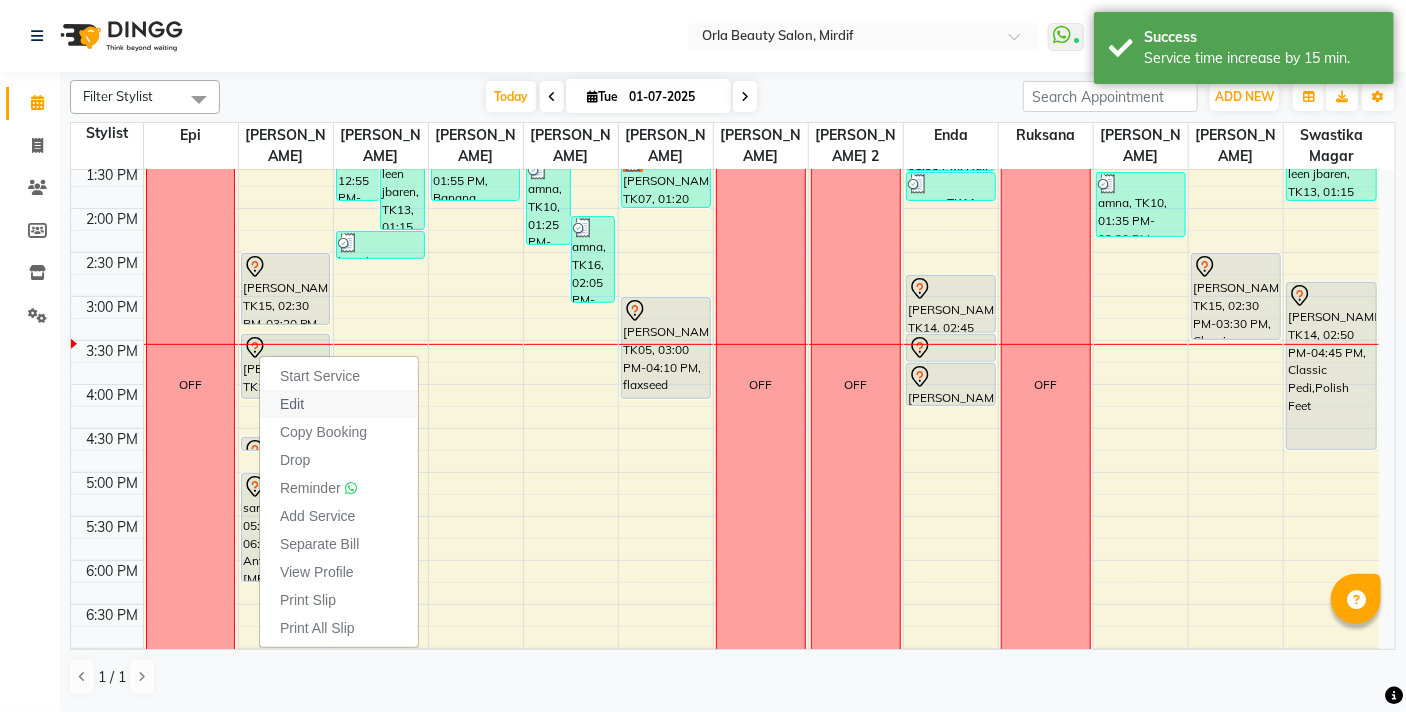 click on "Edit" at bounding box center [339, 404] 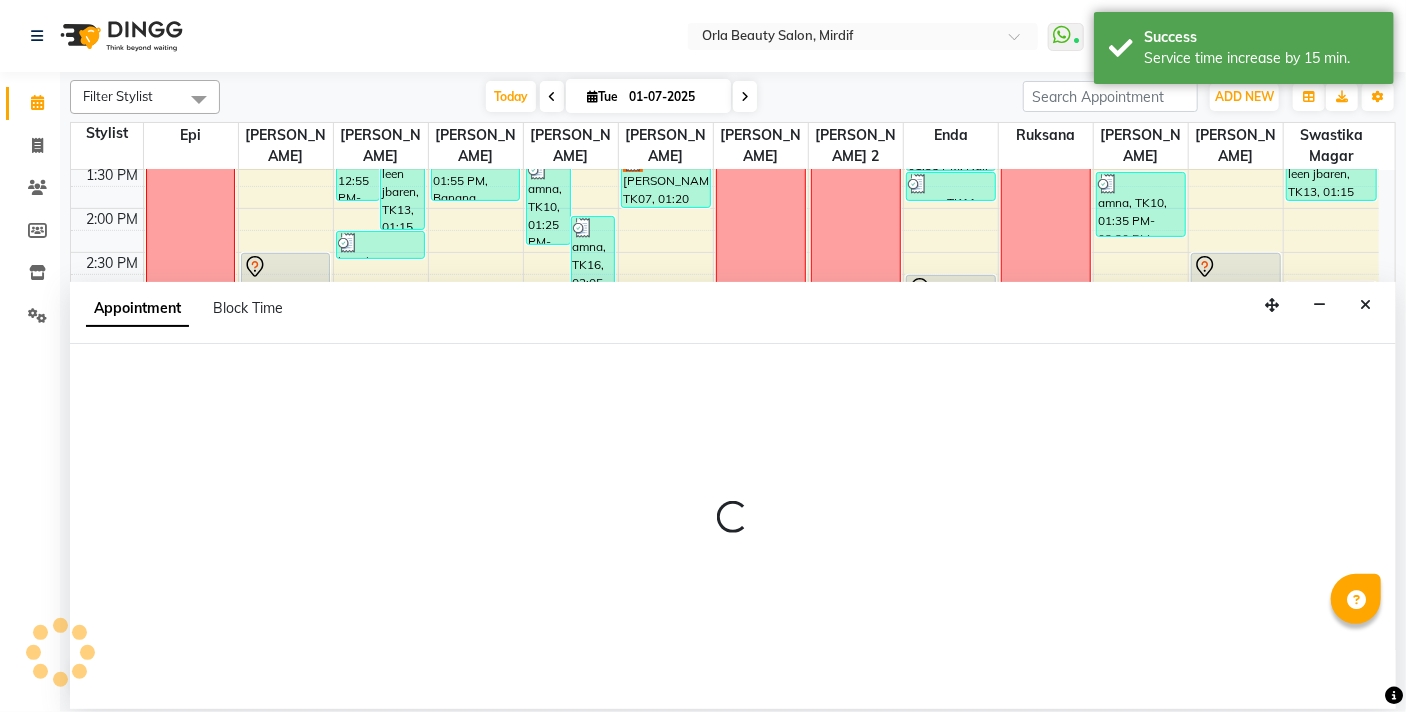 select on "tentative" 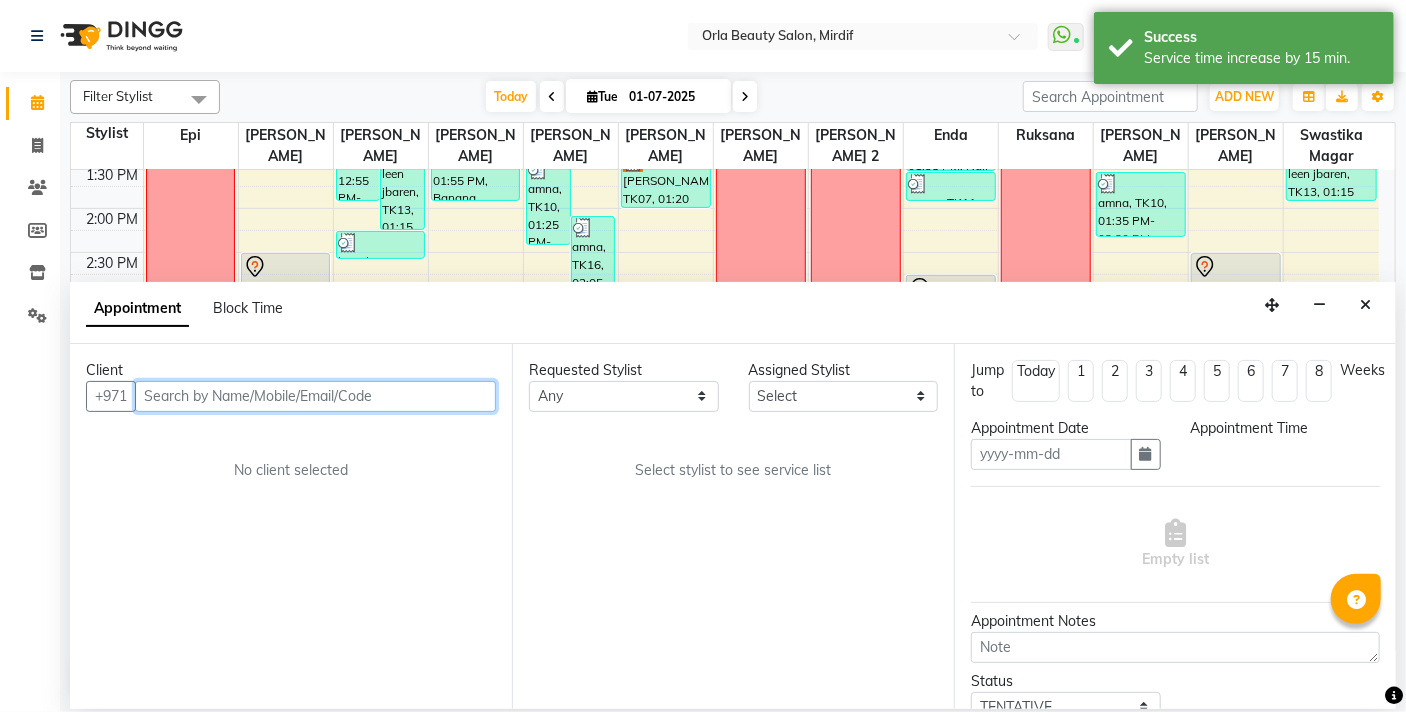 type on "01-07-2025" 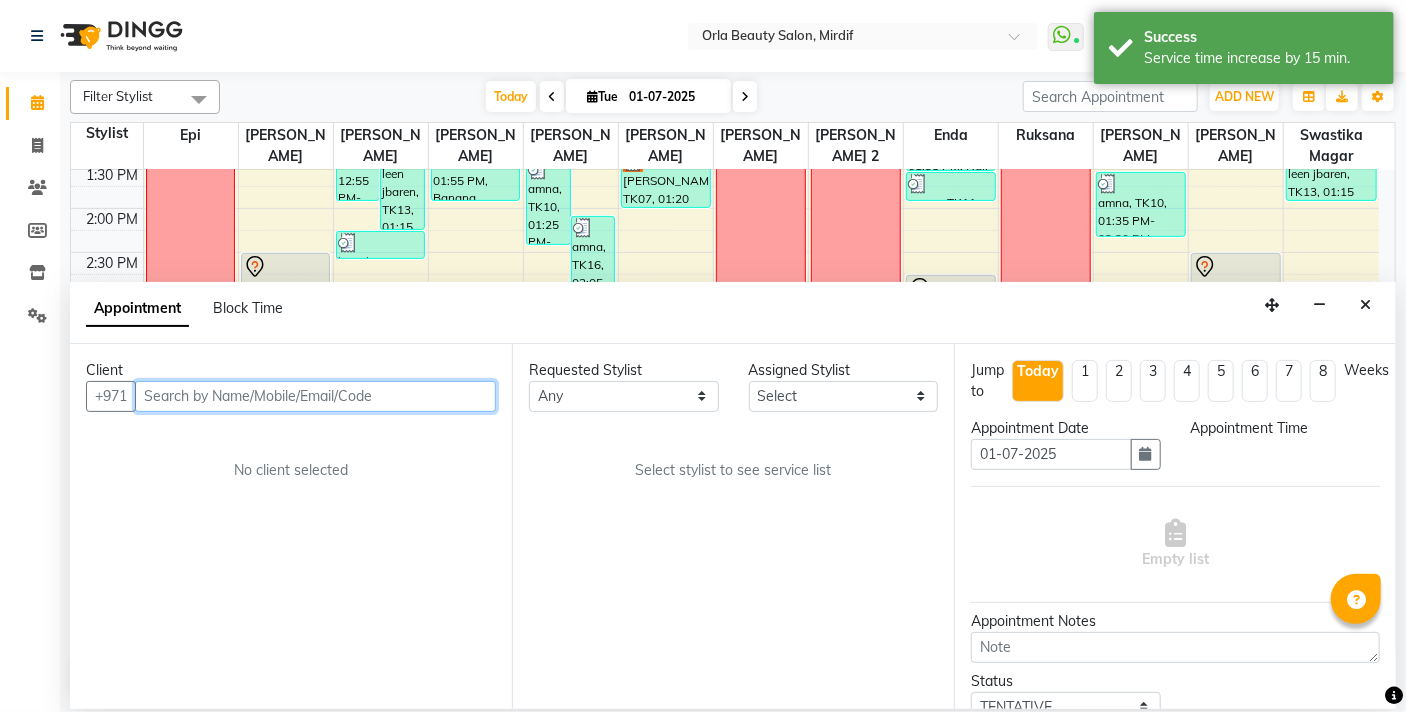 select on "870" 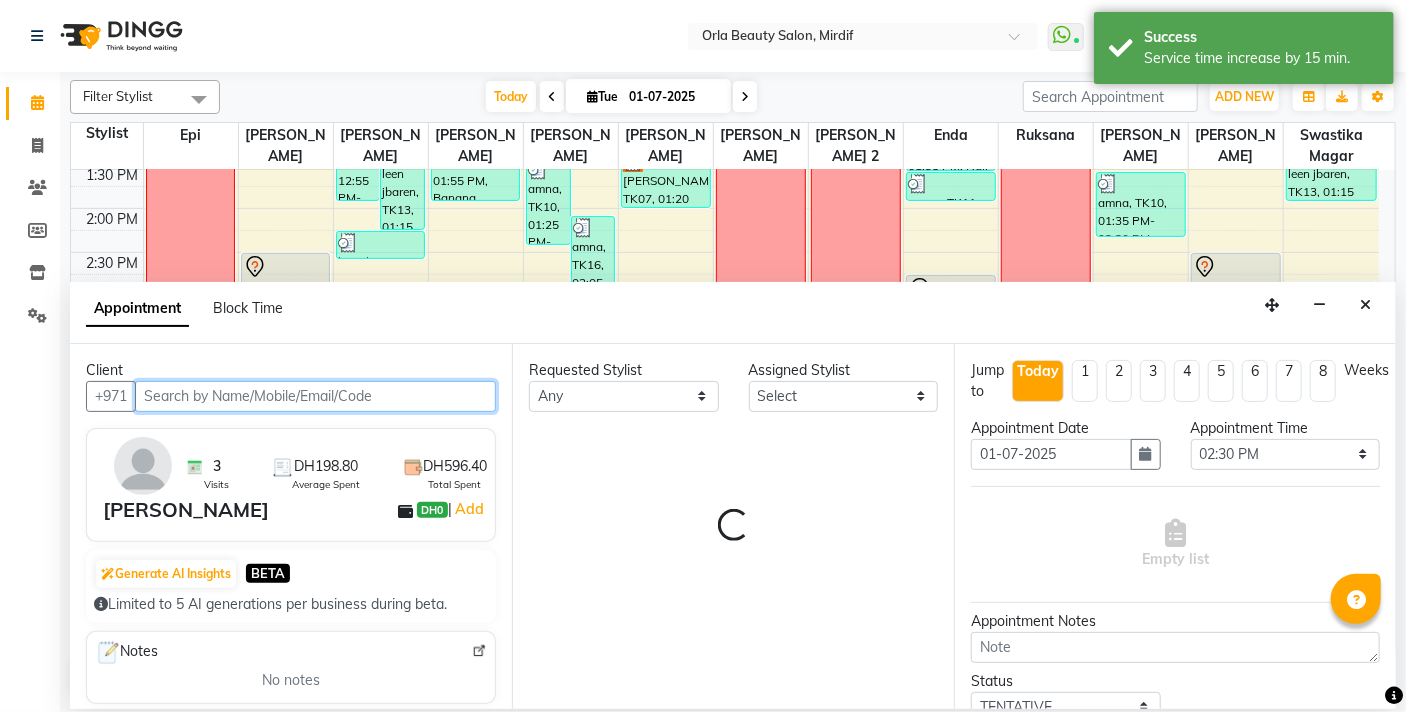 scroll, scrollTop: 0, scrollLeft: 0, axis: both 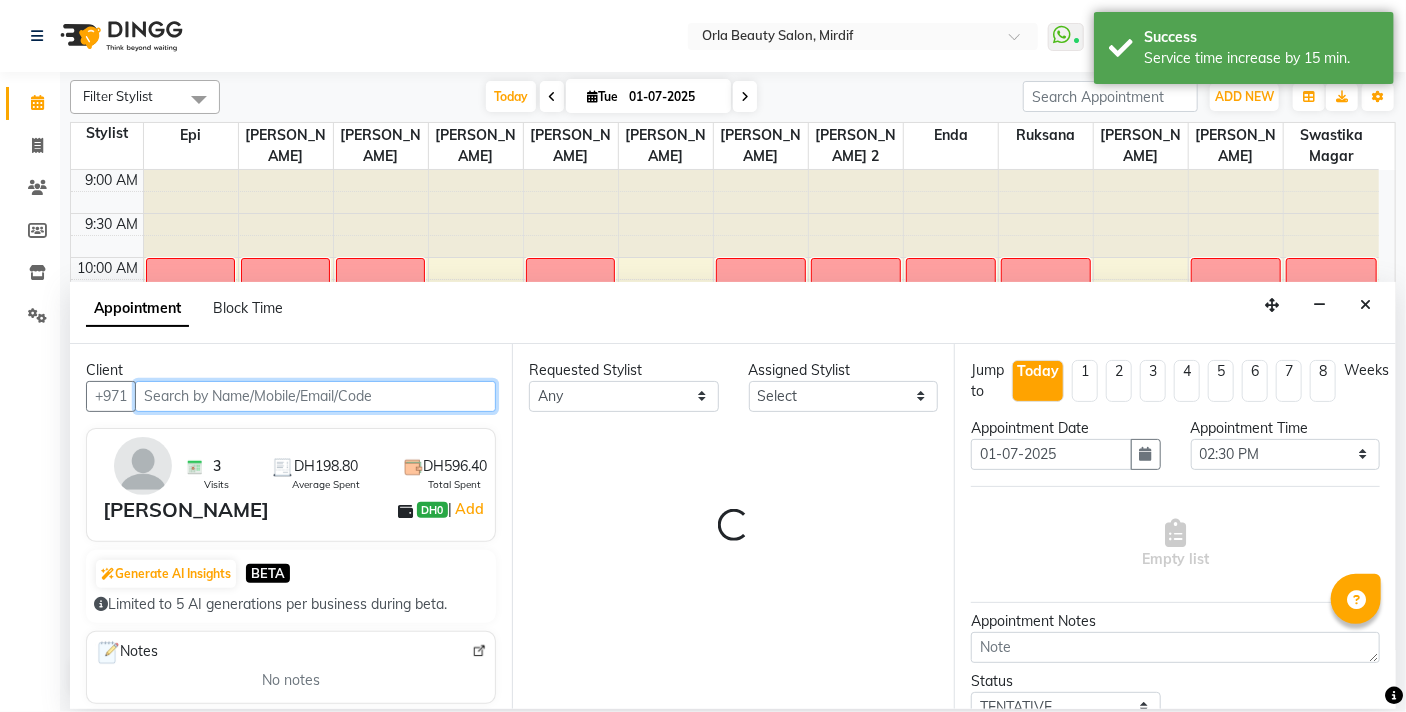 select on "41139" 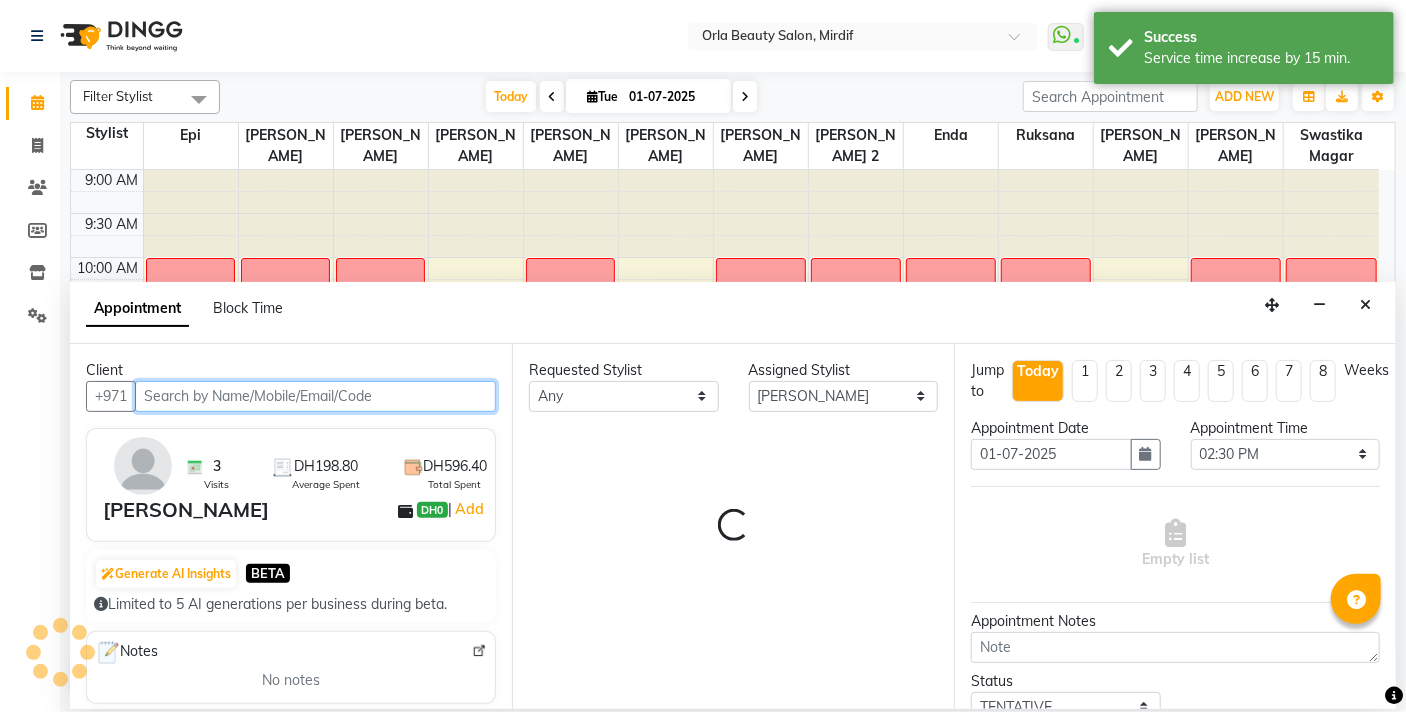 select on "2225" 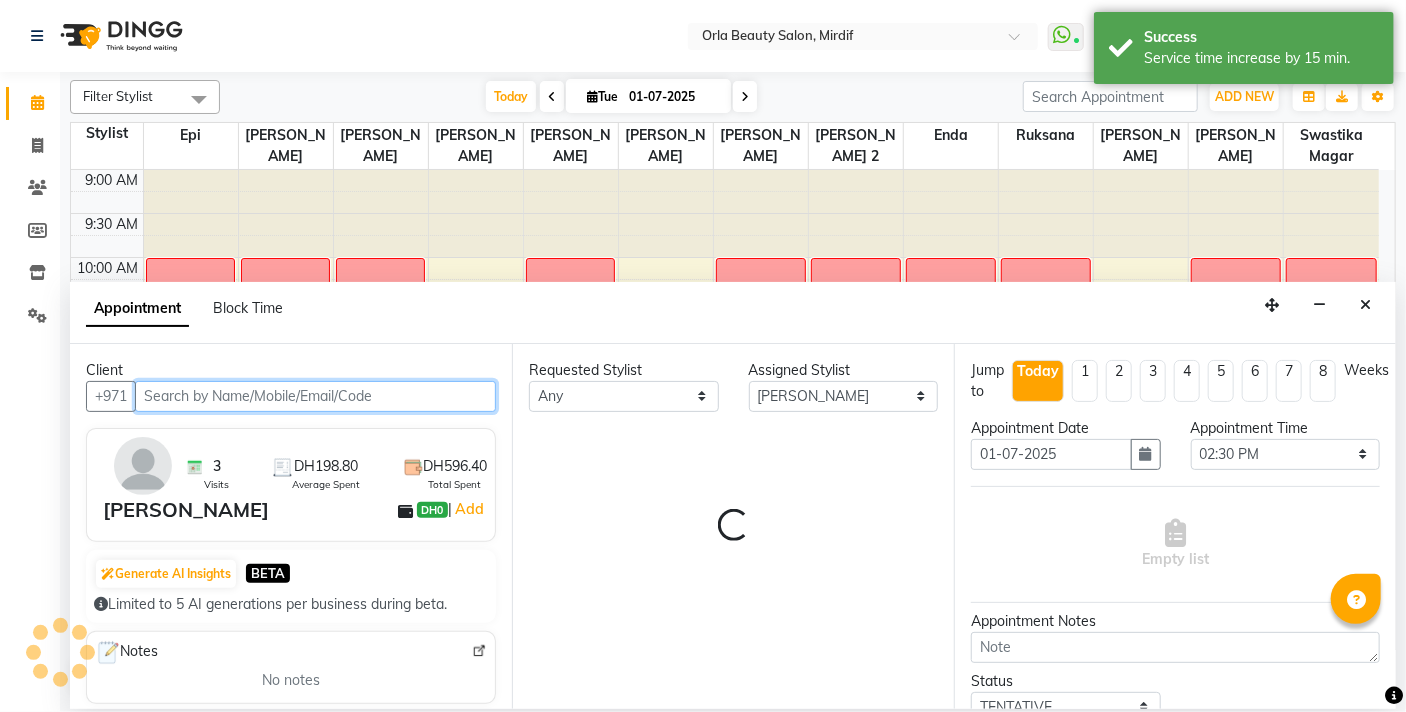 select on "2225" 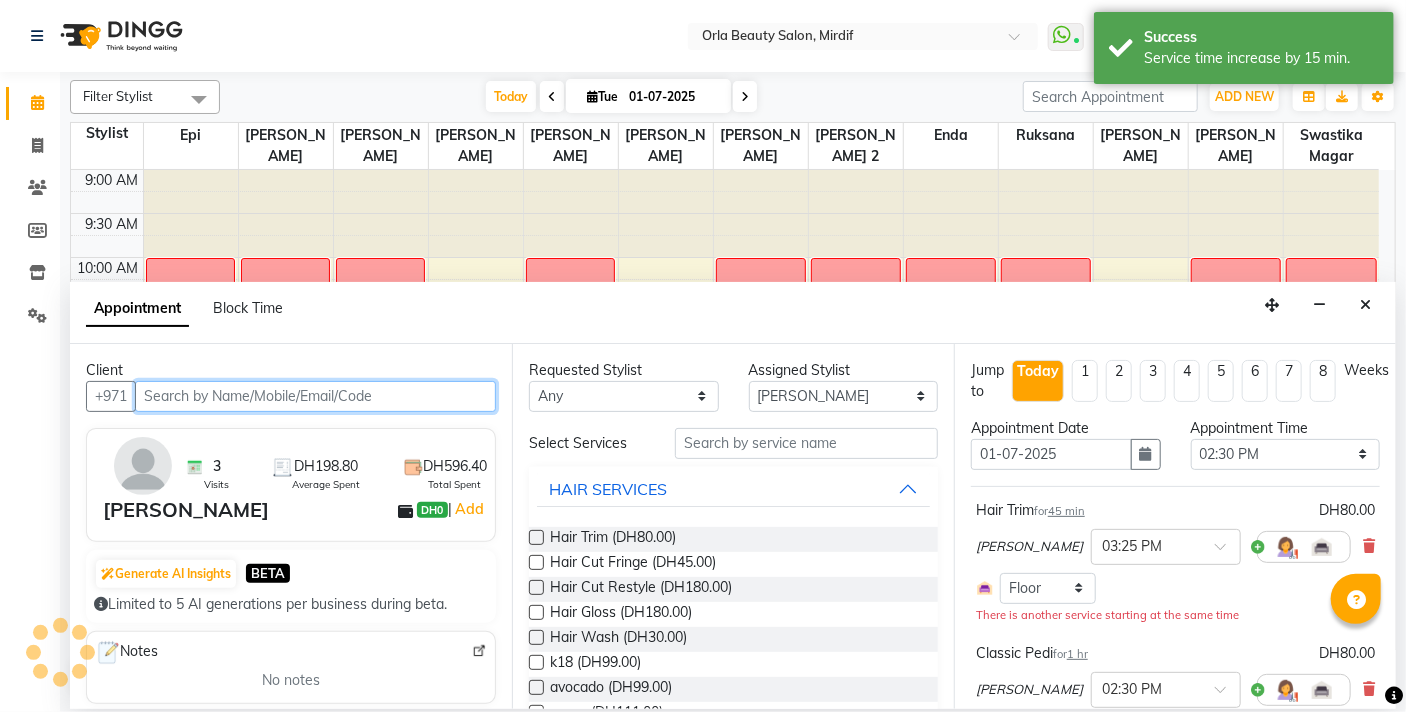 select on "2225" 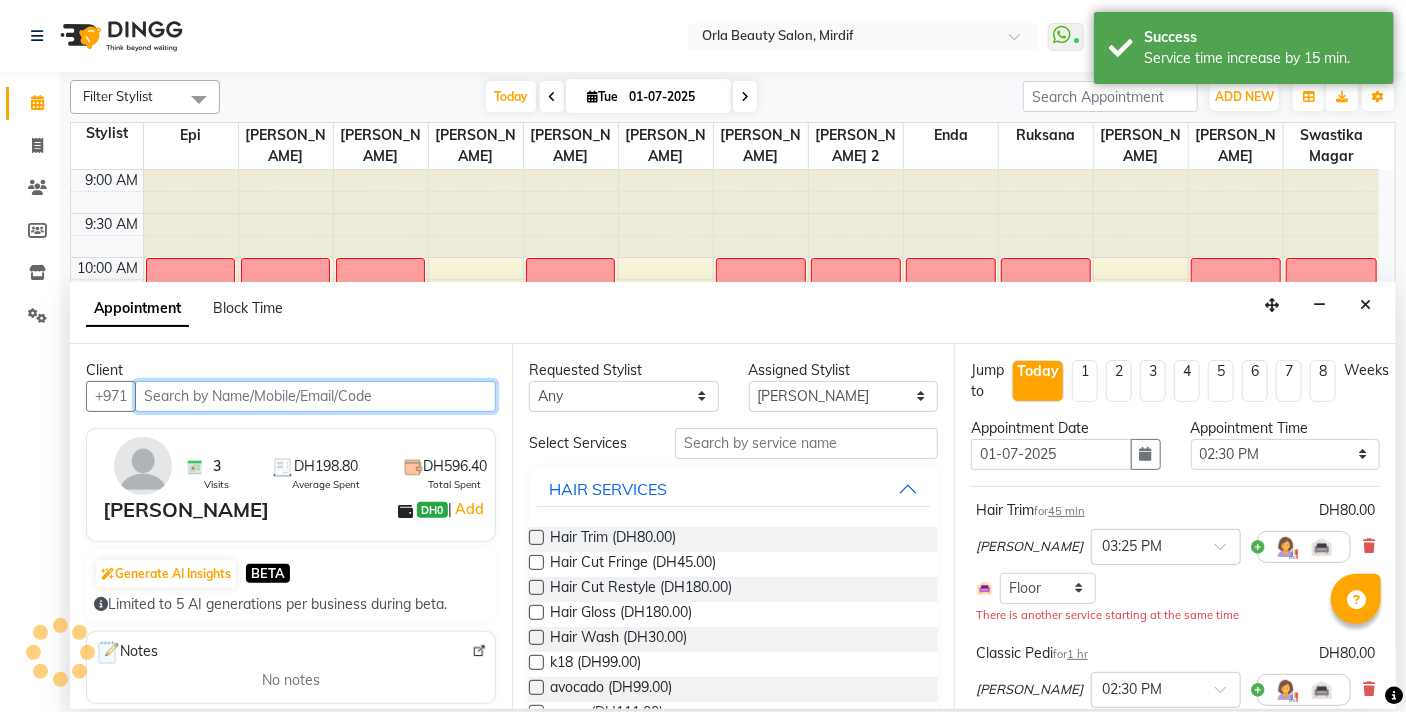 select on "2225" 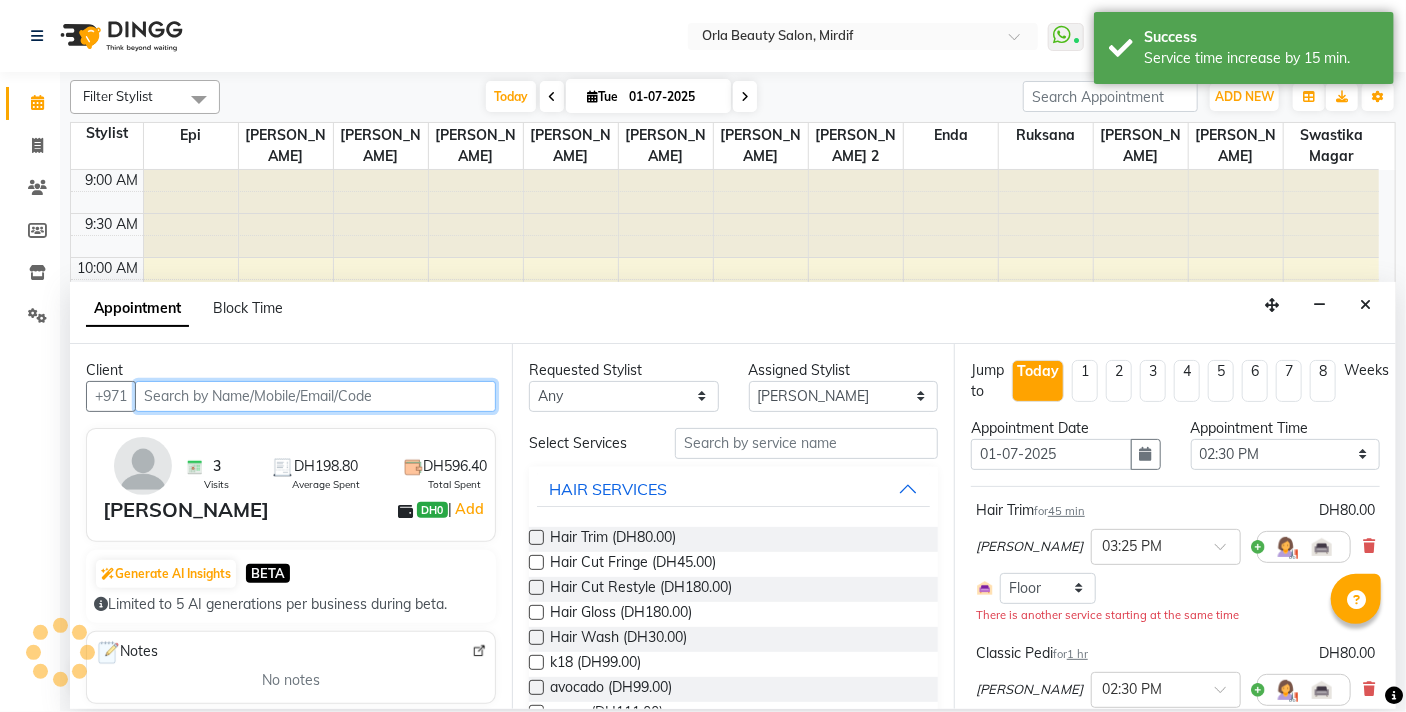scroll, scrollTop: 529, scrollLeft: 0, axis: vertical 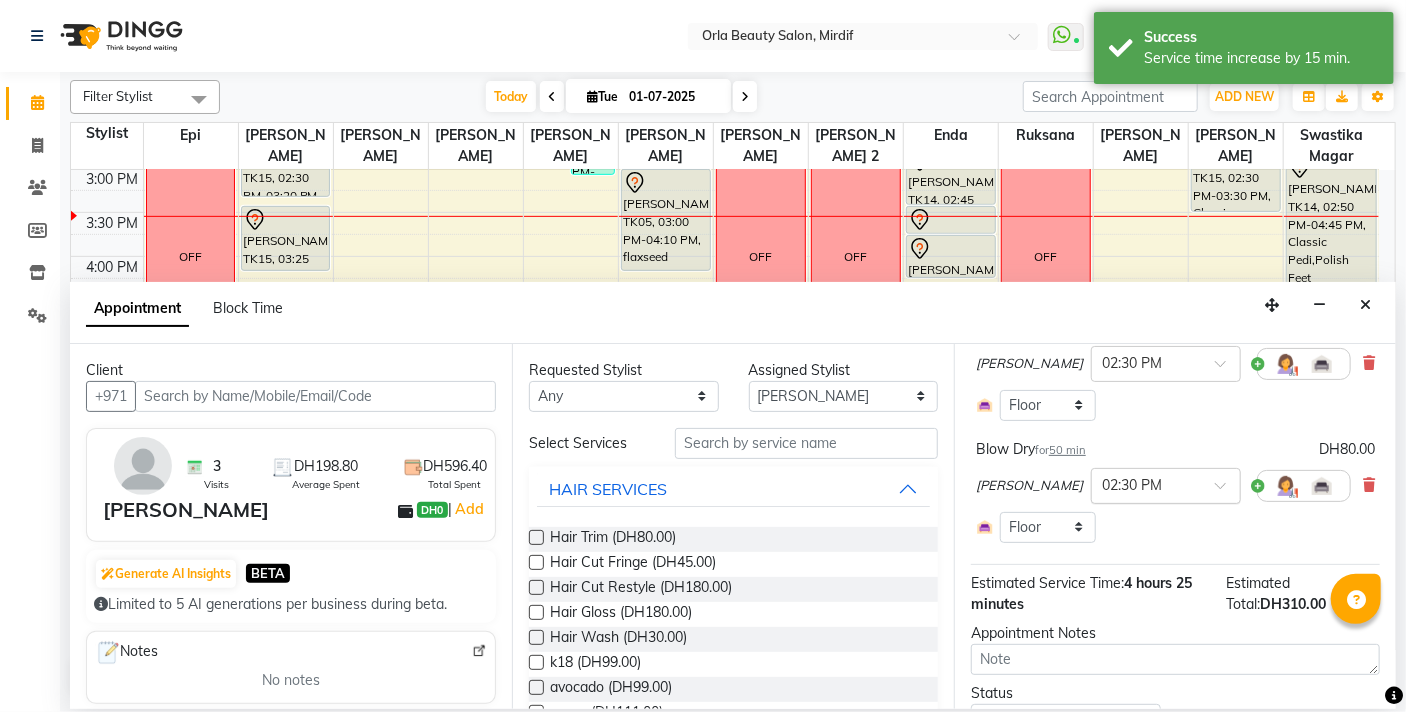 click at bounding box center (1146, 484) 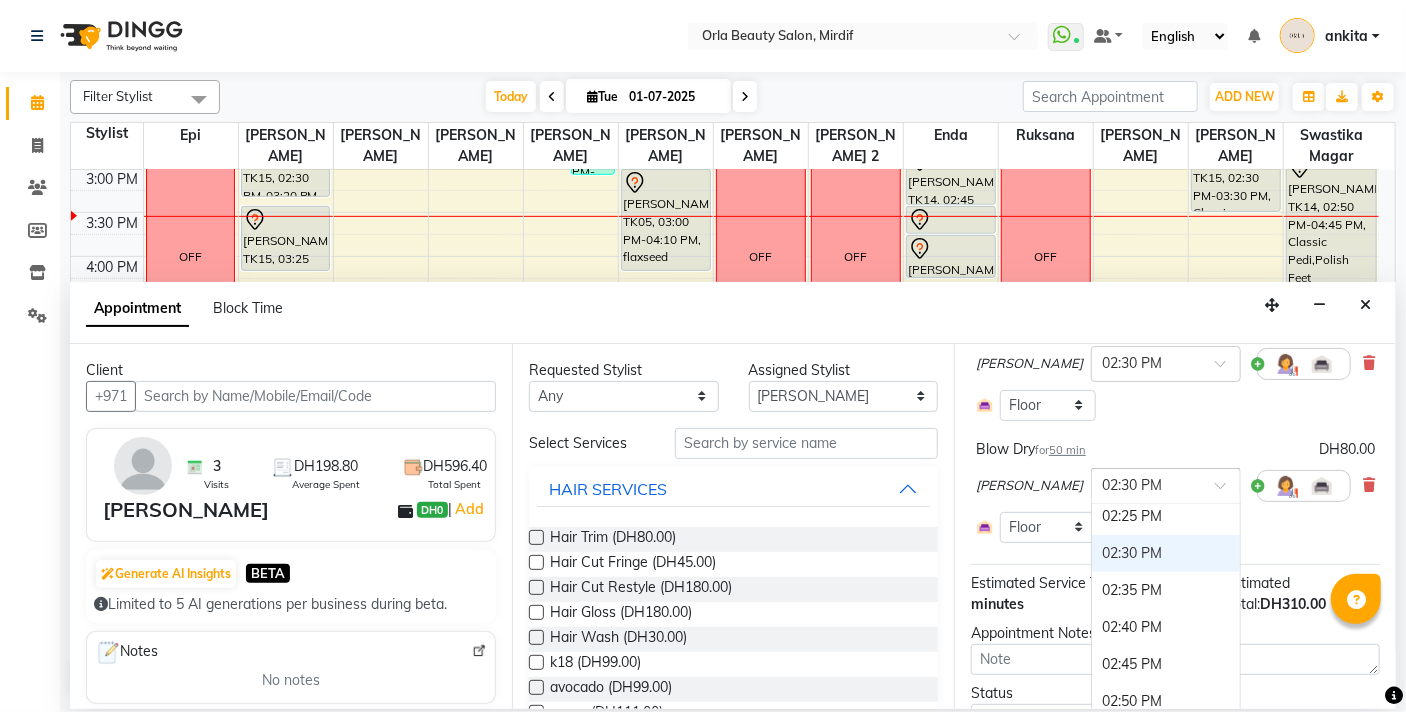 scroll, scrollTop: 2002, scrollLeft: 0, axis: vertical 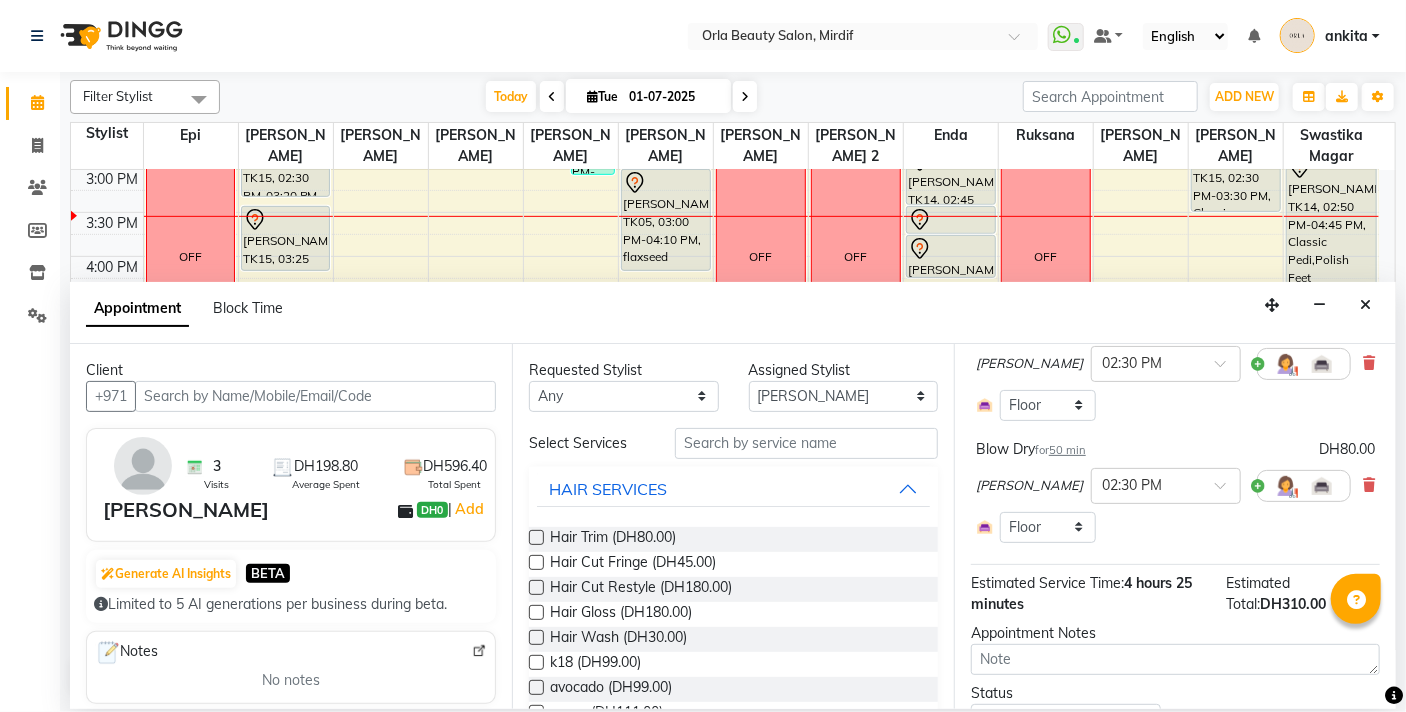 click on "Blow Dry   for  50 min DH80.00 [PERSON_NAME] × 02:30 PM Select Room Floor" at bounding box center [1175, 491] 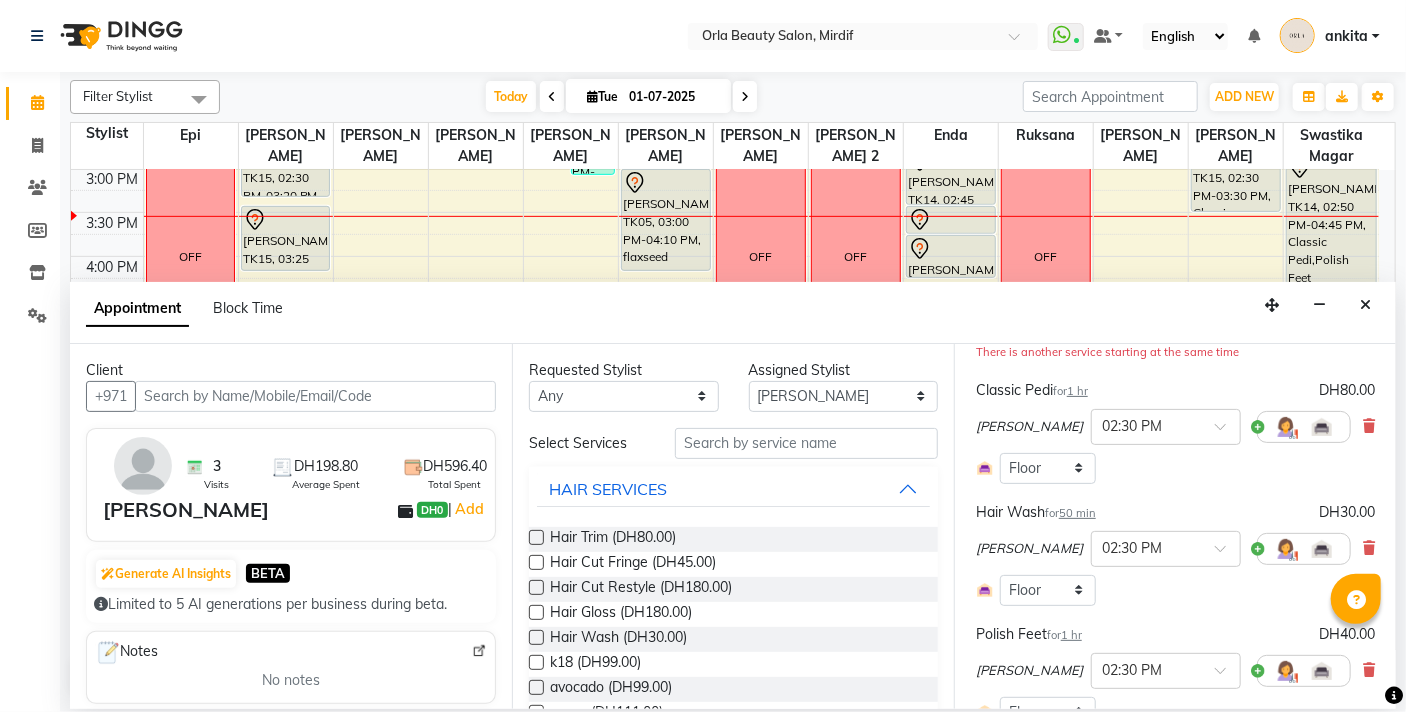 scroll, scrollTop: 210, scrollLeft: 0, axis: vertical 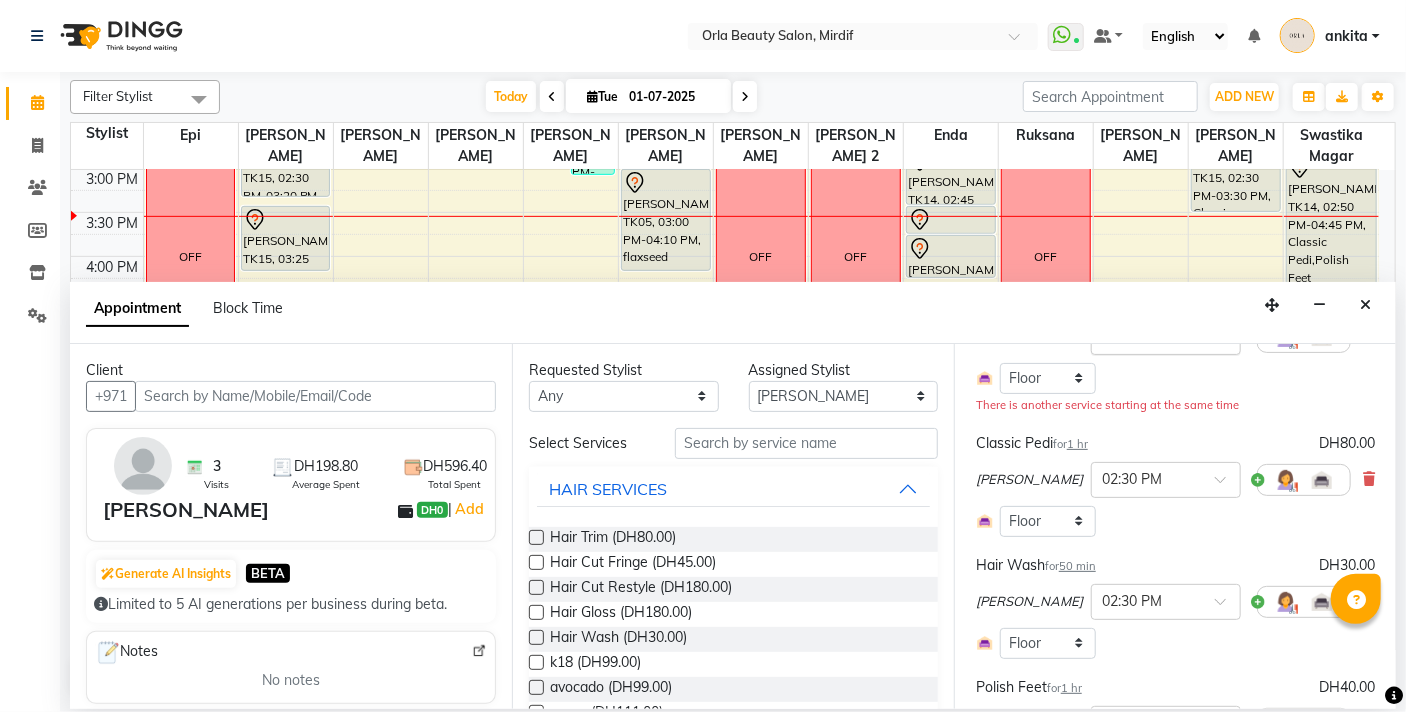 click at bounding box center [1227, 342] 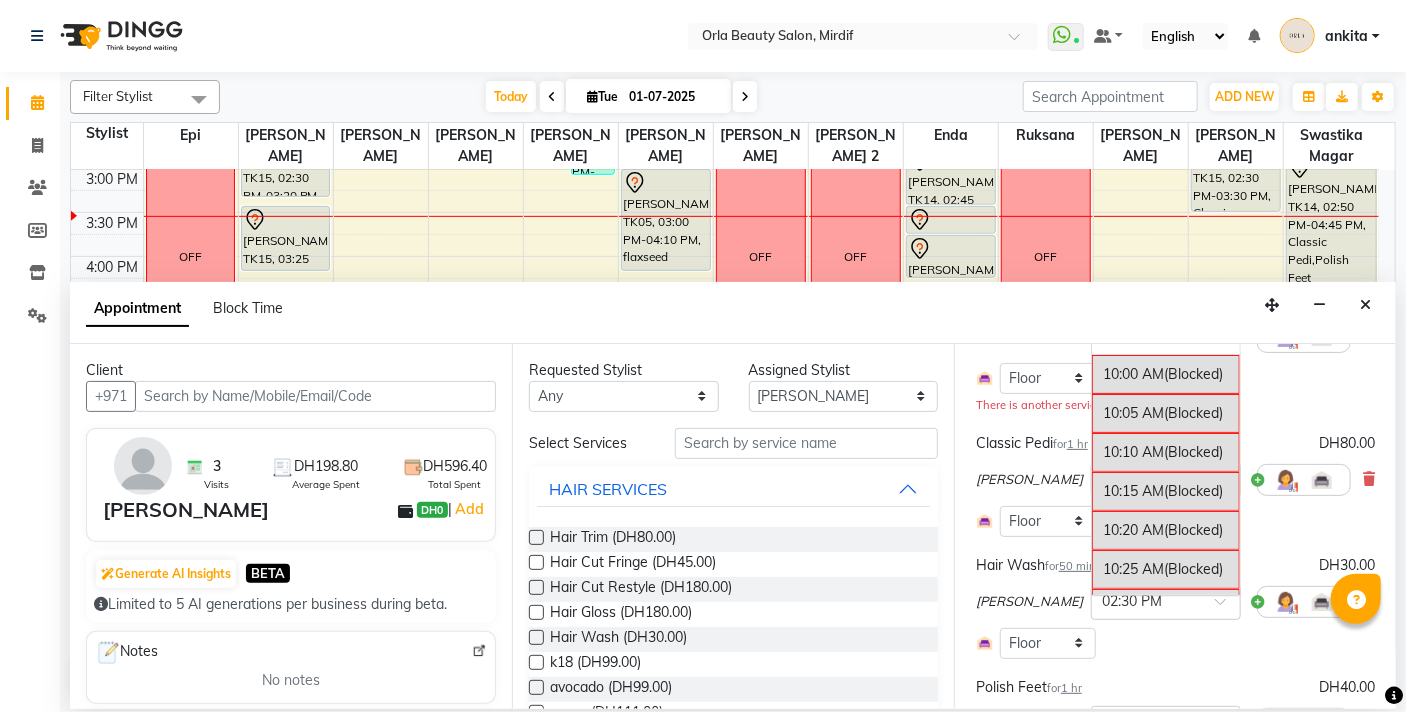 scroll, scrollTop: 191, scrollLeft: 0, axis: vertical 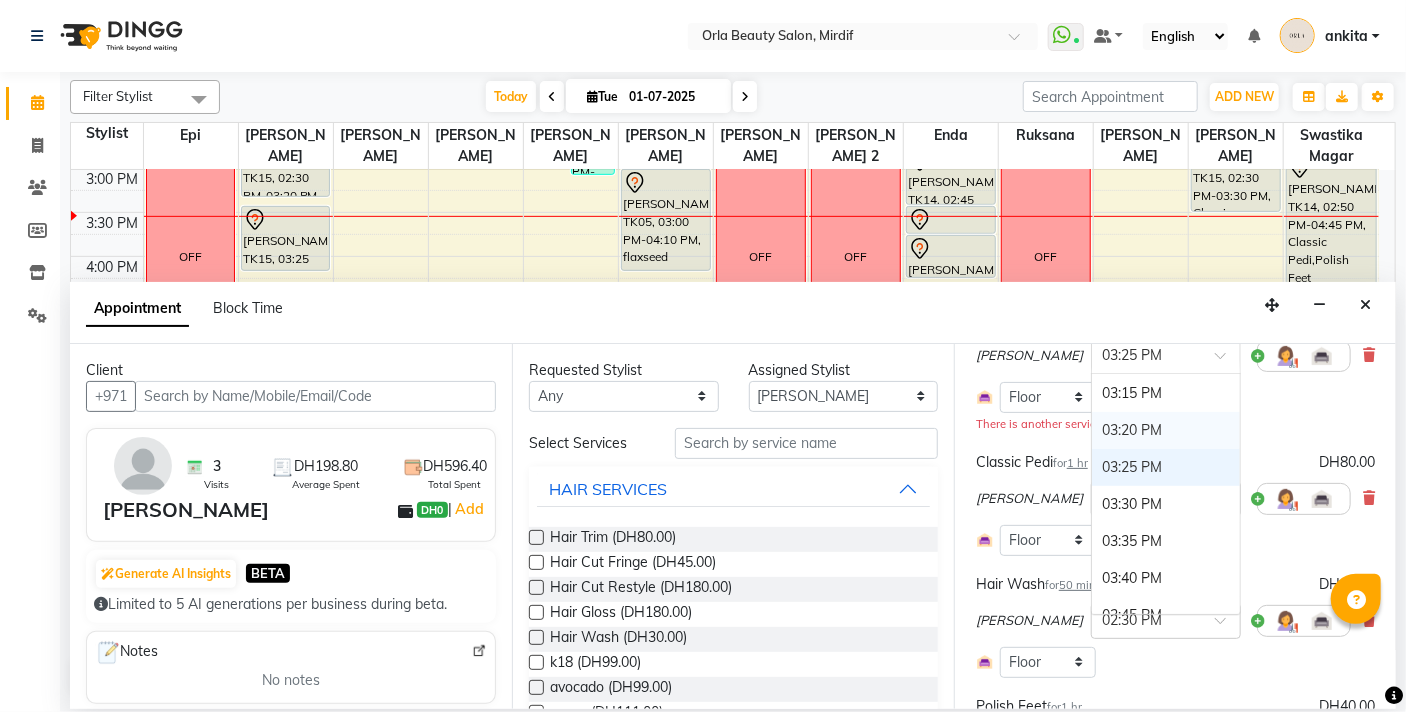 click on "03:20 PM" at bounding box center [1166, 430] 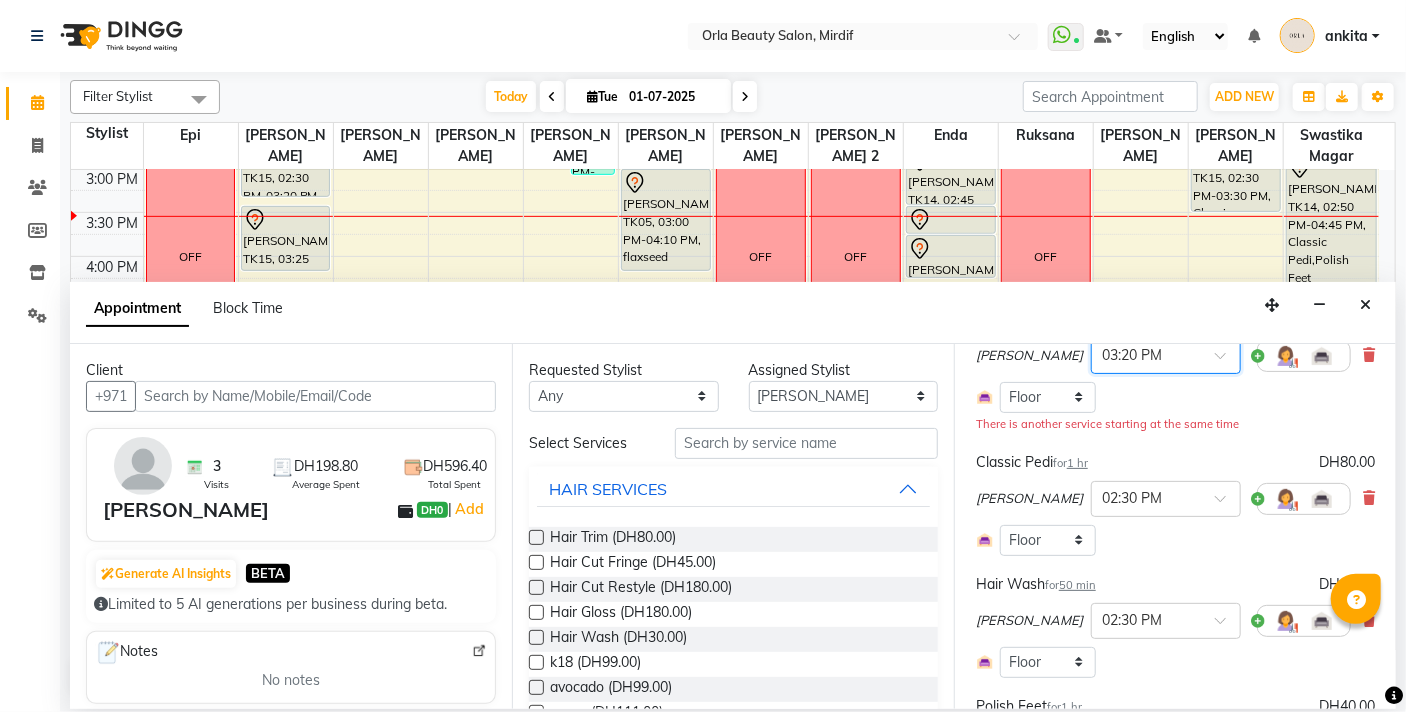 scroll, scrollTop: 679, scrollLeft: 0, axis: vertical 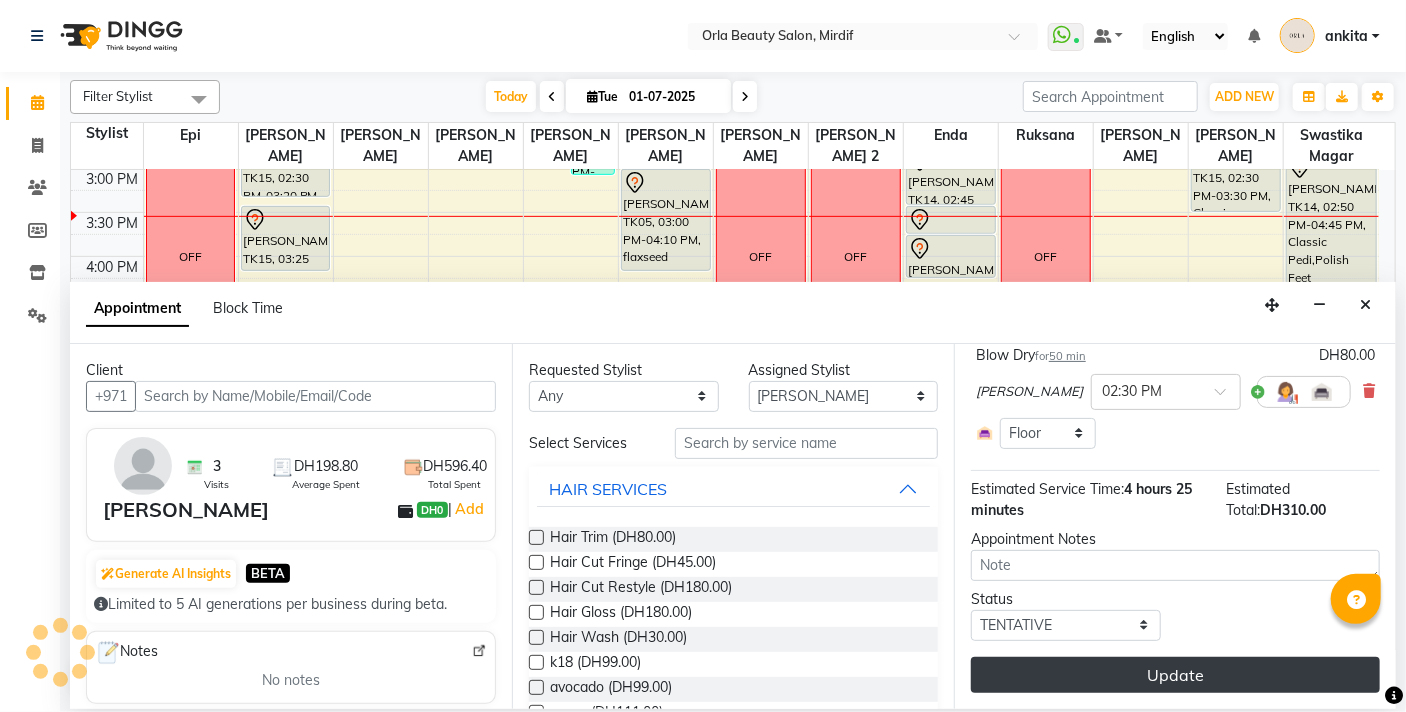 click on "Update" at bounding box center (1175, 675) 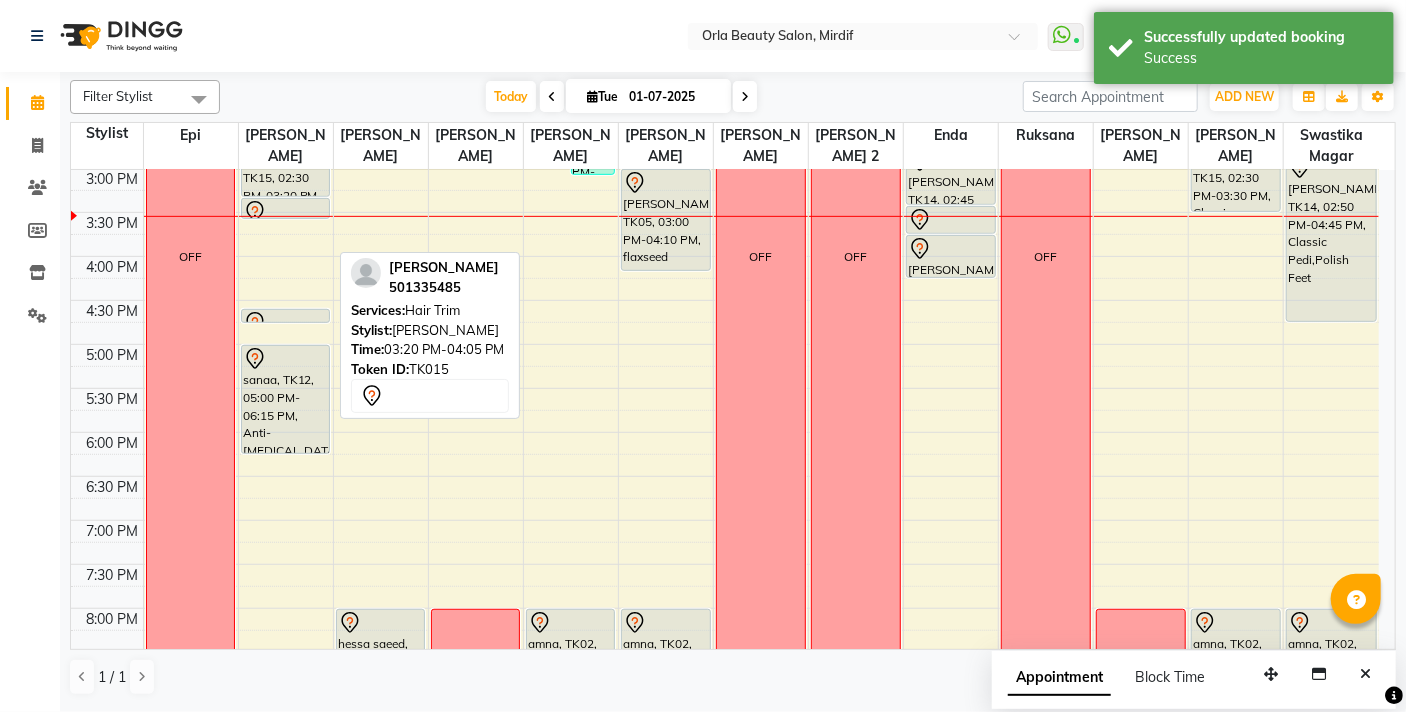 drag, startPoint x: 275, startPoint y: 260, endPoint x: 291, endPoint y: 230, distance: 34 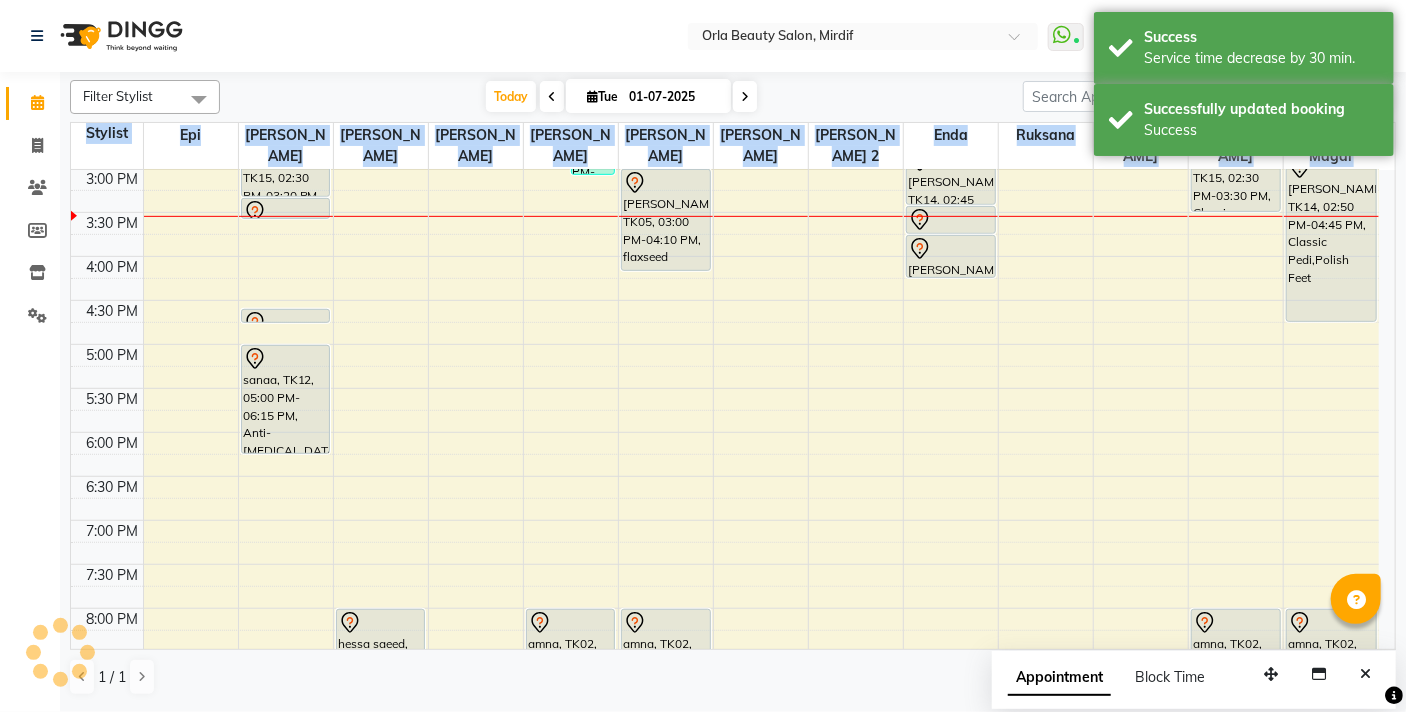 drag, startPoint x: 1393, startPoint y: 437, endPoint x: 1365, endPoint y: 398, distance: 48.010414 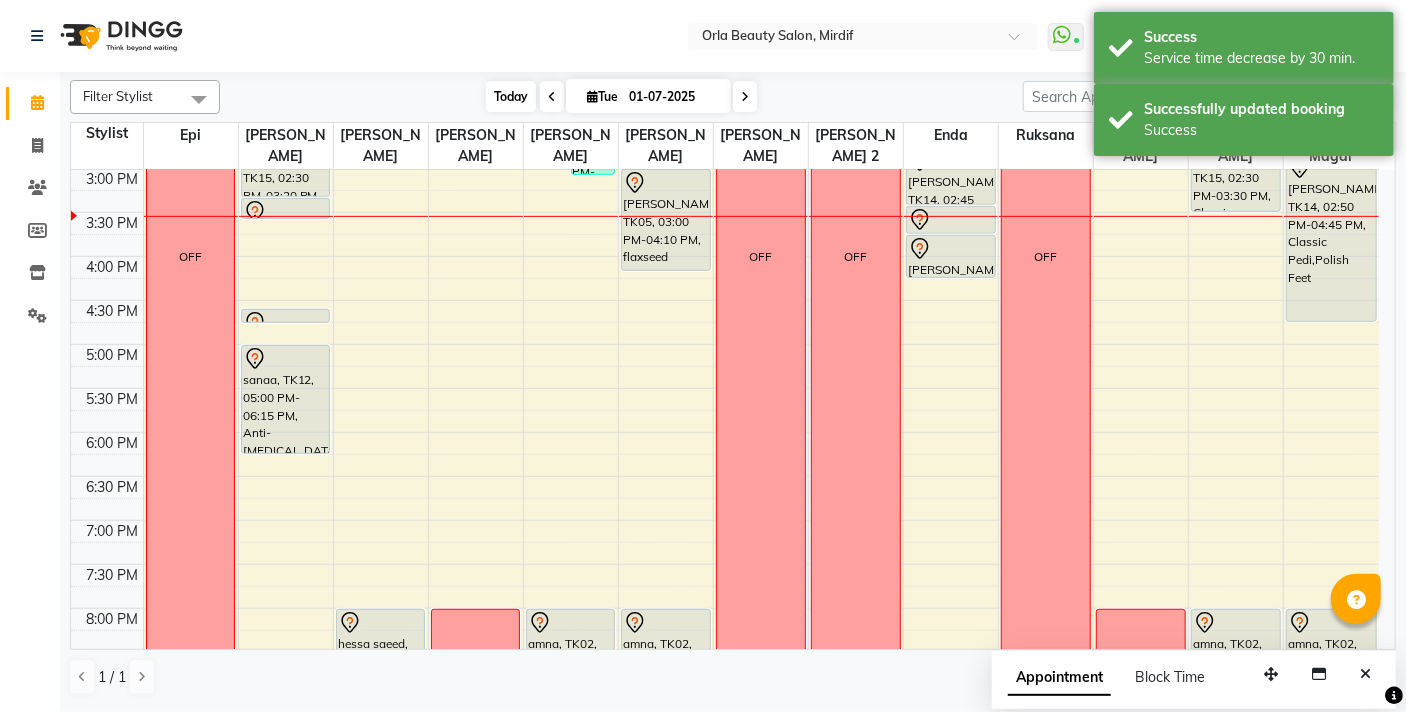 drag, startPoint x: 307, startPoint y: 41, endPoint x: 494, endPoint y: 88, distance: 192.81598 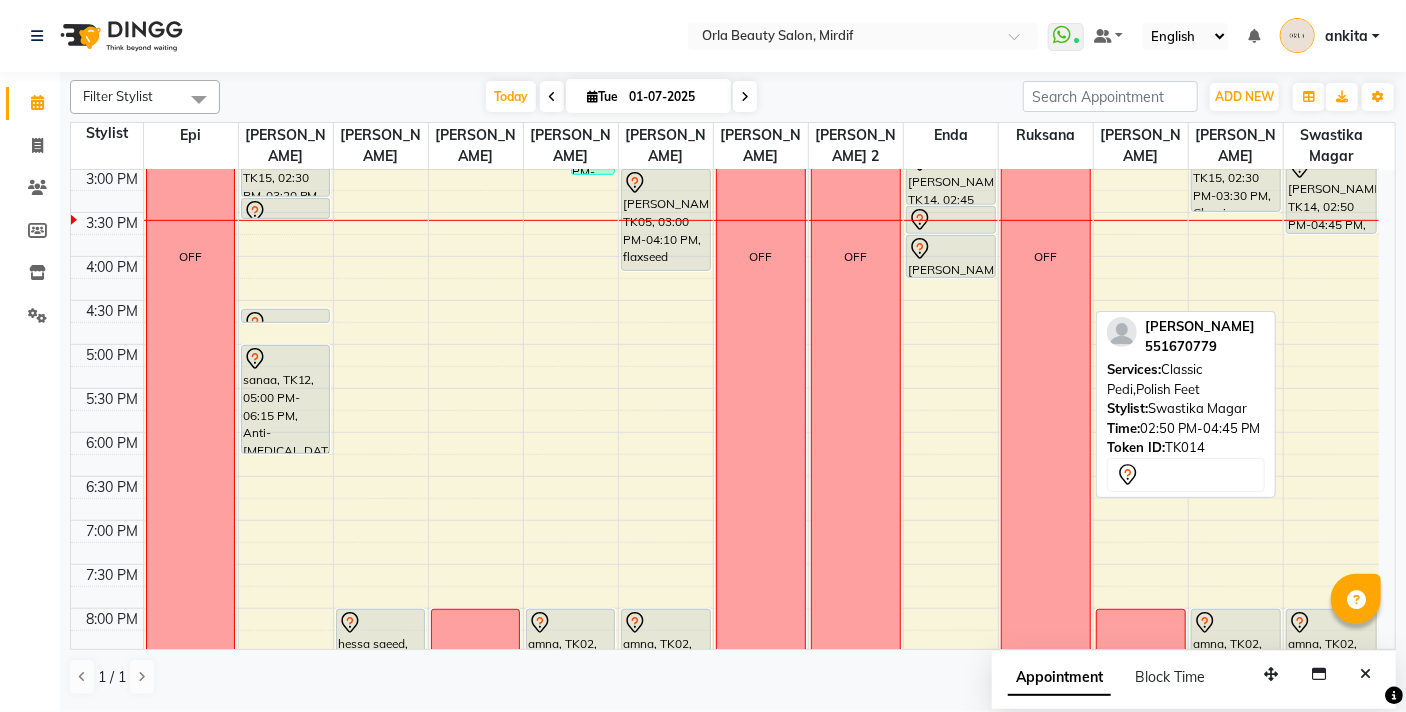 drag, startPoint x: 1302, startPoint y: 323, endPoint x: 1304, endPoint y: 249, distance: 74.02702 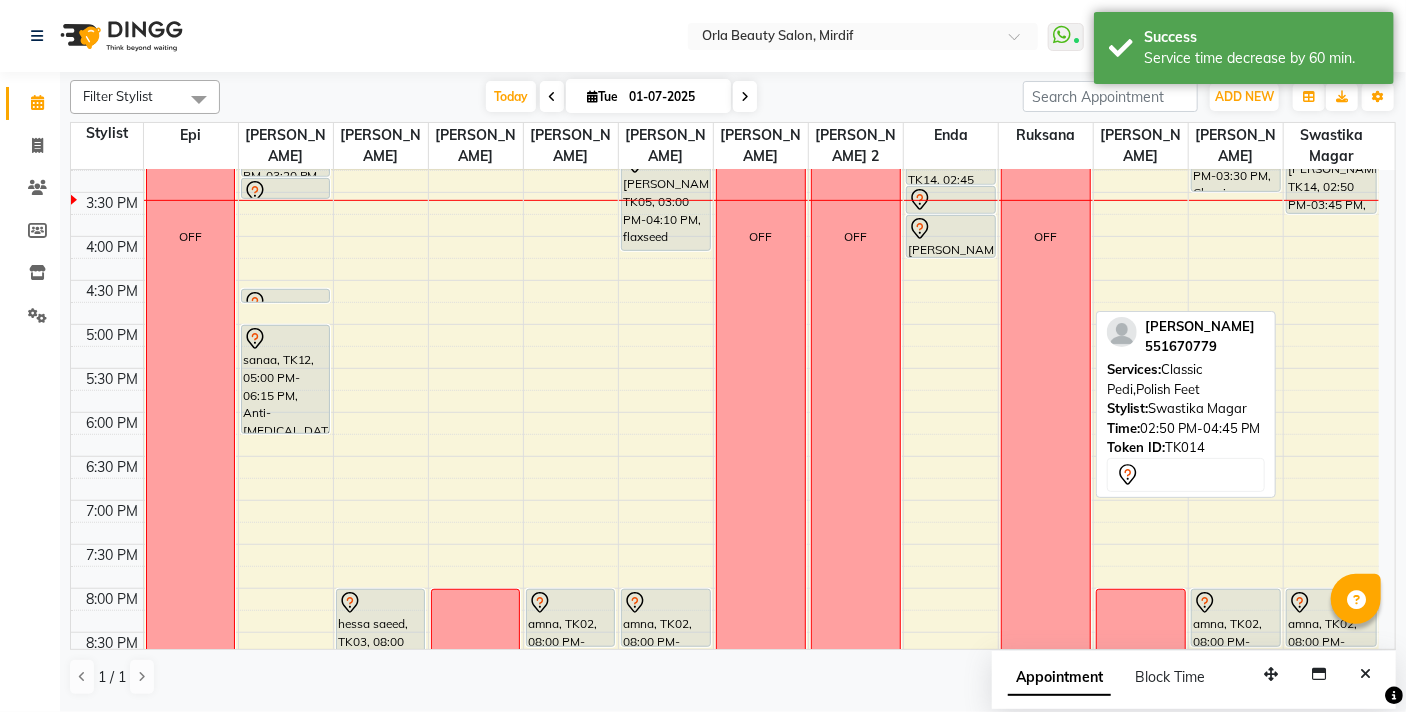 scroll, scrollTop: 547, scrollLeft: 0, axis: vertical 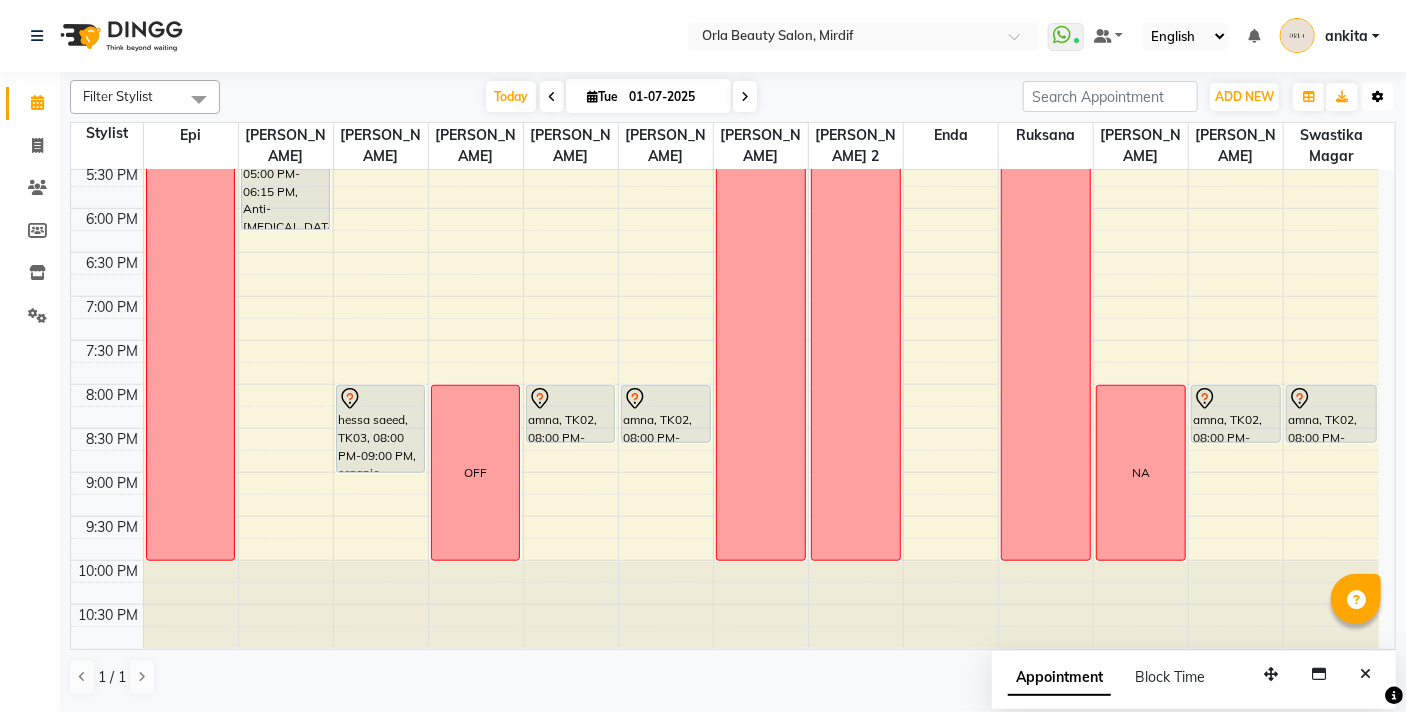 click on "Toggle Dropdown" at bounding box center [1378, 97] 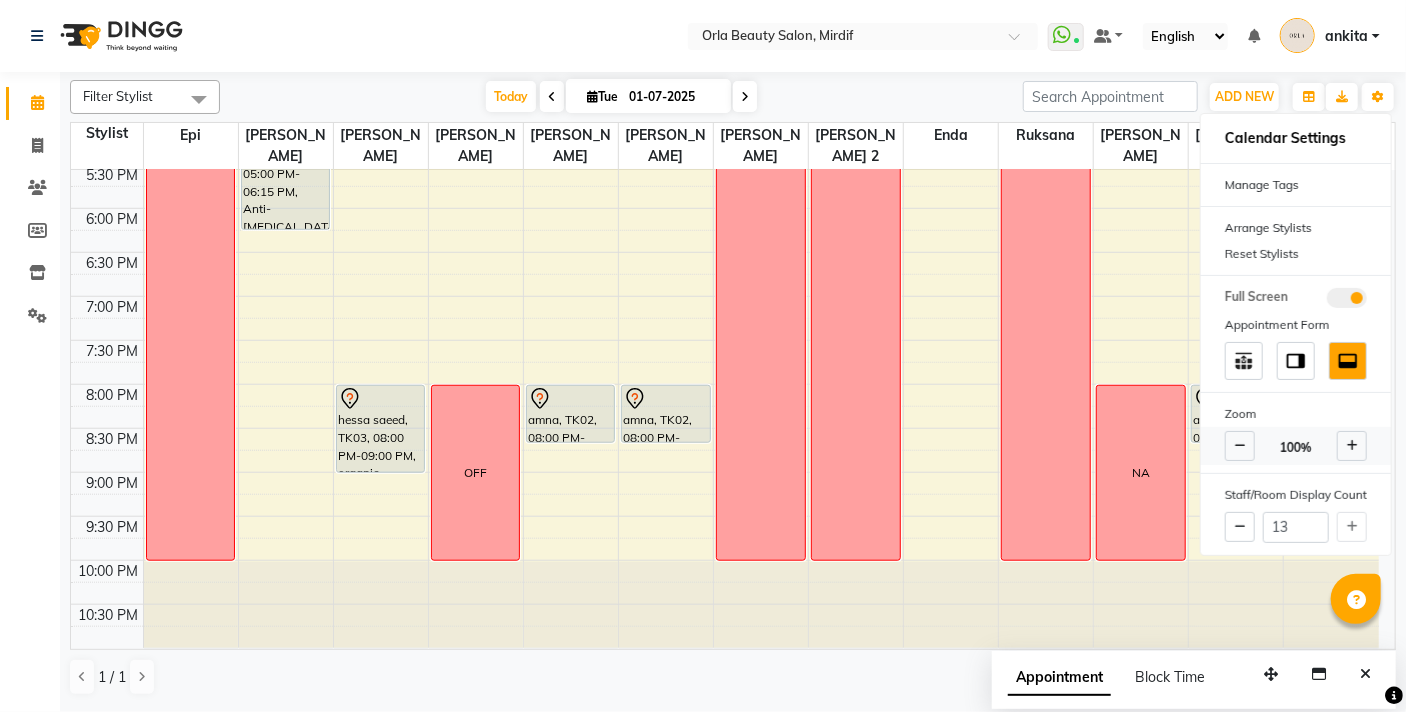 click at bounding box center (1352, 446) 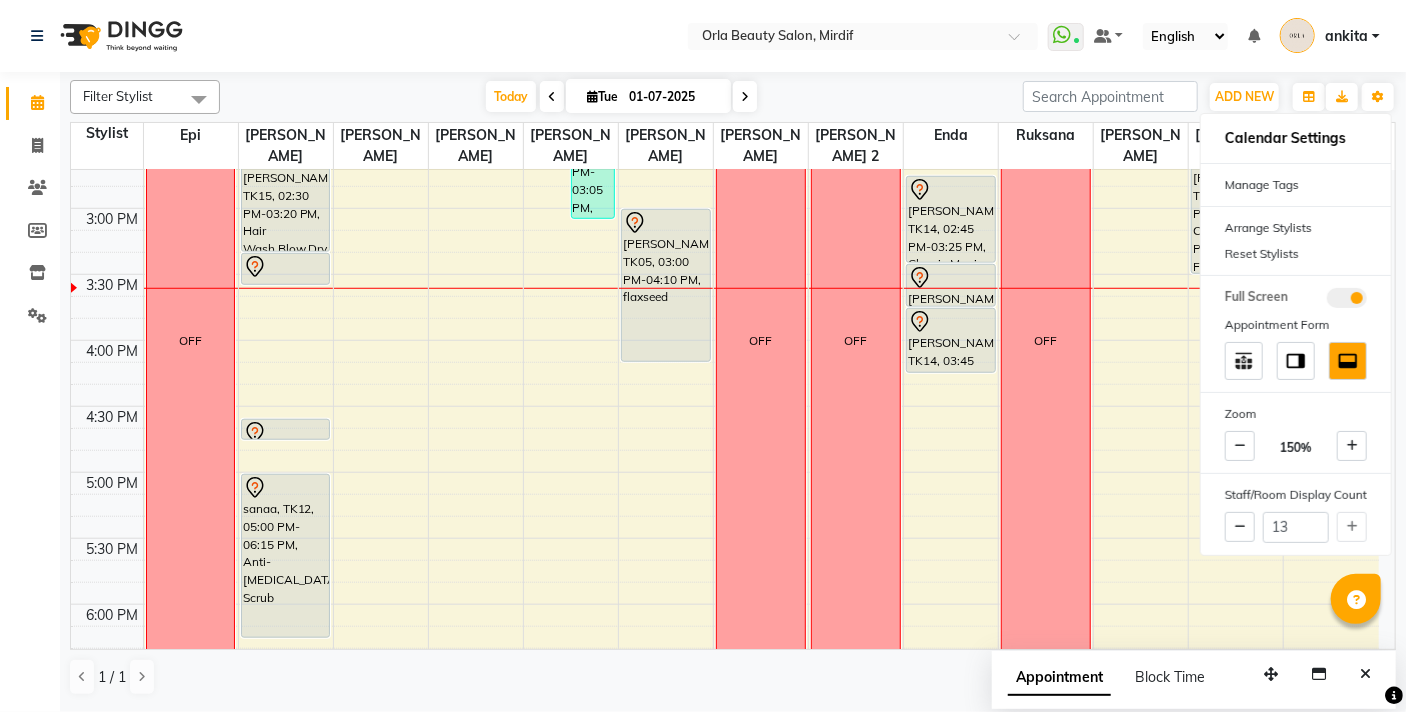click on "Select Location × Orla Beauty Salon, Mirdif  WhatsApp Status  ✕ Status:  Connected Most Recent Message: [DATE]     02:48 PM Recent Service Activity: [DATE]     03:01 PM Default Panel My Panel English ENGLISH Español العربية मराठी हिंदी ગુજરાતી தமிழ் 中文 Notifications nothing to show [PERSON_NAME]  Manage Profile Change Password Sign out  Version:3.14.0" 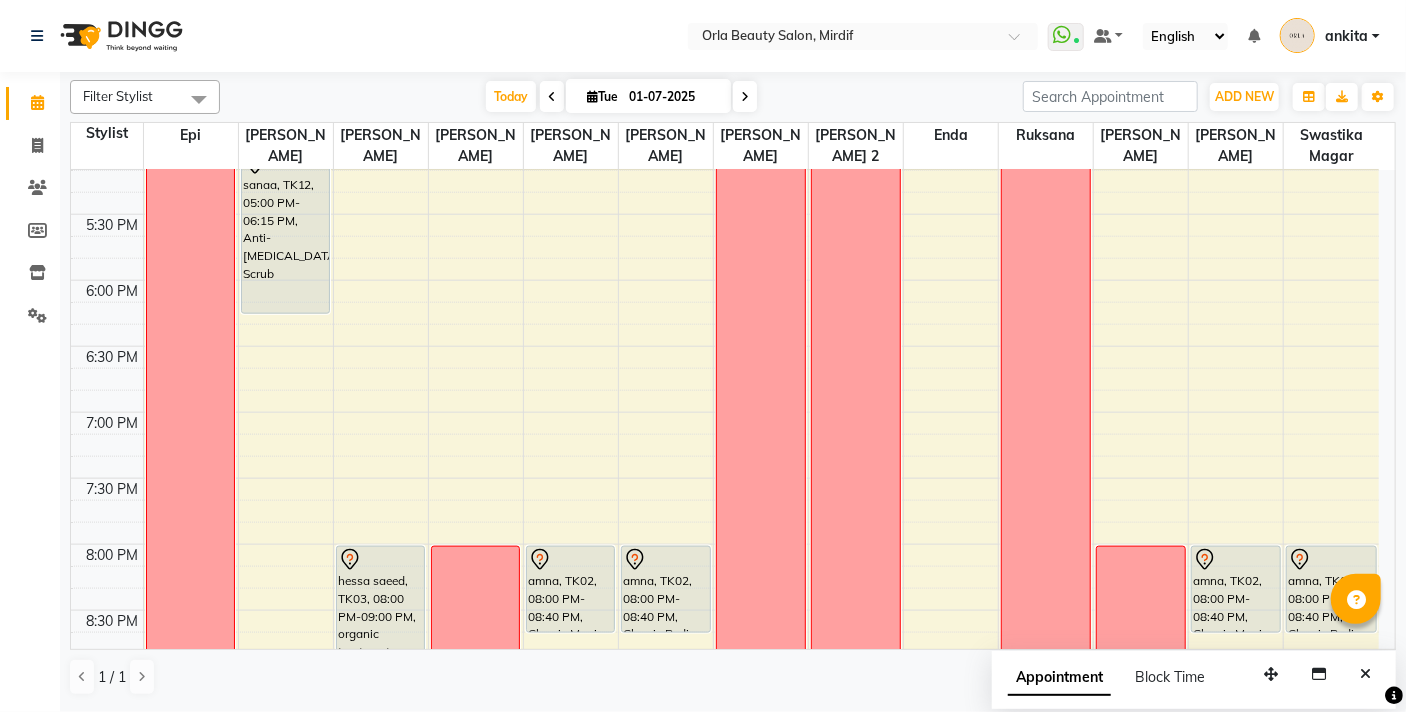 scroll, scrollTop: 1146, scrollLeft: 0, axis: vertical 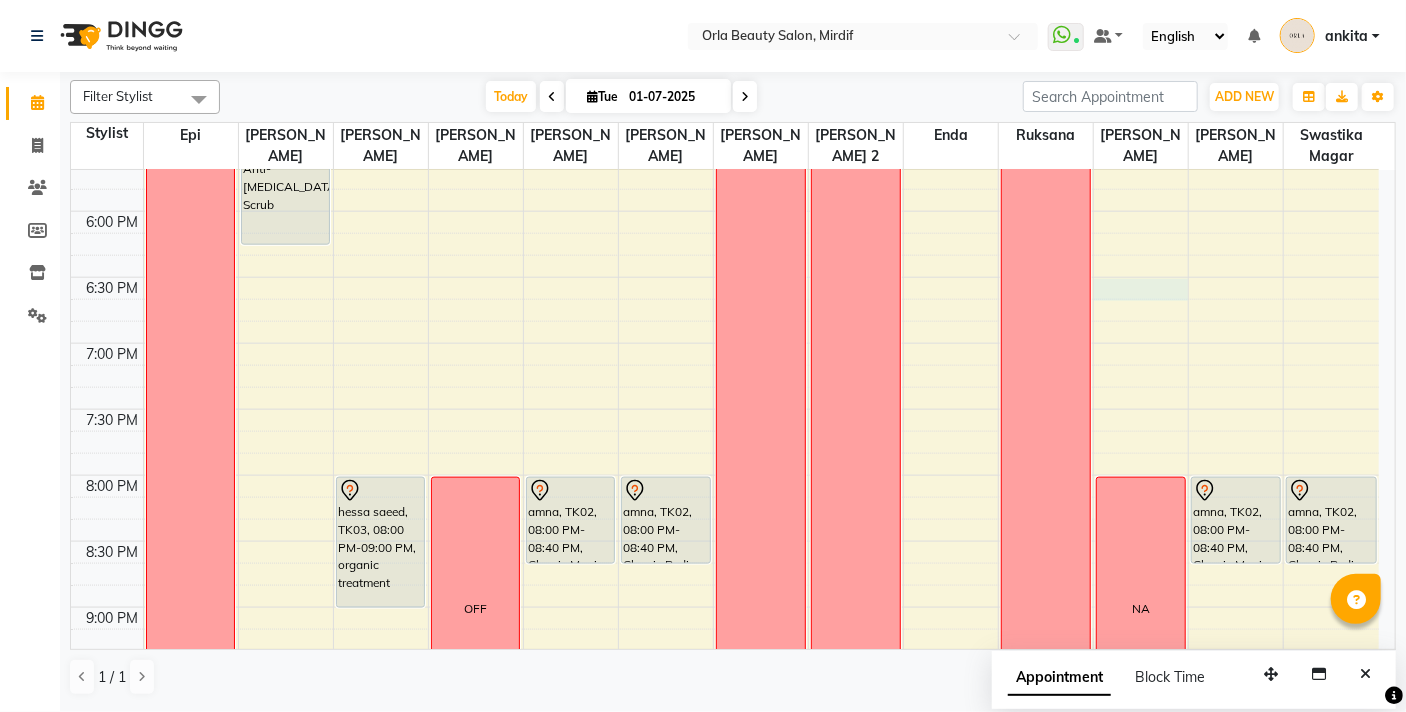 click on "9:00 AM 9:30 AM 10:00 AM 10:30 AM 11:00 AM 11:30 AM 12:00 PM 12:30 PM 1:00 PM 1:30 PM 2:00 PM 2:30 PM 3:00 PM 3:30 PM 4:00 PM 4:30 PM 5:00 PM 5:30 PM 6:00 PM 6:30 PM 7:00 PM 7:30 PM 8:00 PM 8:30 PM 9:00 PM 9:30 PM 10:00 PM 10:30 PM  OFF   NA              [PERSON_NAME], TK15, 02:30 PM-03:20 PM, Hair Wash,Blow Dry             [PERSON_NAME], TK15, 03:20 PM-03:35 PM, Hair Trim             [PERSON_NAME], TK04, 04:35 PM-04:45 PM, Full Hair Color             sanaa, TK12, 05:00 PM-06:15 PM, Anti-[MEDICAL_DATA] Scrub     meera, TK11, 12:55 PM-01:55 PM, Banana Treatment Long     leen jbaren, TK13, 01:15 PM-02:15 PM, Sedr Treatment Long  [PERSON_NAME] jbaren, TK13, 02:15 PM-02:35 PM, Banana Treatment             hessa saeed, TK03, 08:00 PM-09:00 PM, organic treatment     Lamia, TK06, 11:15 AM-11:45 AM, Hair Wash Medium     meera, TK11, 12:55 PM-01:55 PM, Banana Treatment Long  OFF      amna, TK10, 01:25 PM-02:25 PM, Sedr Treatment     amna, TK16, 02:05 PM-03:05 PM, Sedr Treatment  NA" at bounding box center (725, -53) 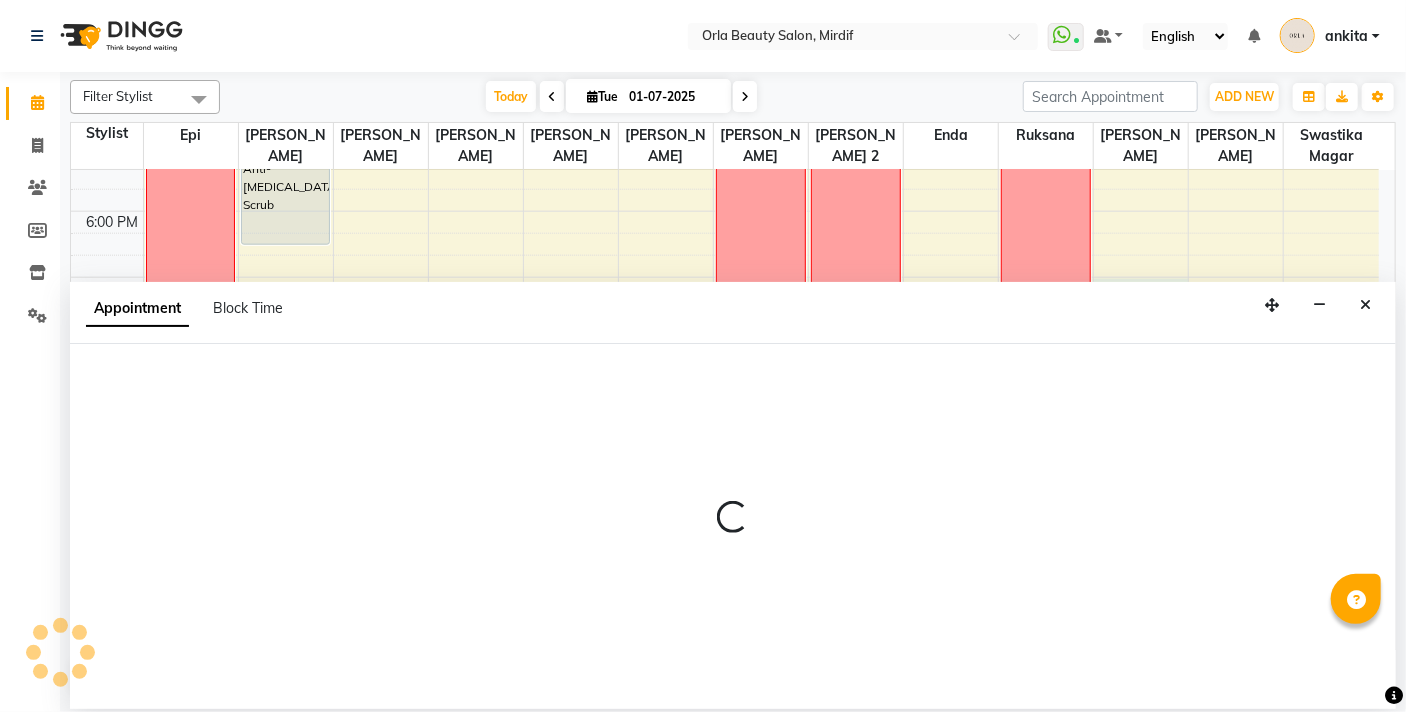 select on "54419" 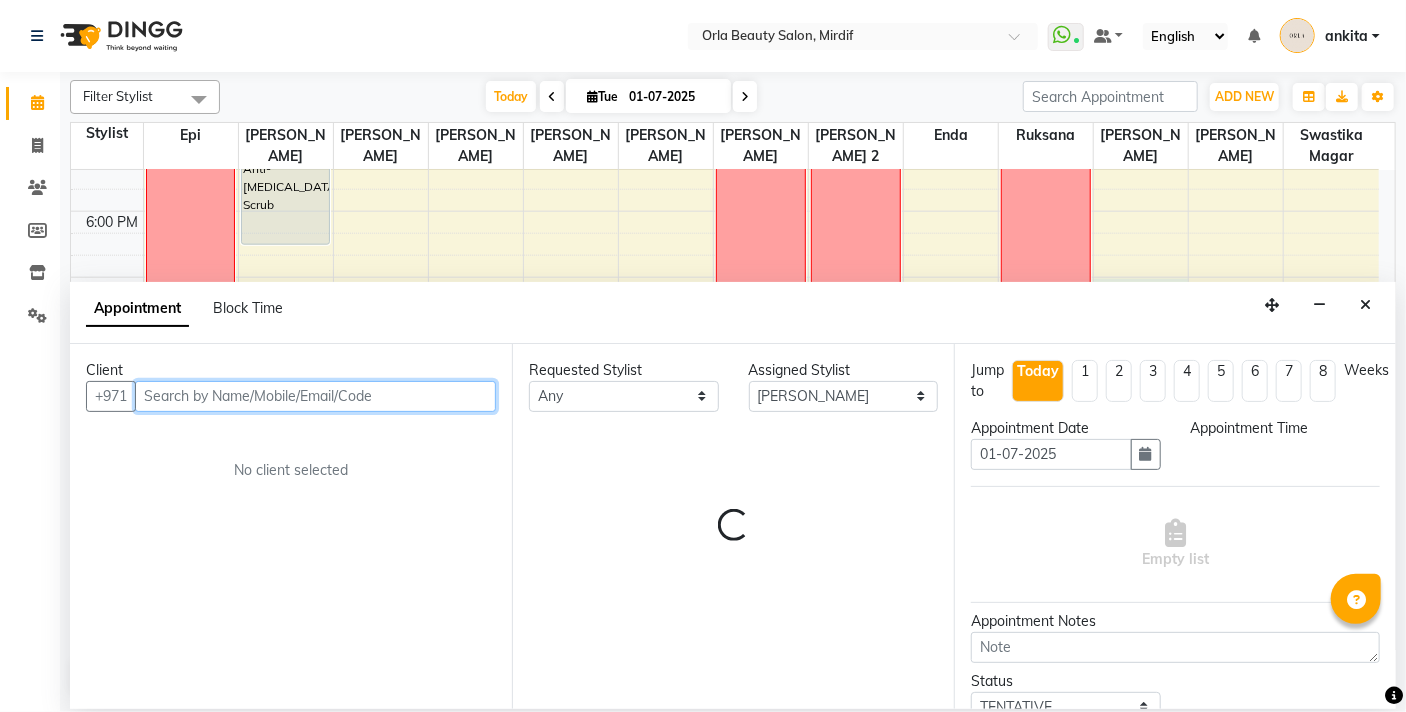 select on "1110" 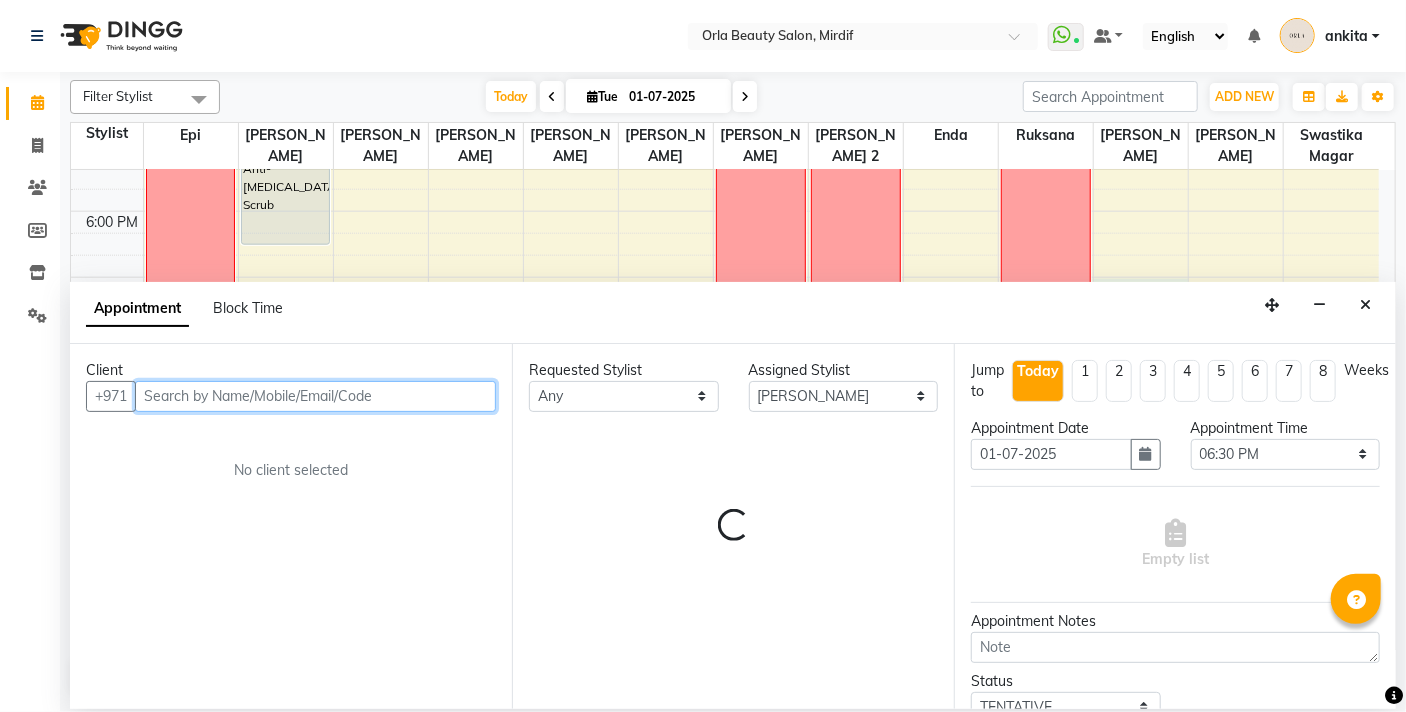 click at bounding box center [315, 396] 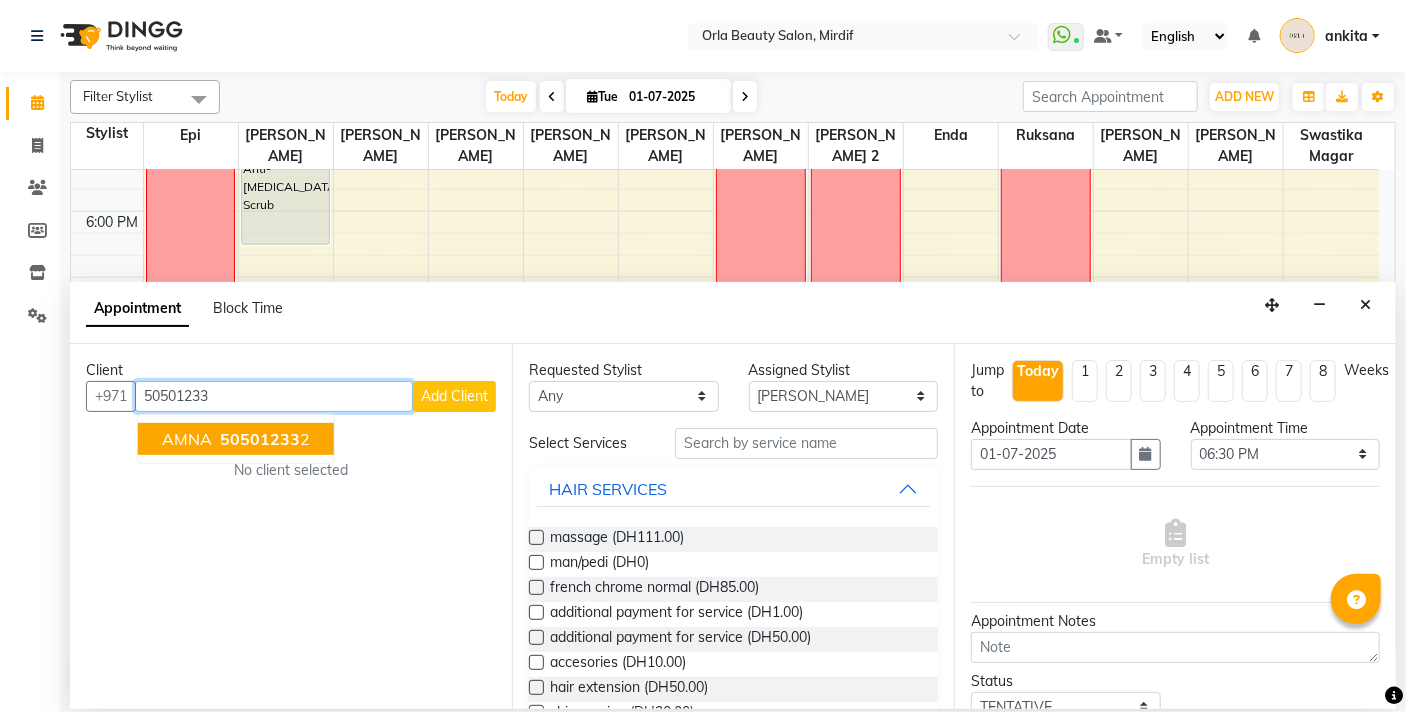 click on "AMNA" at bounding box center [187, 439] 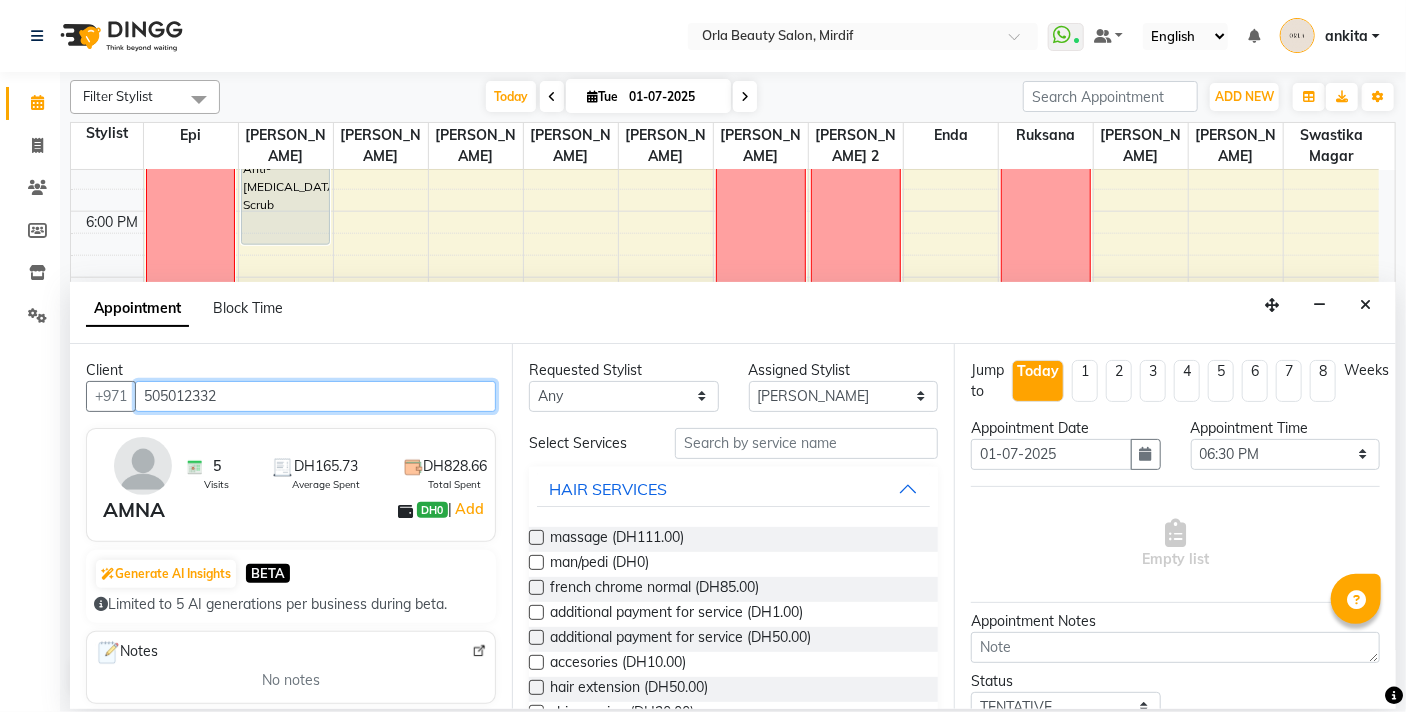 type on "505012332" 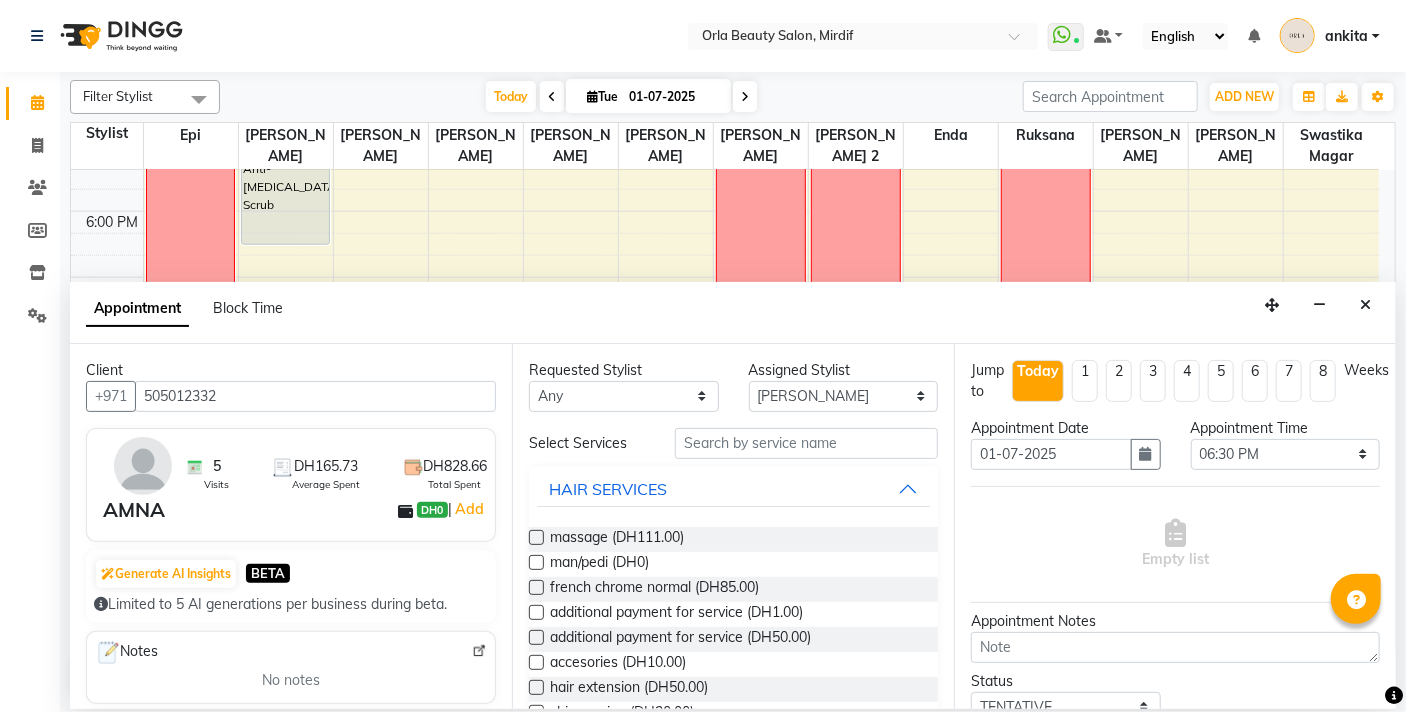 click on "Select Services    HAIR SERVICES massage (DH111.00) man/pedi (DH0) french chrome normal  (DH85.00) additional payment for service (DH1.00) additional payment for service (DH50.00) accesories (DH10.00) [MEDICAL_DATA] (DH50.00) chin waxing (DH20.00)    ORGANIC TREATMENTS    NAIL SERVICES    NAIL TREATMENTS    WAX SERVICES    MASSAGE    PACKAGE SERVICES" at bounding box center (733, 717) 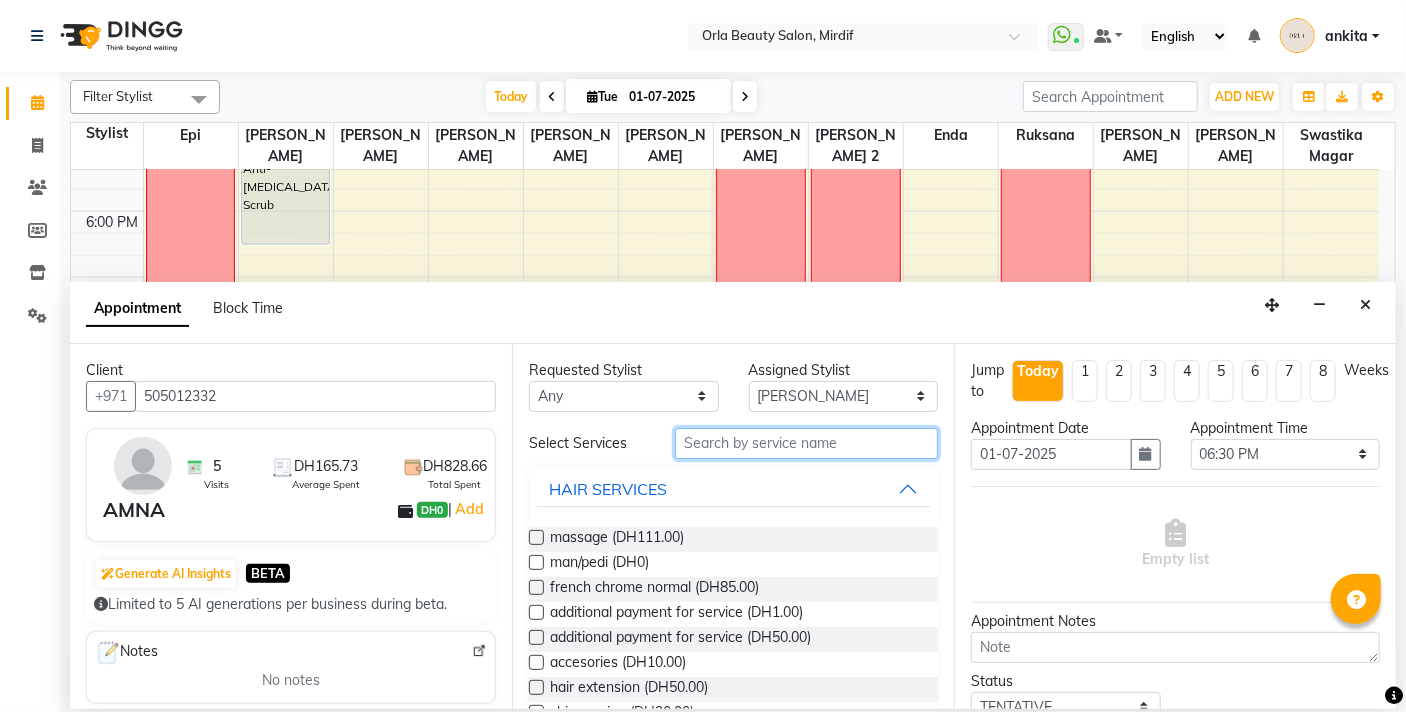 click at bounding box center [806, 443] 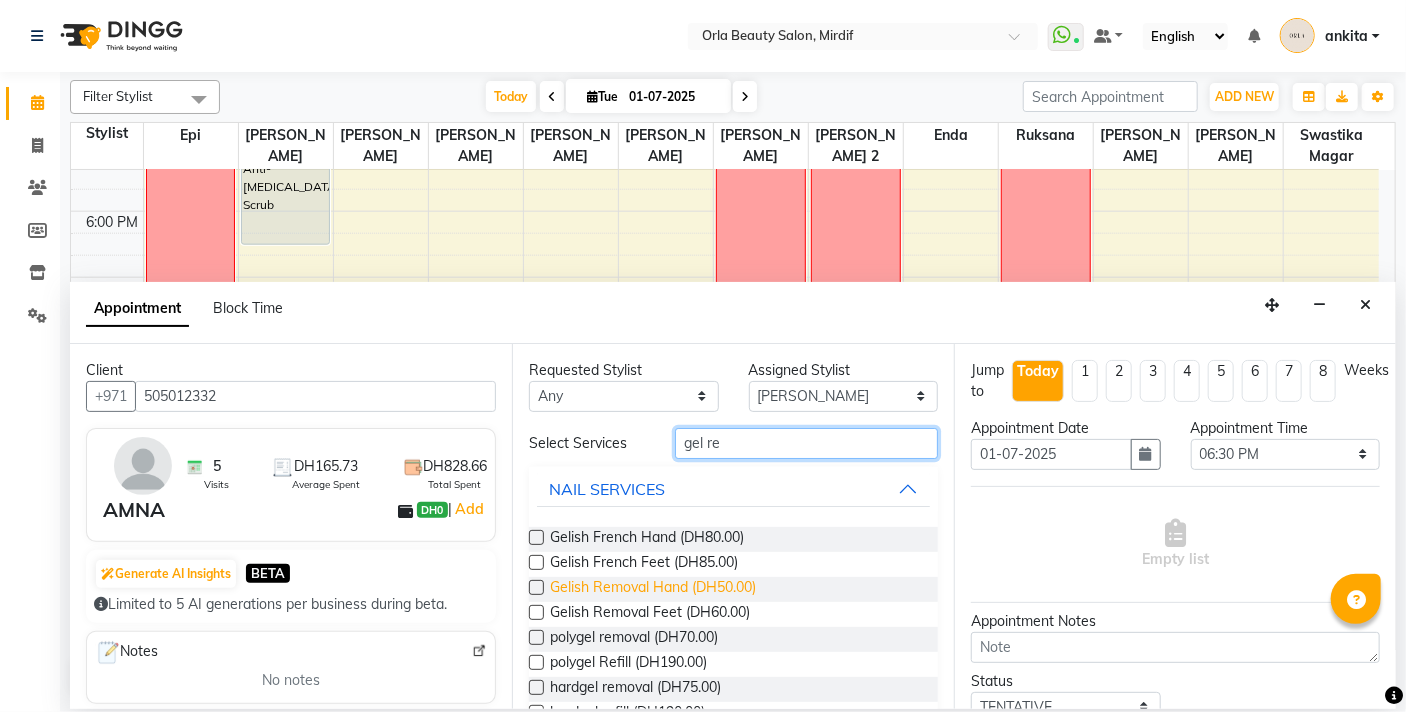 type on "gel re" 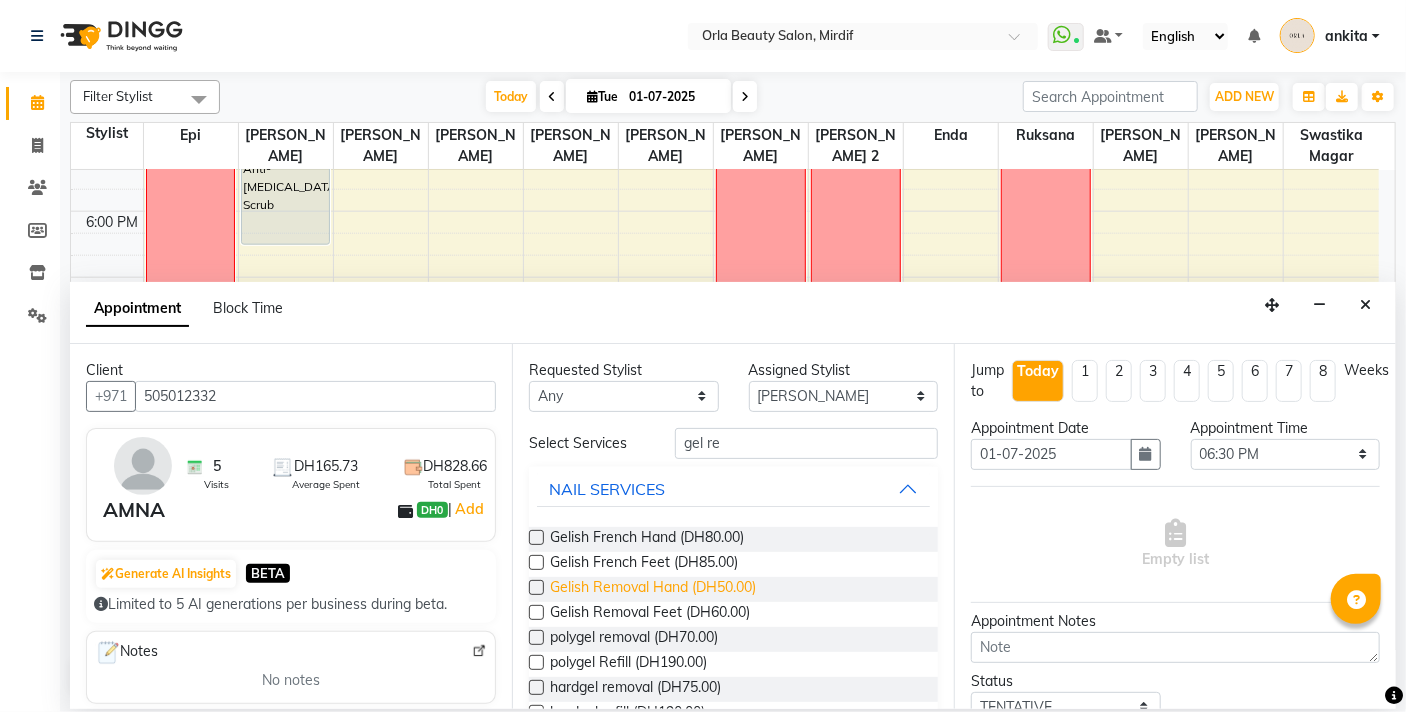 click on "Gelish Removal Hand (DH50.00)" at bounding box center (653, 589) 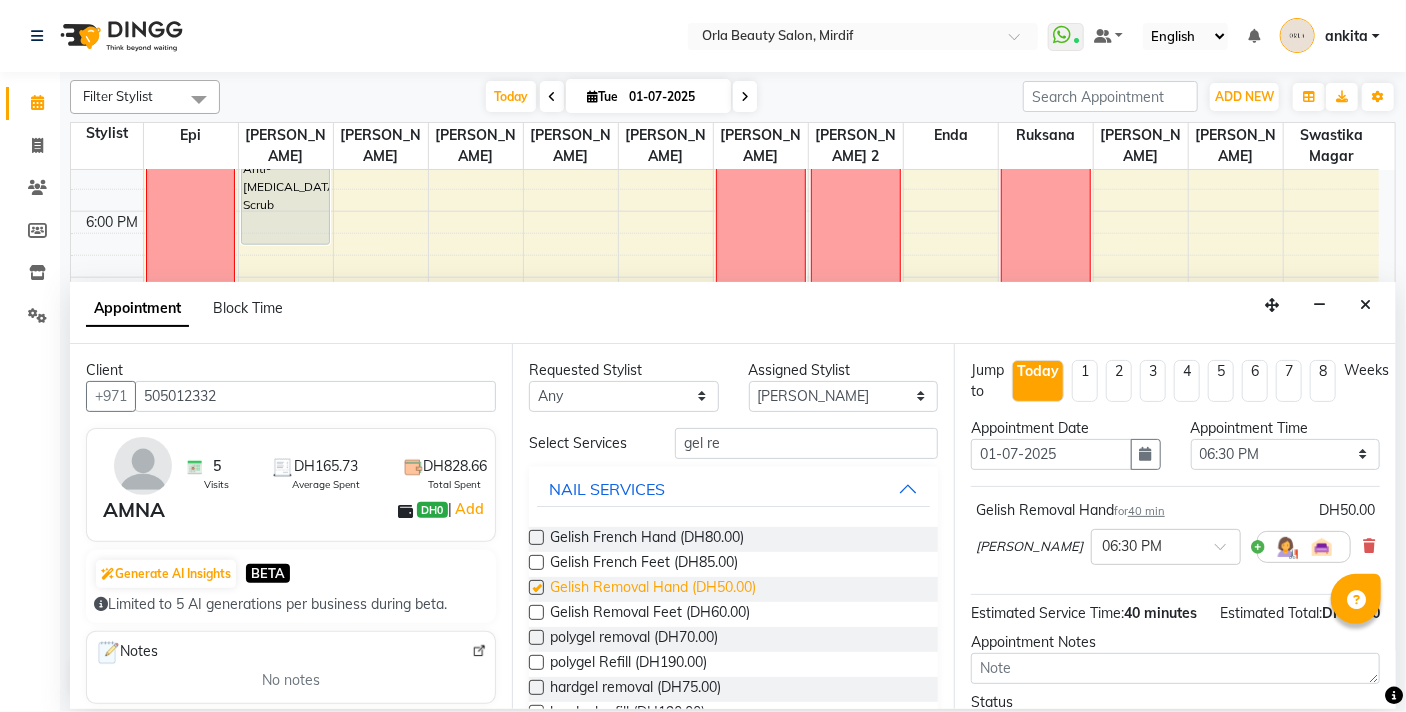 checkbox on "false" 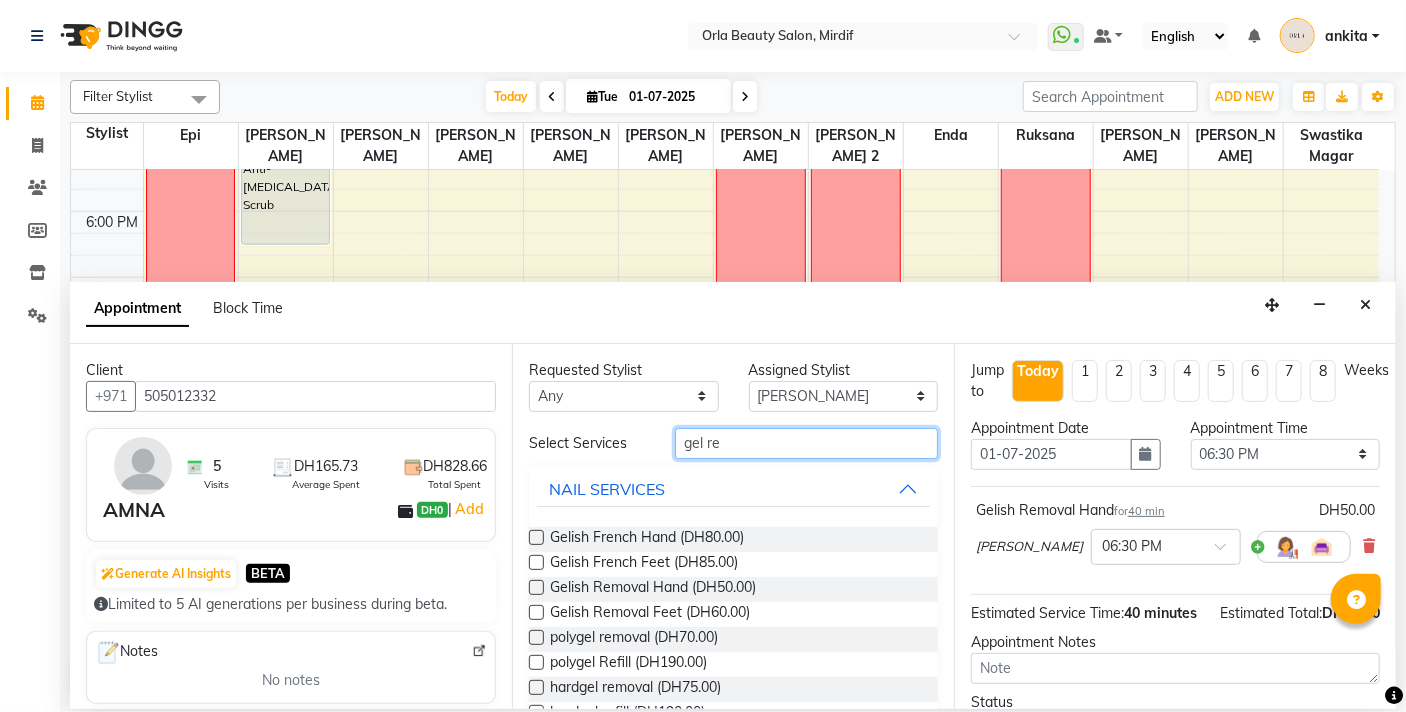 click on "gel re" at bounding box center (806, 443) 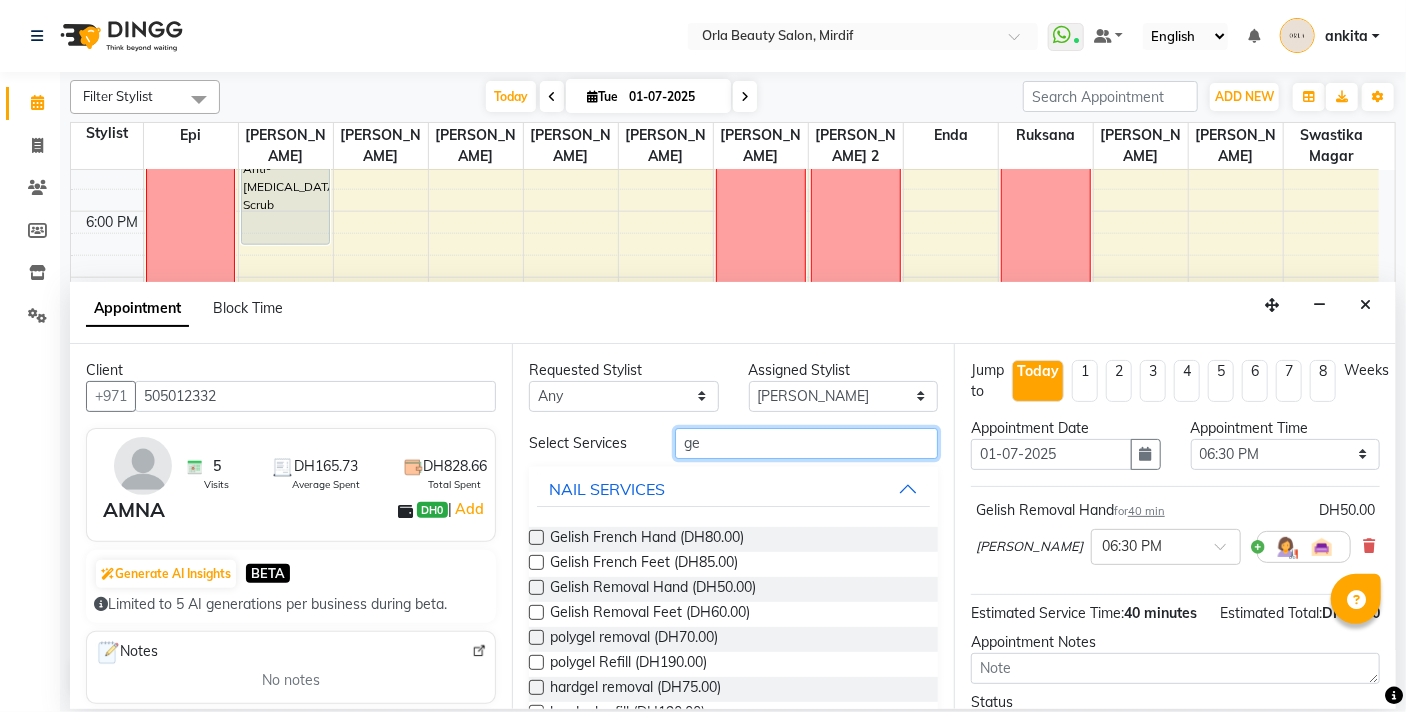 type on "g" 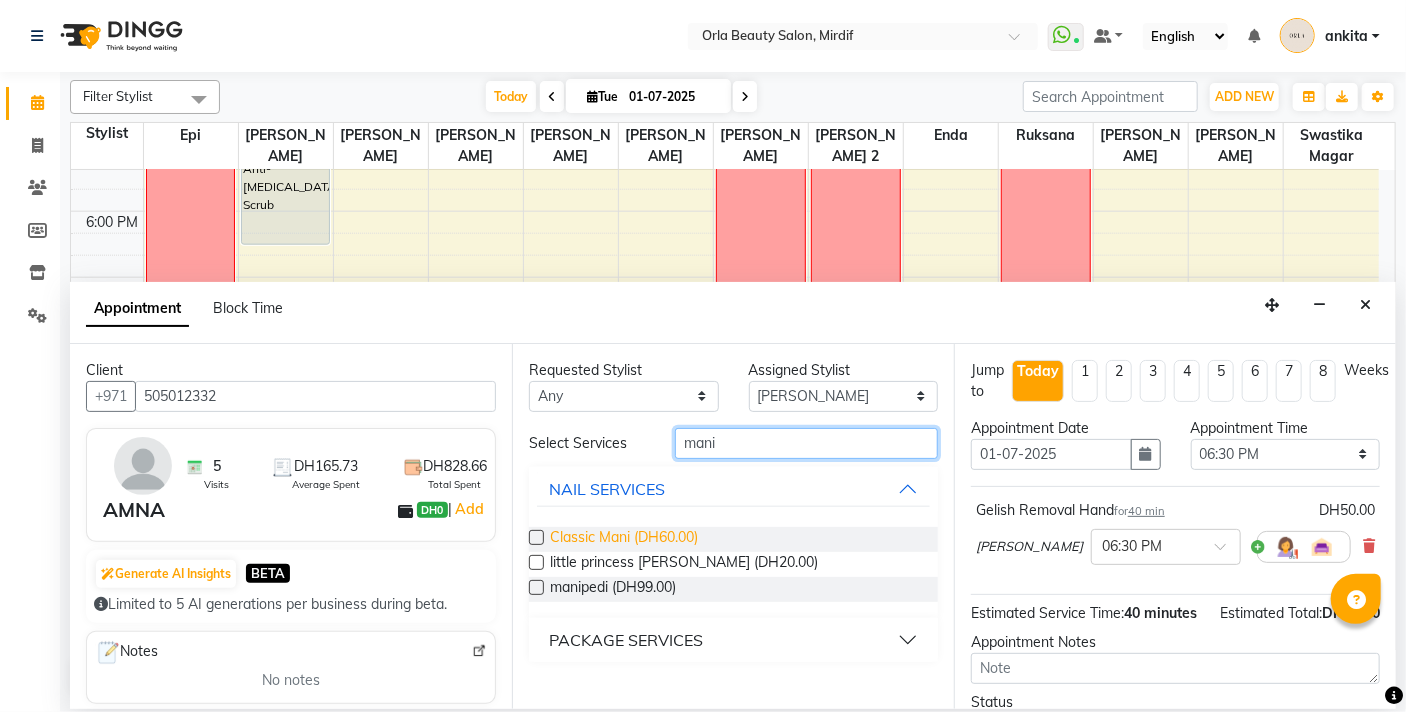 type on "mani" 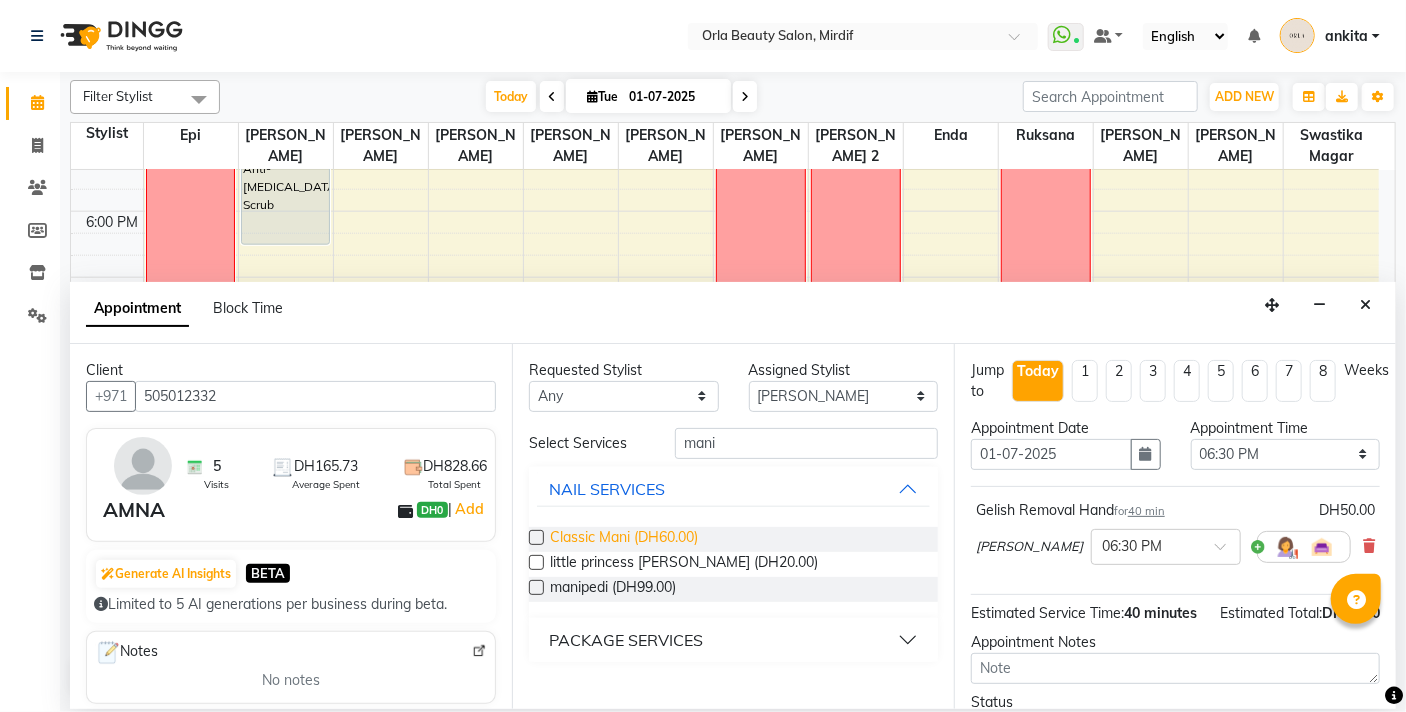click on "Classic Mani (DH60.00)" at bounding box center (624, 539) 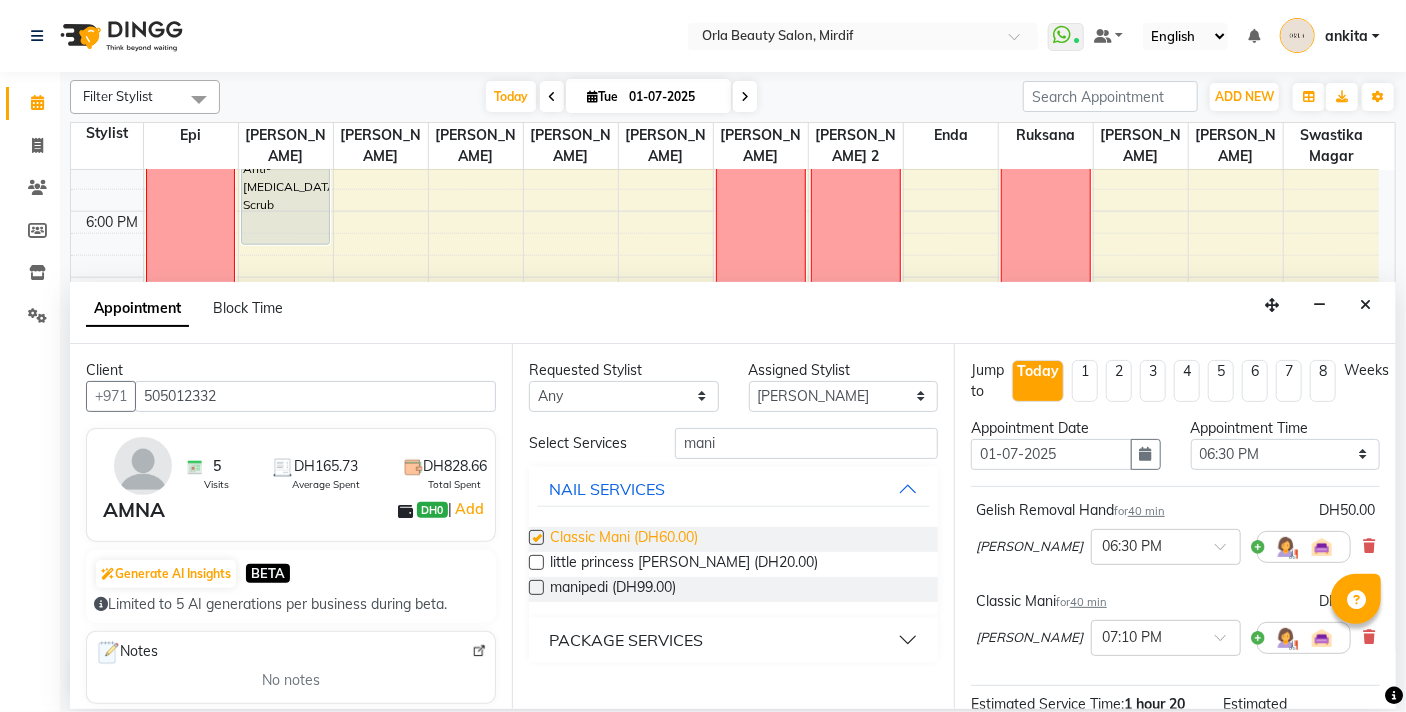 checkbox on "false" 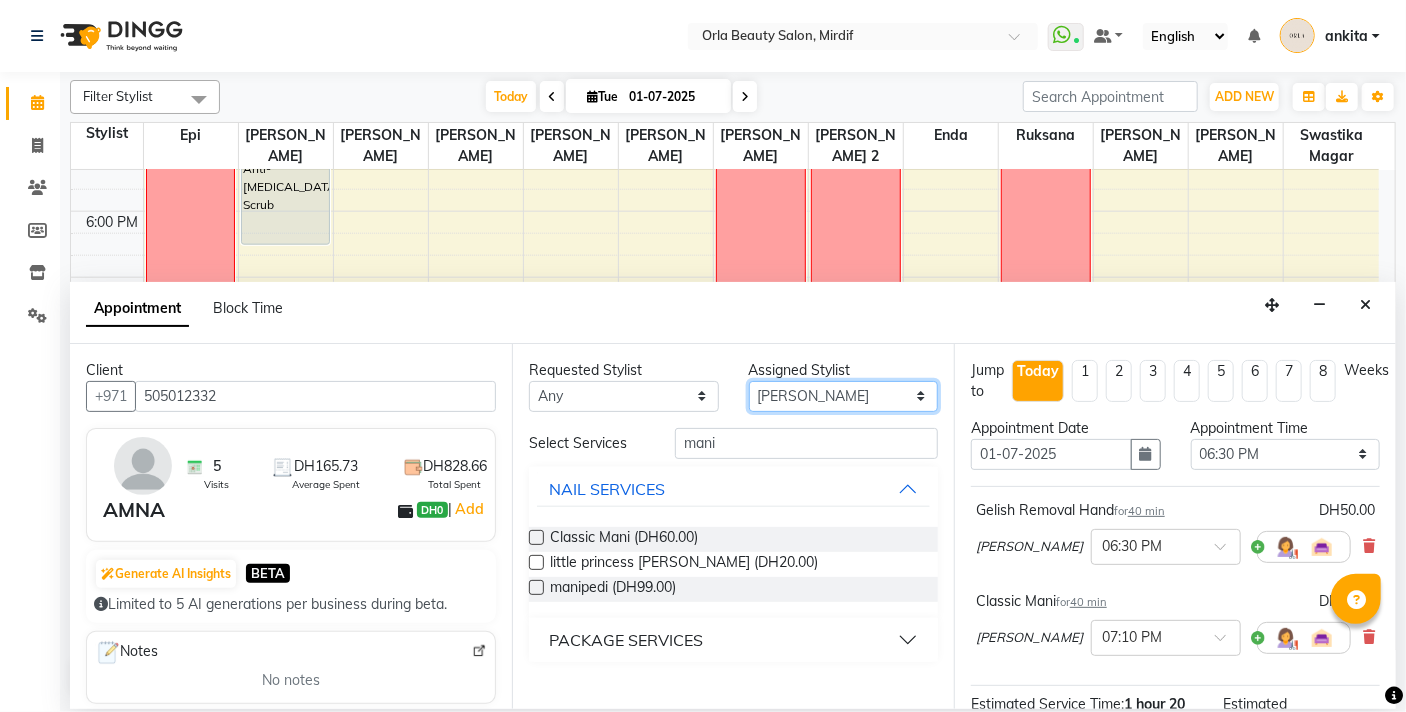click on "Select Enda Epi [PERSON_NAME] Manju [PERSON_NAME] [PERSON_NAME] [PERSON_NAME] 2 [PERSON_NAME] [PERSON_NAME] [PERSON_NAME] swastika magar" at bounding box center [844, 396] 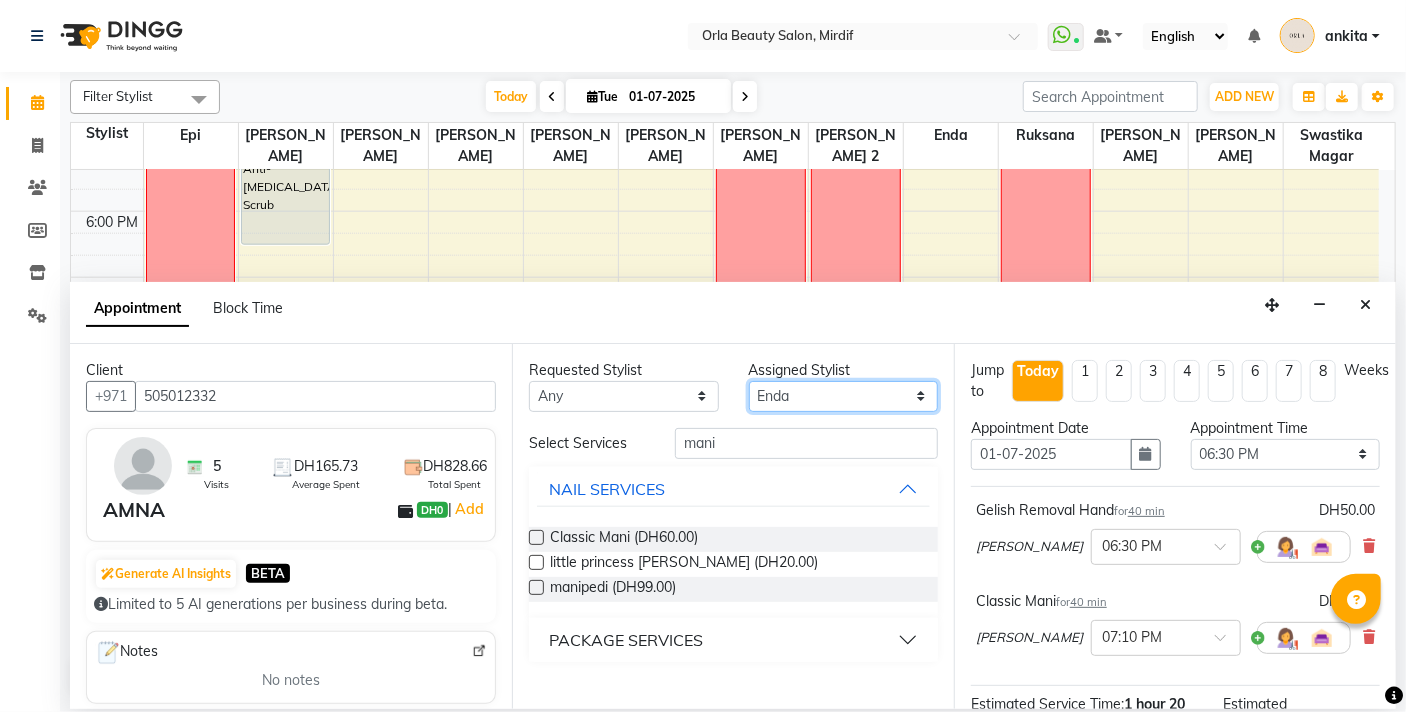 click on "Select Enda Epi [PERSON_NAME] Manju [PERSON_NAME] [PERSON_NAME] [PERSON_NAME] 2 [PERSON_NAME] [PERSON_NAME] [PERSON_NAME] swastika magar" at bounding box center (844, 396) 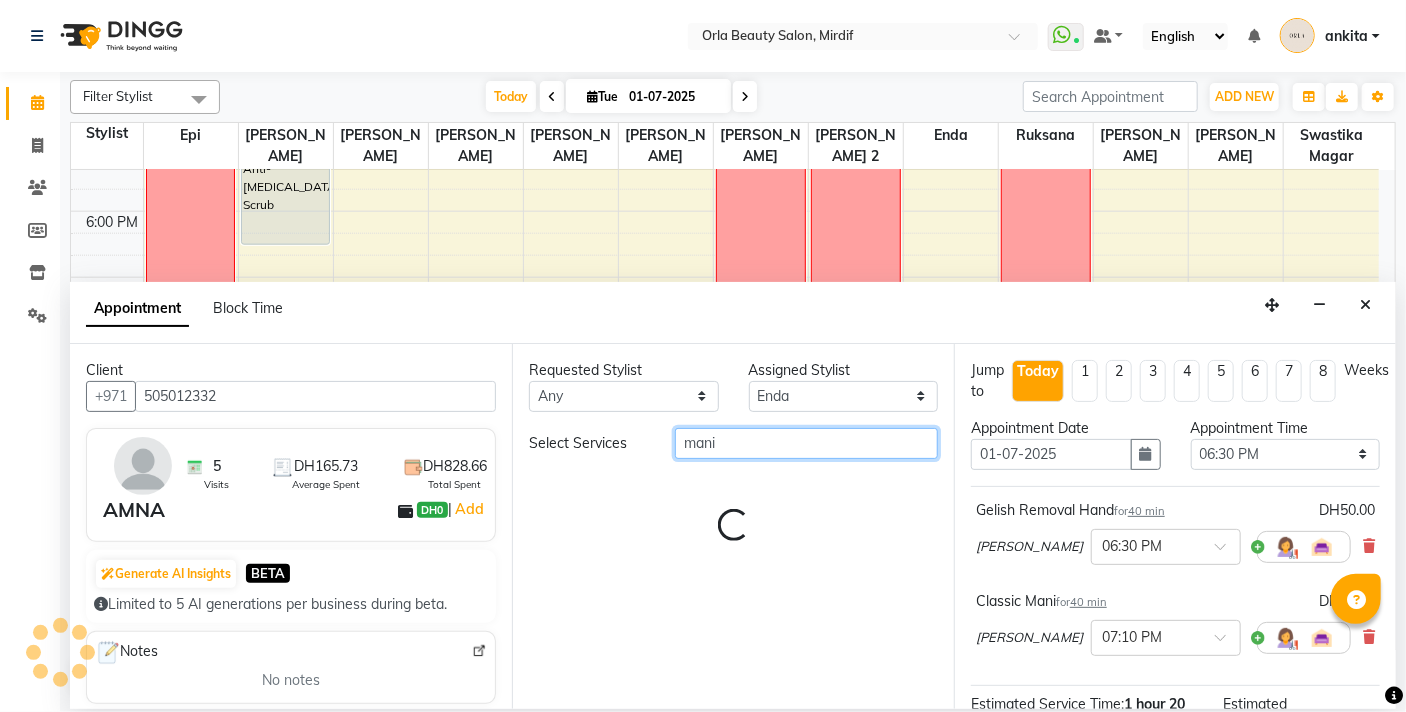 click on "mani" at bounding box center [806, 443] 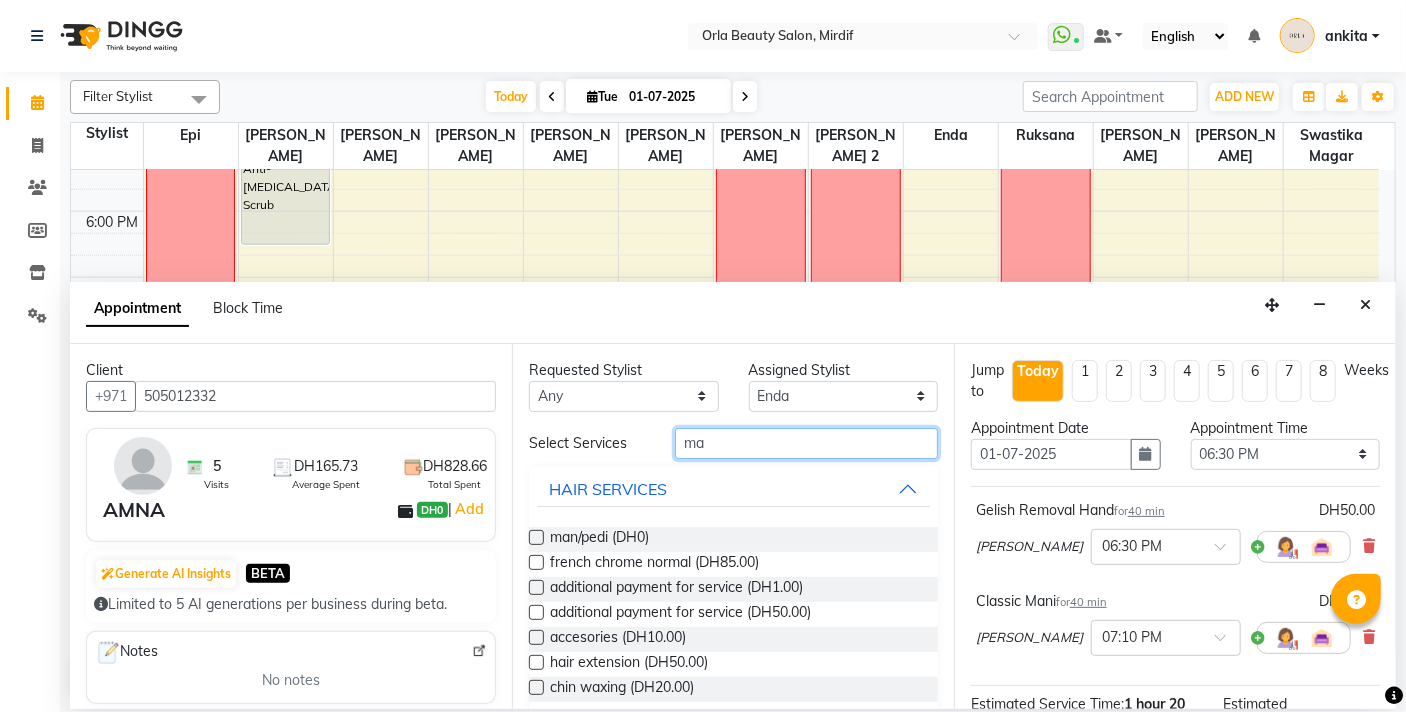 type on "m" 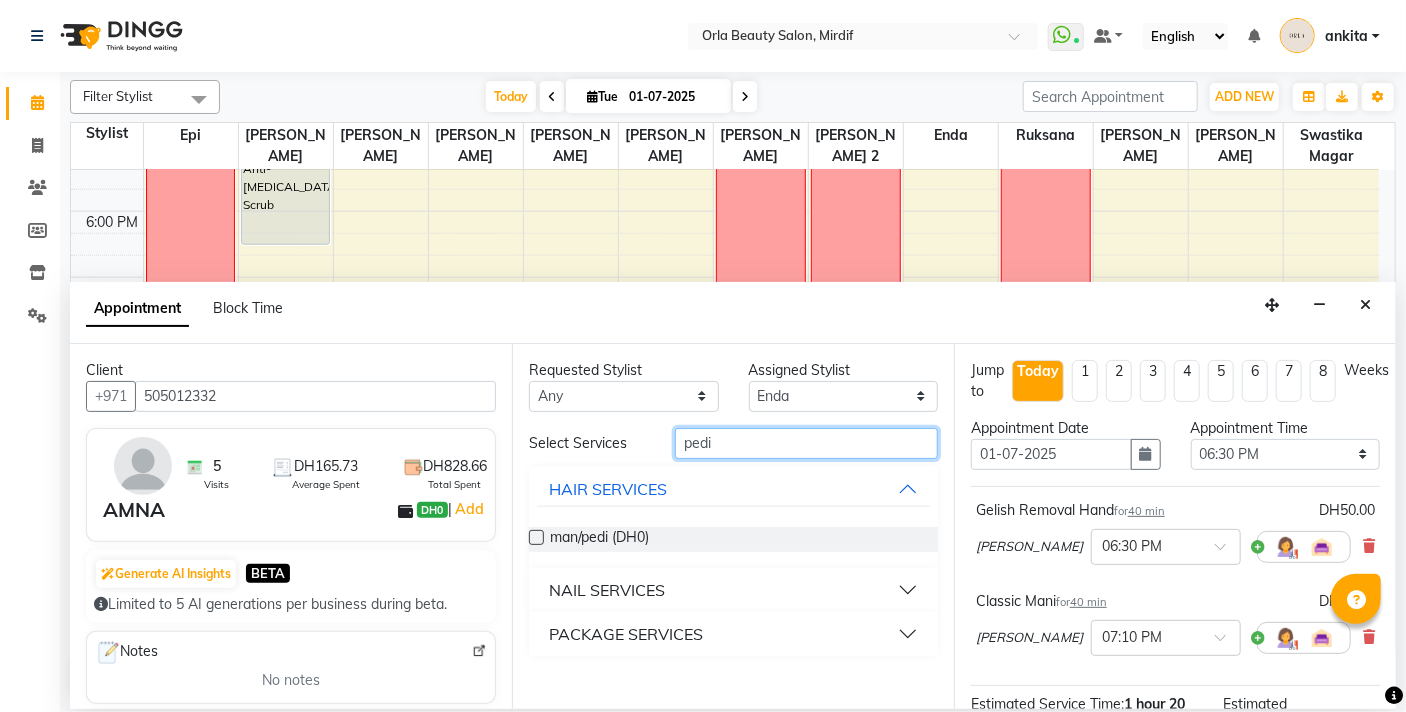 type on "pedi" 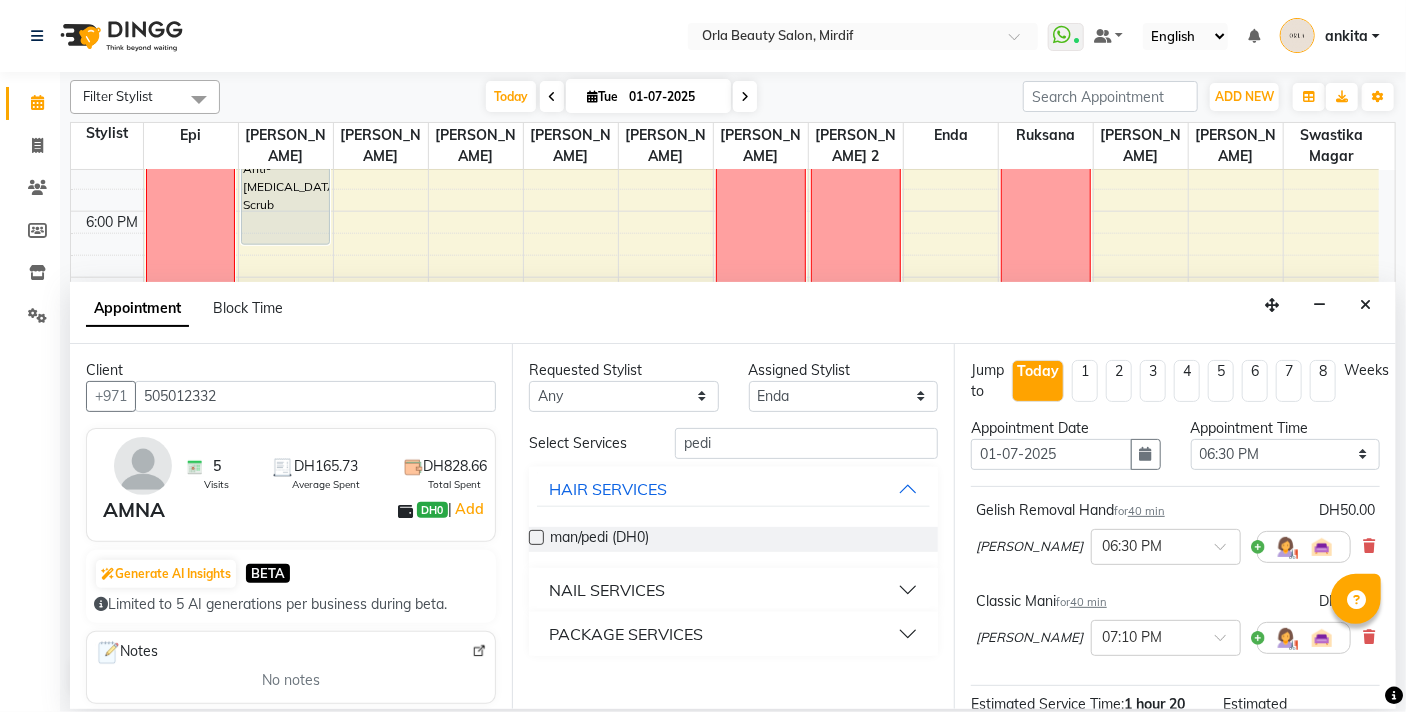 click on "NAIL SERVICES" at bounding box center [607, 590] 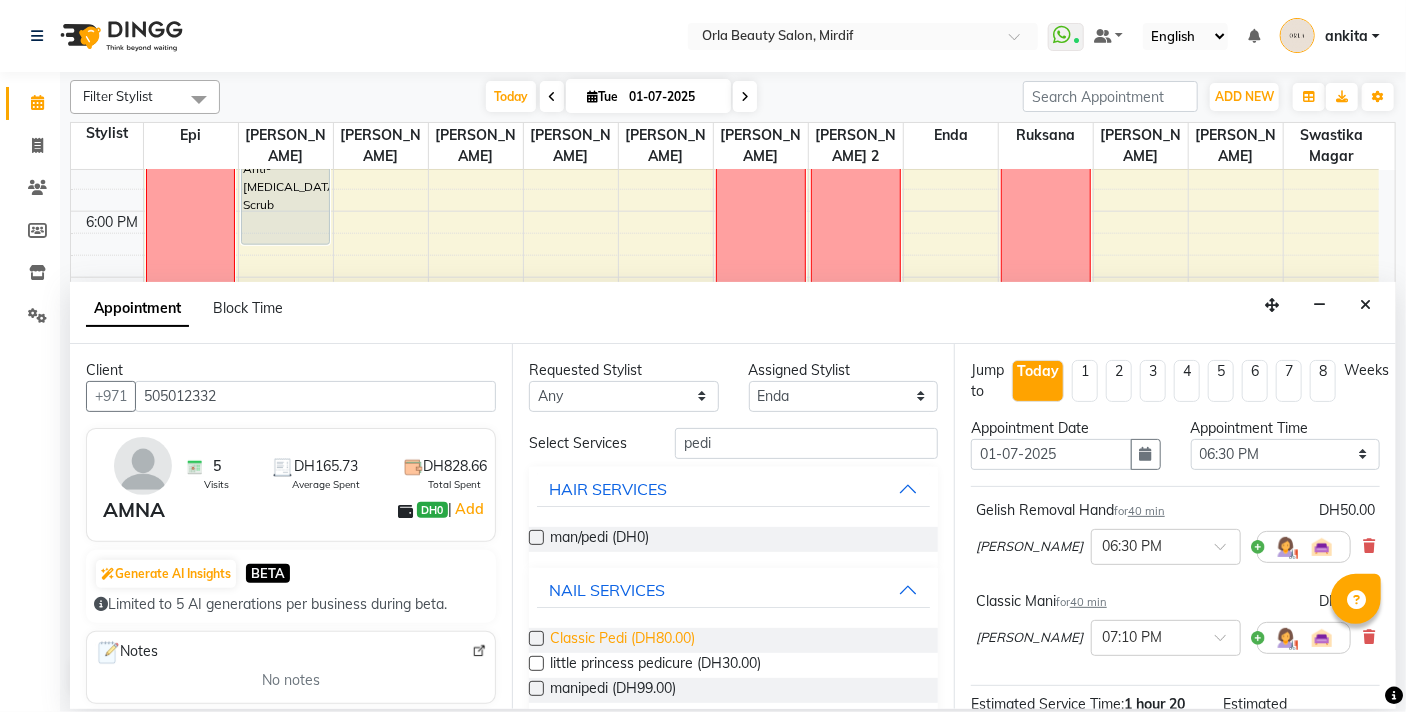 click on "Classic Pedi (DH80.00)" at bounding box center (622, 640) 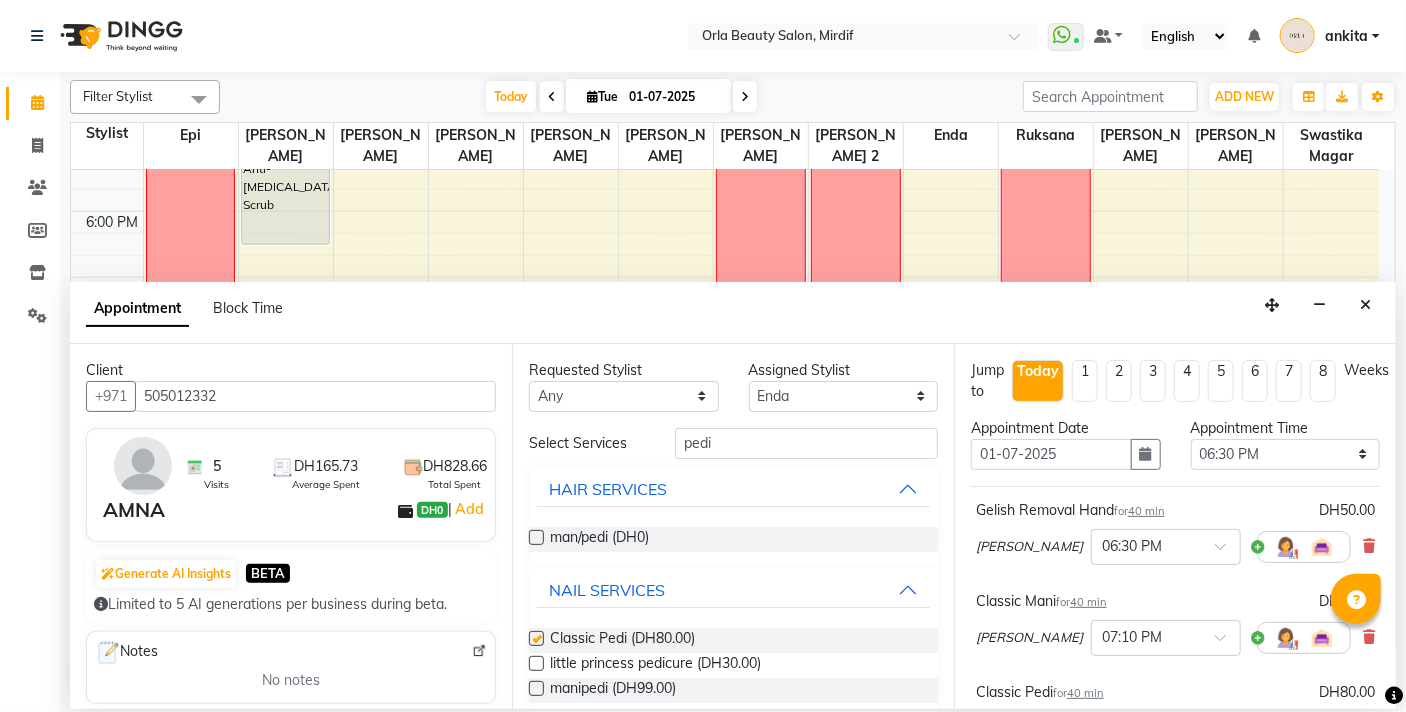 checkbox on "false" 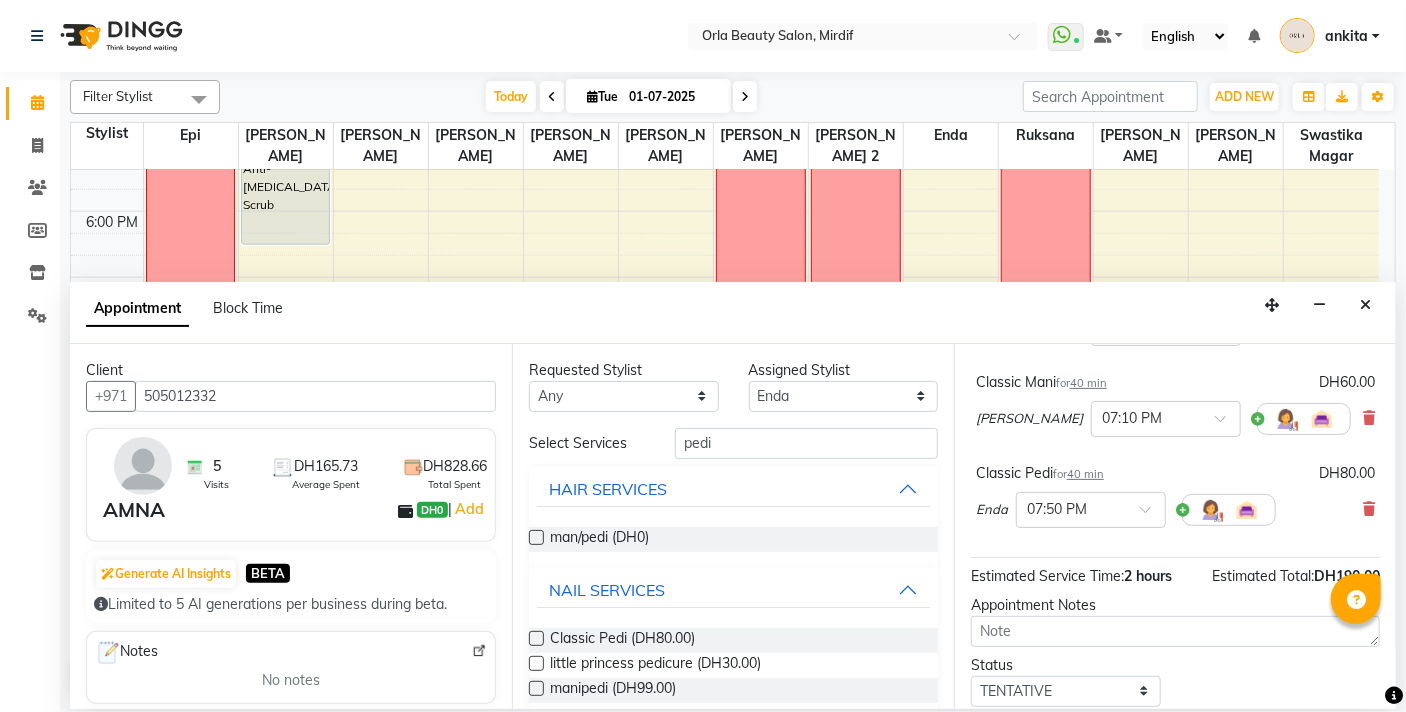 scroll, scrollTop: 268, scrollLeft: 0, axis: vertical 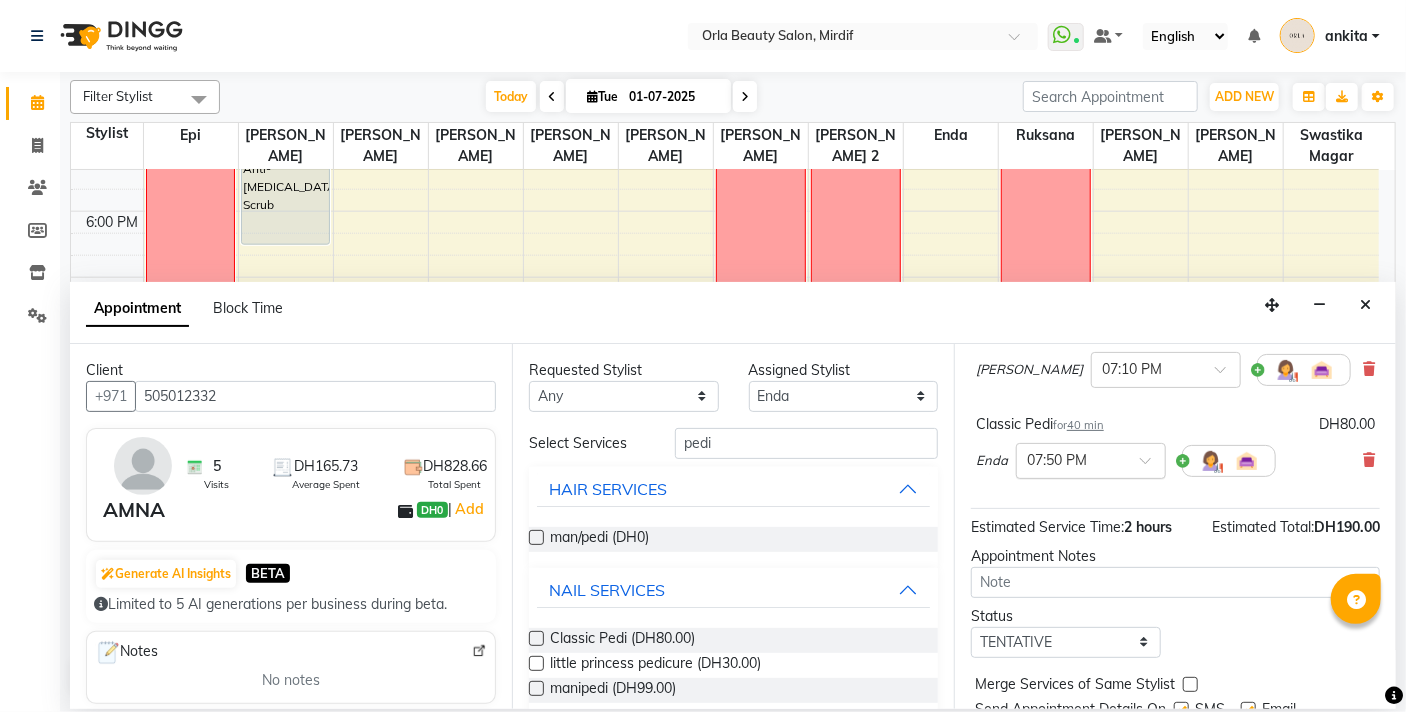 click at bounding box center (1152, 466) 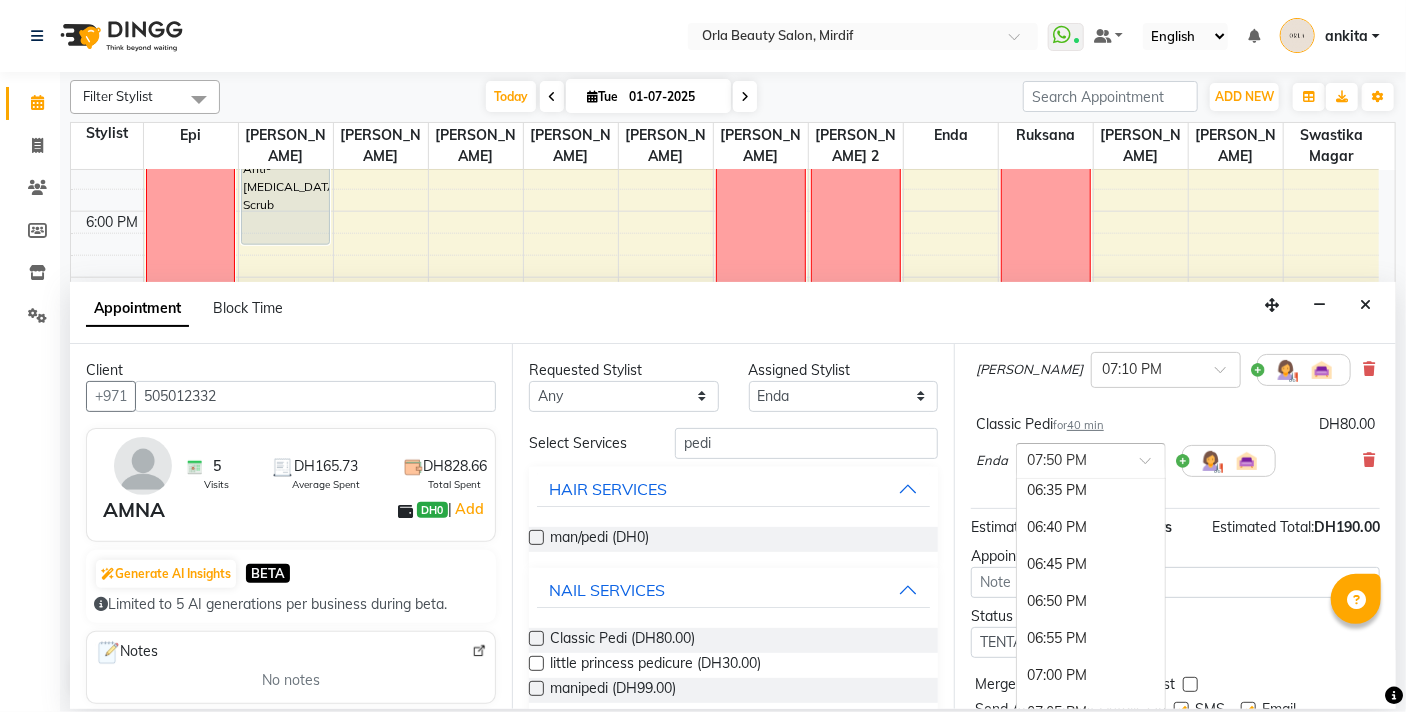 scroll, scrollTop: 3885, scrollLeft: 0, axis: vertical 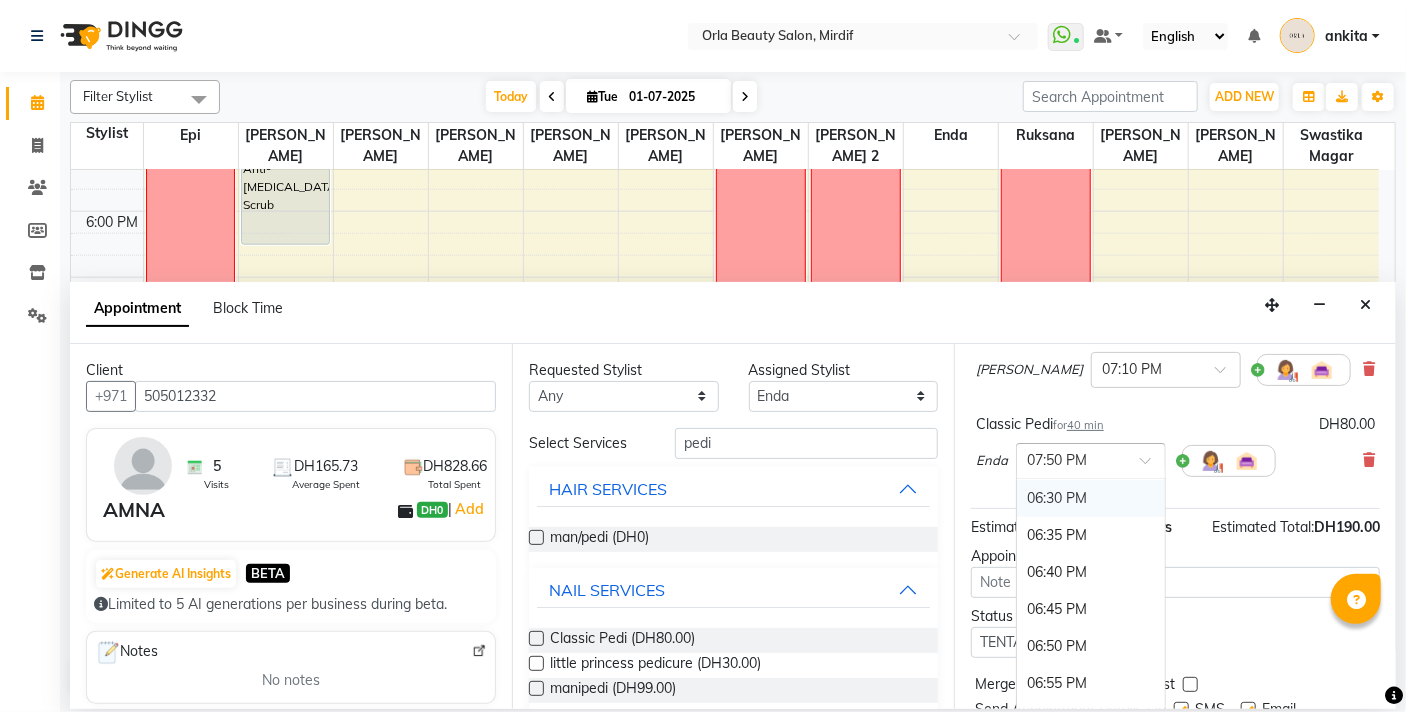 click on "06:30 PM" at bounding box center (1091, 498) 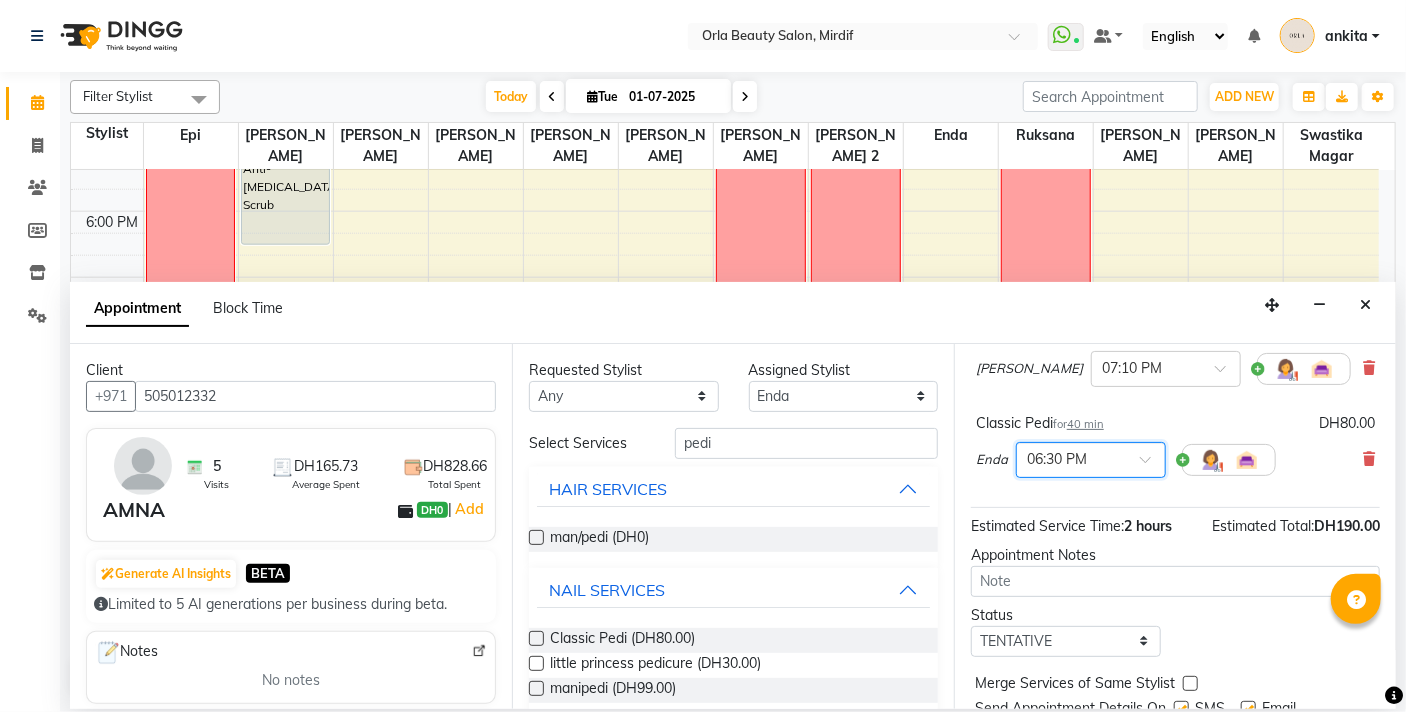 scroll, scrollTop: 378, scrollLeft: 0, axis: vertical 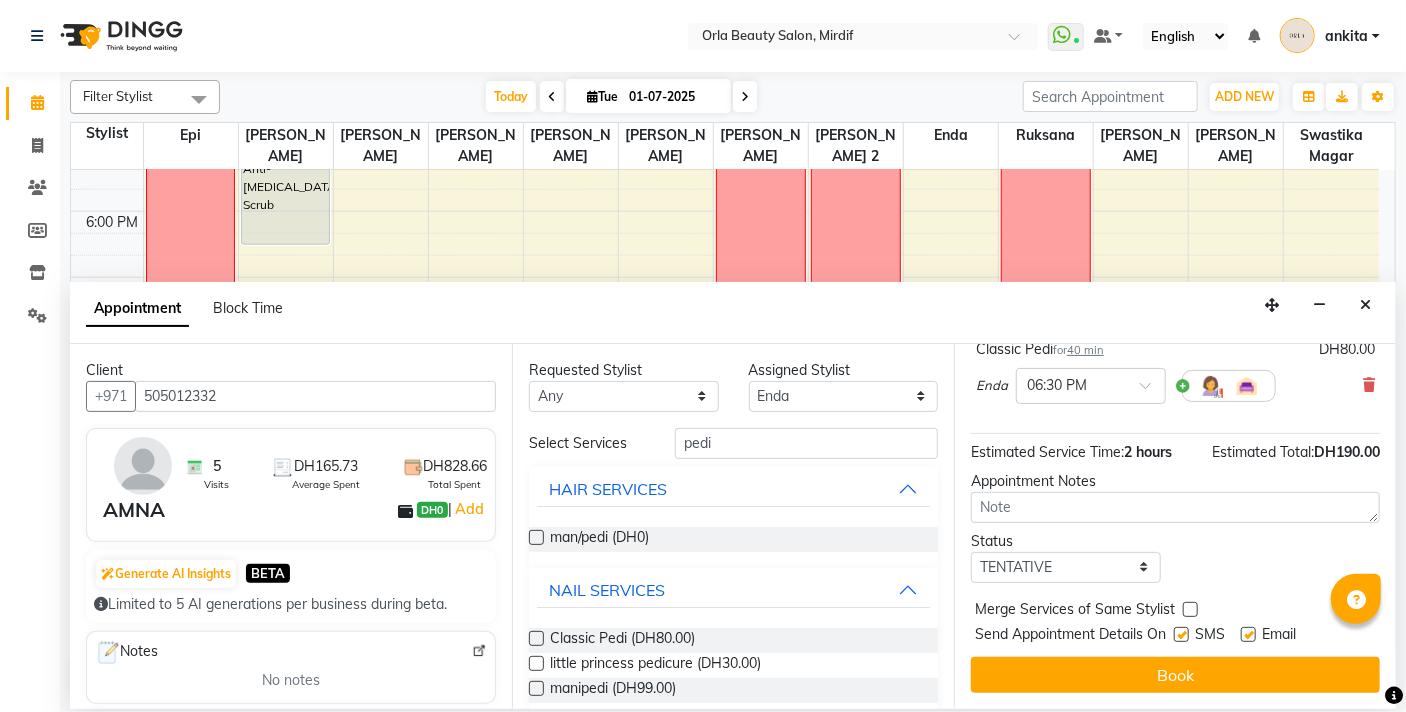 click at bounding box center [1190, 609] 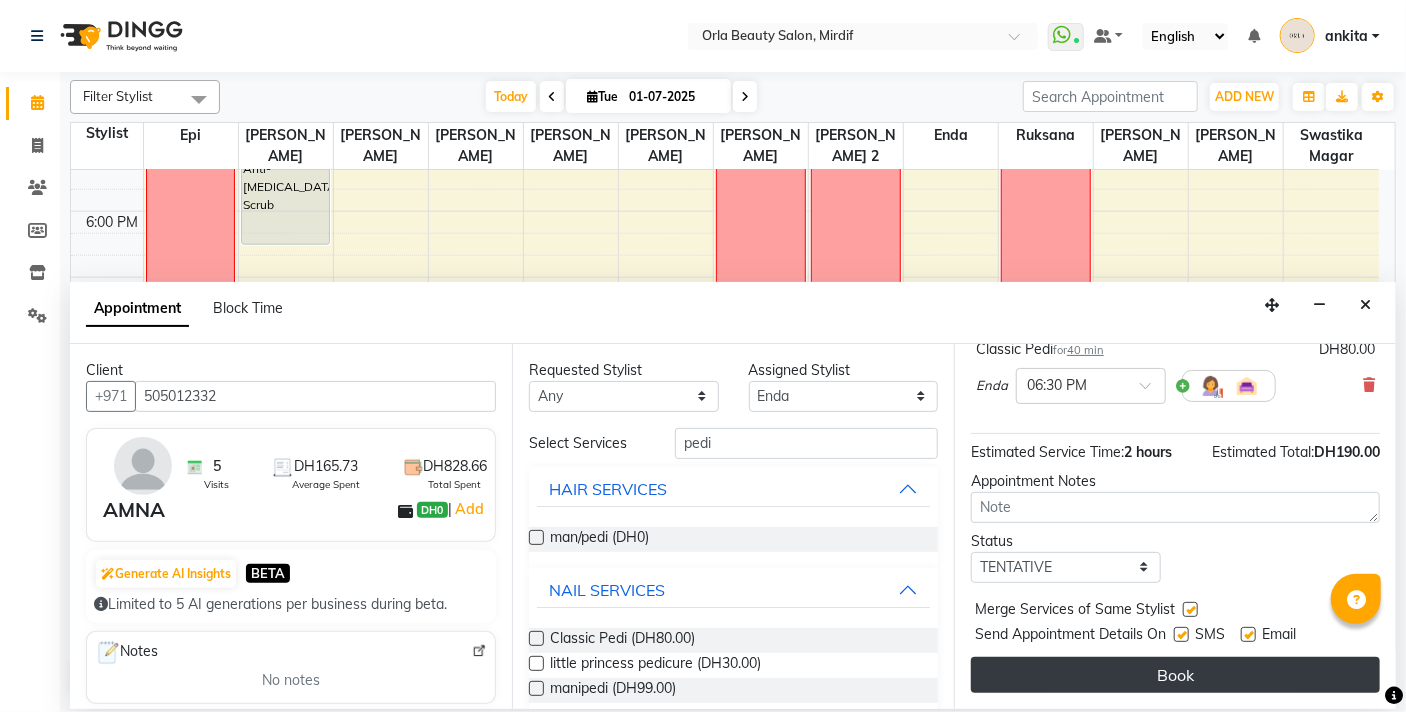 click on "Book" at bounding box center (1175, 675) 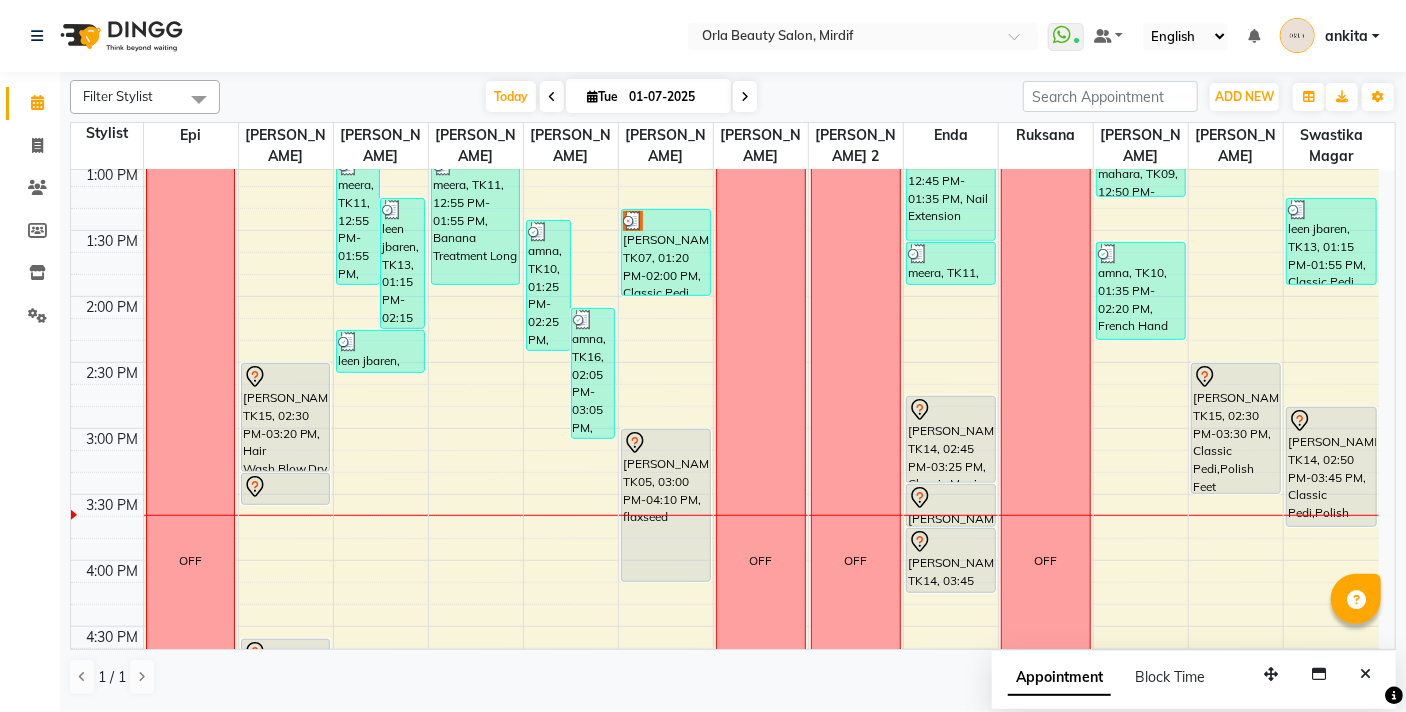 scroll, scrollTop: 577, scrollLeft: 0, axis: vertical 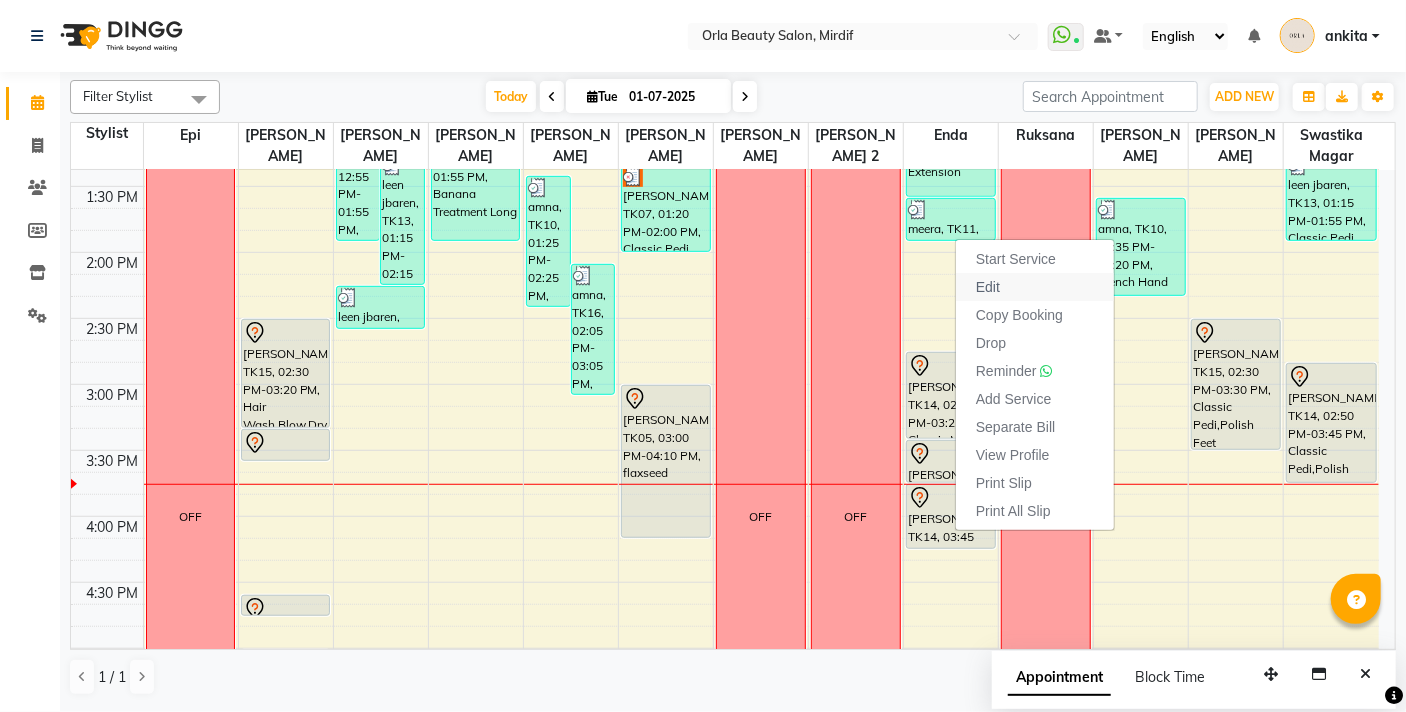 click on "Edit" at bounding box center (1035, 287) 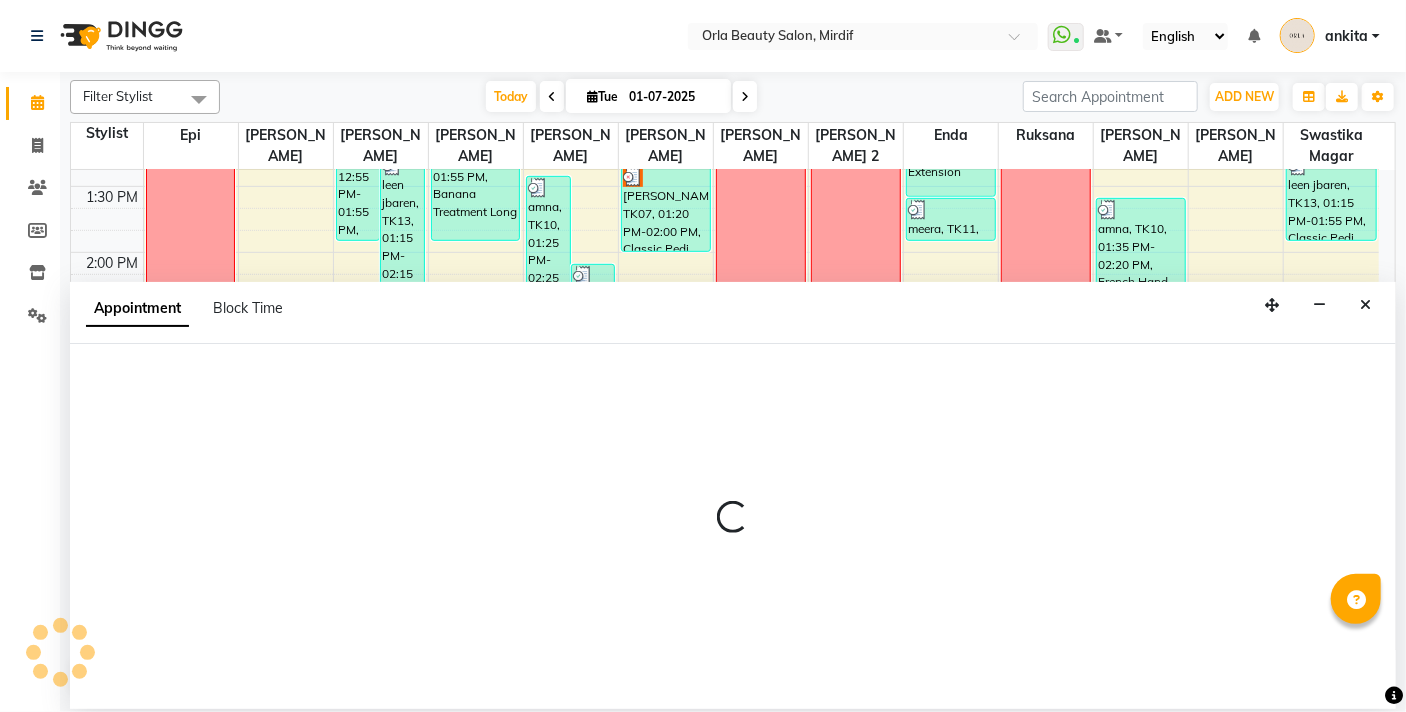 select on "tentative" 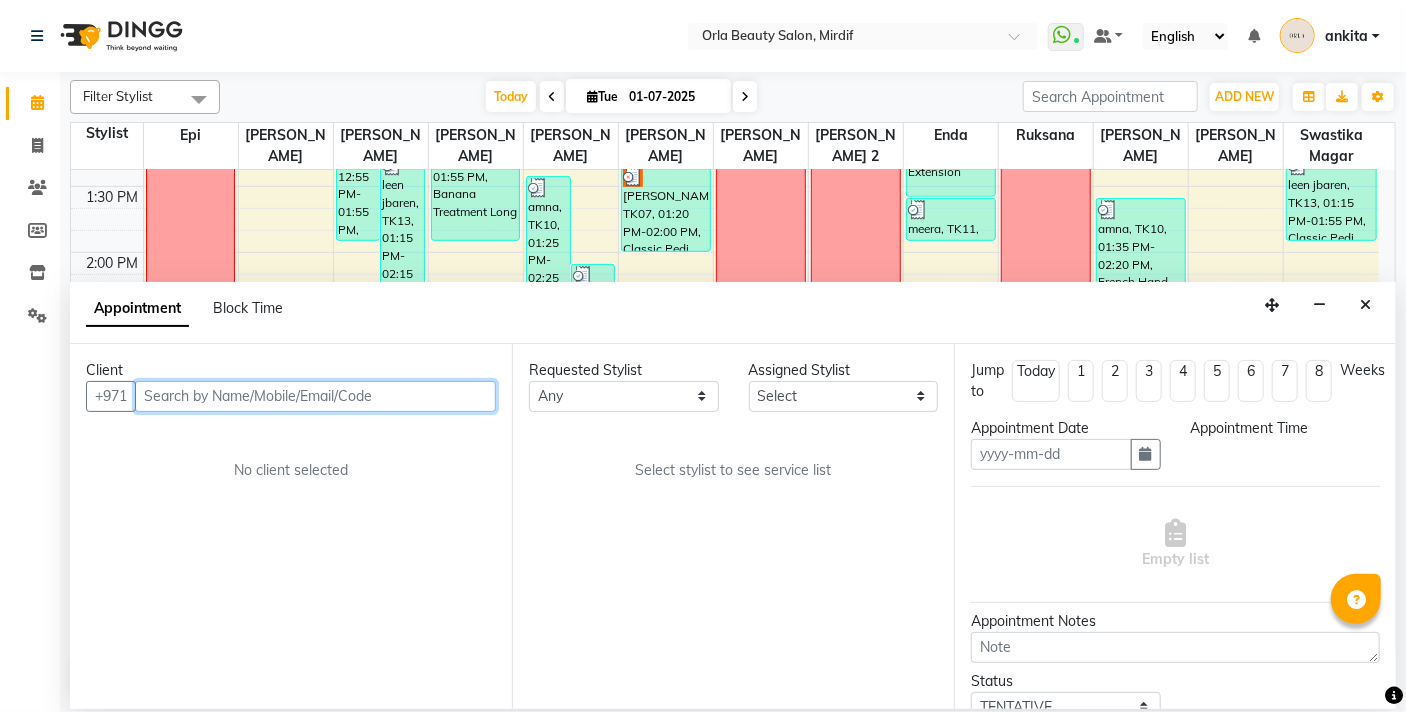 type on "01-07-2025" 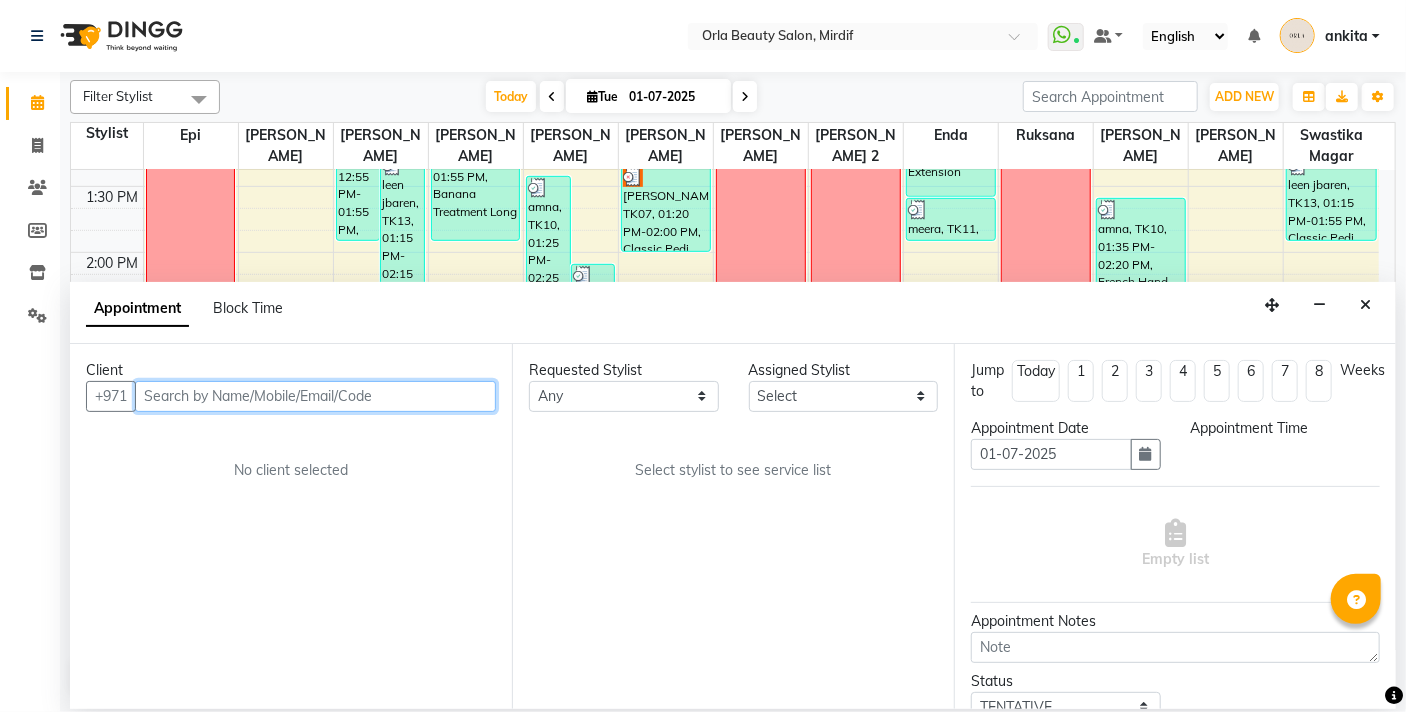 select on "885" 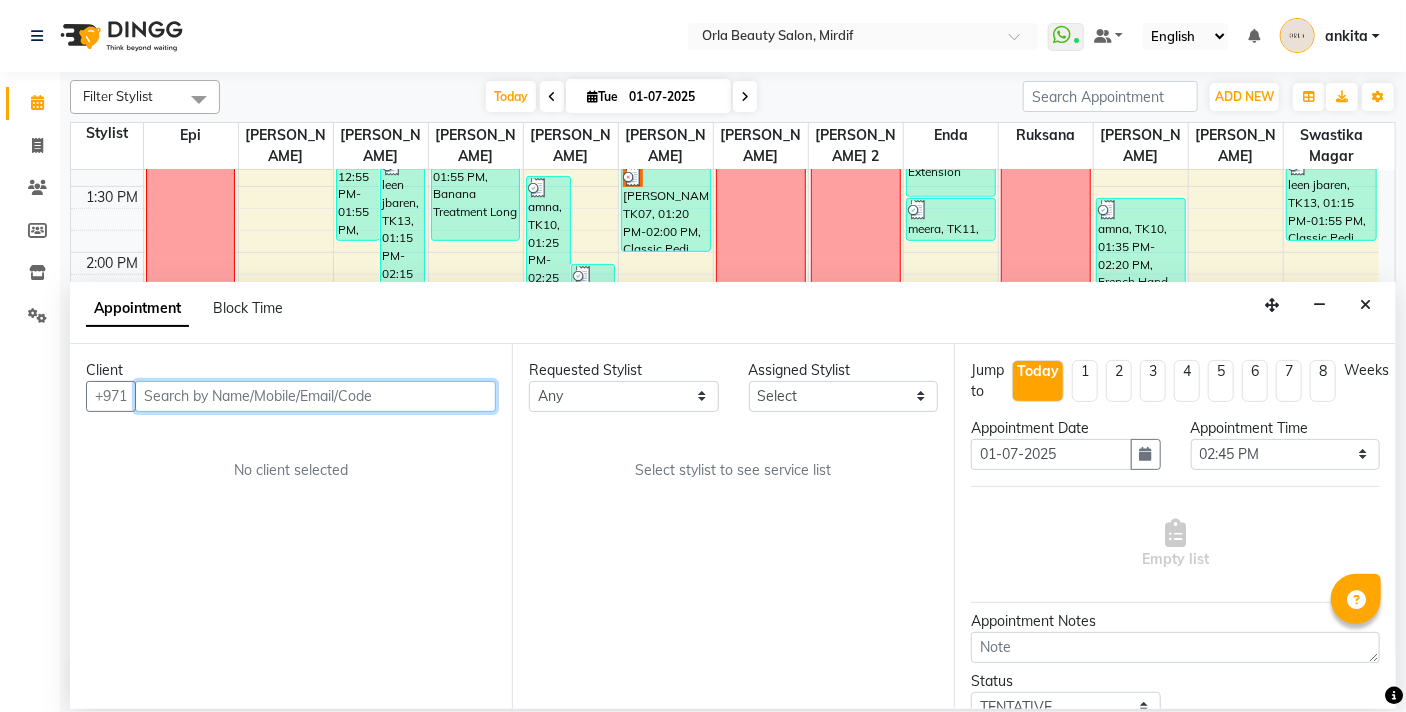 scroll, scrollTop: 0, scrollLeft: 0, axis: both 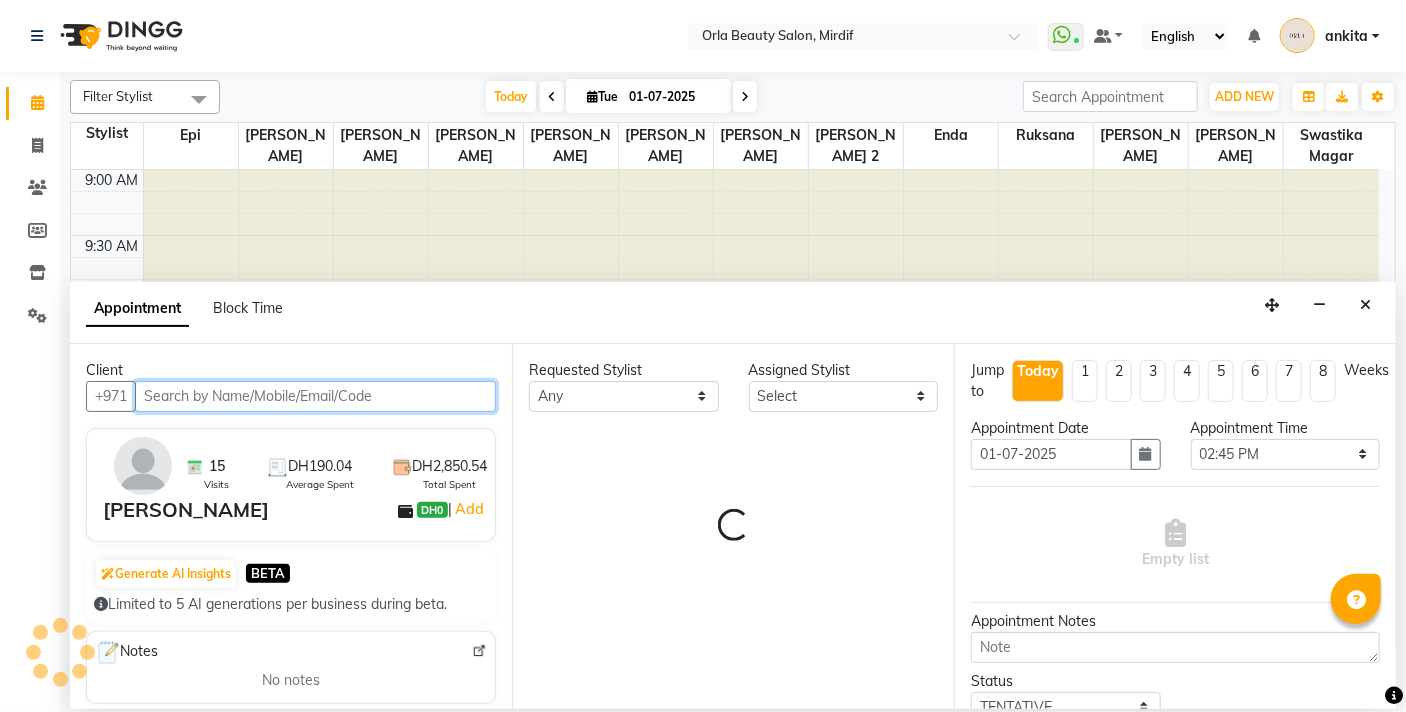 select on "36970" 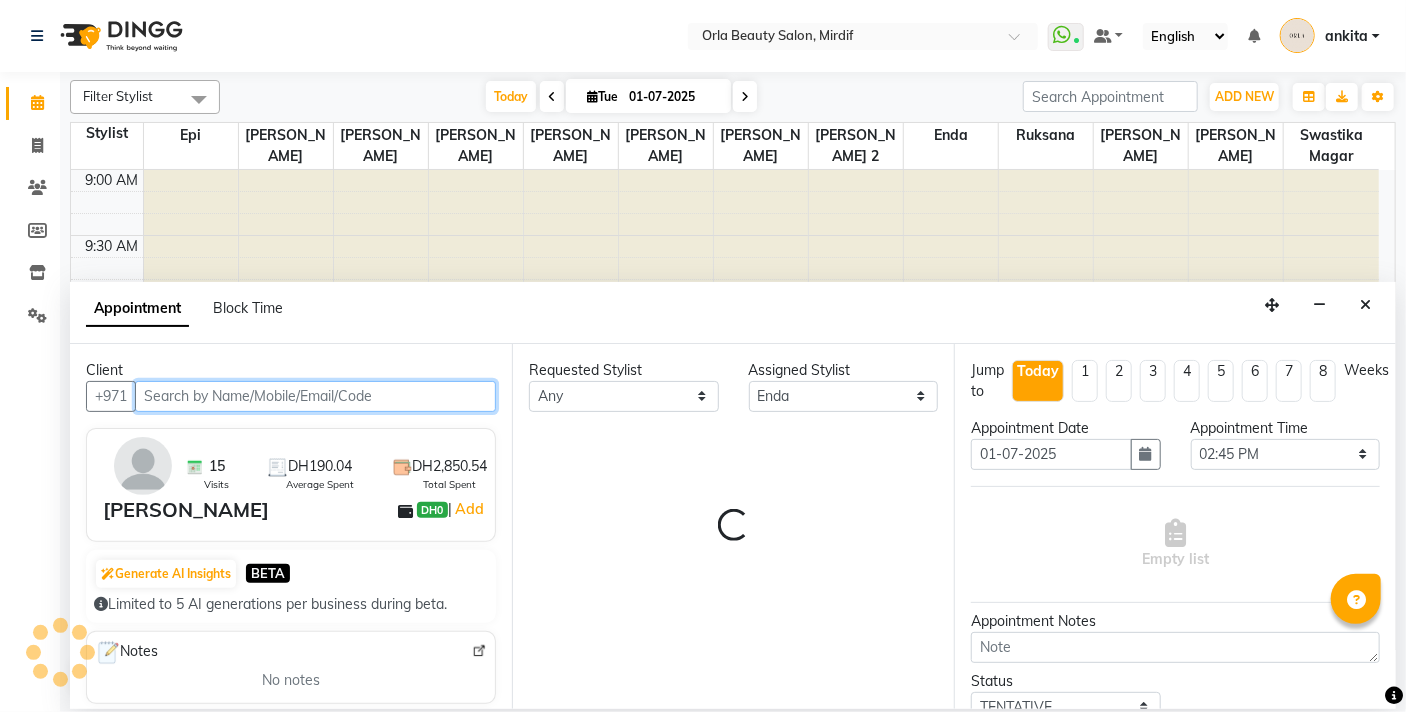 scroll, scrollTop: 794, scrollLeft: 0, axis: vertical 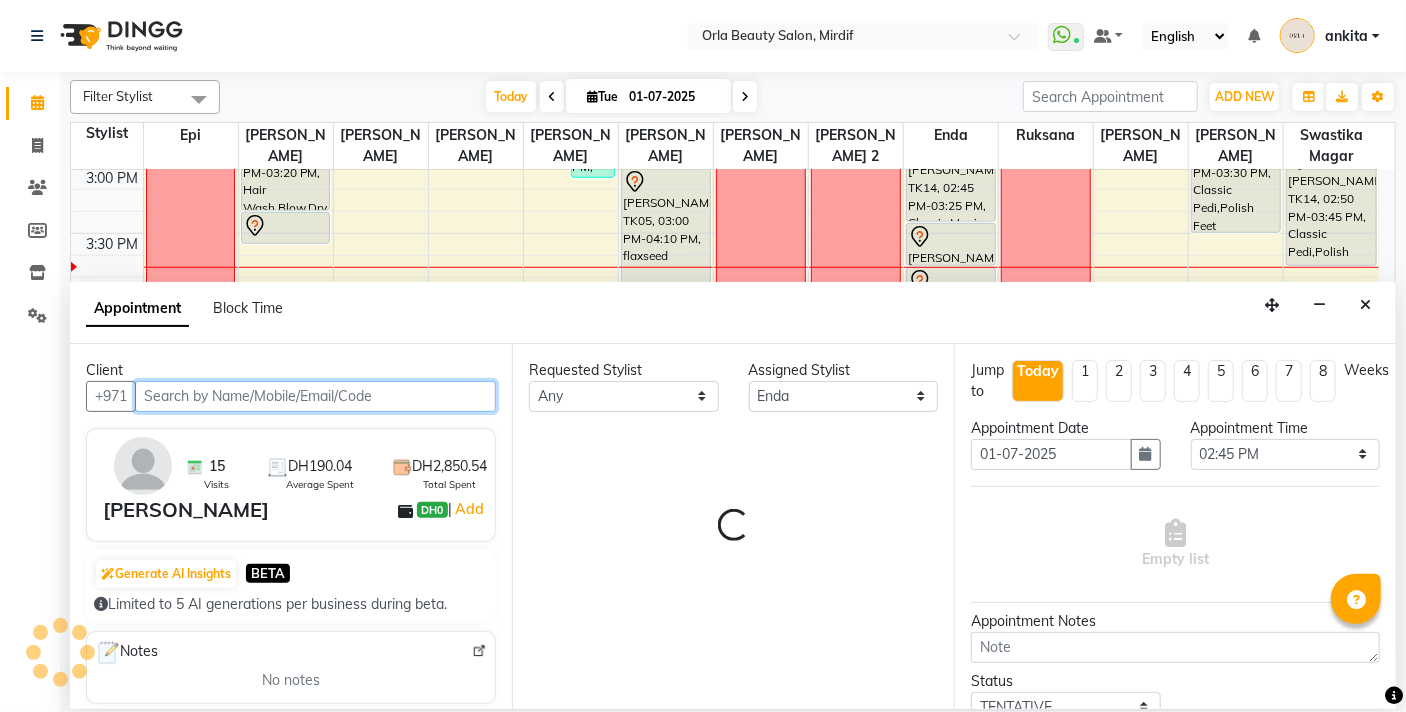 select on "2225" 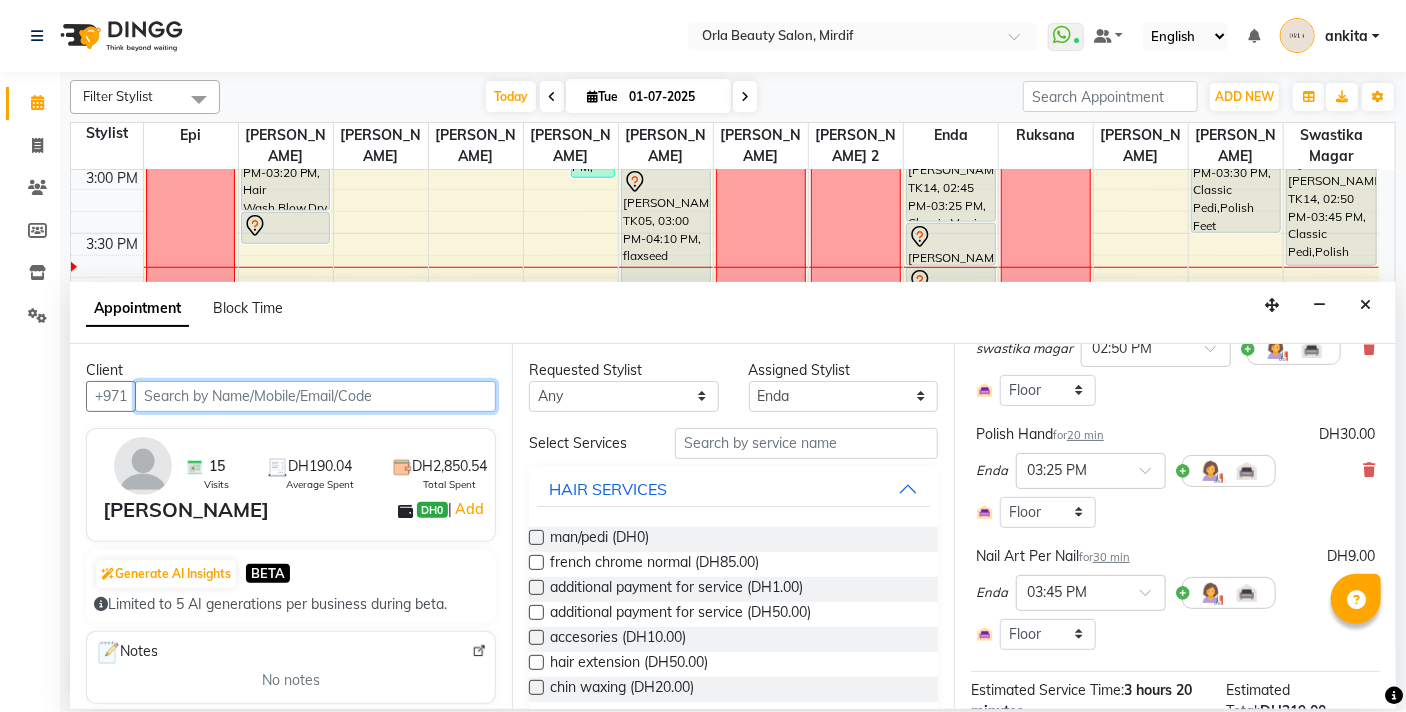 scroll, scrollTop: 512, scrollLeft: 0, axis: vertical 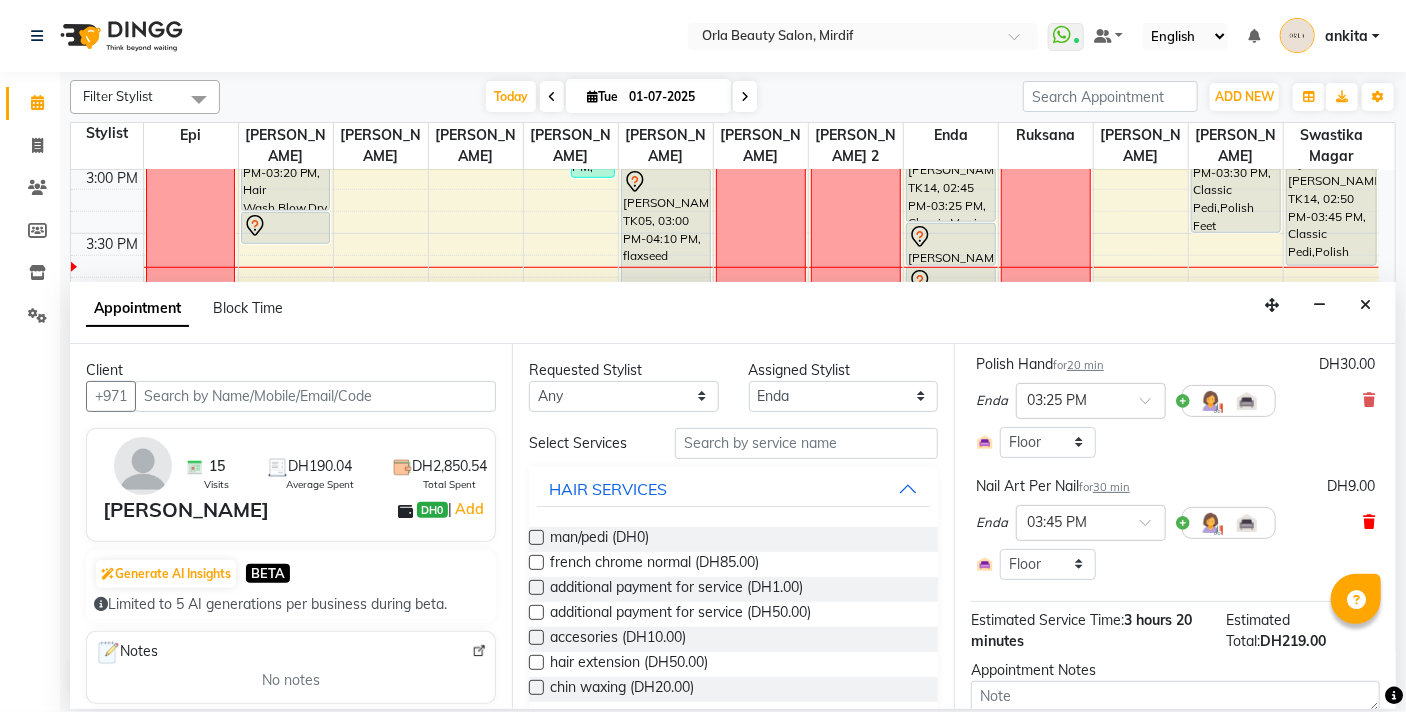 click at bounding box center (1369, 522) 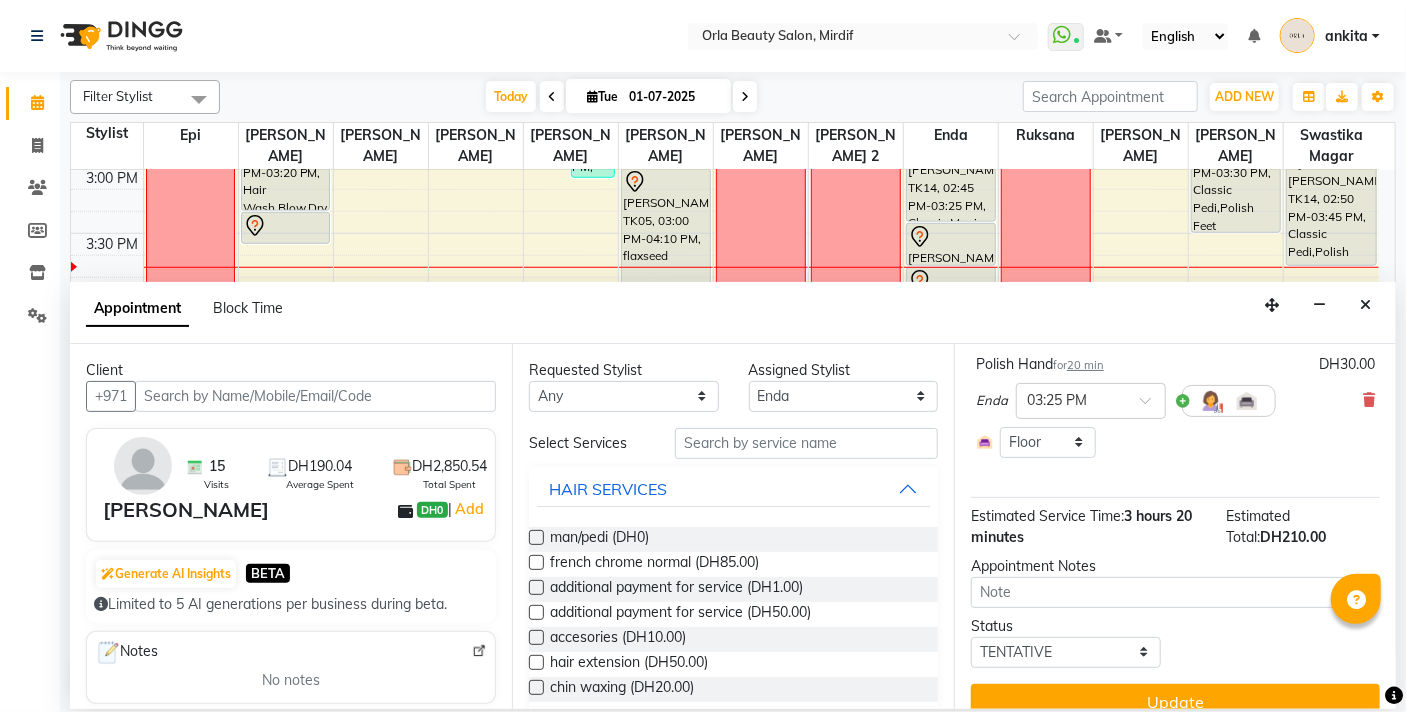 scroll, scrollTop: 559, scrollLeft: 0, axis: vertical 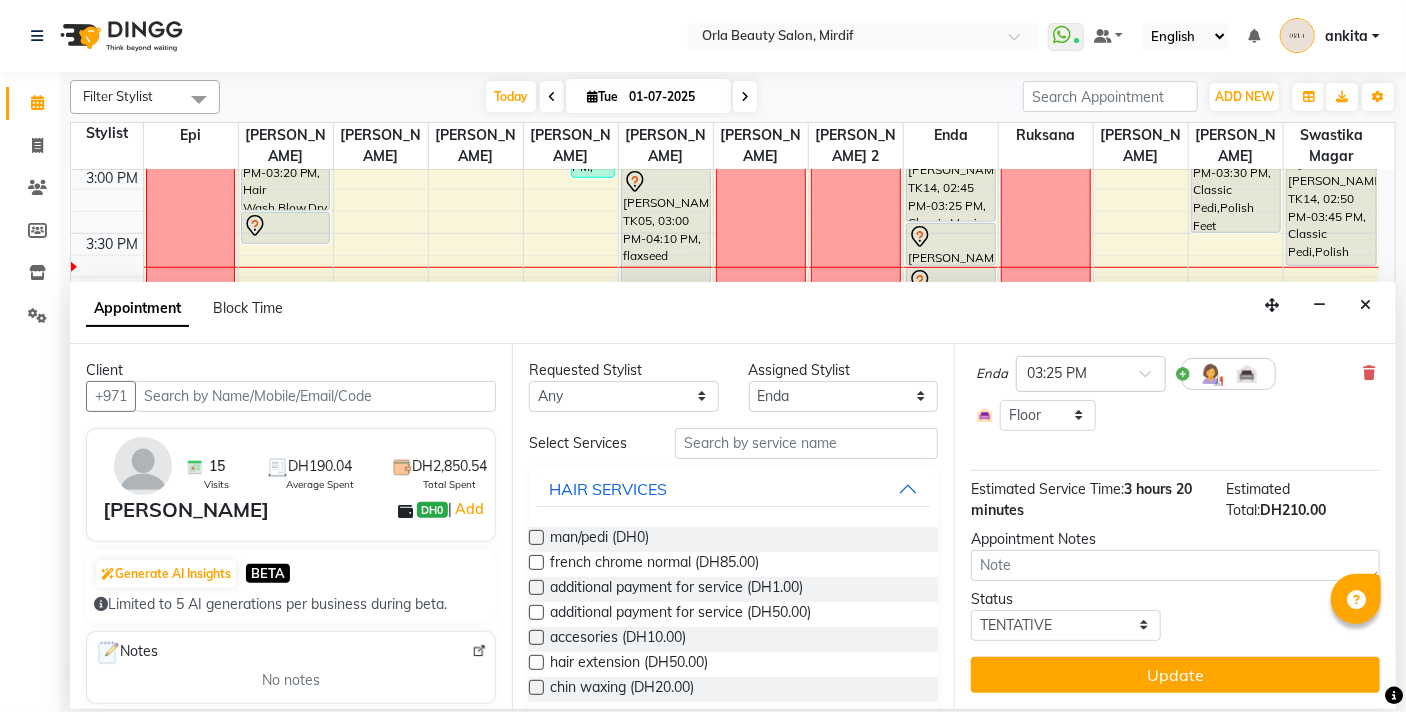 drag, startPoint x: 1159, startPoint y: 656, endPoint x: 1150, endPoint y: 667, distance: 14.21267 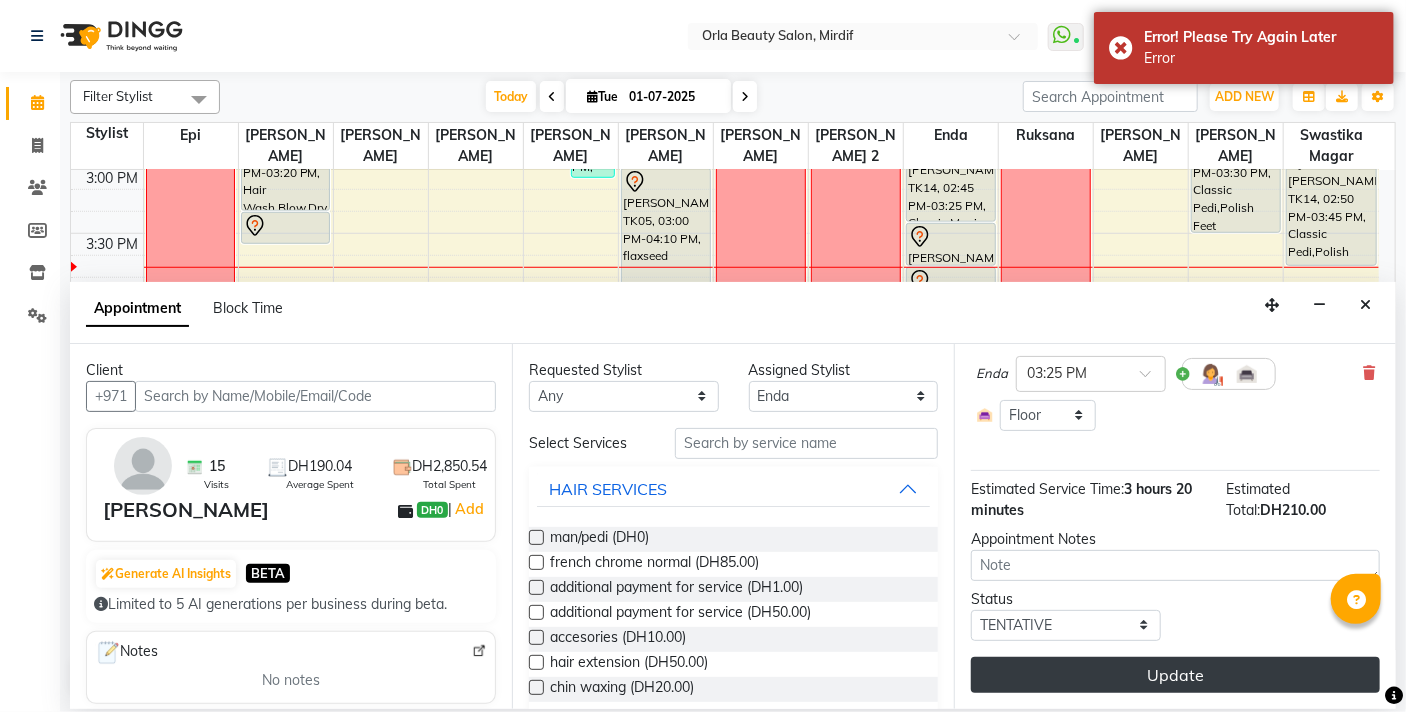click on "Update" at bounding box center [1175, 675] 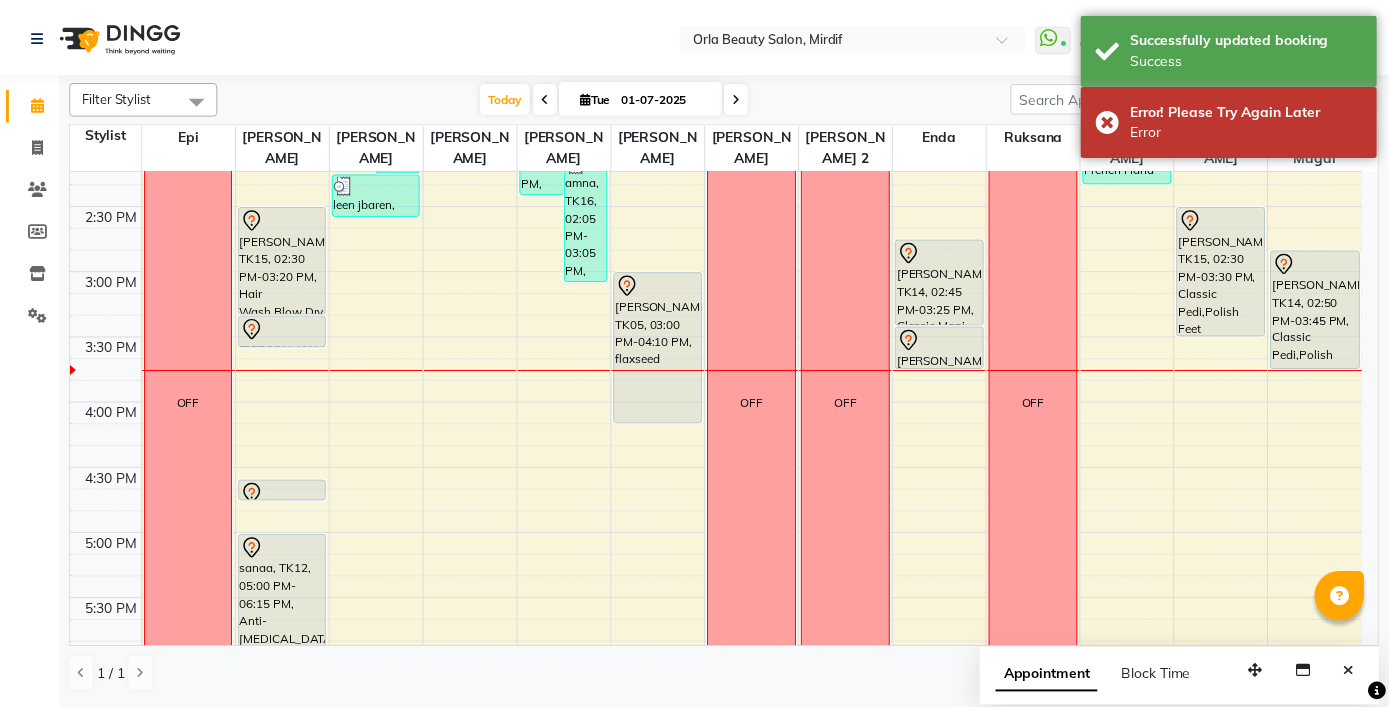 scroll, scrollTop: 672, scrollLeft: 0, axis: vertical 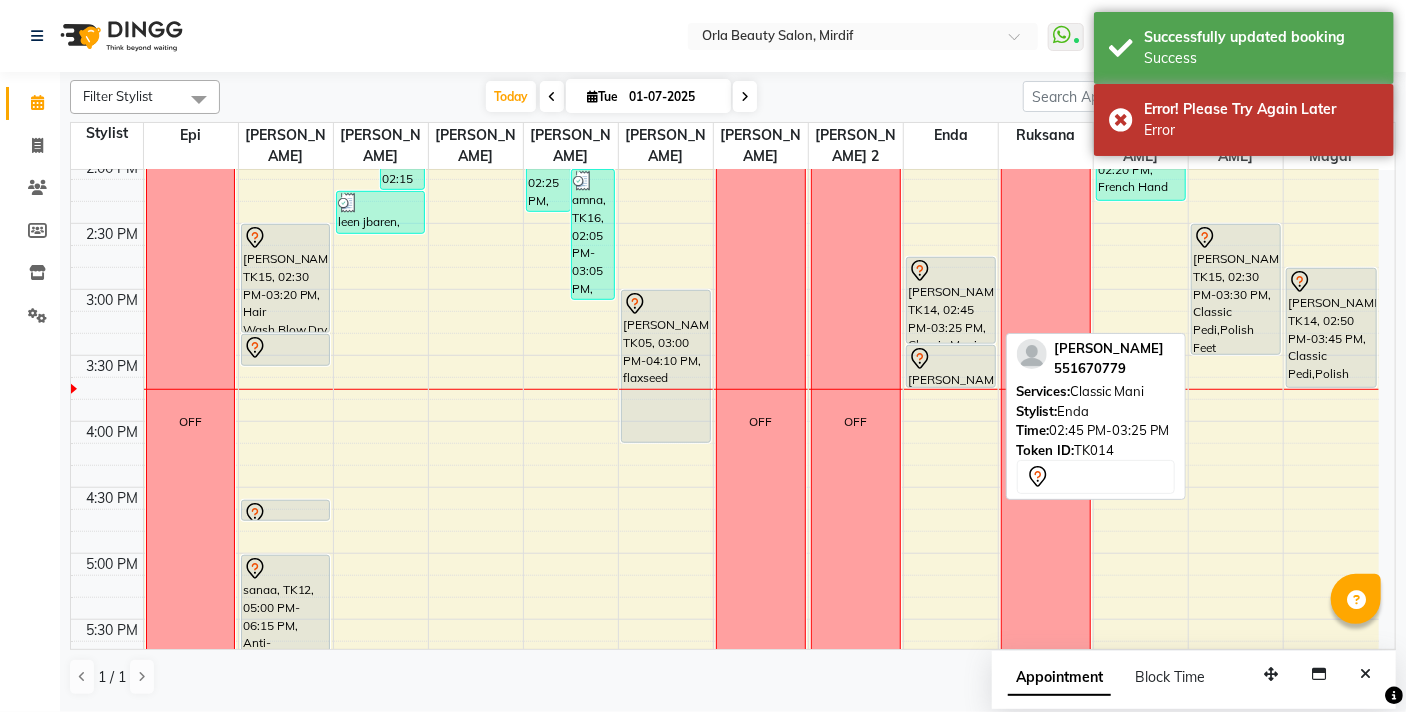 click on "[PERSON_NAME], TK14, 02:45 PM-03:25 PM, Classic Mani" at bounding box center (951, 300) 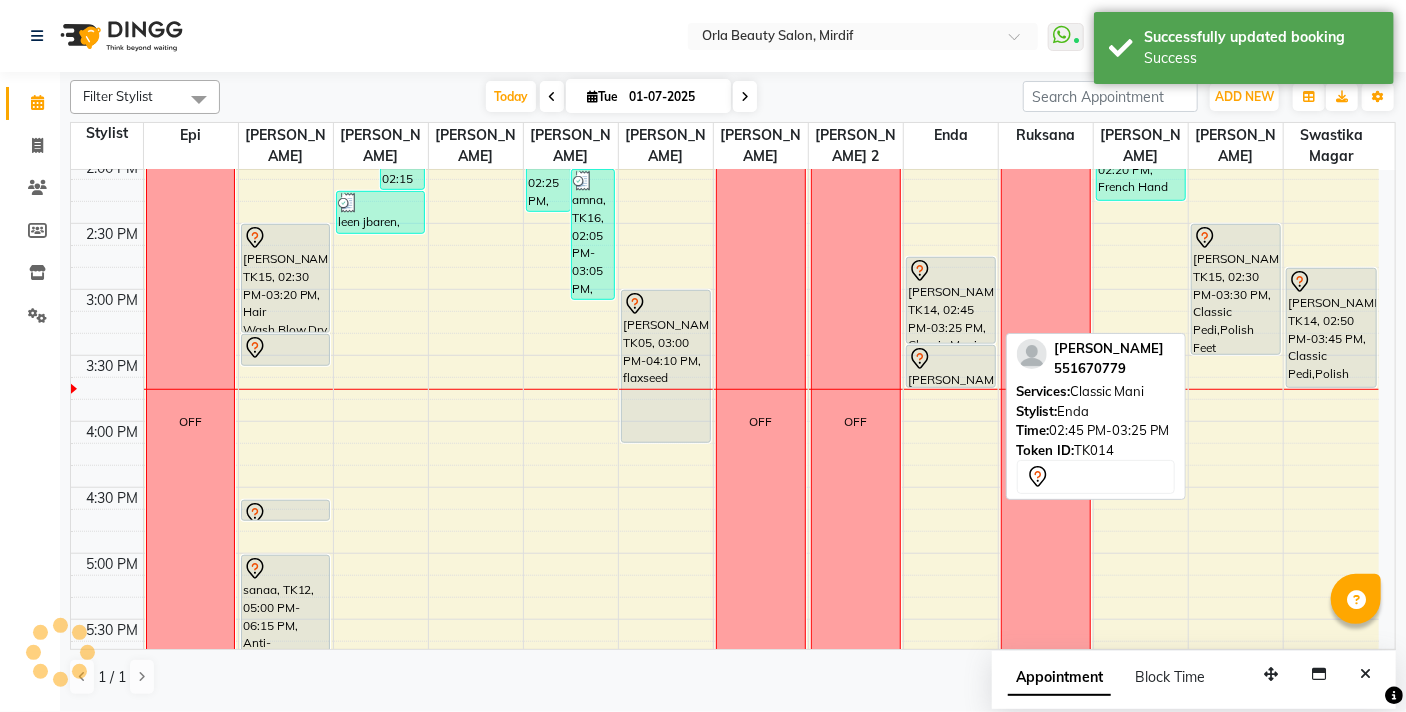 click on "[PERSON_NAME], TK14, 02:45 PM-03:25 PM, Classic Mani" at bounding box center (951, 300) 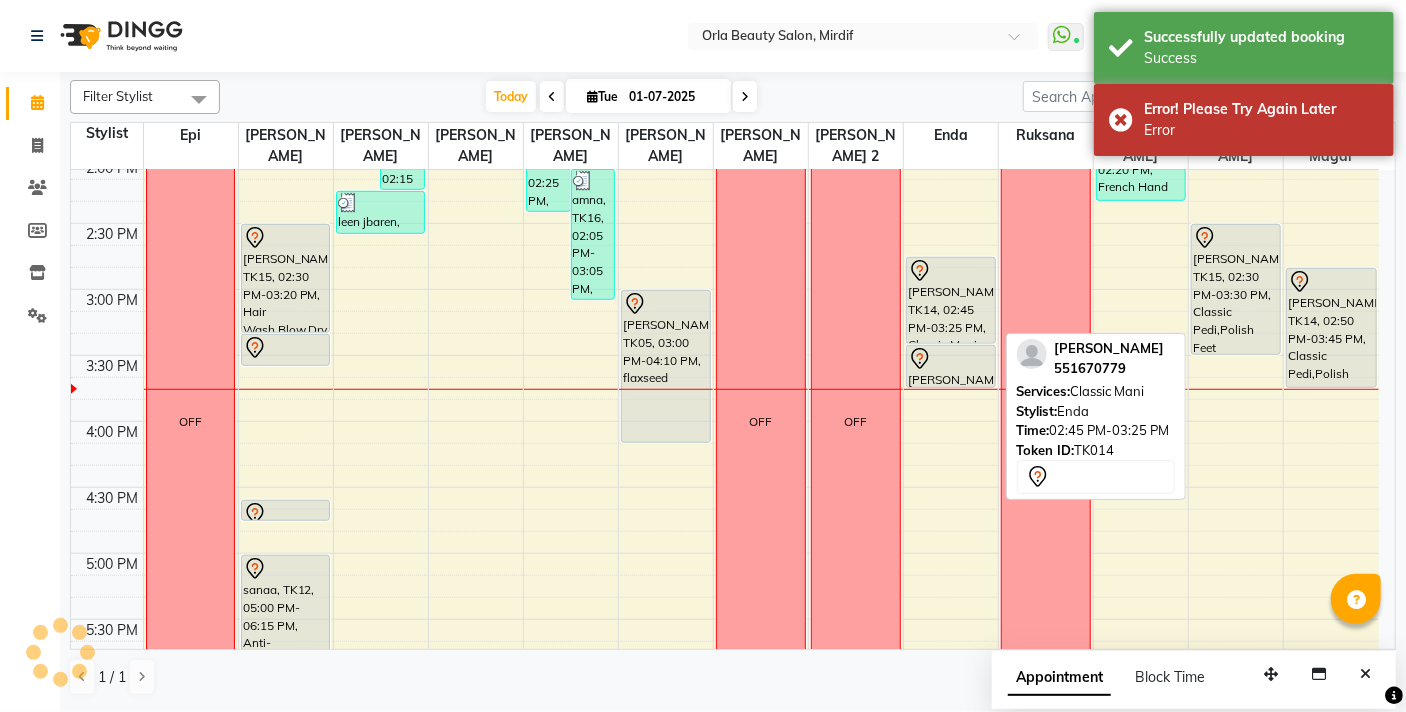 select on "7" 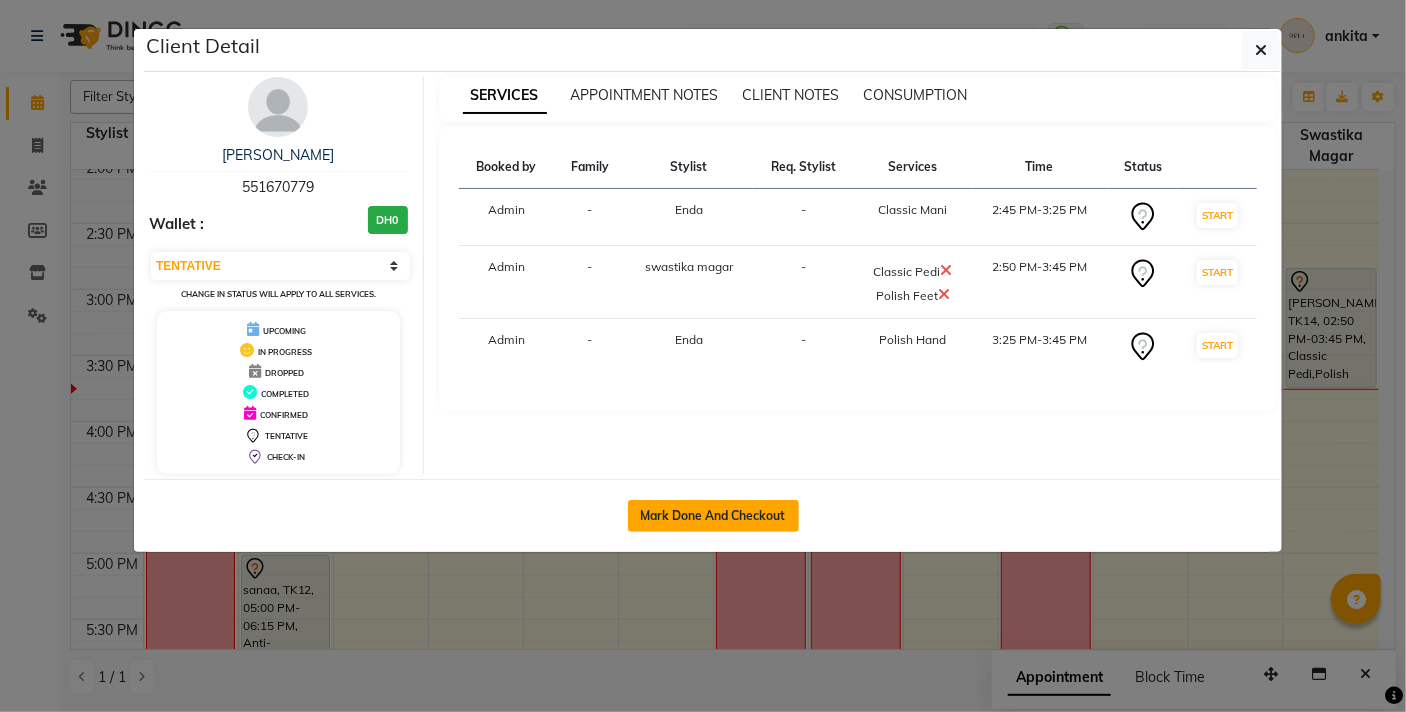 click on "Mark Done And Checkout" 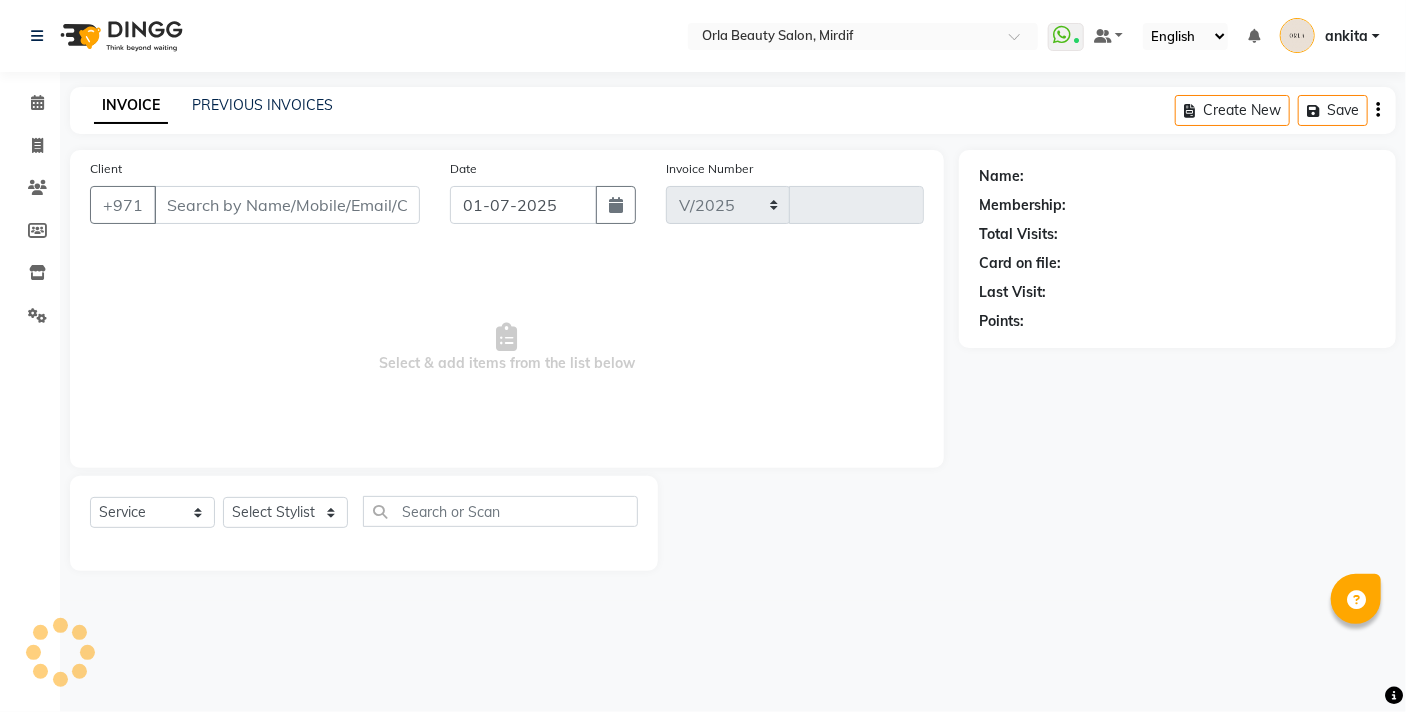 select on "5053" 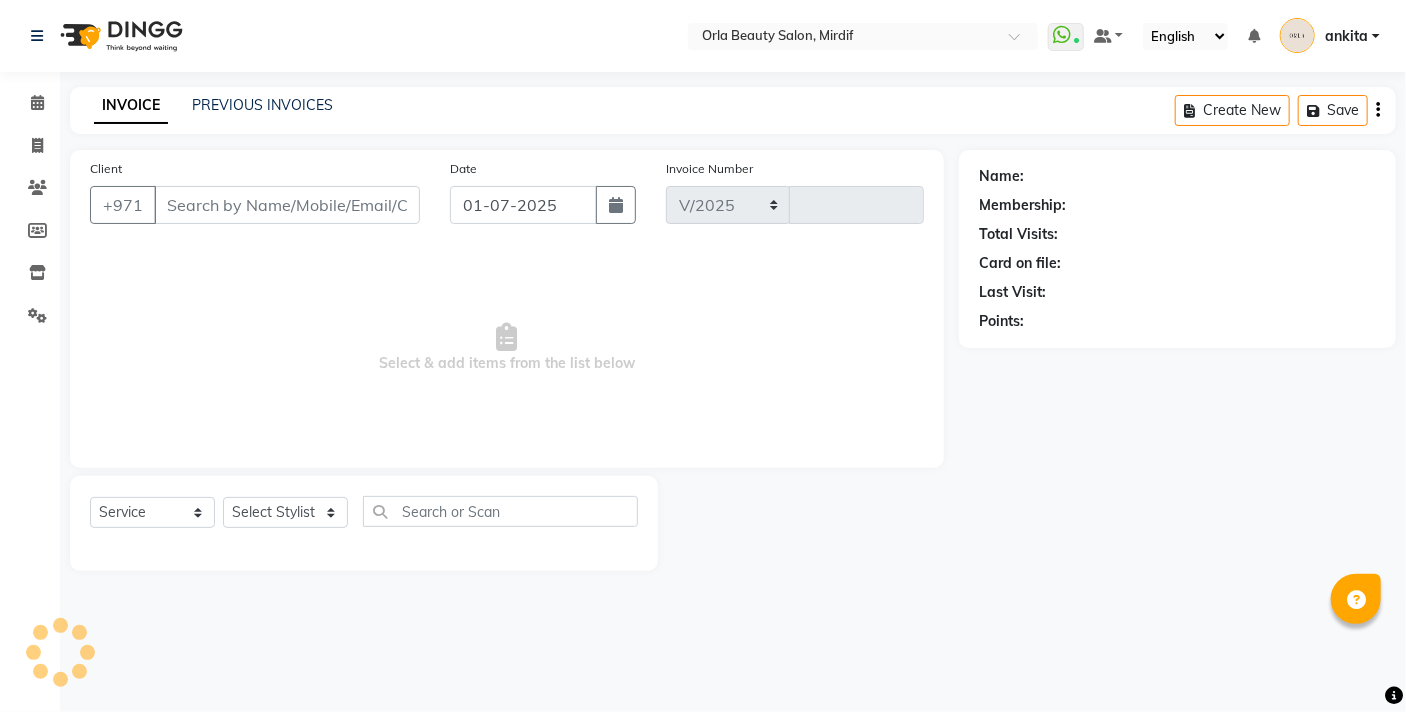 type on "2908" 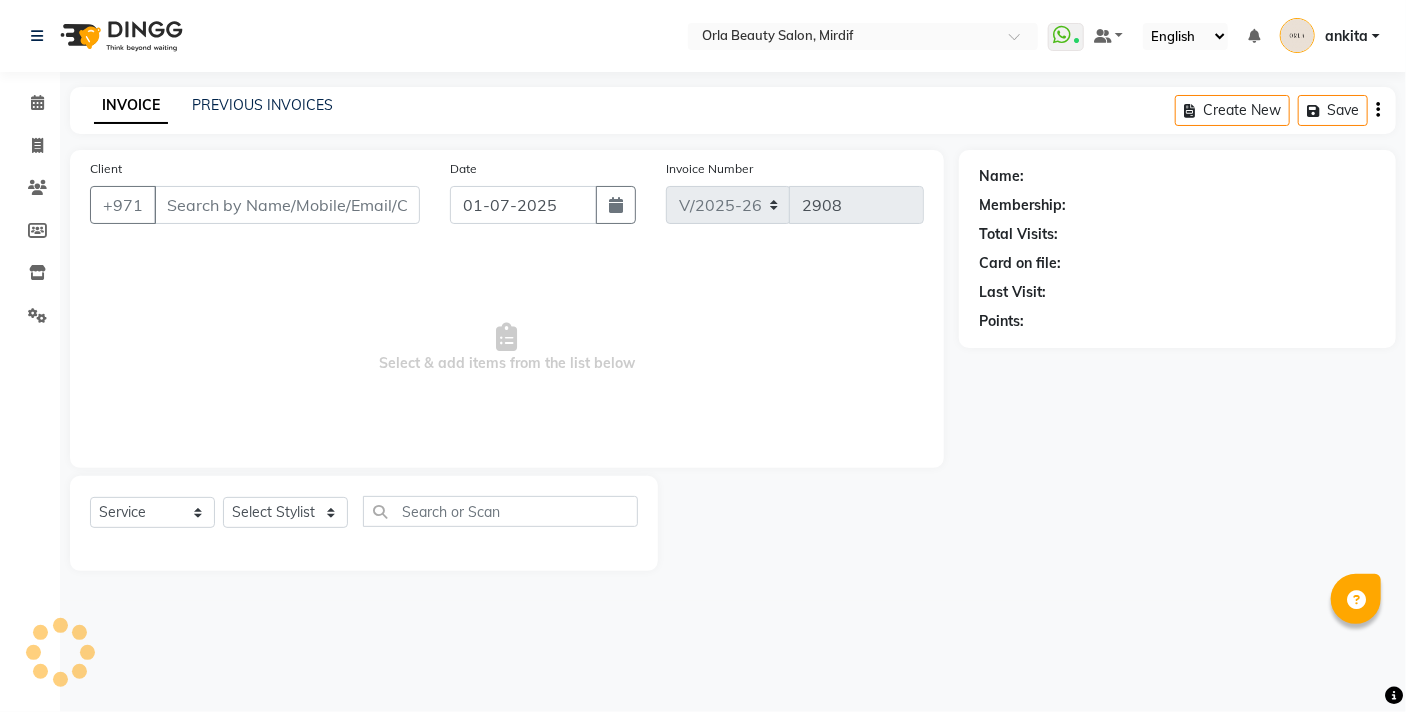 type on "551670779" 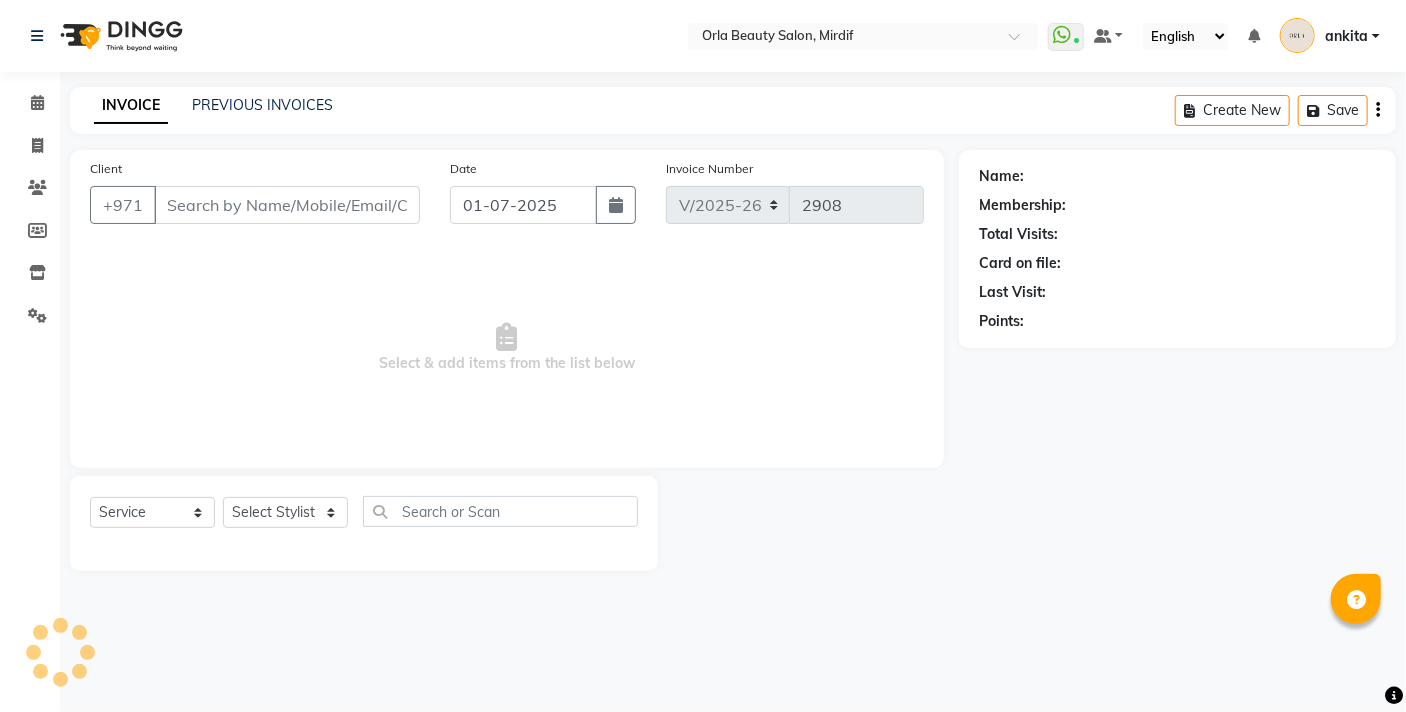 select on "36970" 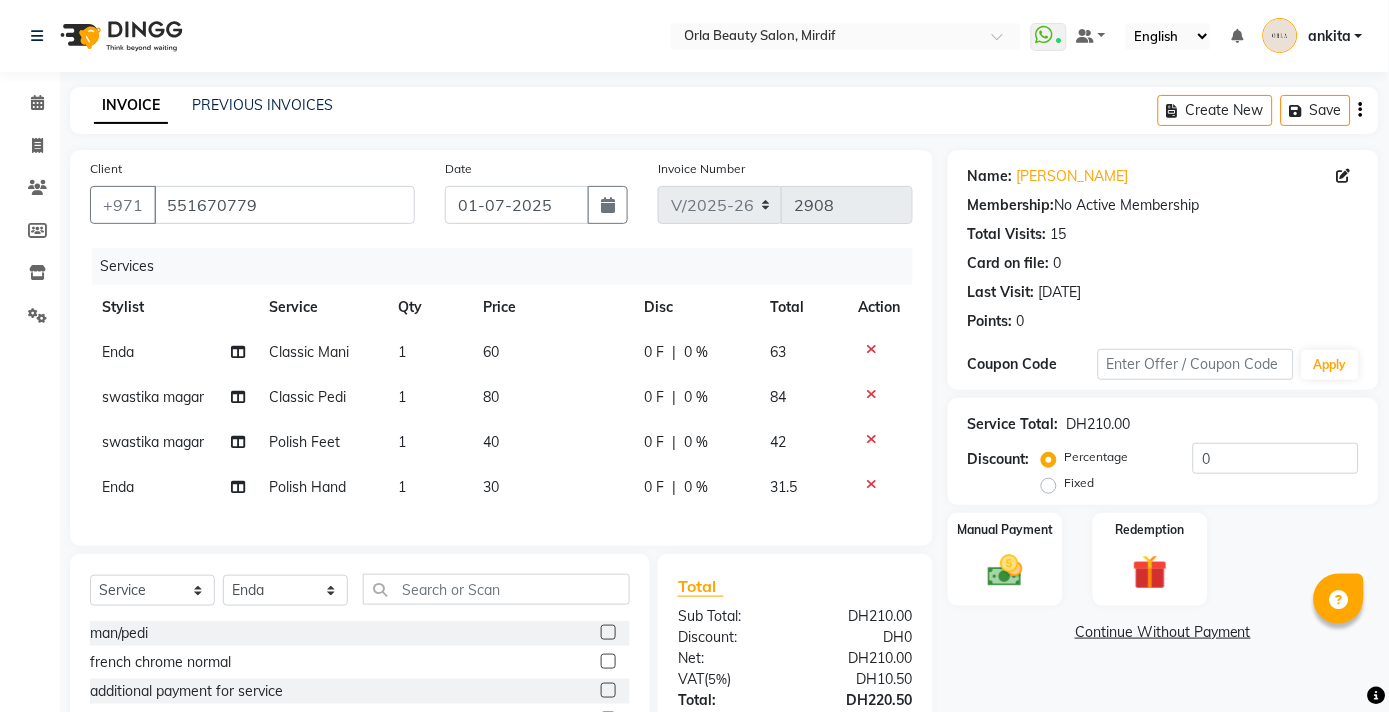 click on "40" 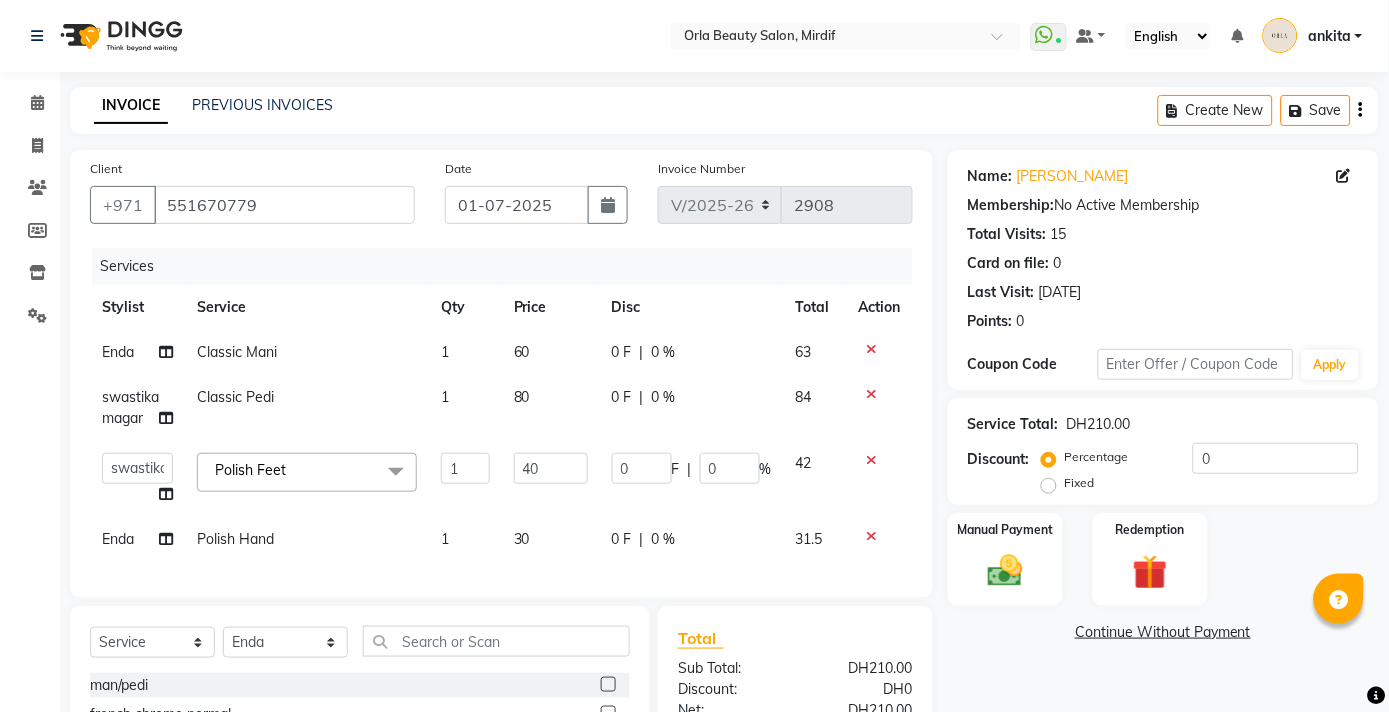 click on "40" 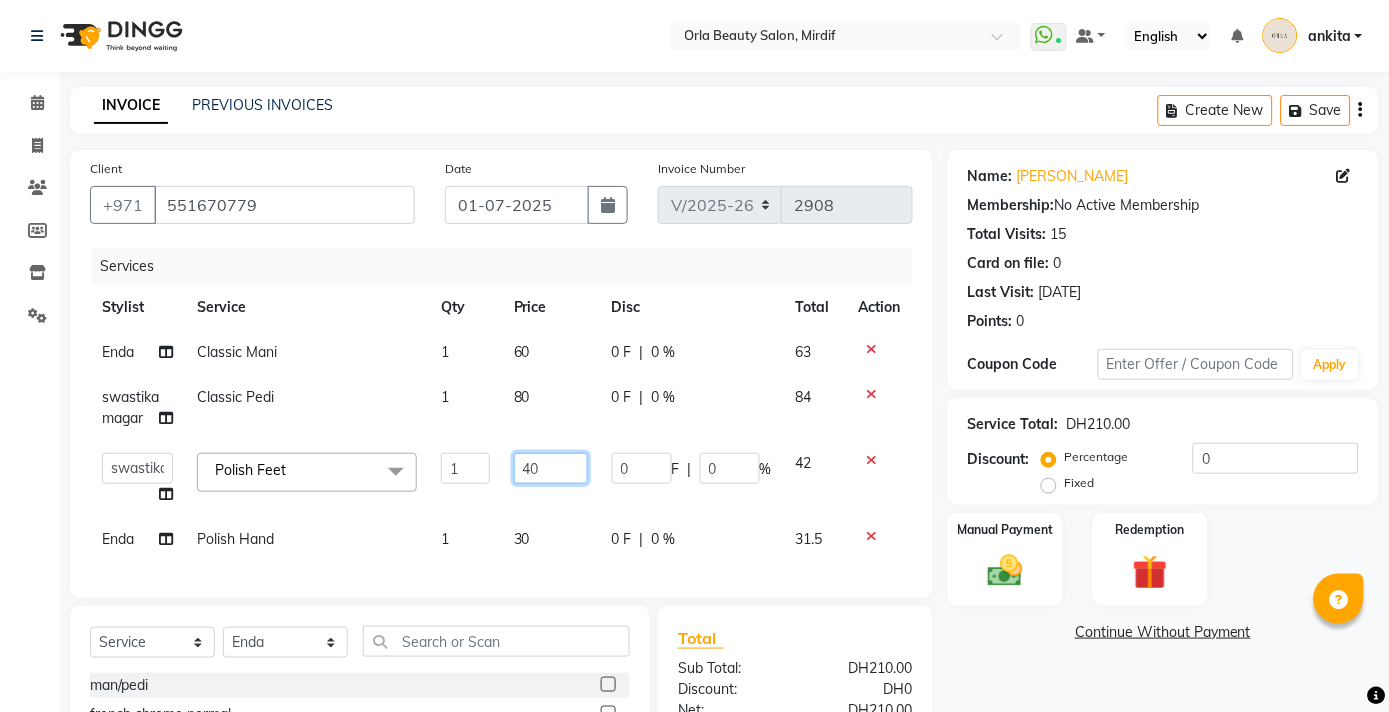 click on "40" 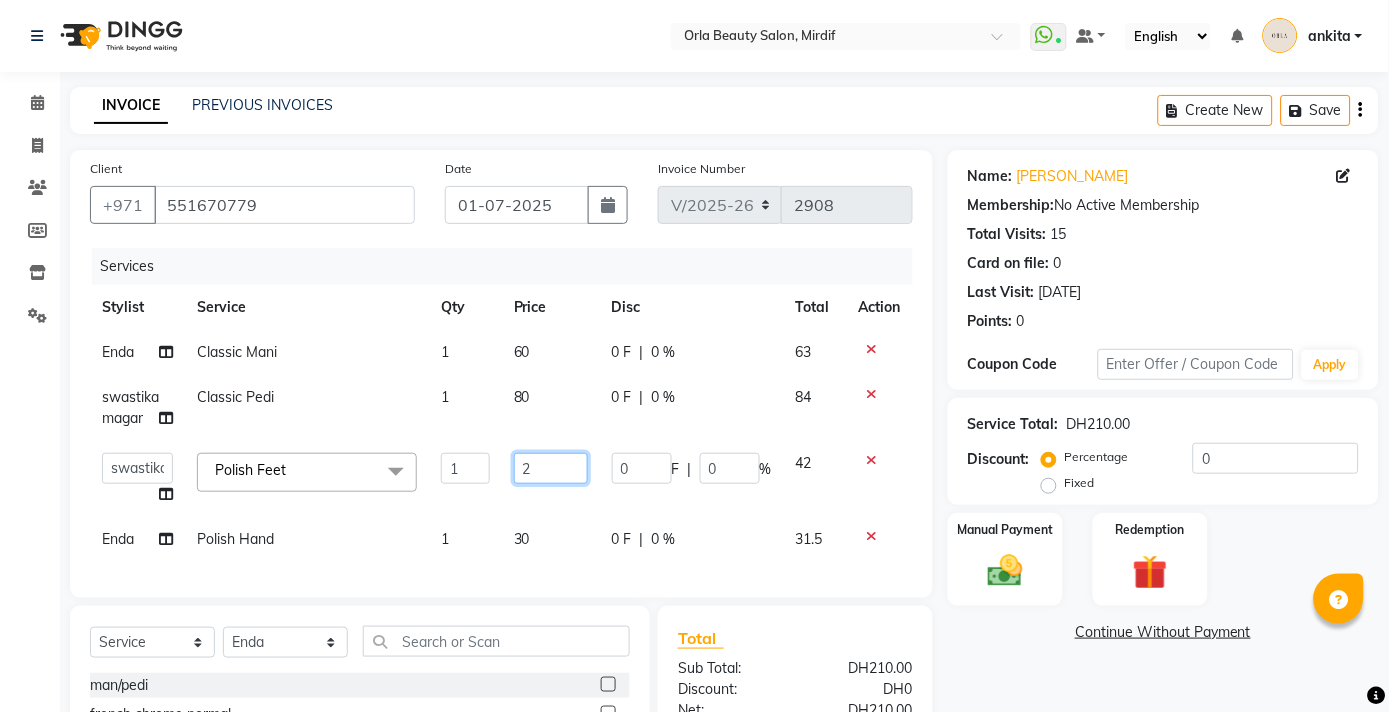 type on "20" 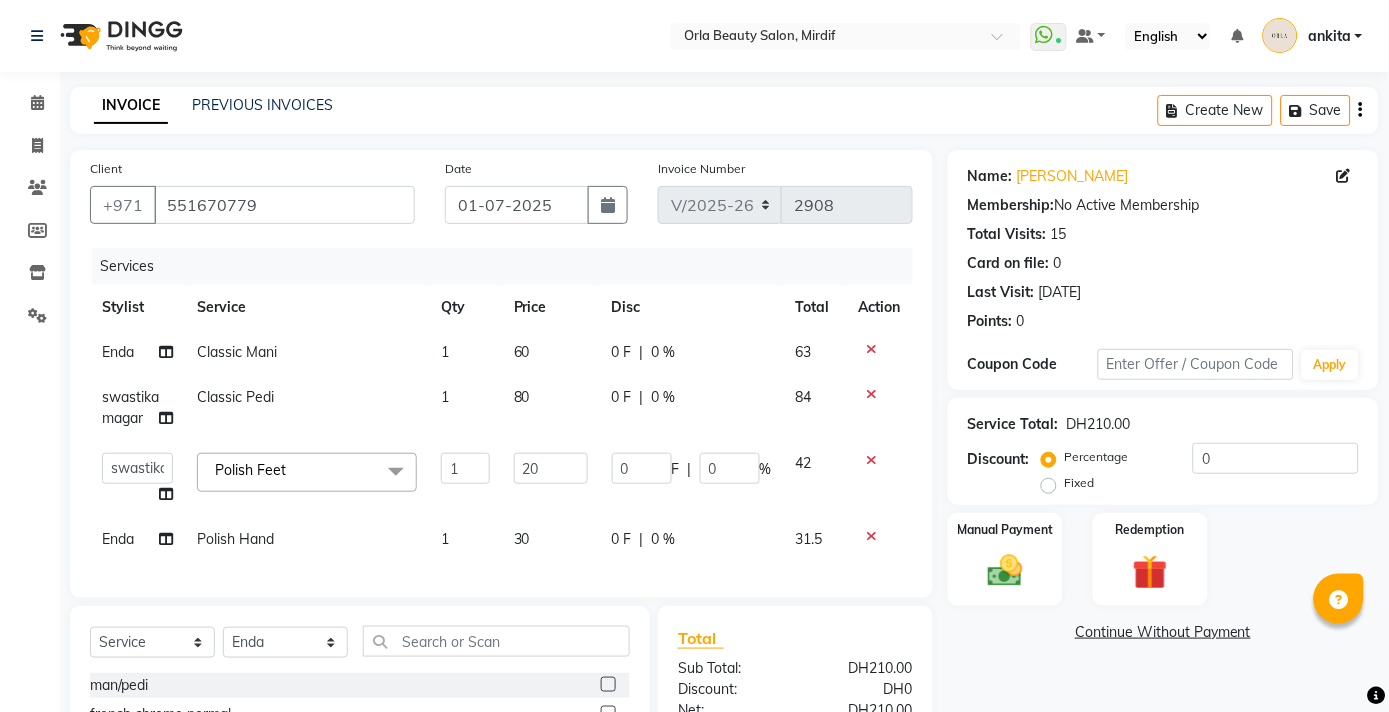click on "Client [PHONE_NUMBER] Date [DATE] Invoice Number V/2025 V/[PHONE_NUMBER] Services Stylist Service Qty Price Disc Total Action Enda Classic Mani 1 60 0 F | 0 % 63 swastika magar Classic Pedi 1 80 0 F | 0 % 84  amal    [PERSON_NAME]   [PERSON_NAME]   [PERSON_NAME]   Epi   [PERSON_NAME]   [PERSON_NAME] [PERSON_NAME]   [PERSON_NAME]   [PERSON_NAME] 2   [PERSON_NAME]   najwa   priyanka magar    [PERSON_NAME] [PERSON_NAME]   [PERSON_NAME]   [PERSON_NAME]   swastika magar  Polish  Feet  x Hair Highlights Hair Trim Hair Cut Fringe Hair Cut Restyle Hair Gloss Hair Wash k18 avocado argan argan medium organic 2 sessions organic 3  organic 4 organic 5 organic 10 massage k18 111 man/pedi french chrome normal  henna hair 20 mixed root color long 20 mixed organic treatments straight iron additional additional payment for service additional payment for service accesories [MEDICAL_DATA] chin waxing Blow Dry Hair Style Beach Waves Hair Wash Medium Hair Blow Dry Medium Hair Style Medium Beach Waves Medium Hair  Wash Long Hair Style Long 1" 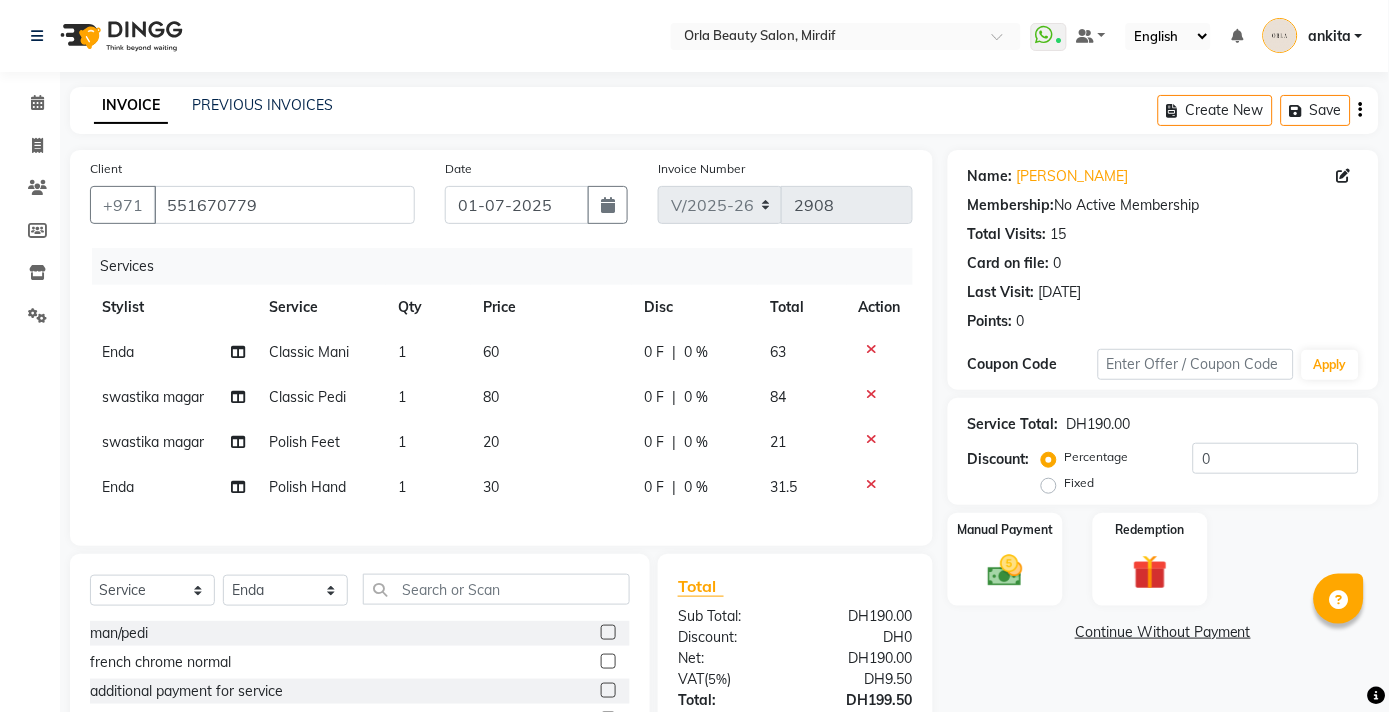 click on "30" 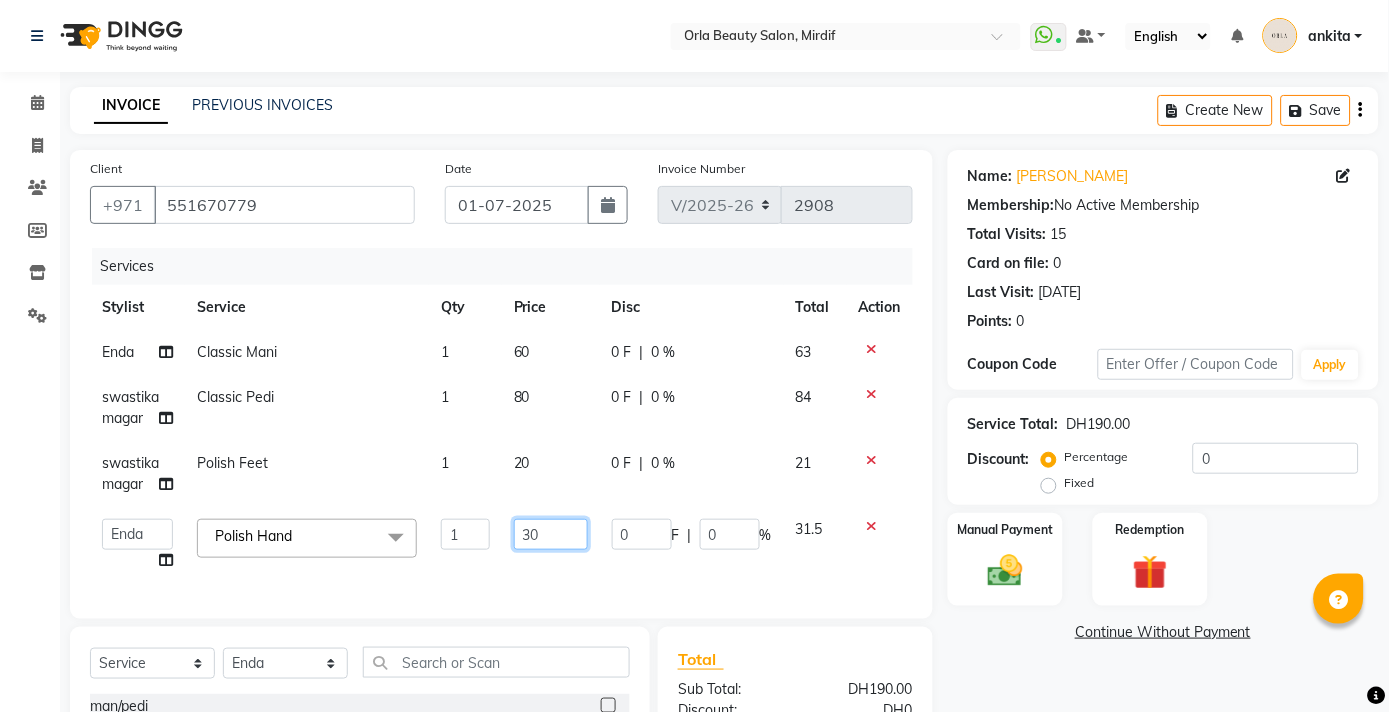 click on "30" 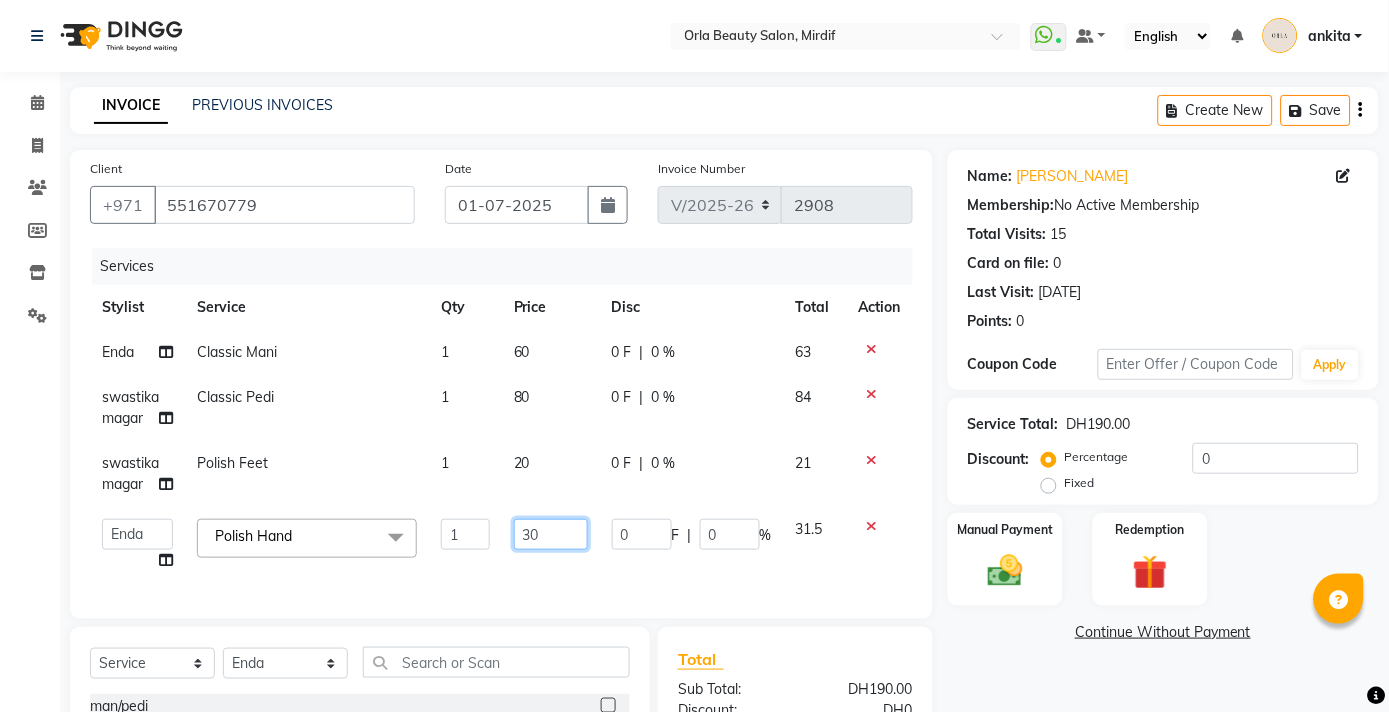 type on "3" 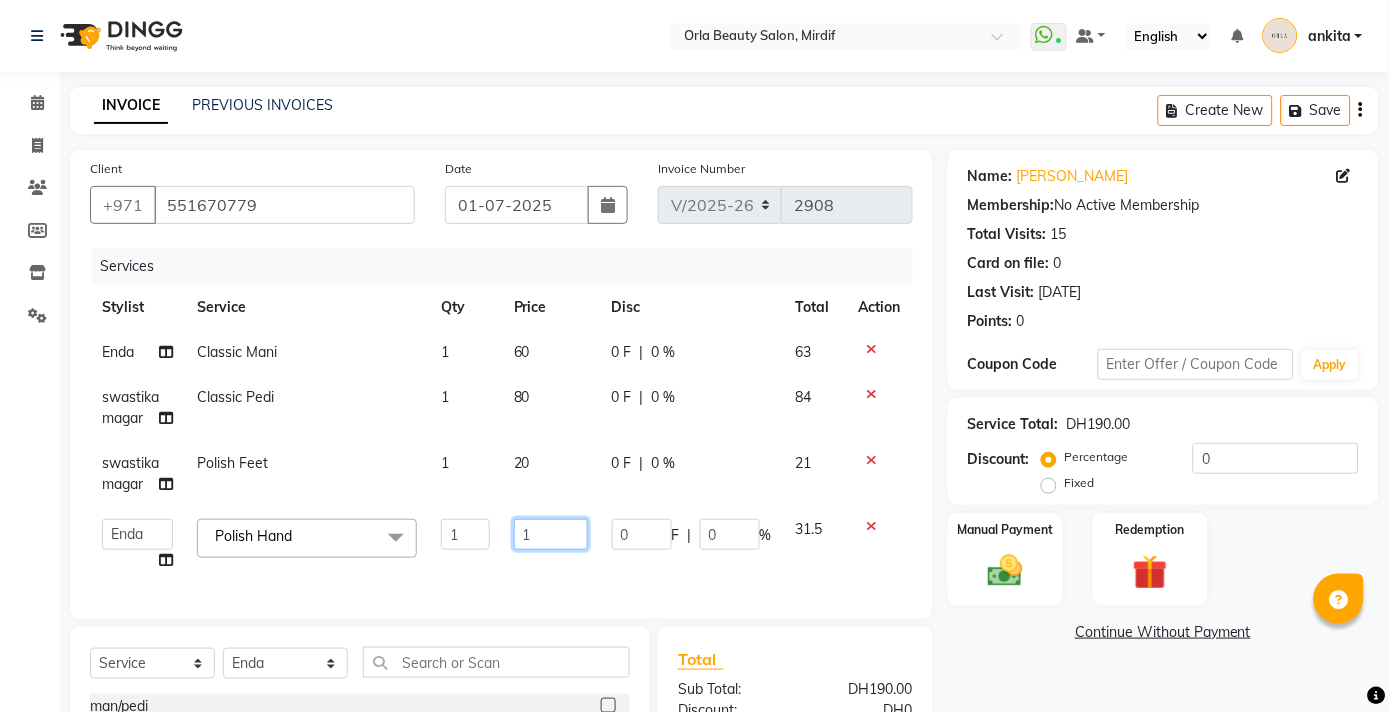 type on "15" 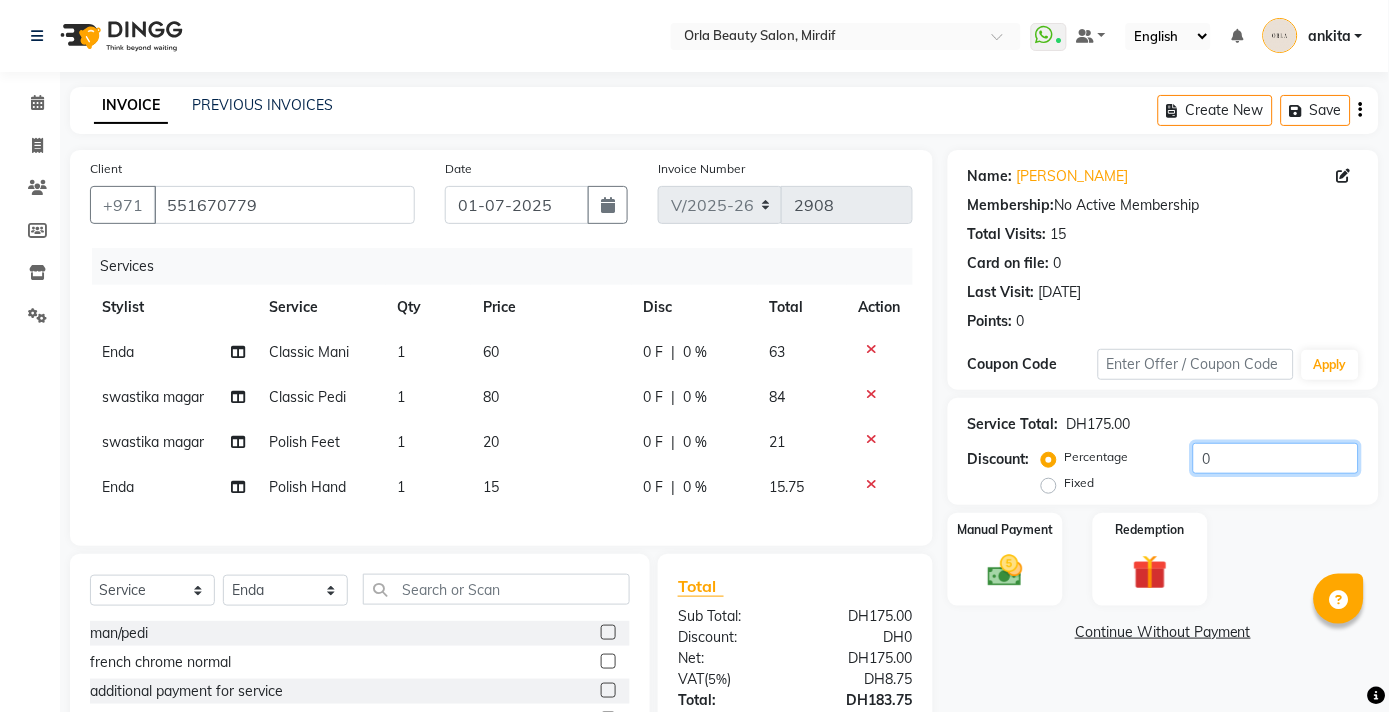 click on "0" 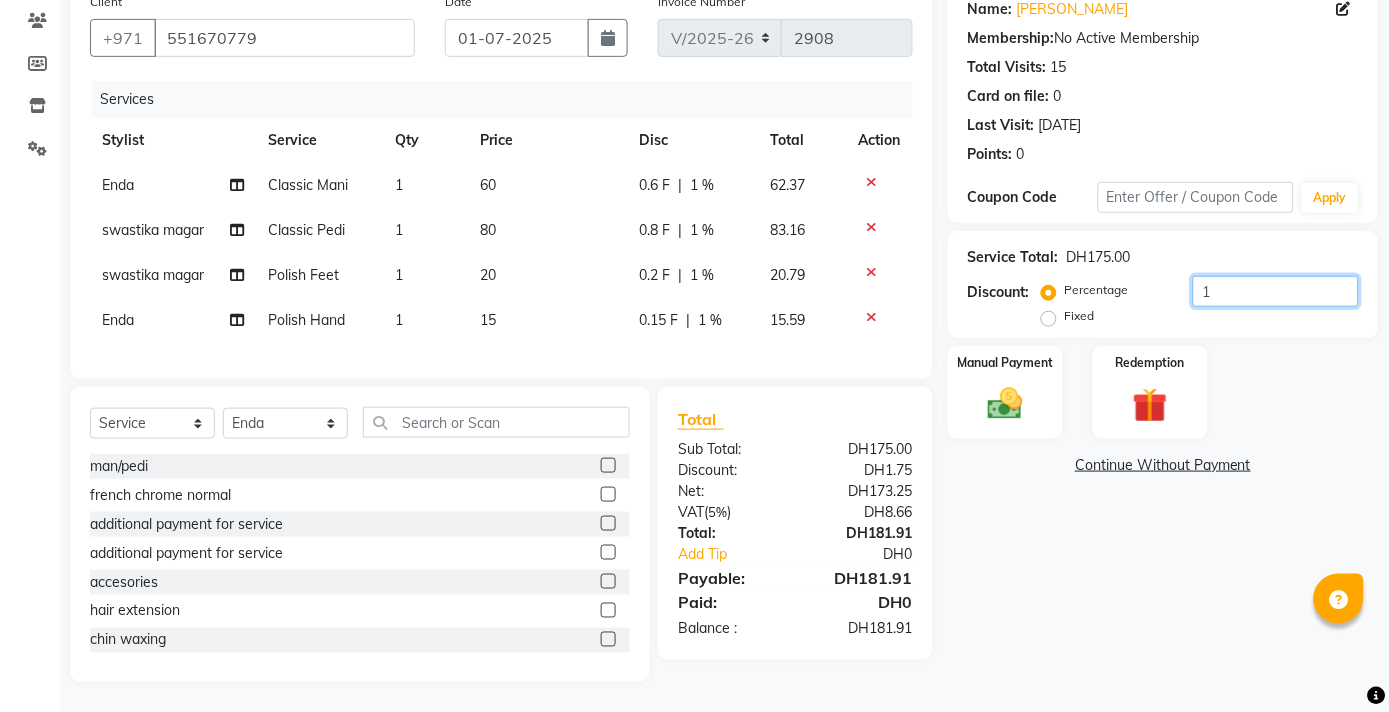 type on "15" 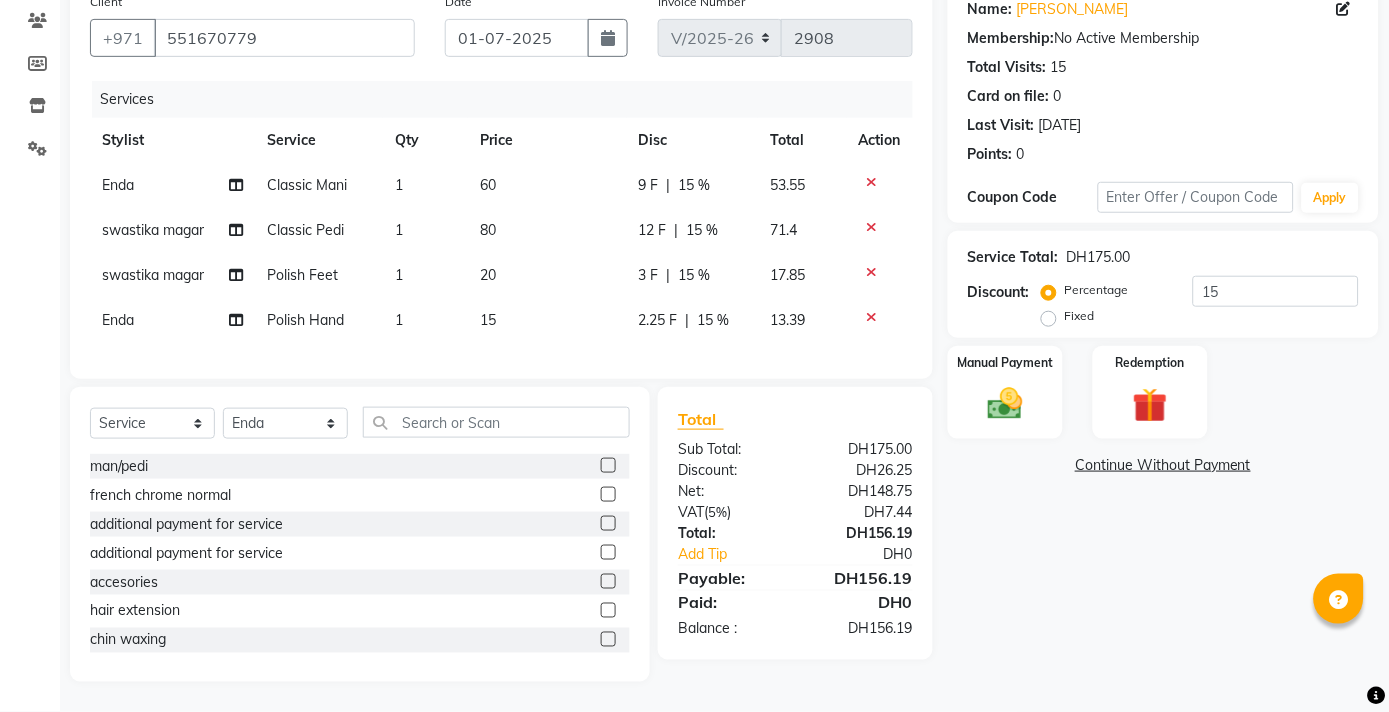 click 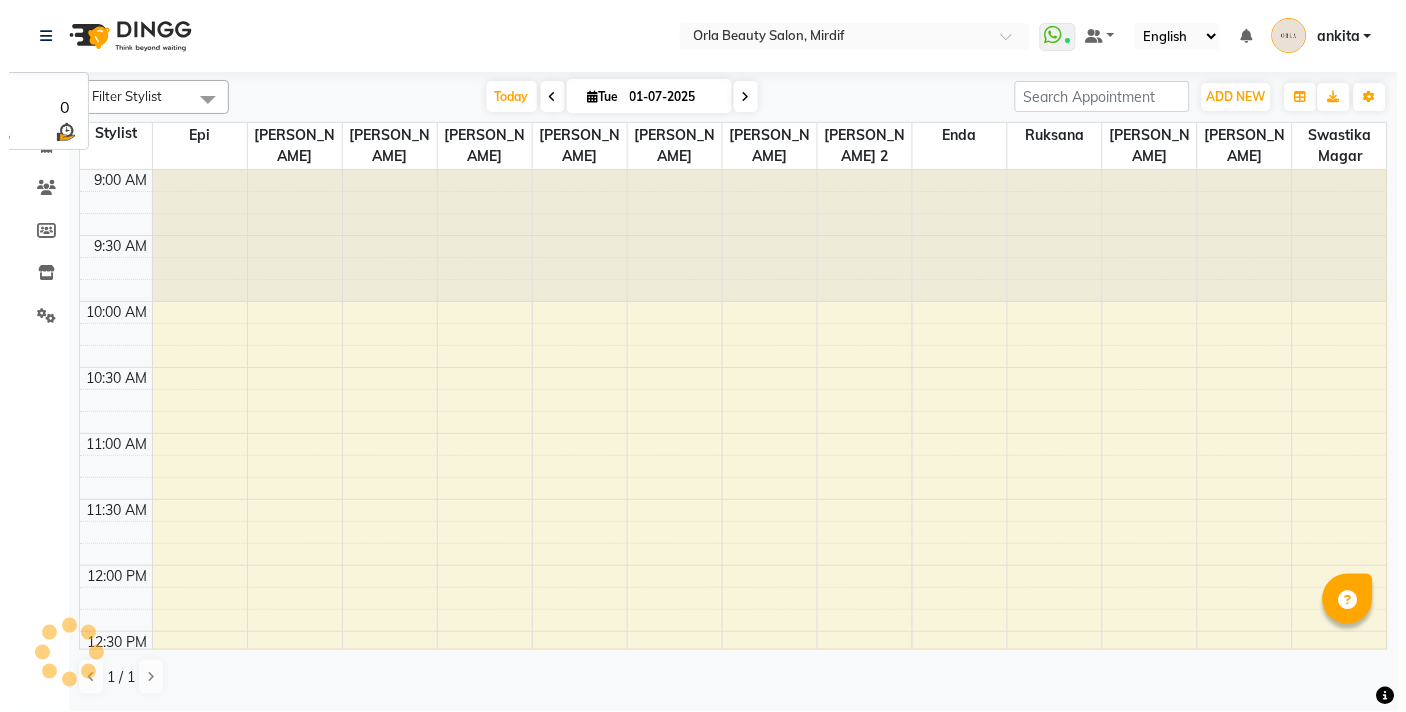 scroll, scrollTop: 0, scrollLeft: 0, axis: both 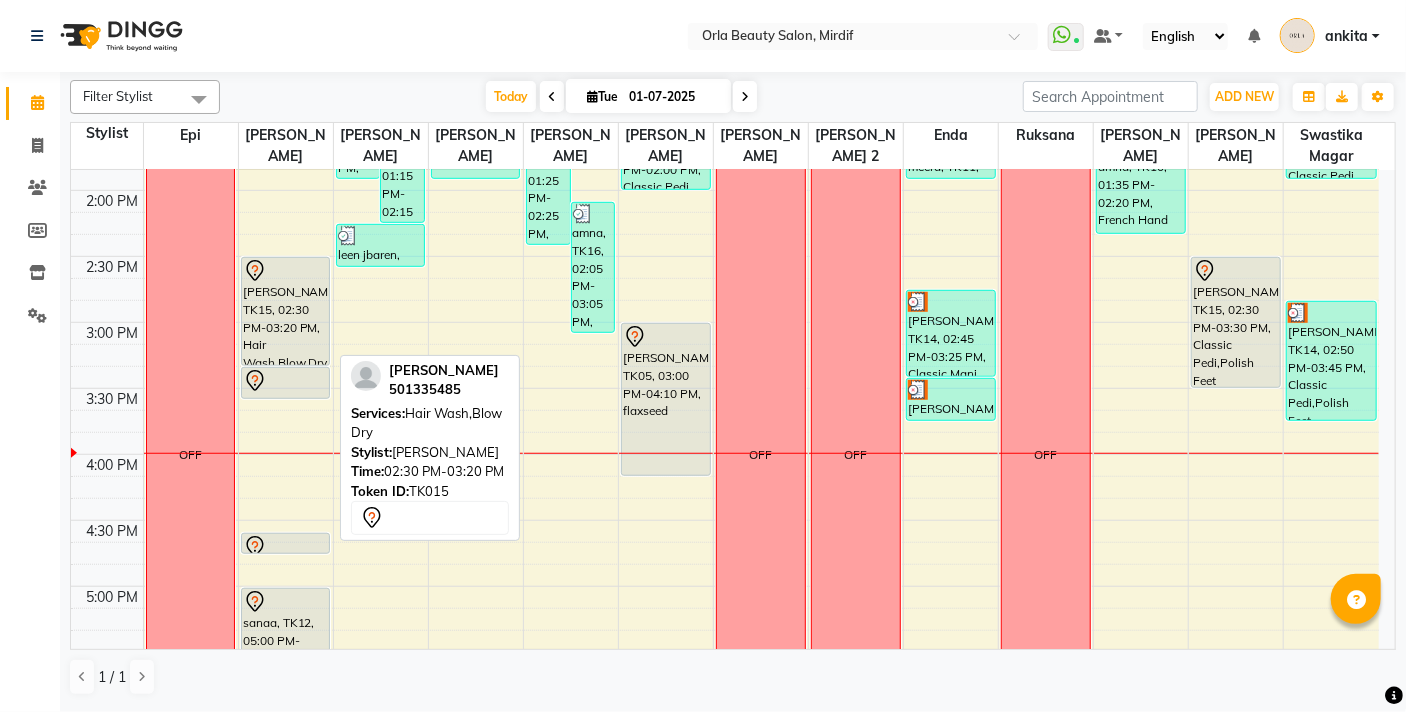 click on "[PERSON_NAME], TK15, 02:30 PM-03:20 PM, Hair Wash,Blow Dry" at bounding box center [286, 311] 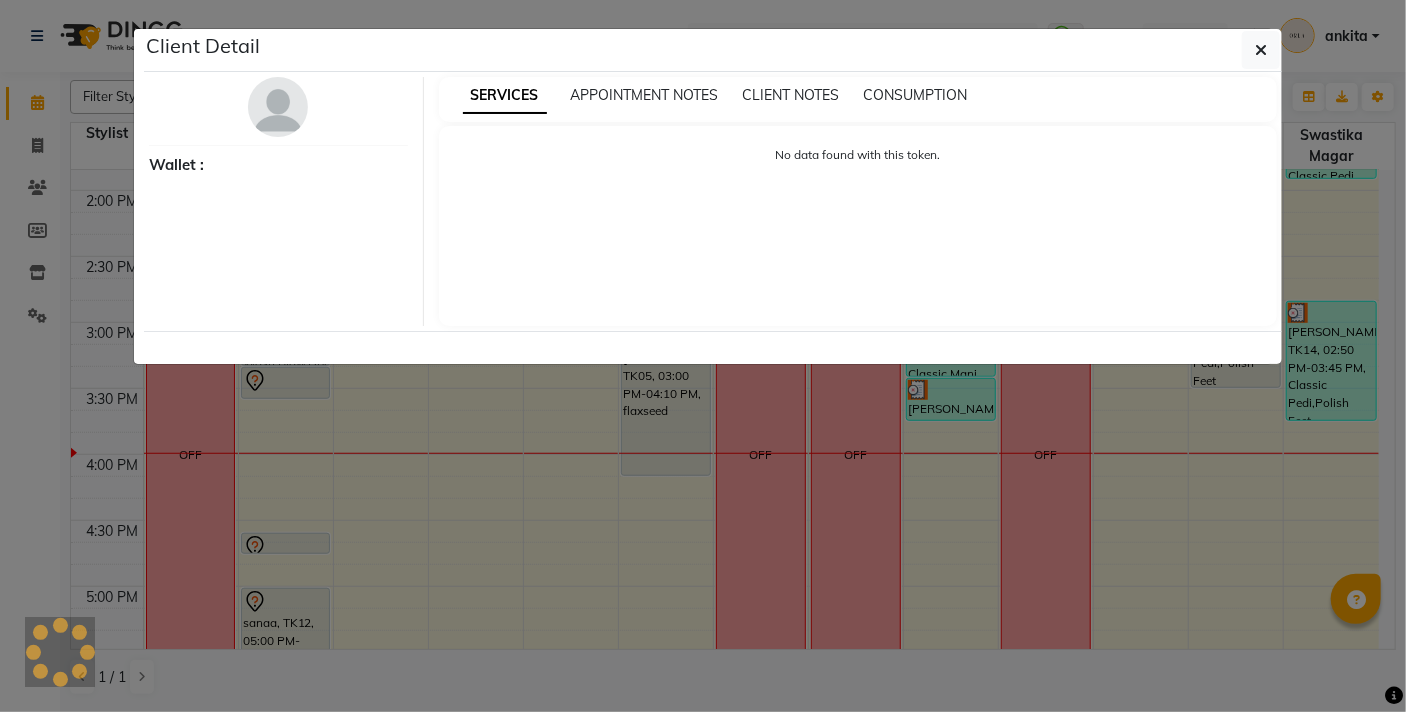 select on "7" 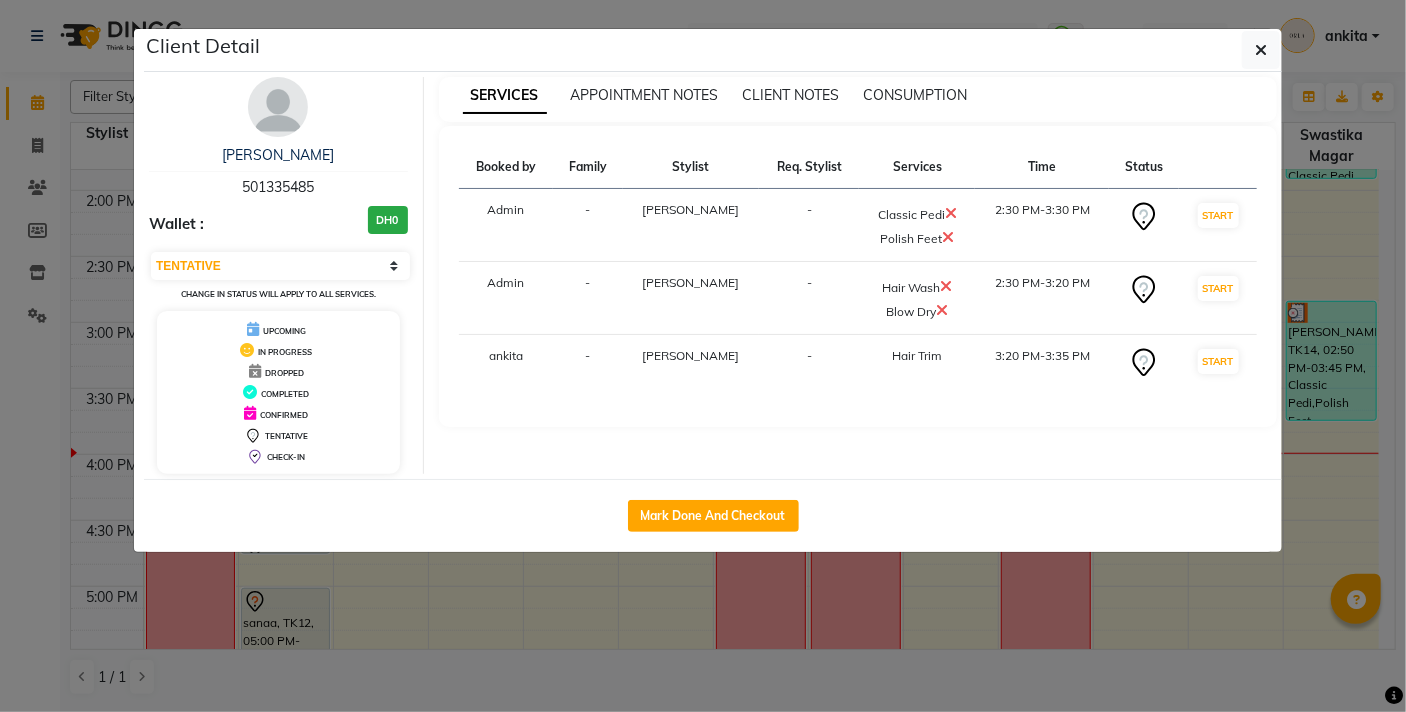 click on "Client Detail  [PERSON_NAME]   501335485 Wallet : DH0 Select IN SERVICE CONFIRMED TENTATIVE CHECK IN MARK DONE DROPPED UPCOMING Change in status will apply to all services. UPCOMING IN PROGRESS DROPPED COMPLETED CONFIRMED TENTATIVE CHECK-IN SERVICES APPOINTMENT NOTES CLIENT NOTES CONSUMPTION Booked by Family Stylist Req. Stylist Services Time Status  Admin  - [PERSON_NAME] -  Classic Pedi   Polish  Feet   2:30 PM-3:30 PM   START   Admin  - [PERSON_NAME] -  Hair Wash   Blow Dry   2:30 PM-3:20 PM   START   [PERSON_NAME] -  Hair Trim   3:20 PM-3:35 PM   START   Mark Done And Checkout" 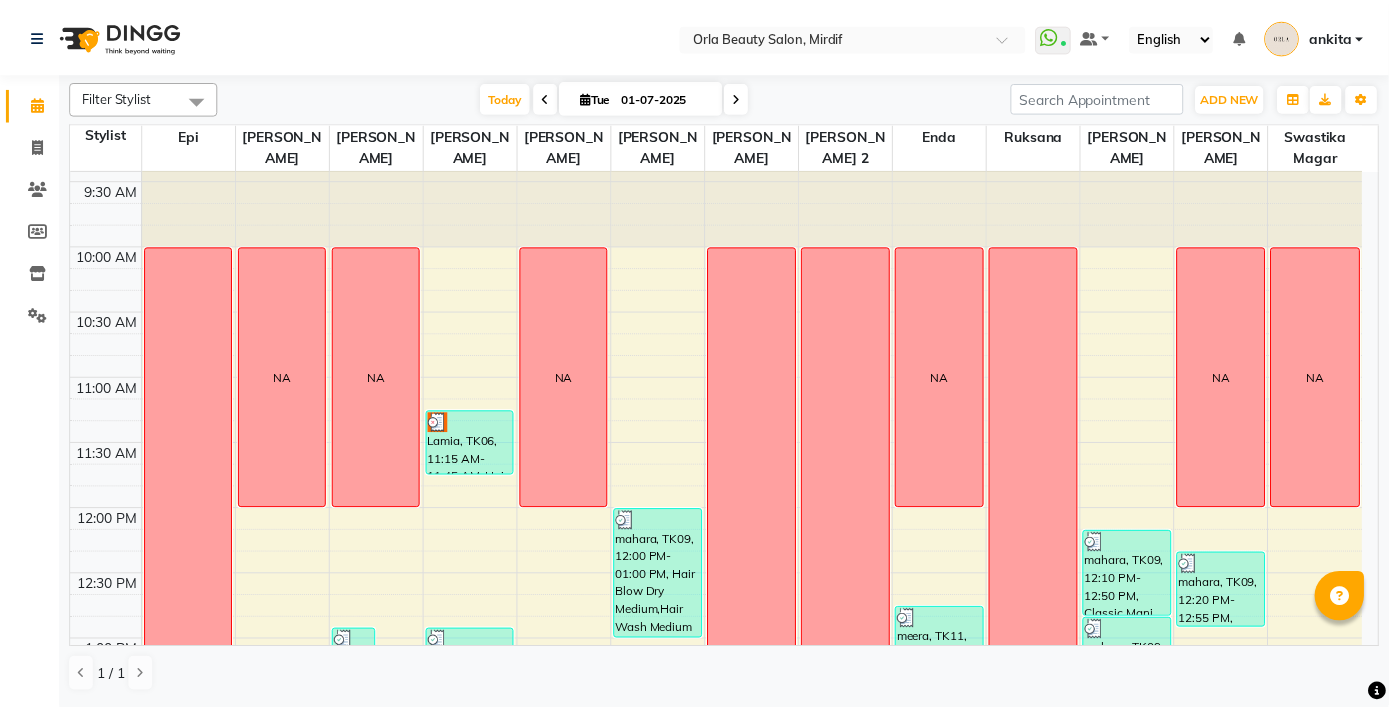 scroll, scrollTop: 48, scrollLeft: 0, axis: vertical 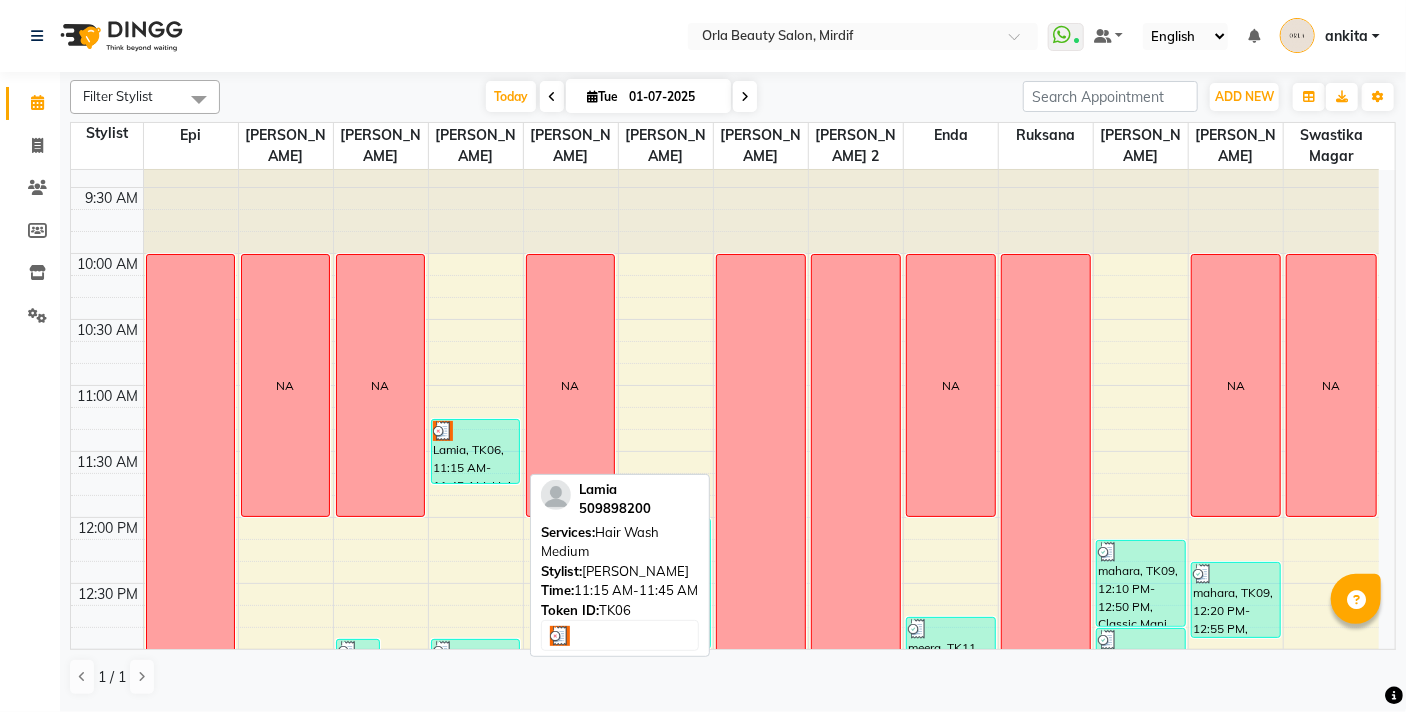 click on "Lamia, TK06, 11:15 AM-11:45 AM, Hair Wash Medium" at bounding box center (476, 451) 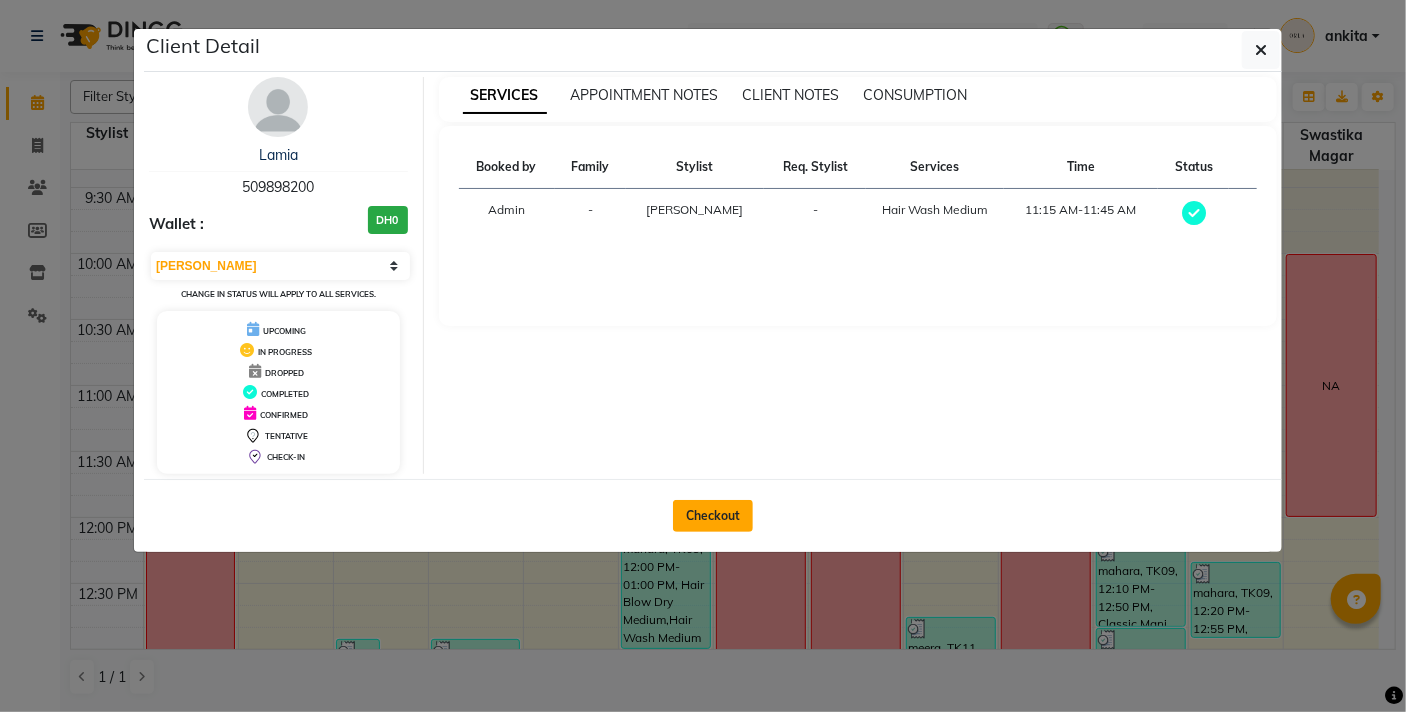 click on "Checkout" 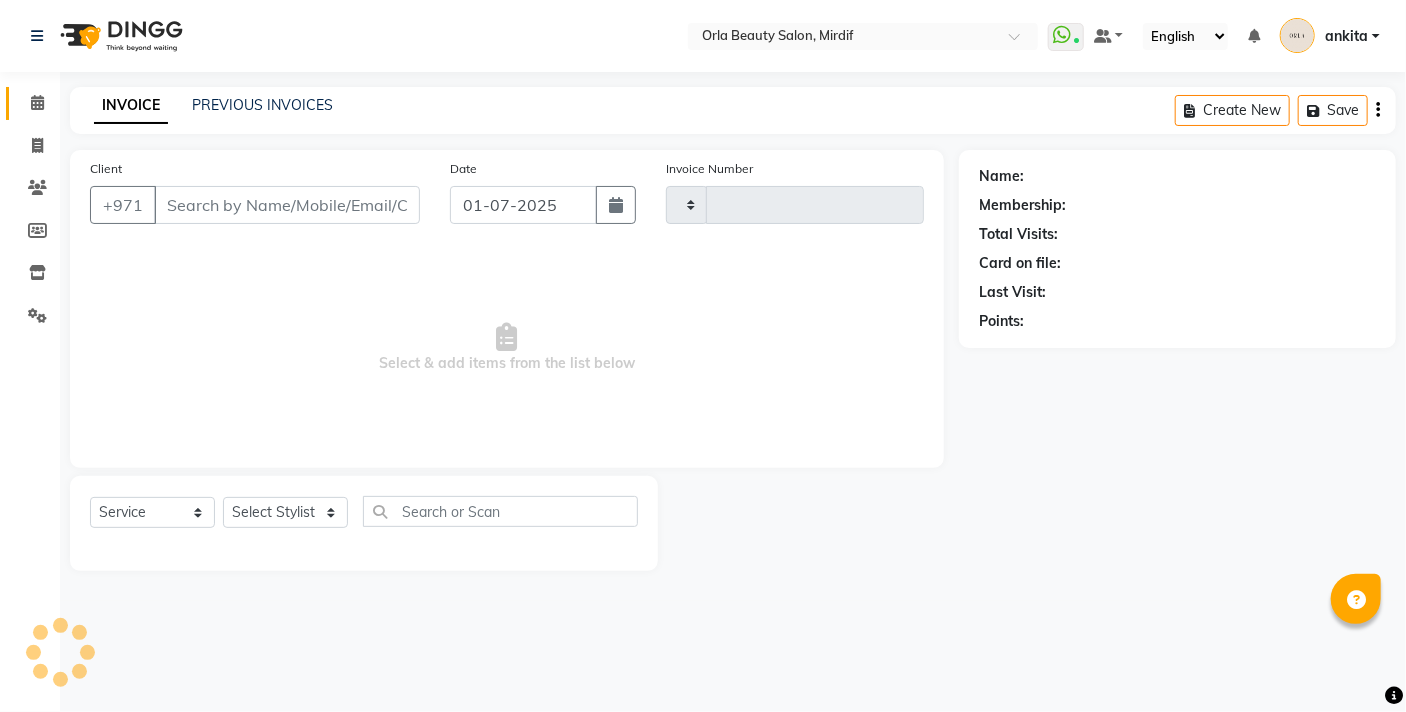 type on "2908" 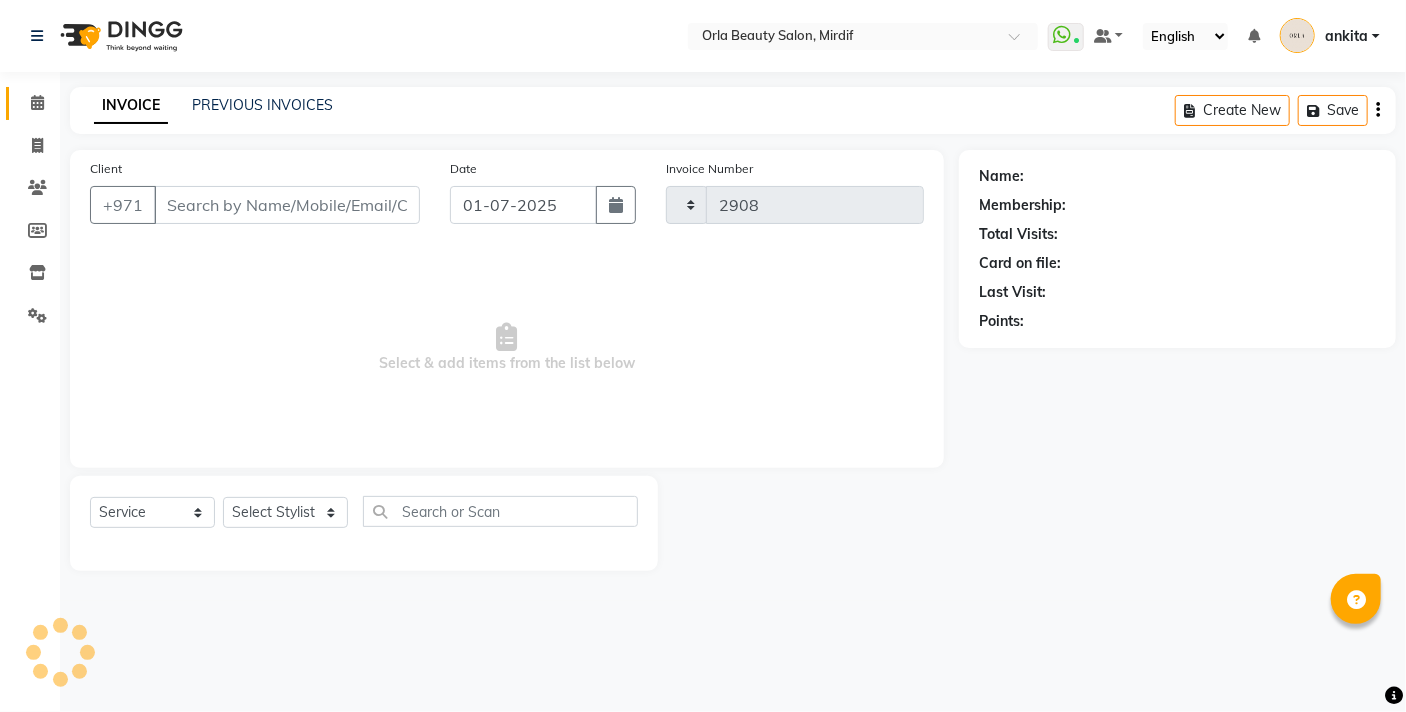 select on "5053" 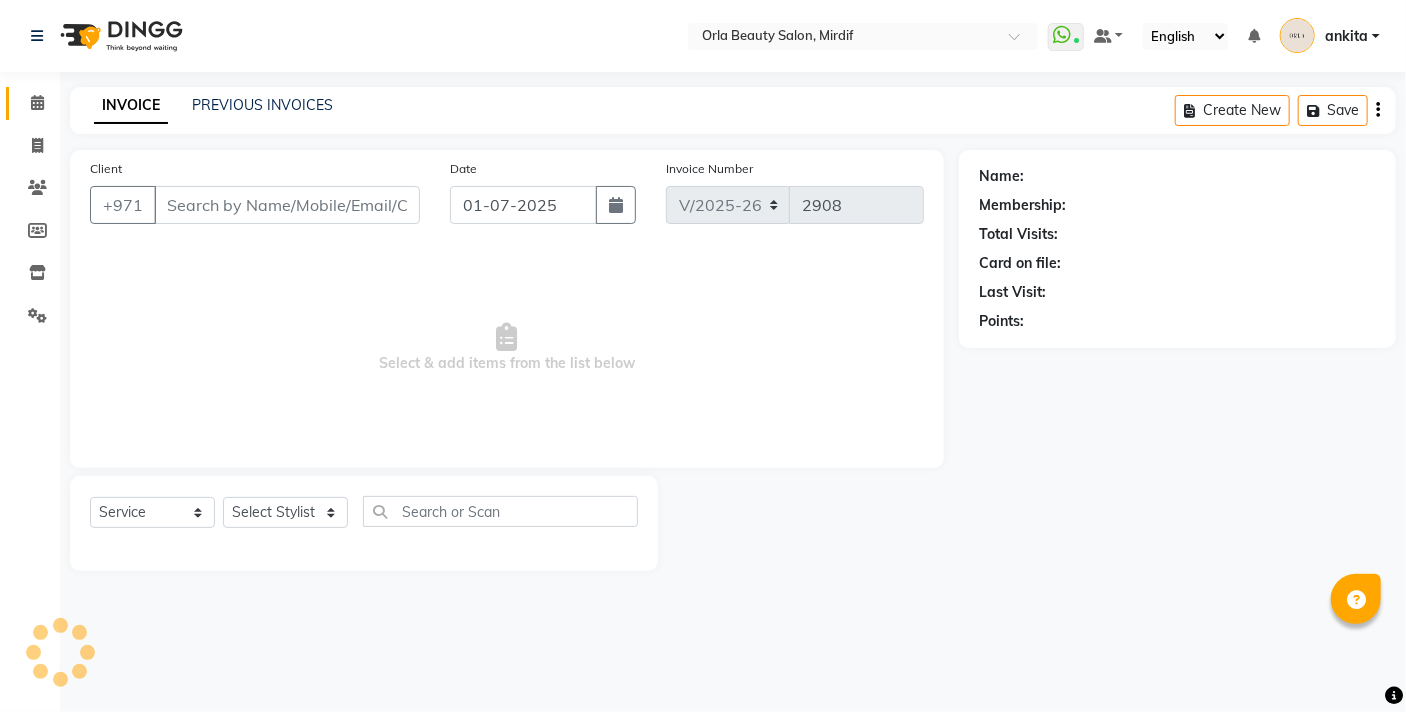 type on "509898200" 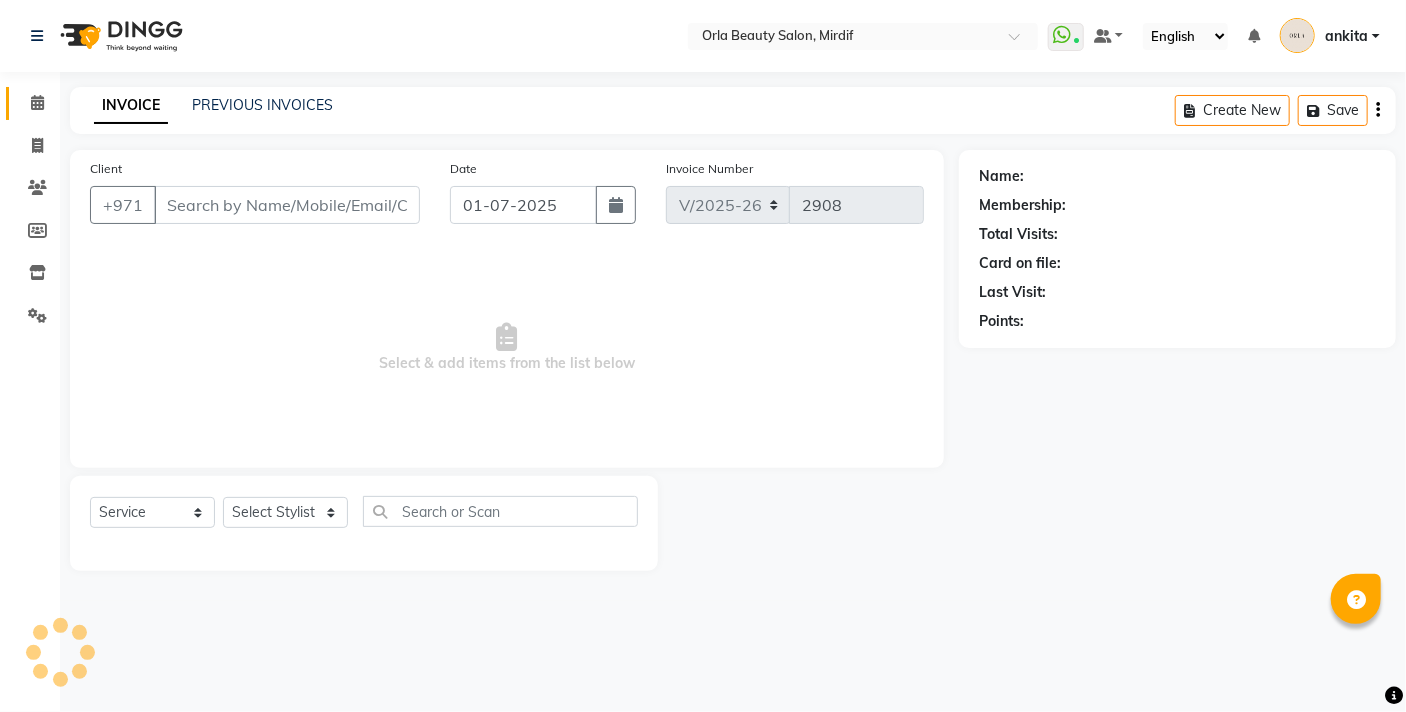 select on "60330" 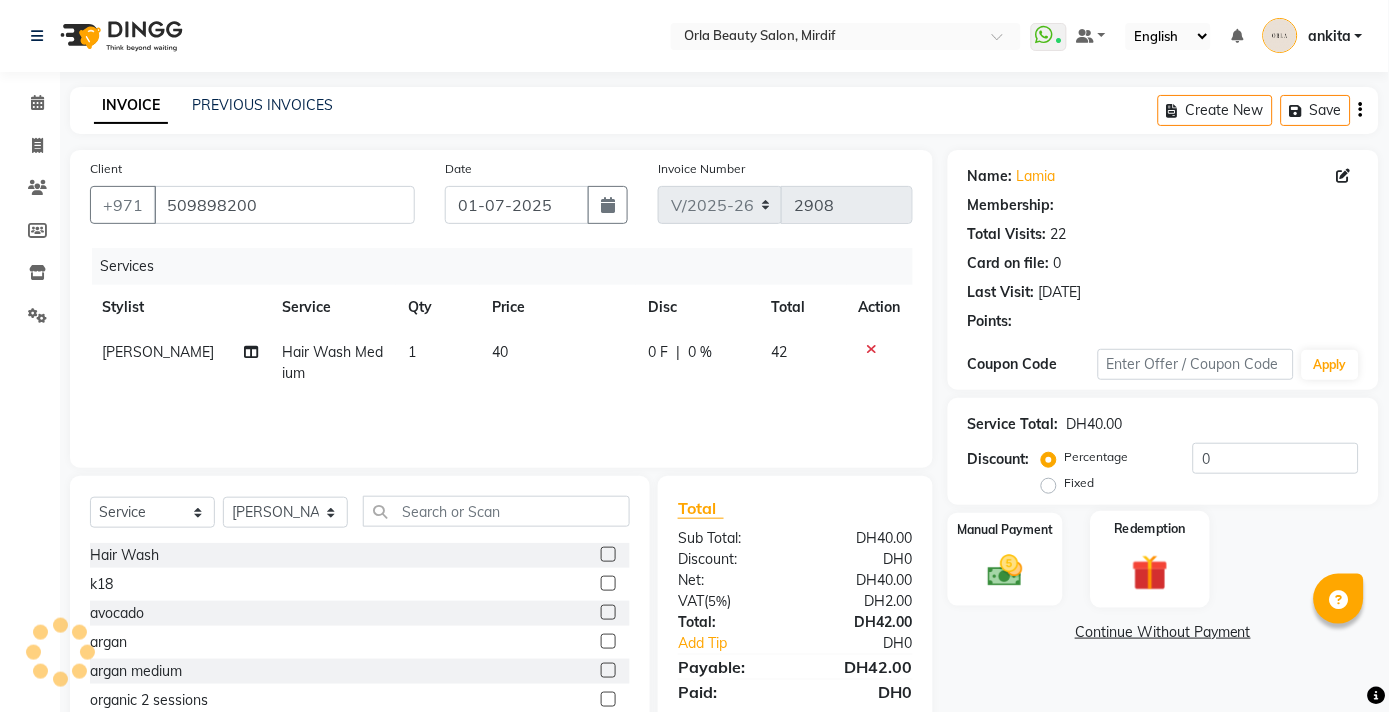 click 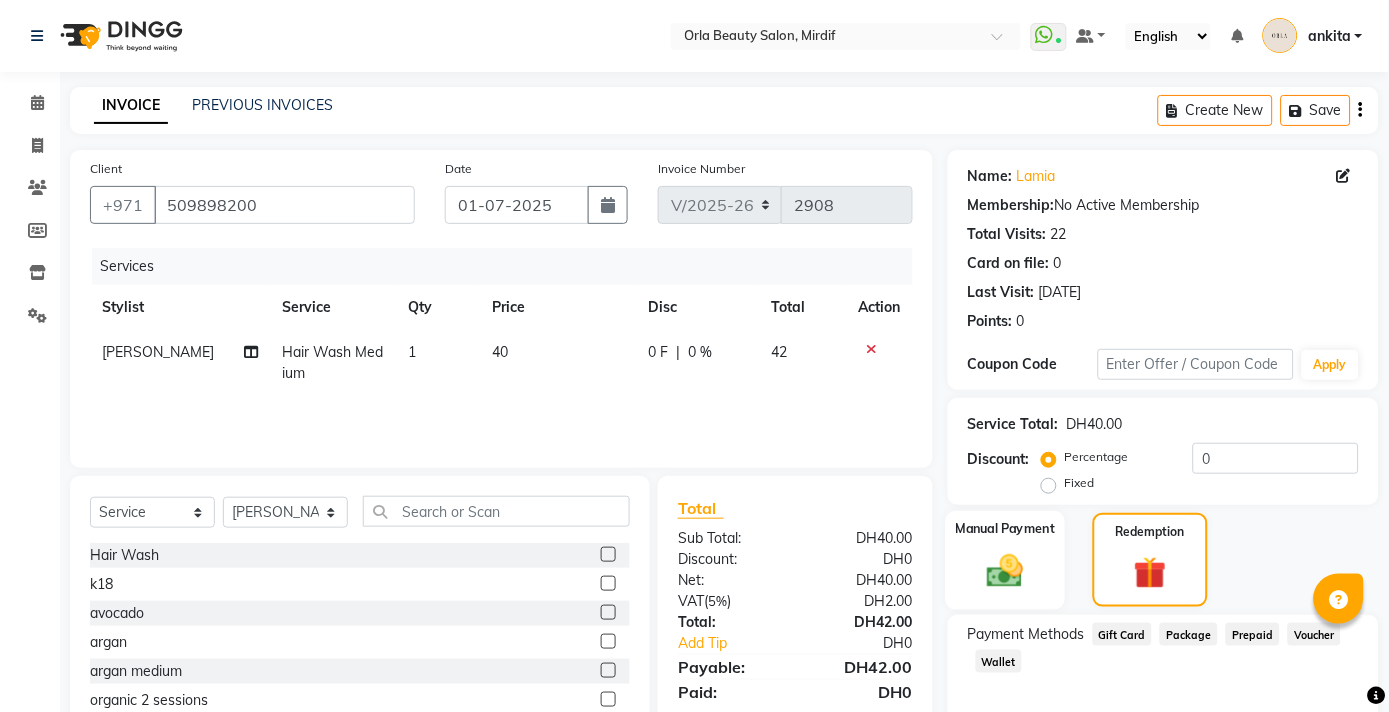 click 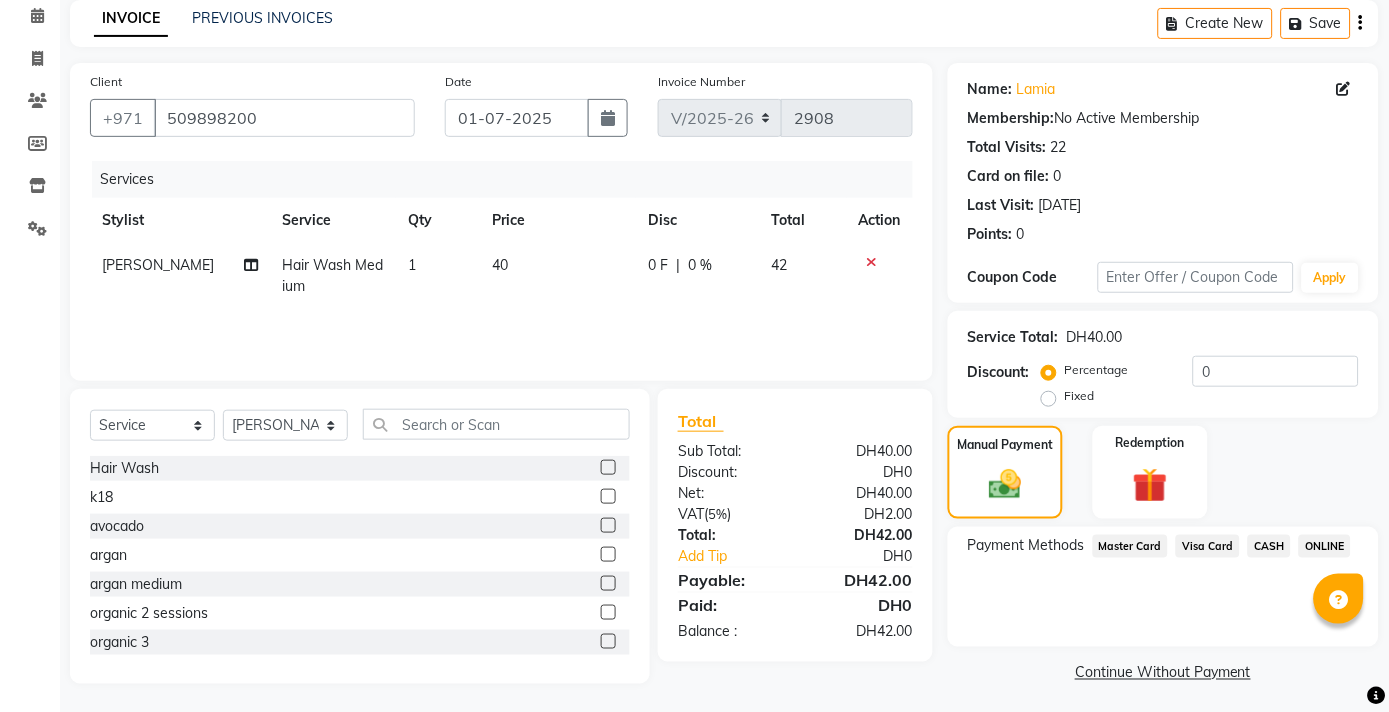 click on "ONLINE" 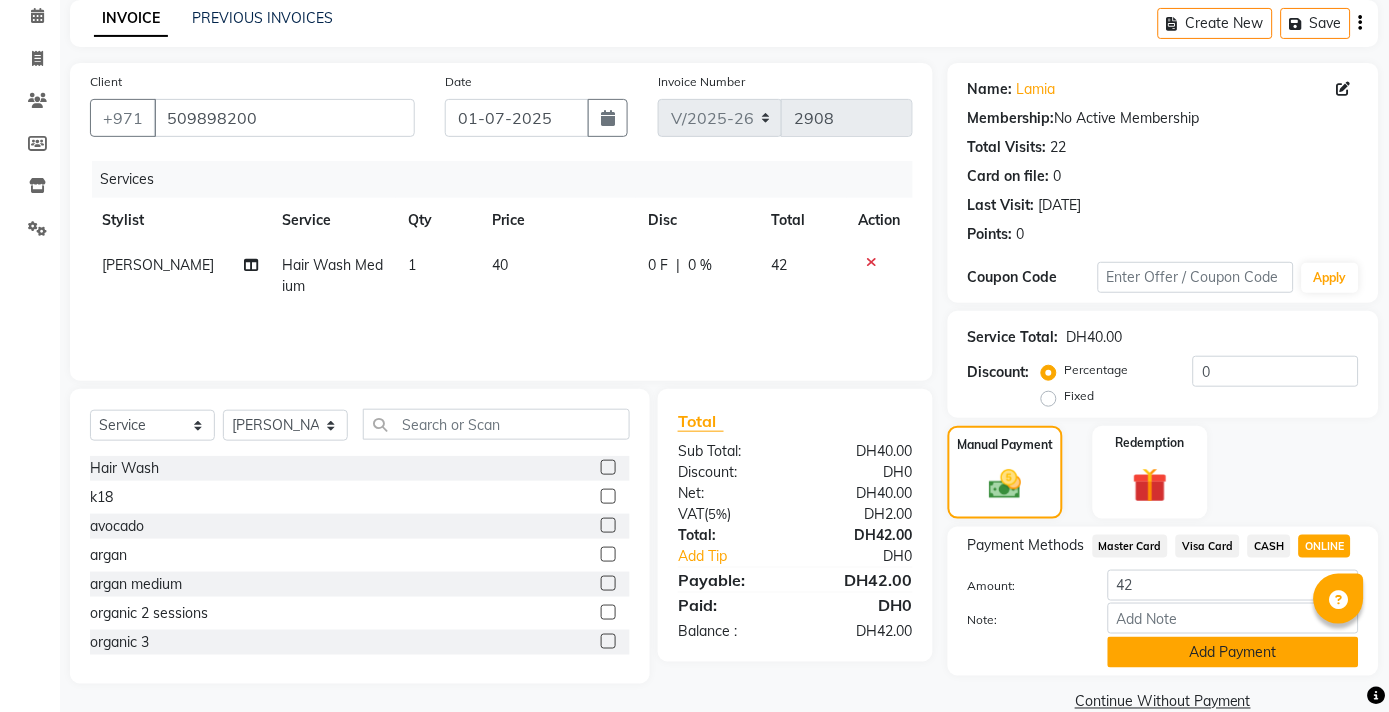 click on "Add Payment" 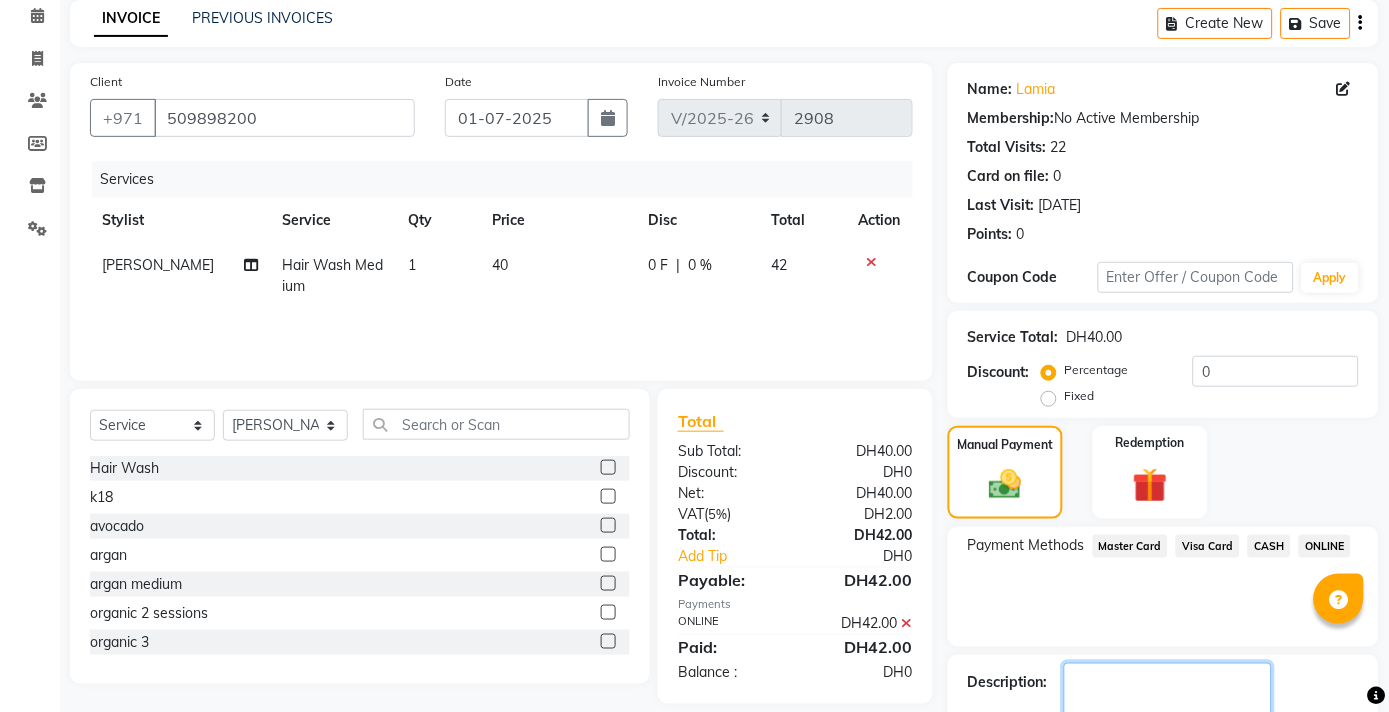 click 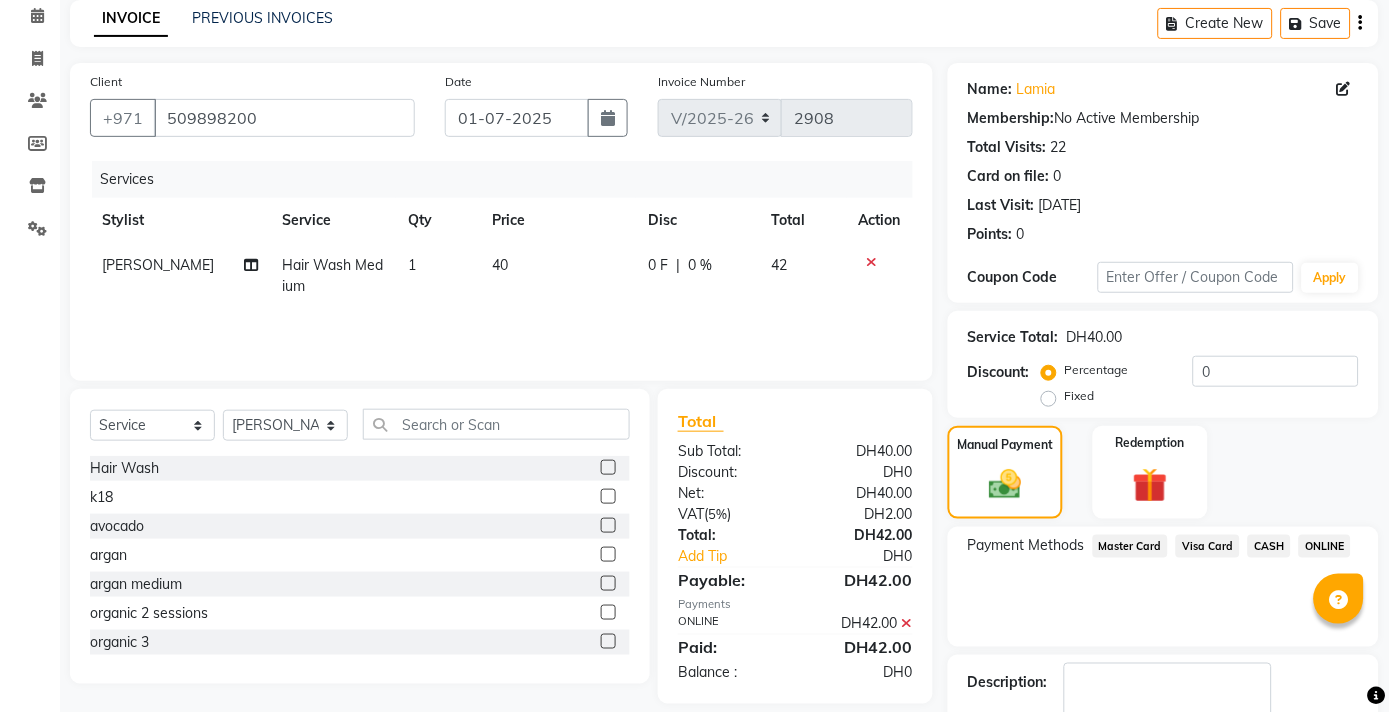 click on "Checkout" 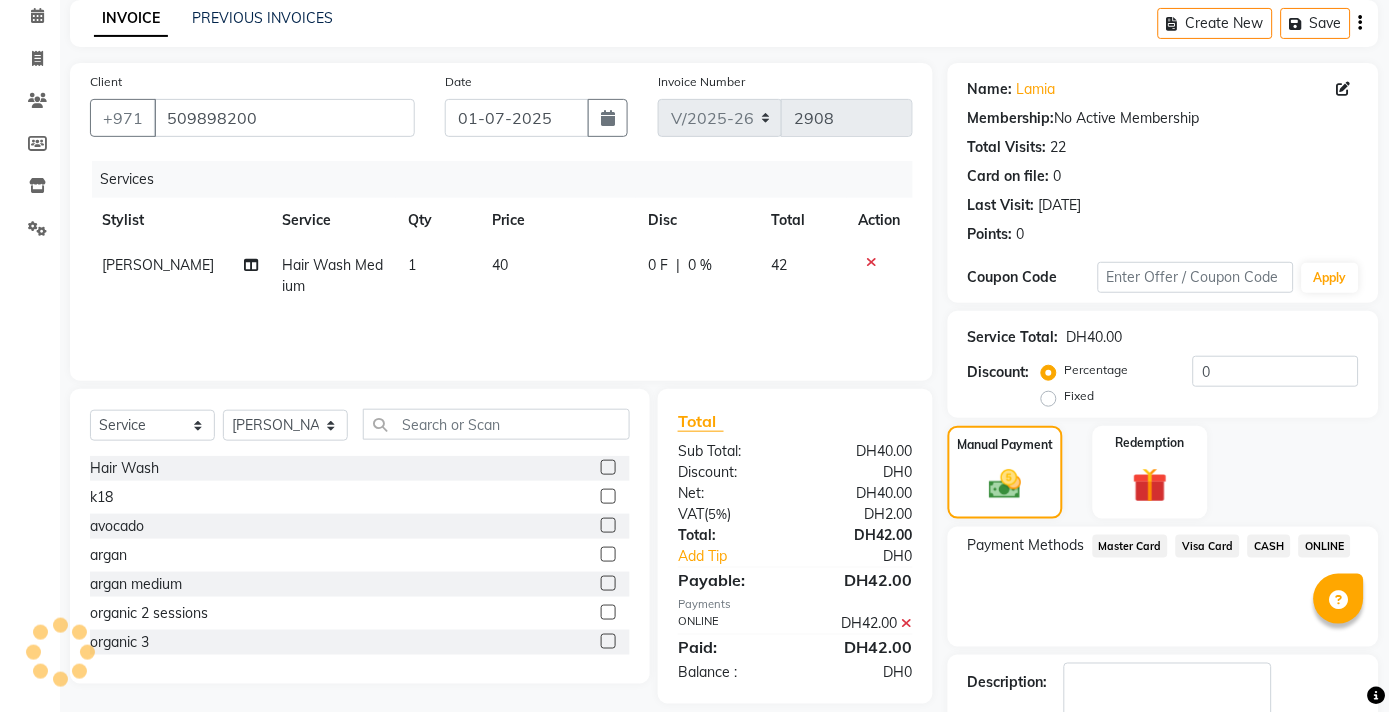 scroll, scrollTop: 204, scrollLeft: 0, axis: vertical 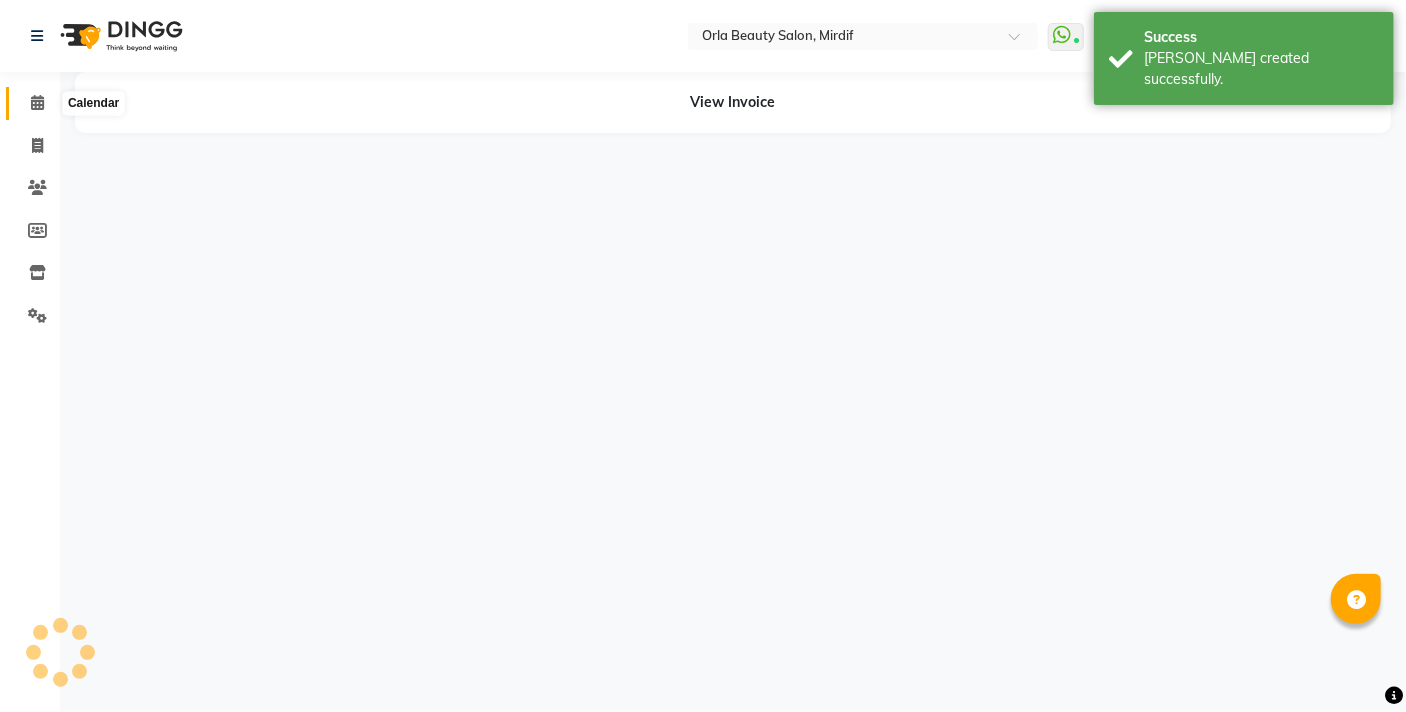 click 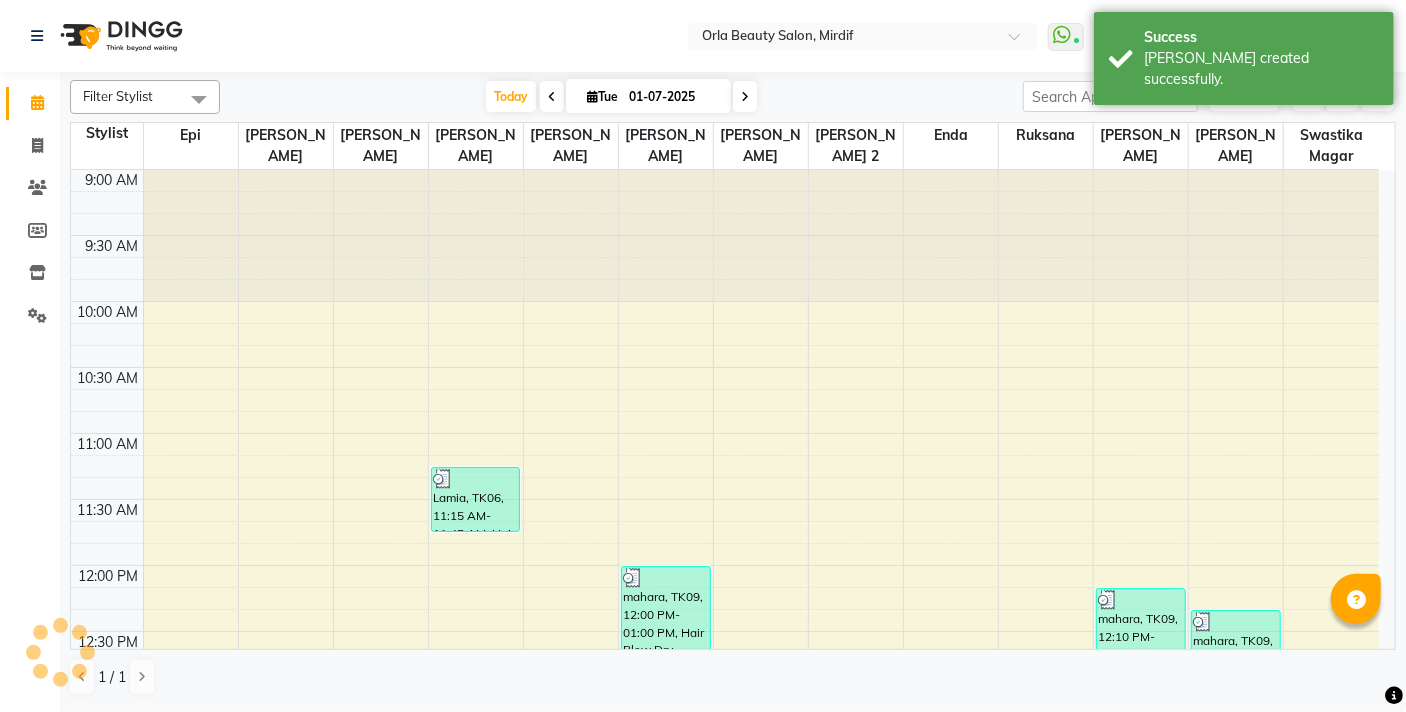 scroll, scrollTop: 925, scrollLeft: 0, axis: vertical 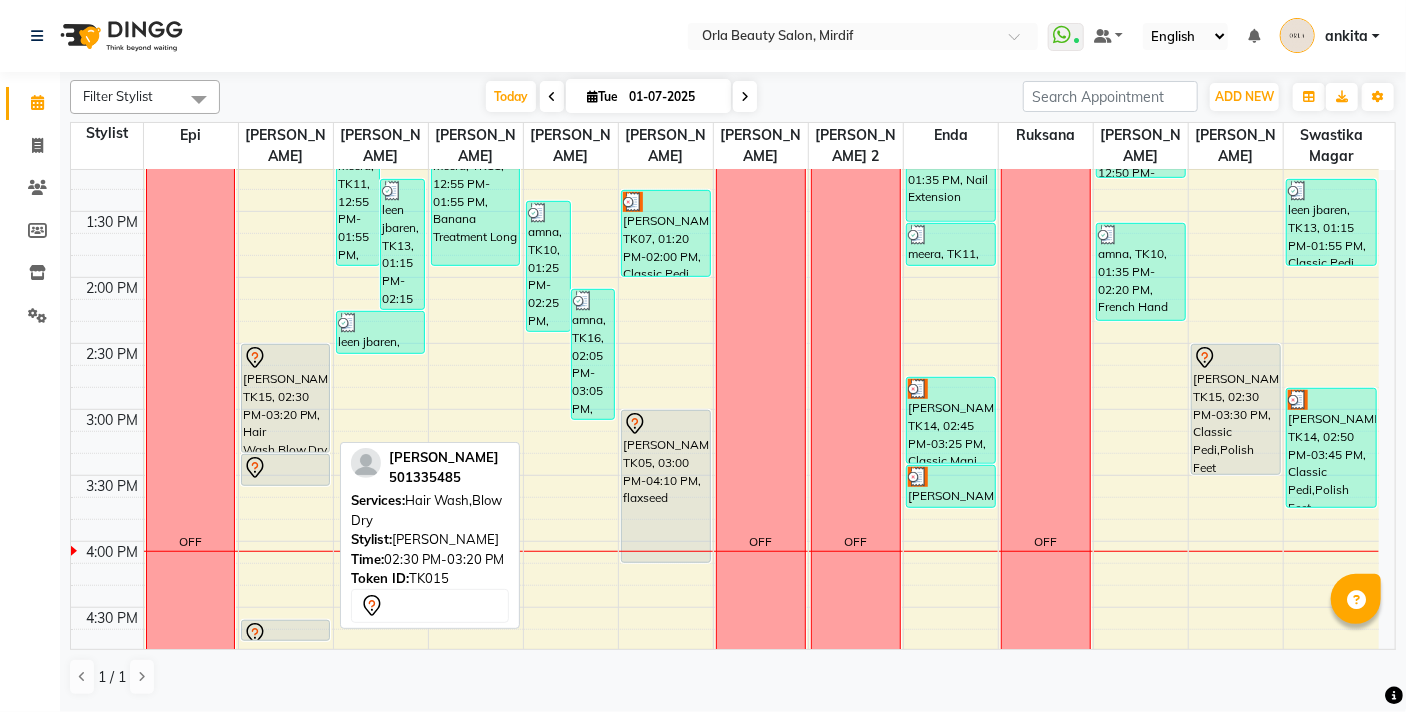 click on "[PERSON_NAME], TK15, 02:30 PM-03:20 PM, Hair Wash,Blow Dry" at bounding box center (286, 398) 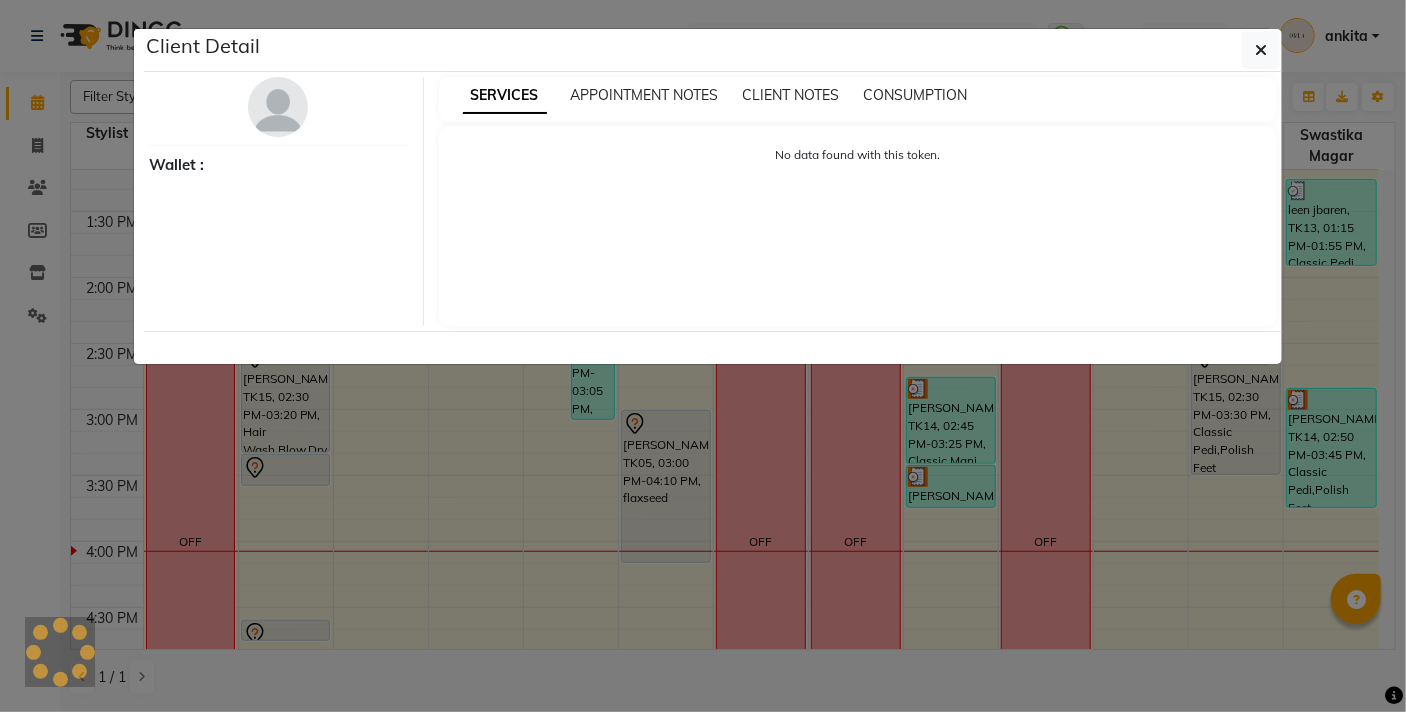 select on "7" 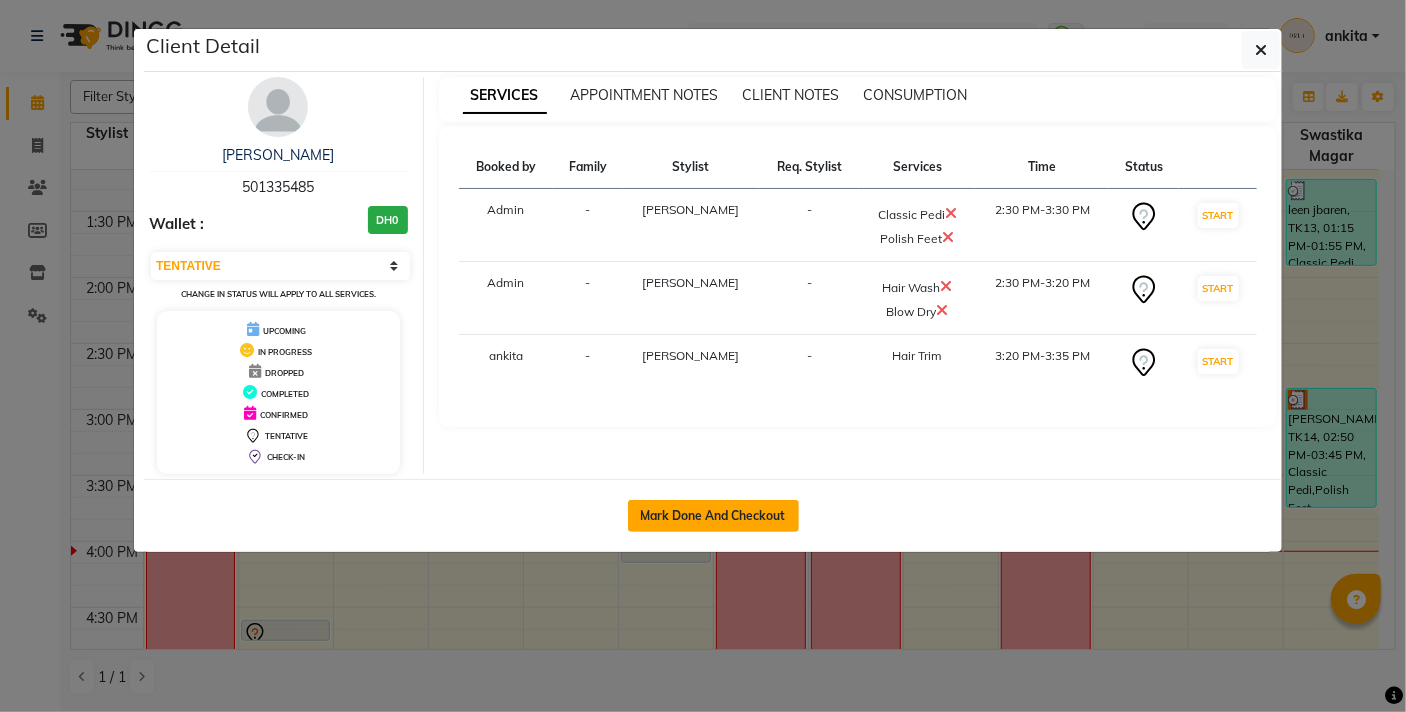 click on "Mark Done And Checkout" 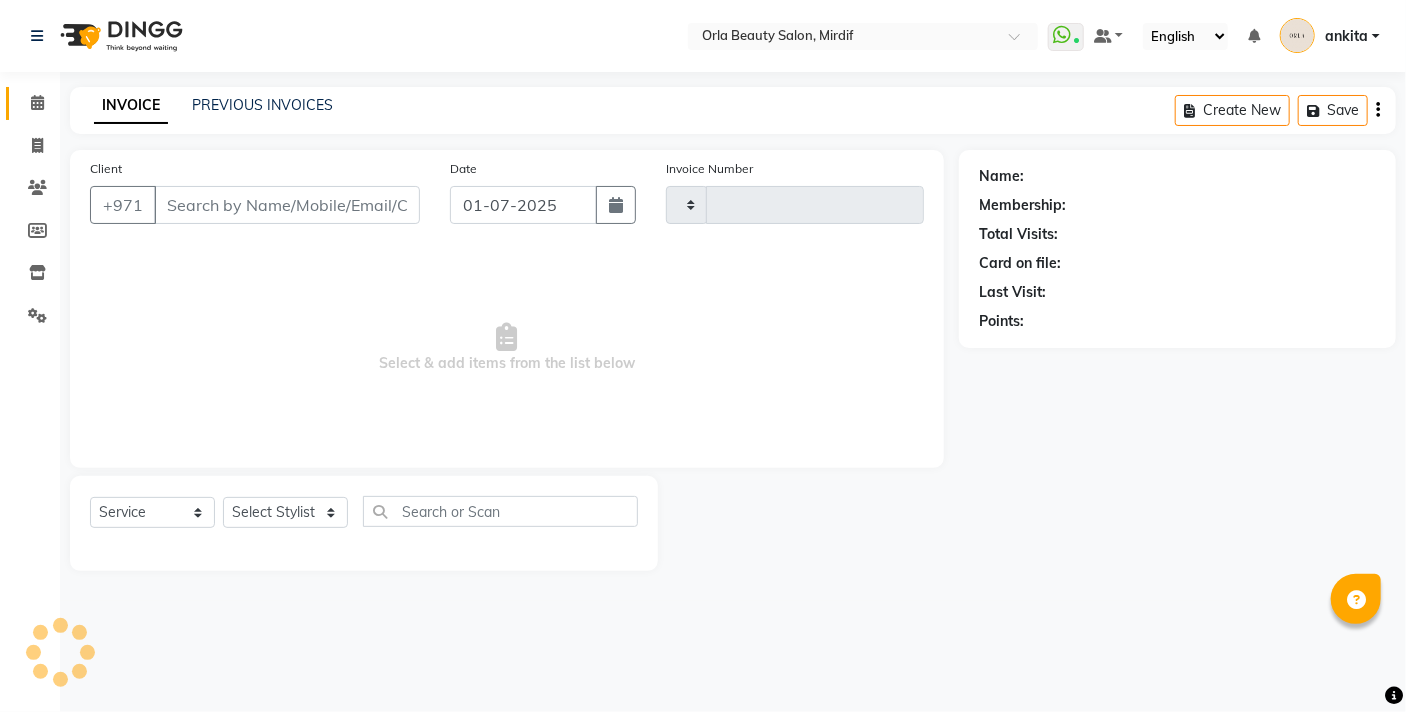 type on "2909" 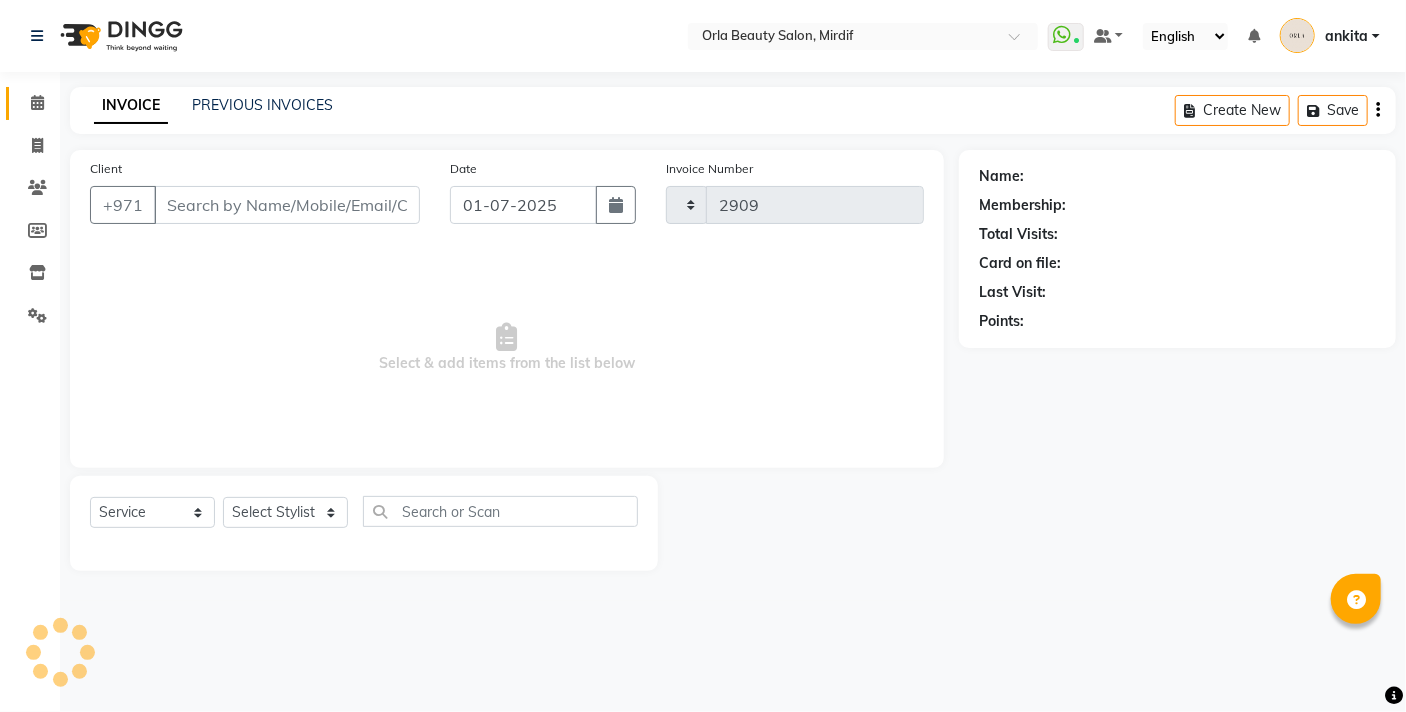select on "5053" 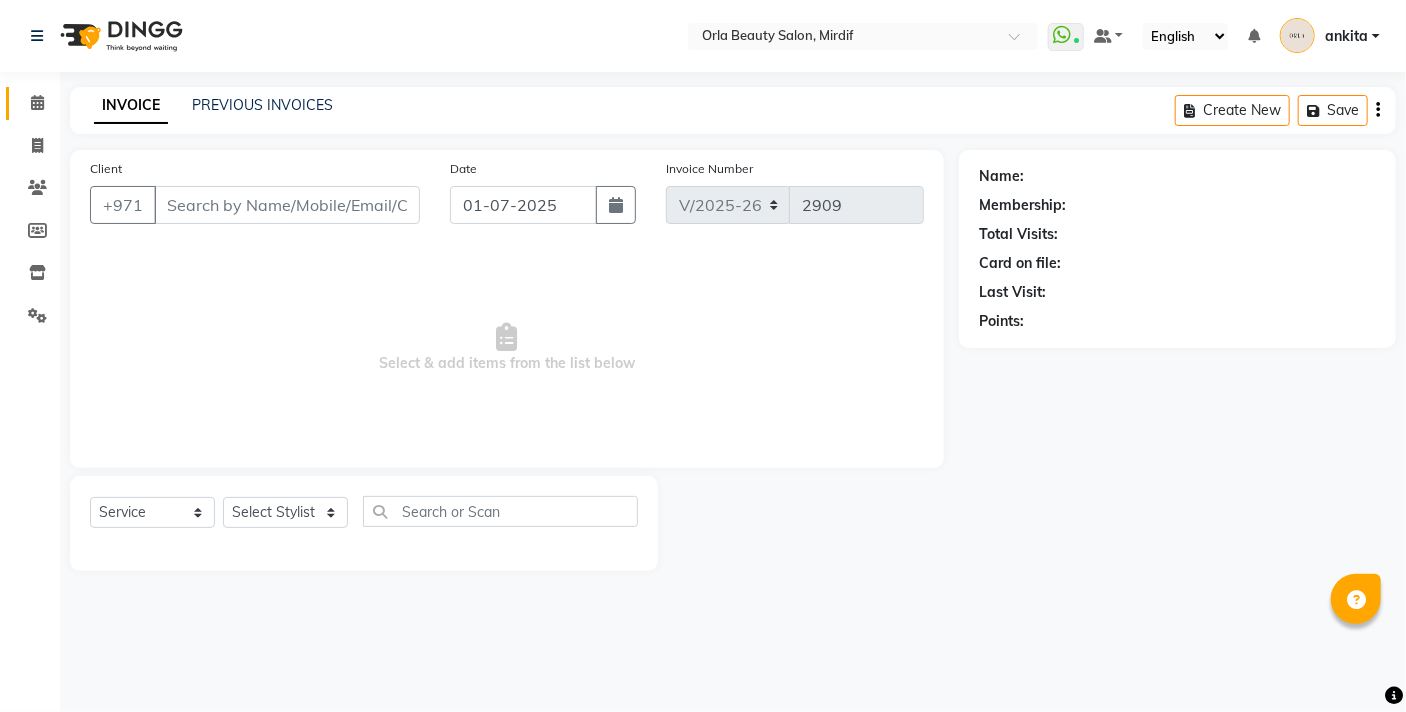 type on "501335485" 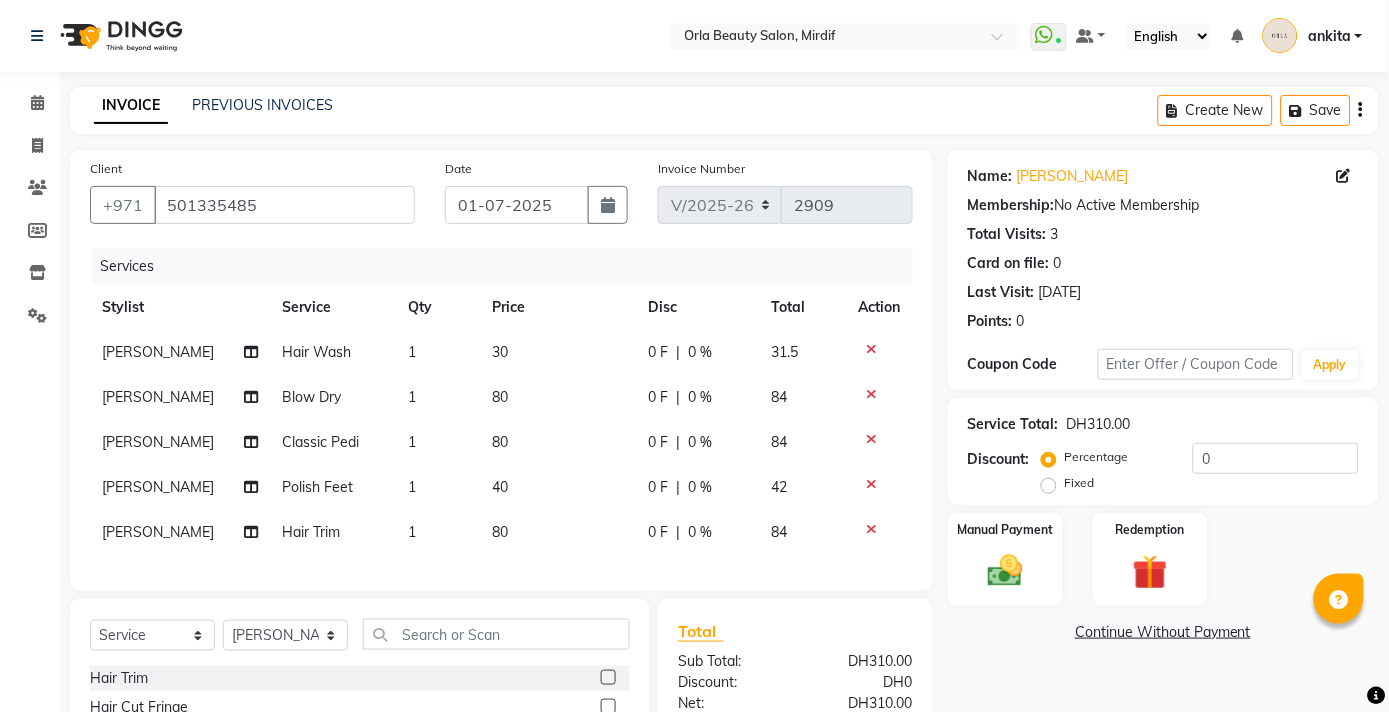 click on "40" 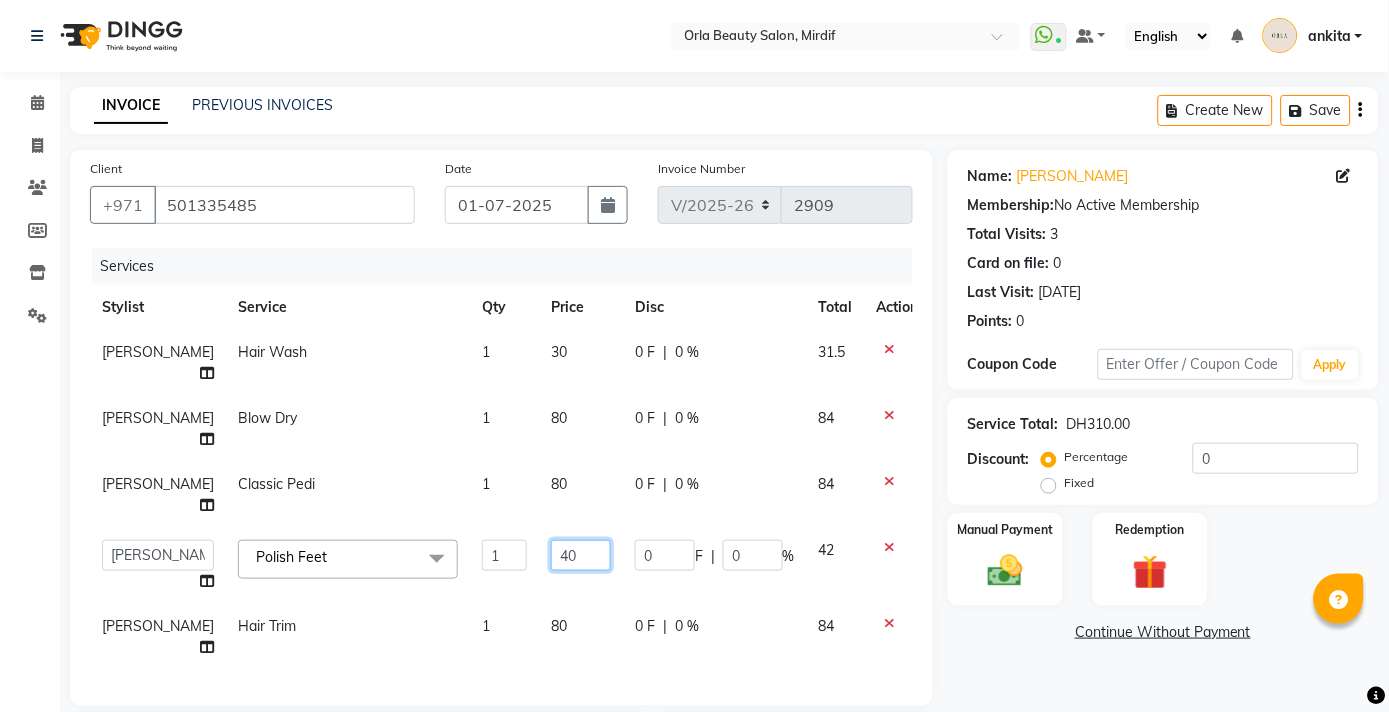 click on "40" 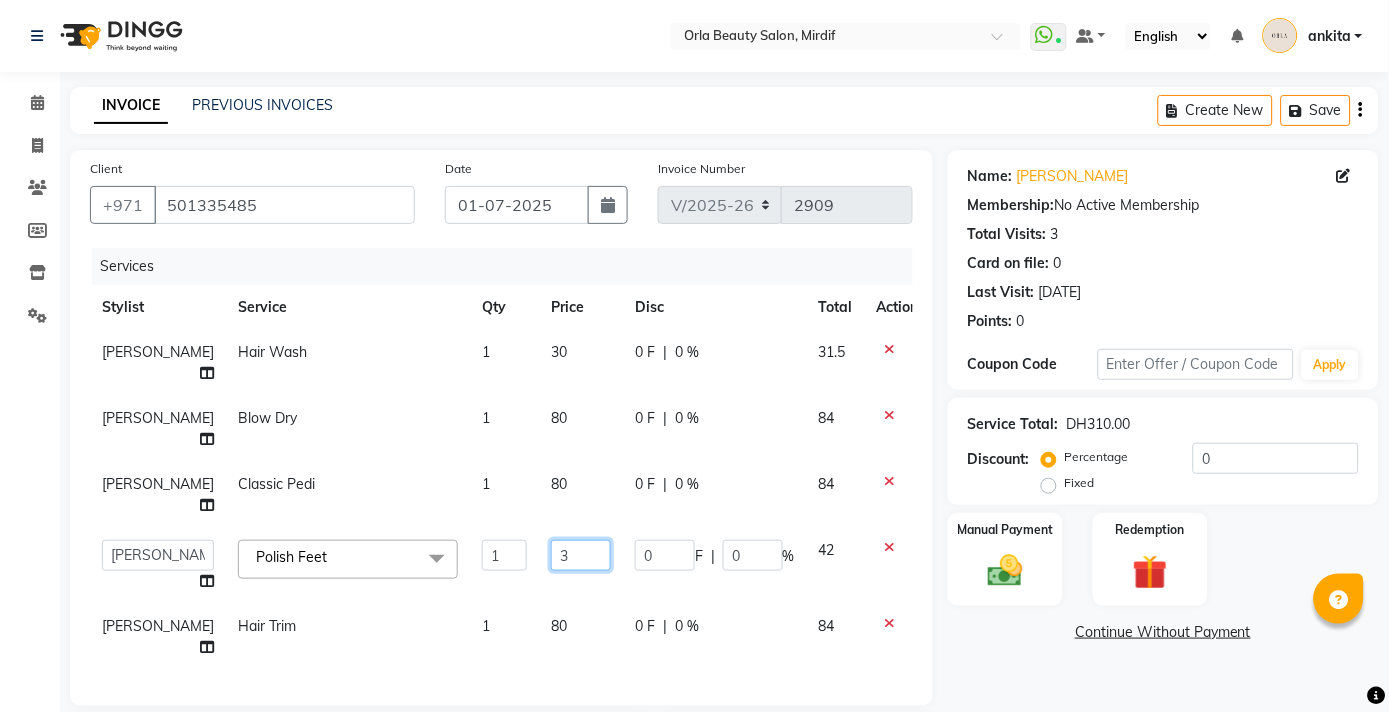 type on "35" 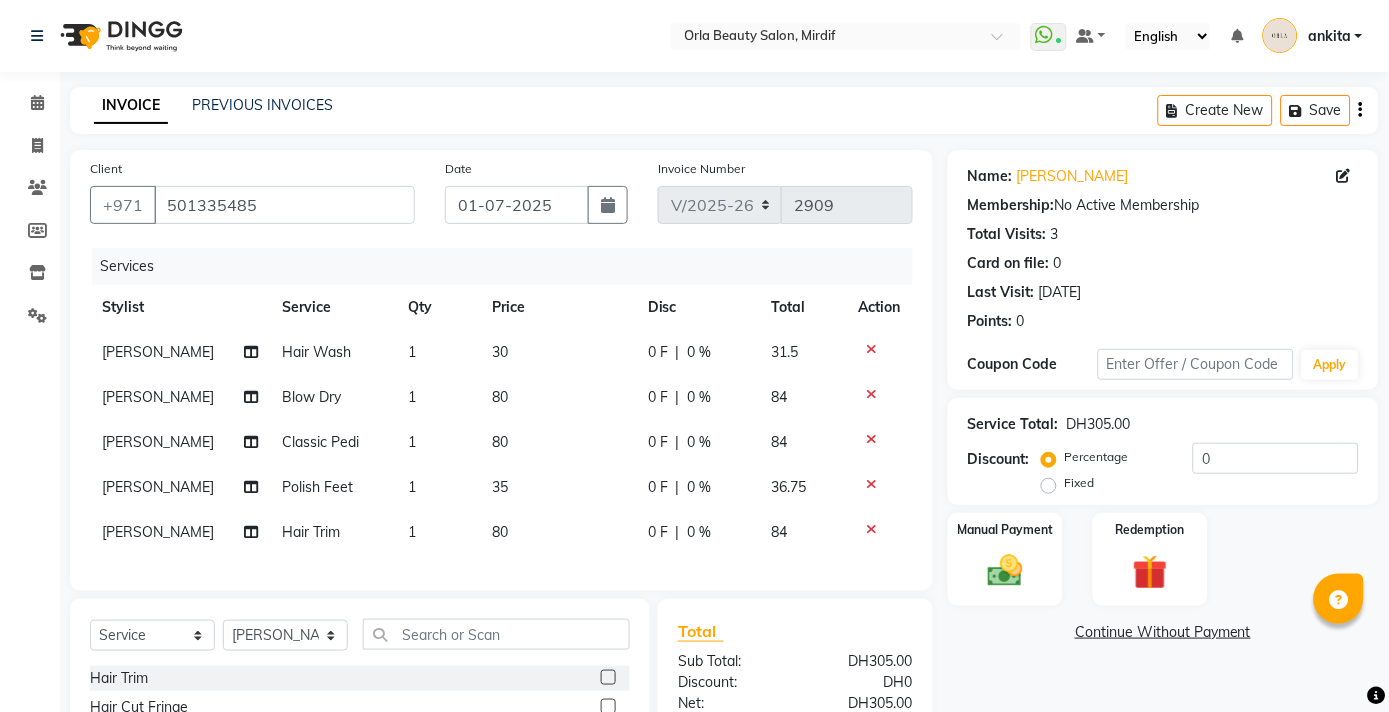 scroll, scrollTop: 227, scrollLeft: 0, axis: vertical 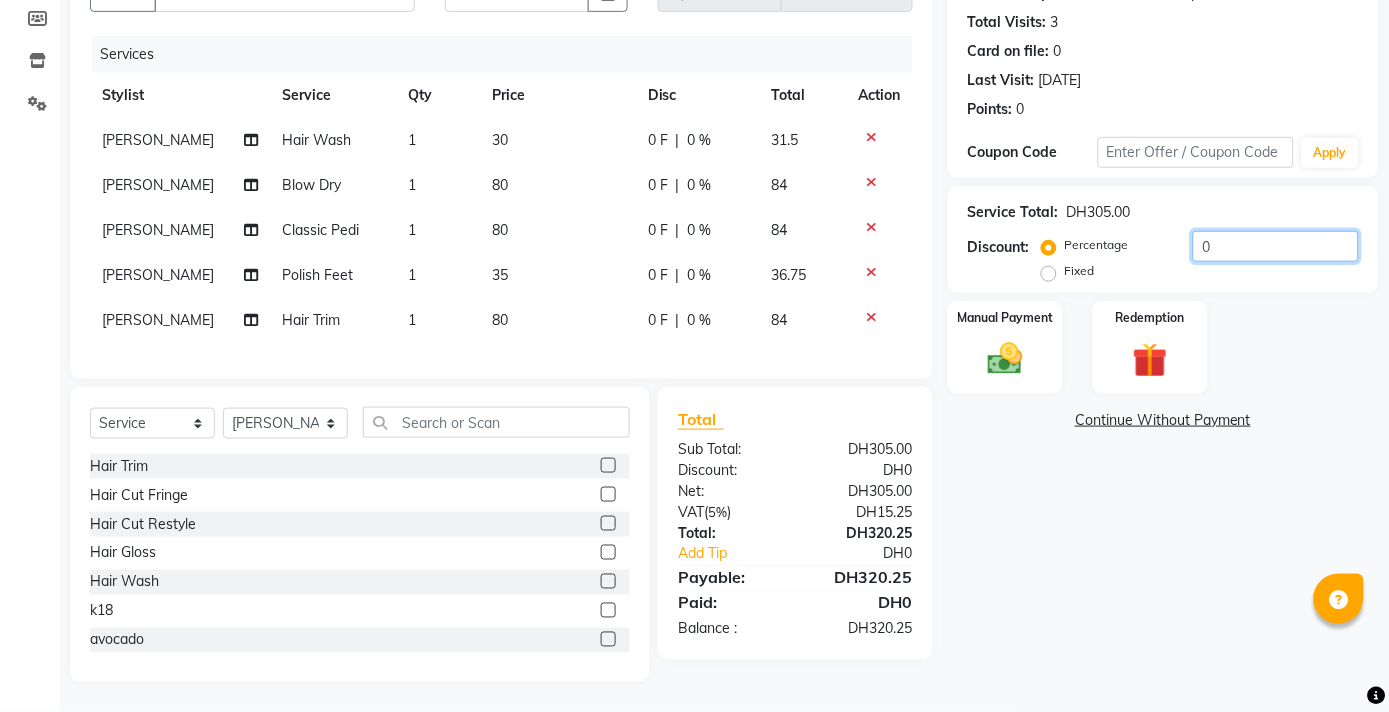 click on "0" 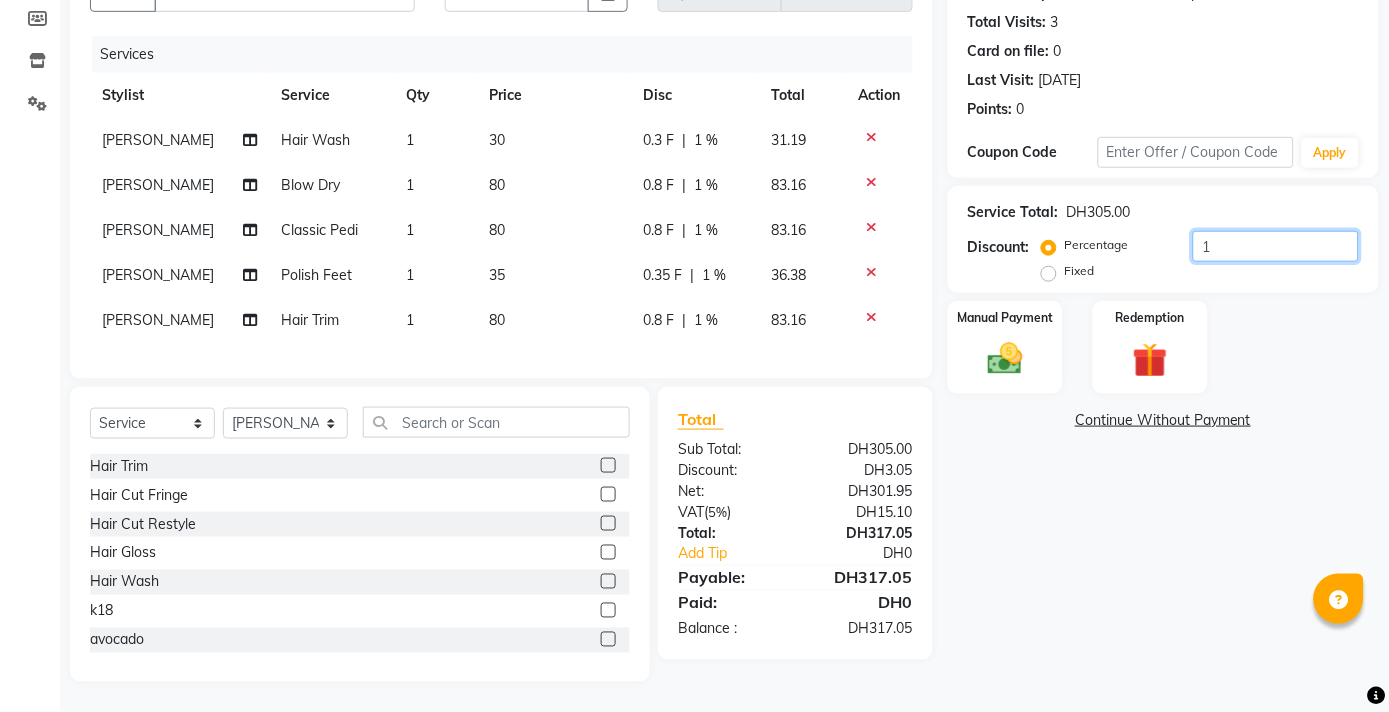 type on "10" 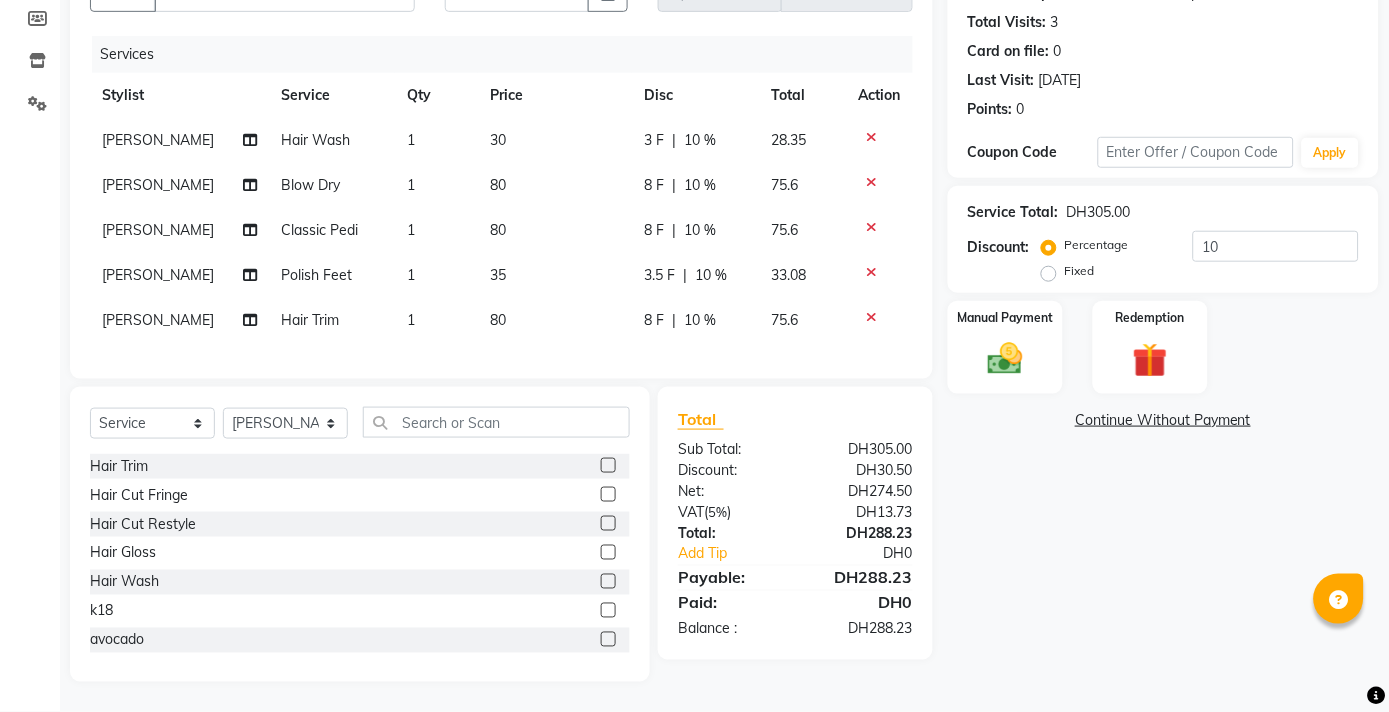 click 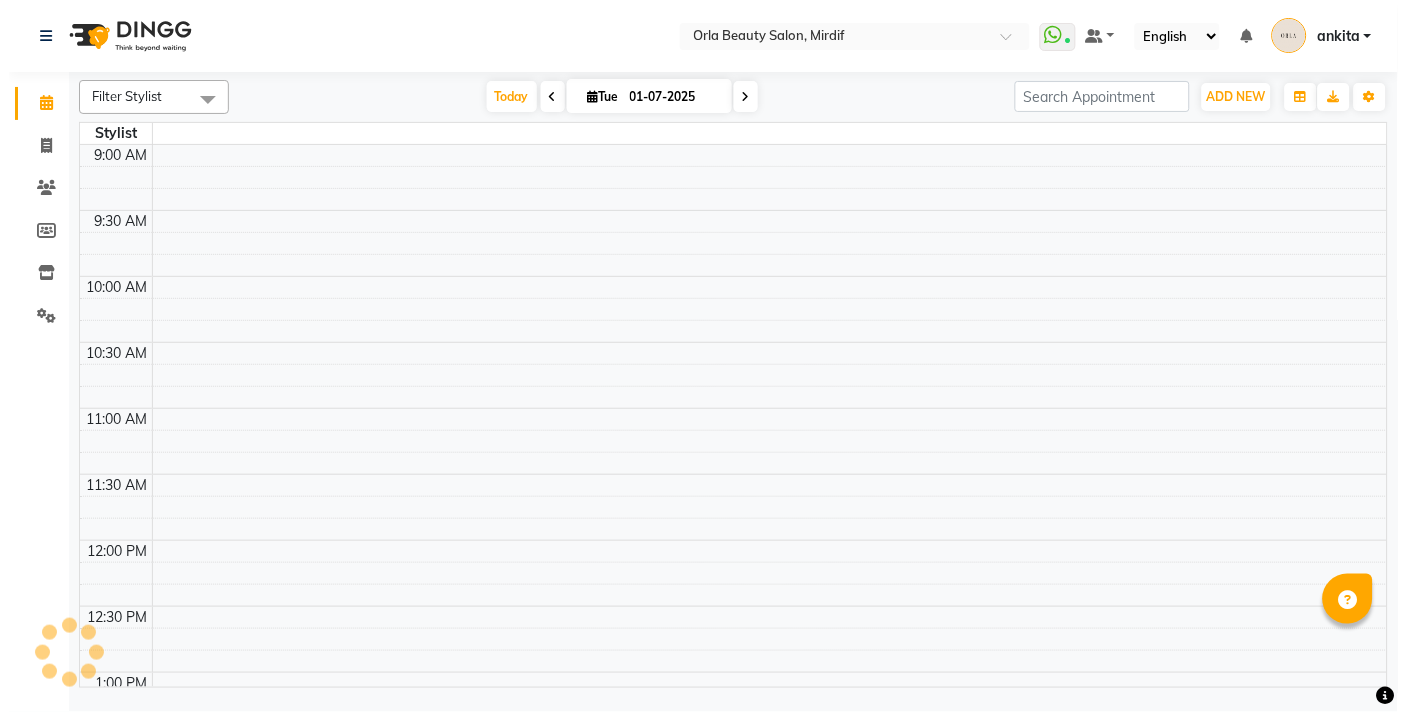 scroll, scrollTop: 0, scrollLeft: 0, axis: both 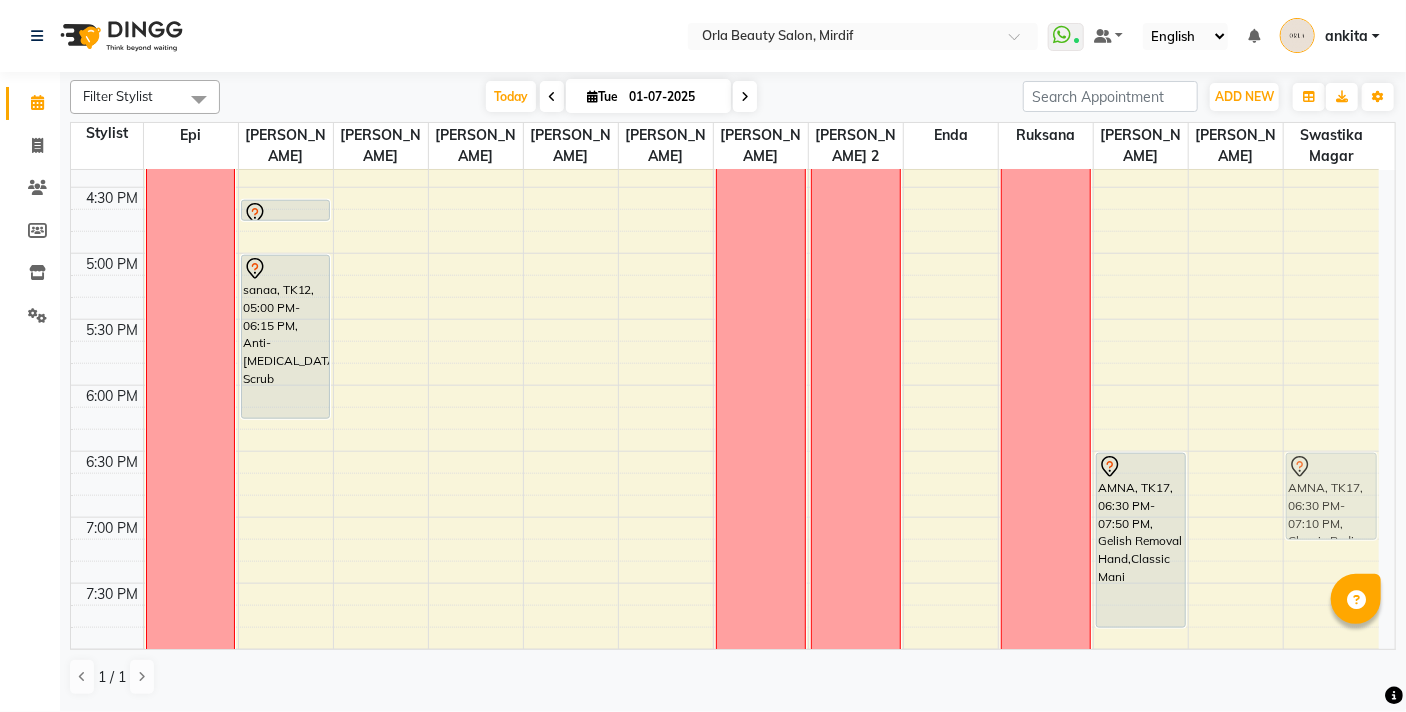 drag, startPoint x: 969, startPoint y: 483, endPoint x: 1312, endPoint y: 473, distance: 343.14575 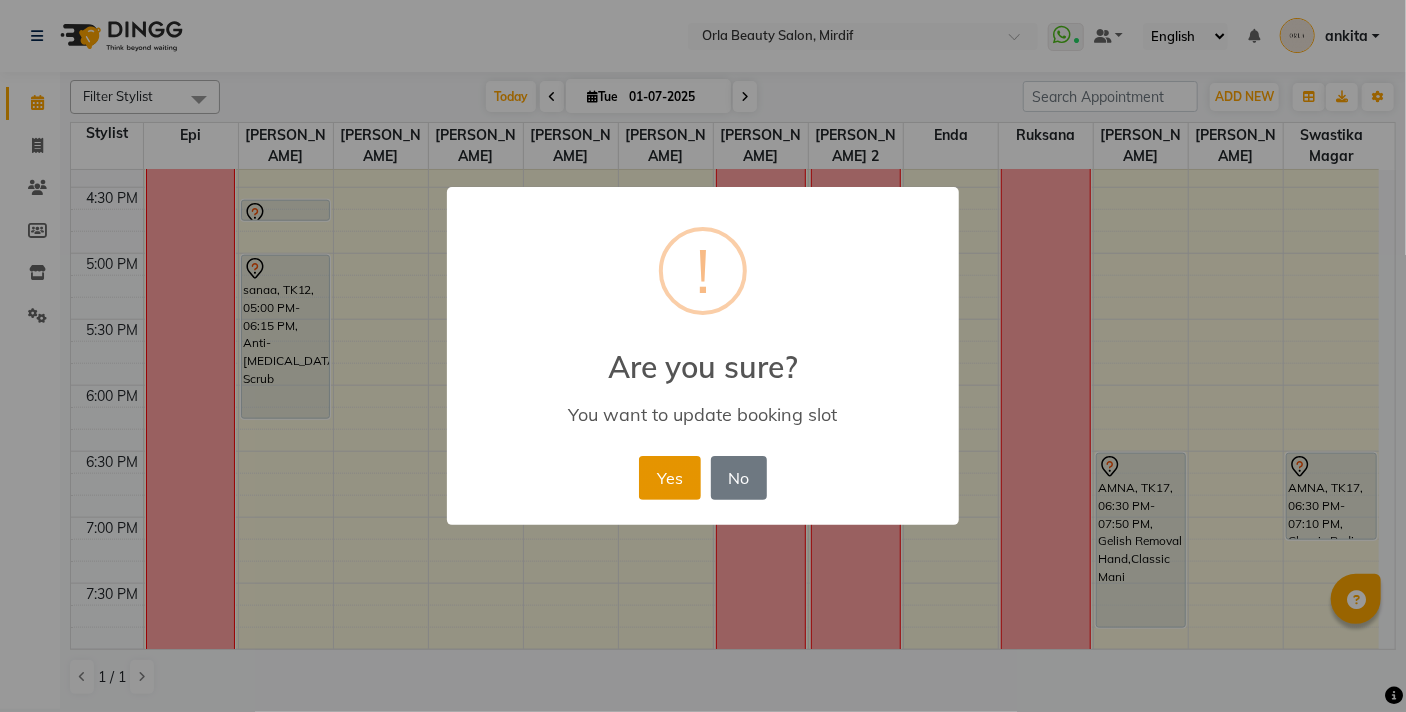 click on "Yes" at bounding box center [669, 478] 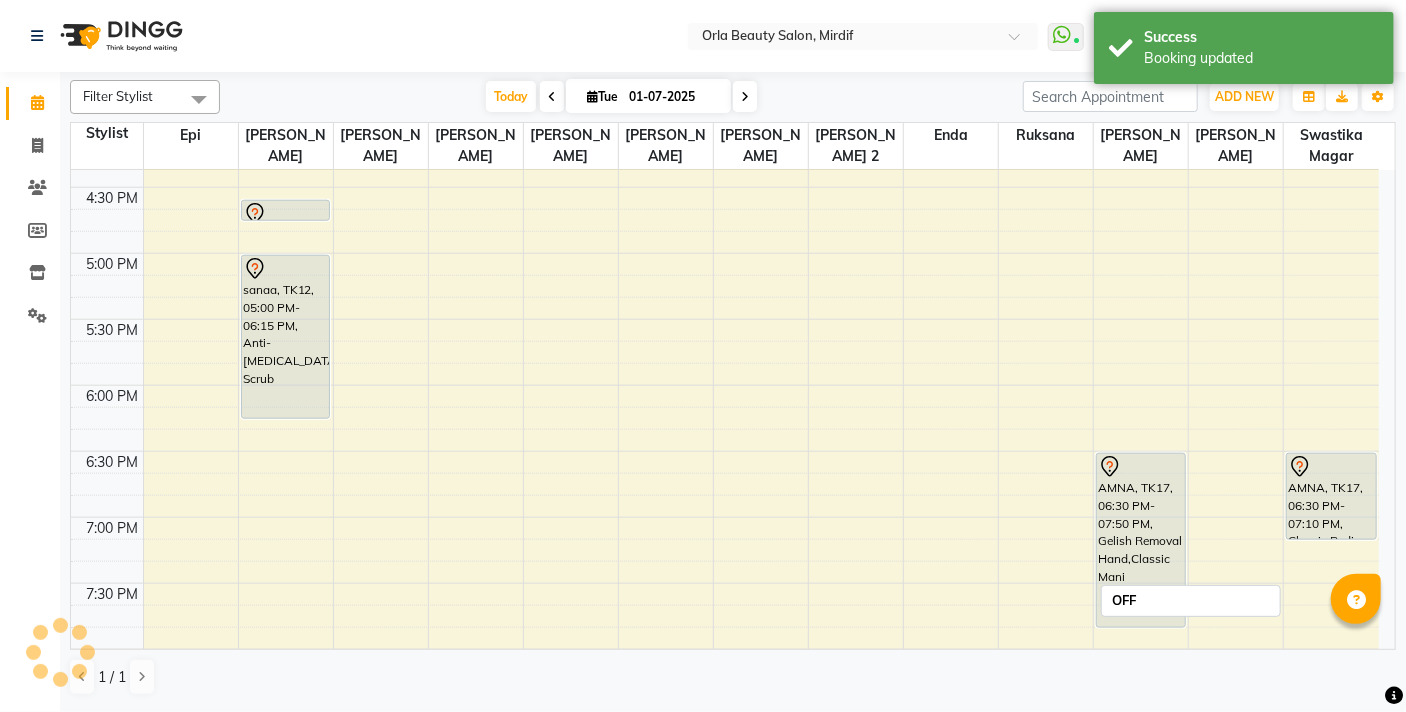 click on "9:00 AM 9:30 AM 10:00 AM 10:30 AM 11:00 AM 11:30 AM 12:00 PM 12:30 PM 1:00 PM 1:30 PM 2:00 PM 2:30 PM 3:00 PM 3:30 PM 4:00 PM 4:30 PM 5:00 PM 5:30 PM 6:00 PM 6:30 PM 7:00 PM 7:30 PM 8:00 PM 8:30 PM 9:00 PM 9:30 PM 10:00 PM 10:30 PM     [PERSON_NAME], TK15, 02:30 PM-03:20 PM, Hair Wash,Blow Dry     [PERSON_NAME], TK15, 03:20 PM-03:35 PM, Hair Trim             [PERSON_NAME], TK04, 04:35 PM-04:45 PM, Full Hair Color             sanaa, TK12, 05:00 PM-06:15 PM, Anti-[MEDICAL_DATA] Scrub     meera, TK11, 12:55 PM-01:55 PM, Banana Treatment Long     leen jbaren, TK13, 01:15 PM-02:15 PM, Sedr Treatment Long     leen jbaren, TK13, 02:15 PM-02:35 PM, Banana Treatment             hessa saeed, TK03, 08:00 PM-09:00 PM, organic treatment     Lamia, TK06, 11:15 AM-11:45 AM, Hair Wash Medium     meera, TK11, 12:55 PM-01:55 PM, Banana Treatment Long     amna, TK10, 01:25 PM-02:25 PM, Sedr Treatment     amna, TK16, 02:05 PM-03:05 PM, Sedr Treatment             amna, TK02, 08:00 PM-08:40 PM, Classic Mani" at bounding box center [725, 121] 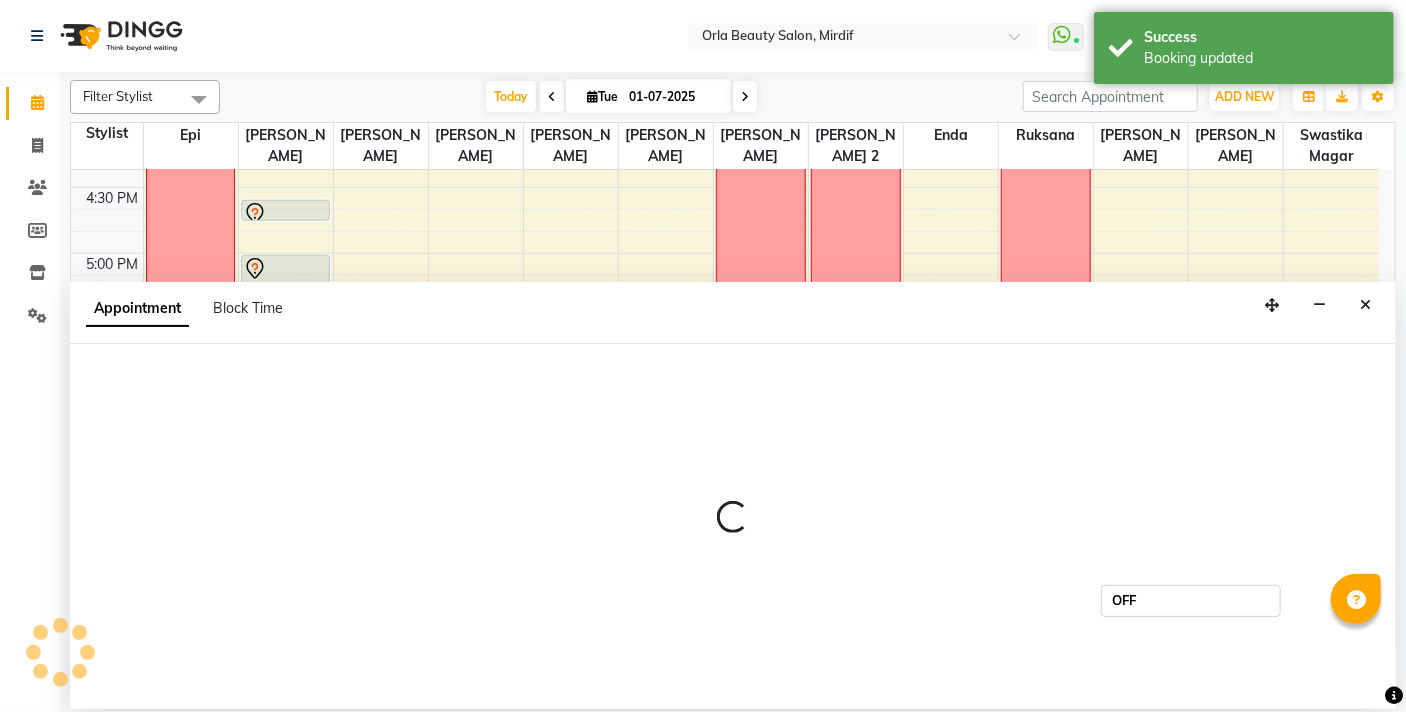 select on "36970" 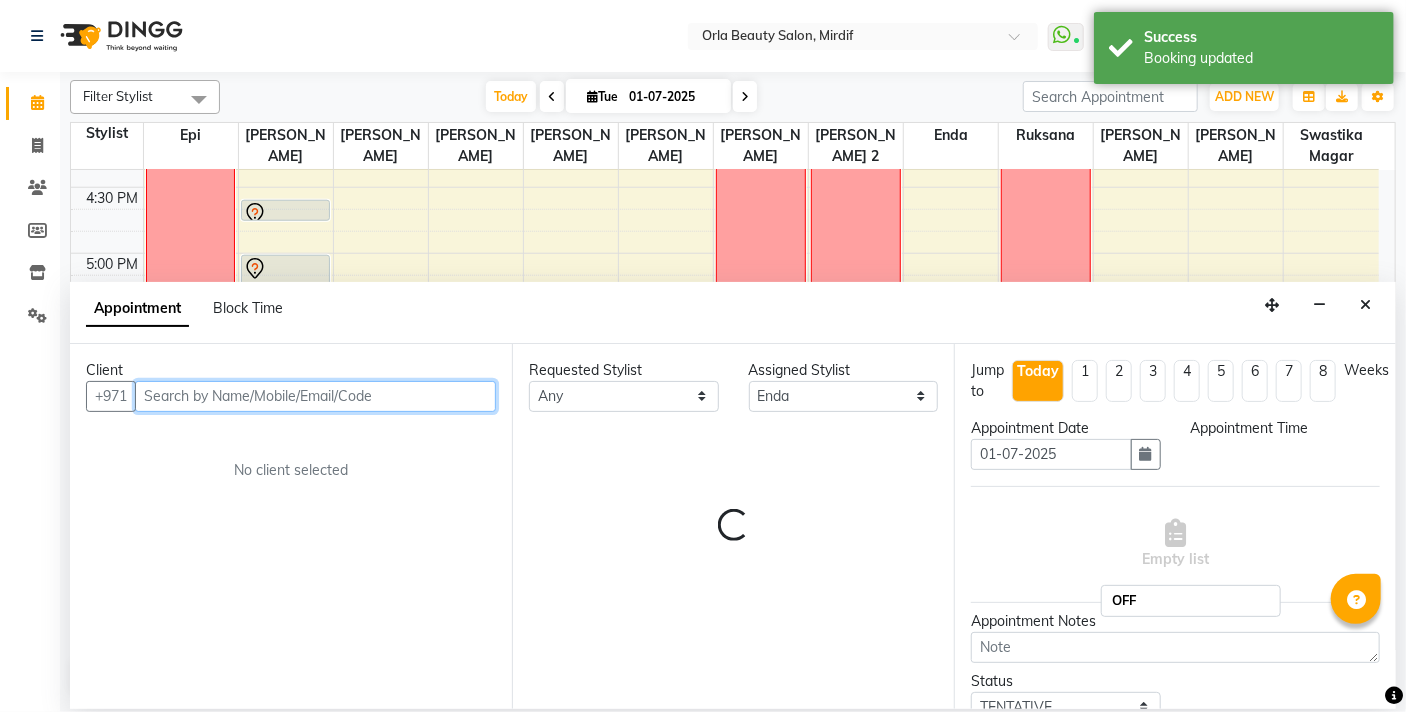 select on "1080" 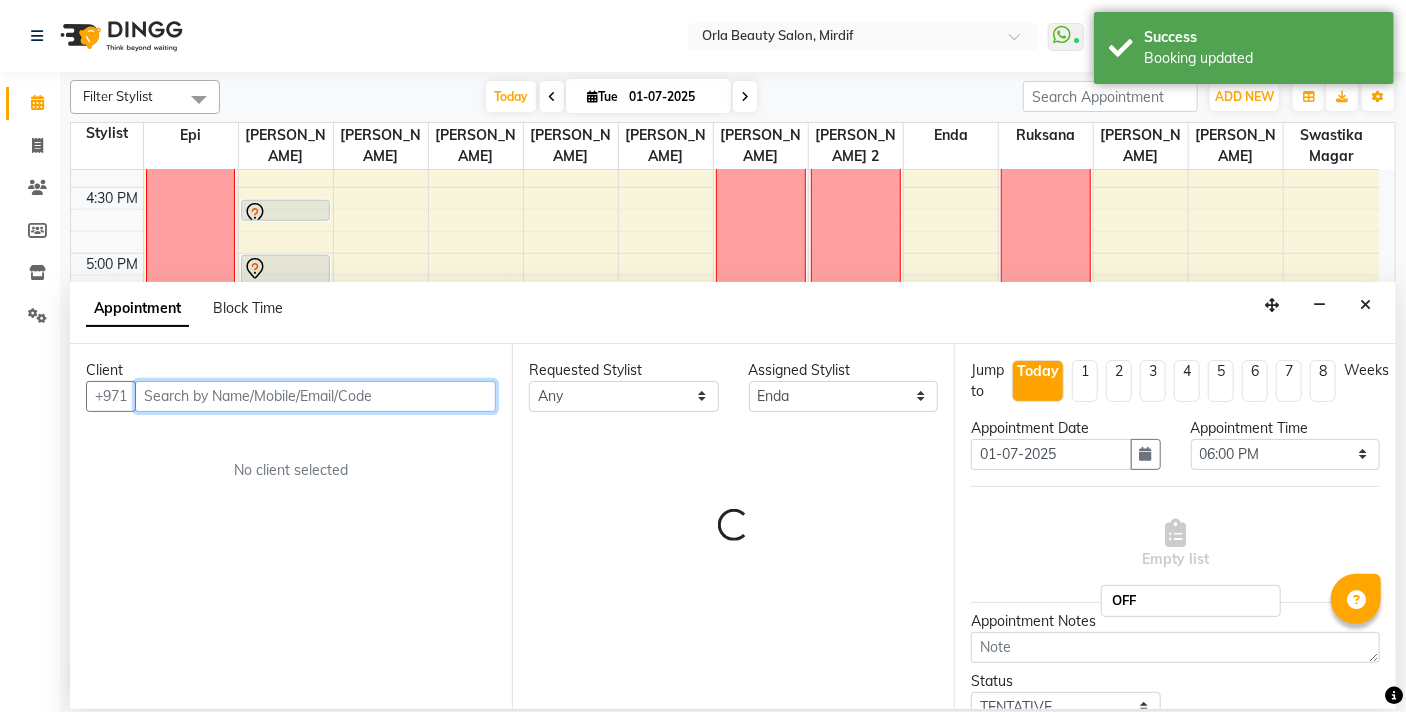 click at bounding box center (315, 396) 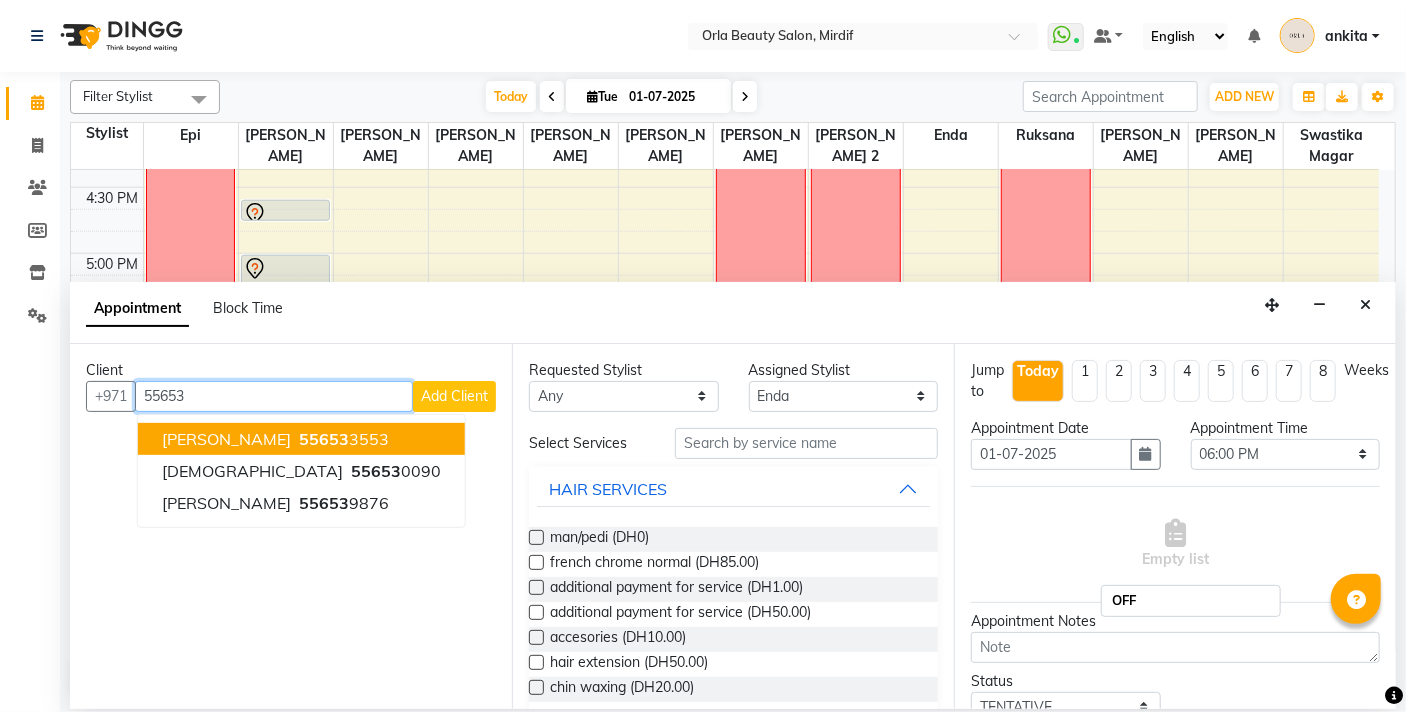 click on "[PERSON_NAME]" at bounding box center (226, 439) 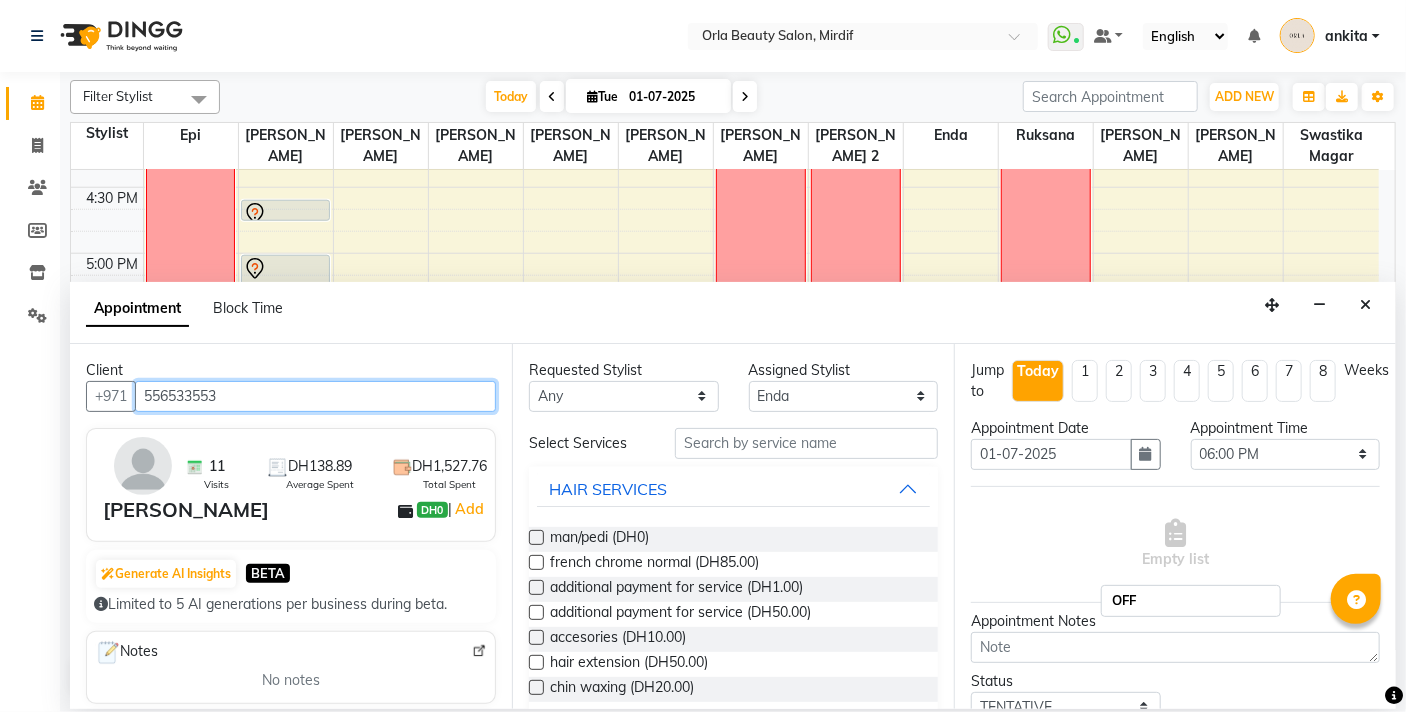 type on "556533553" 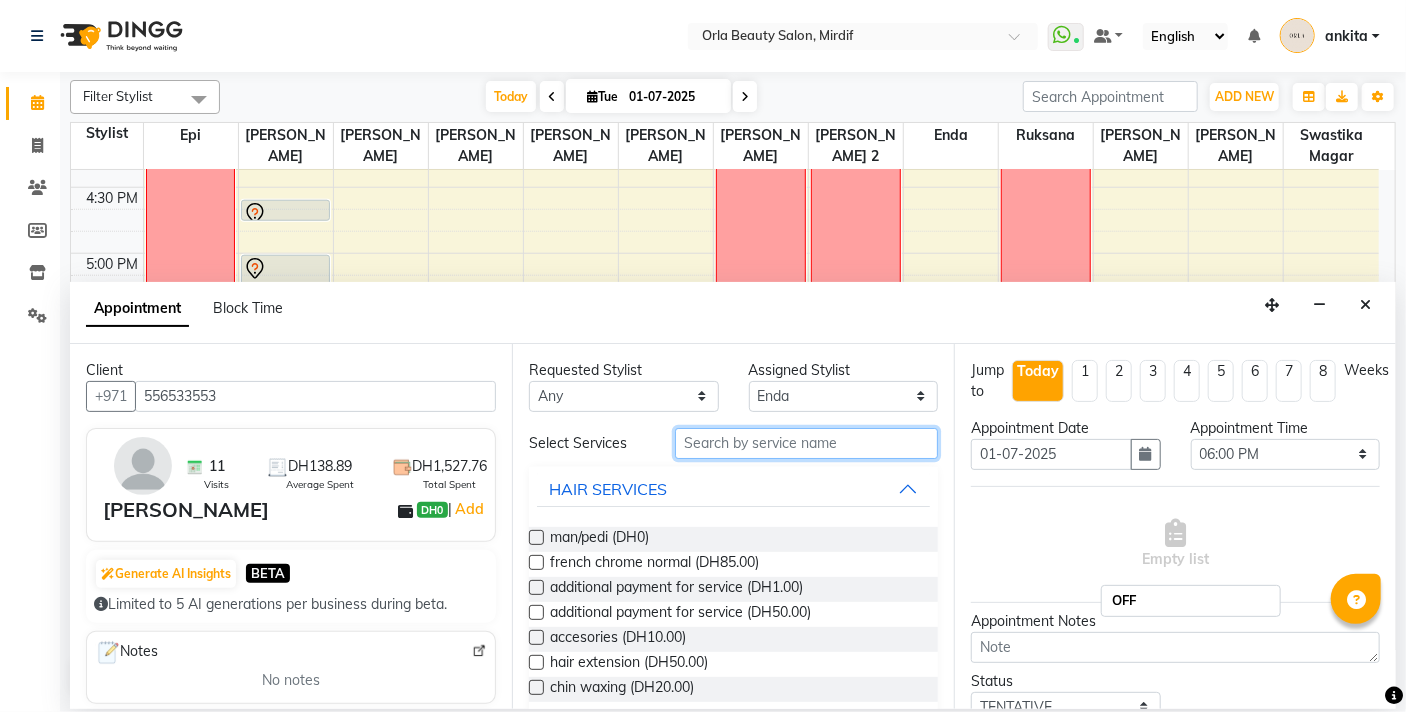 click at bounding box center [806, 443] 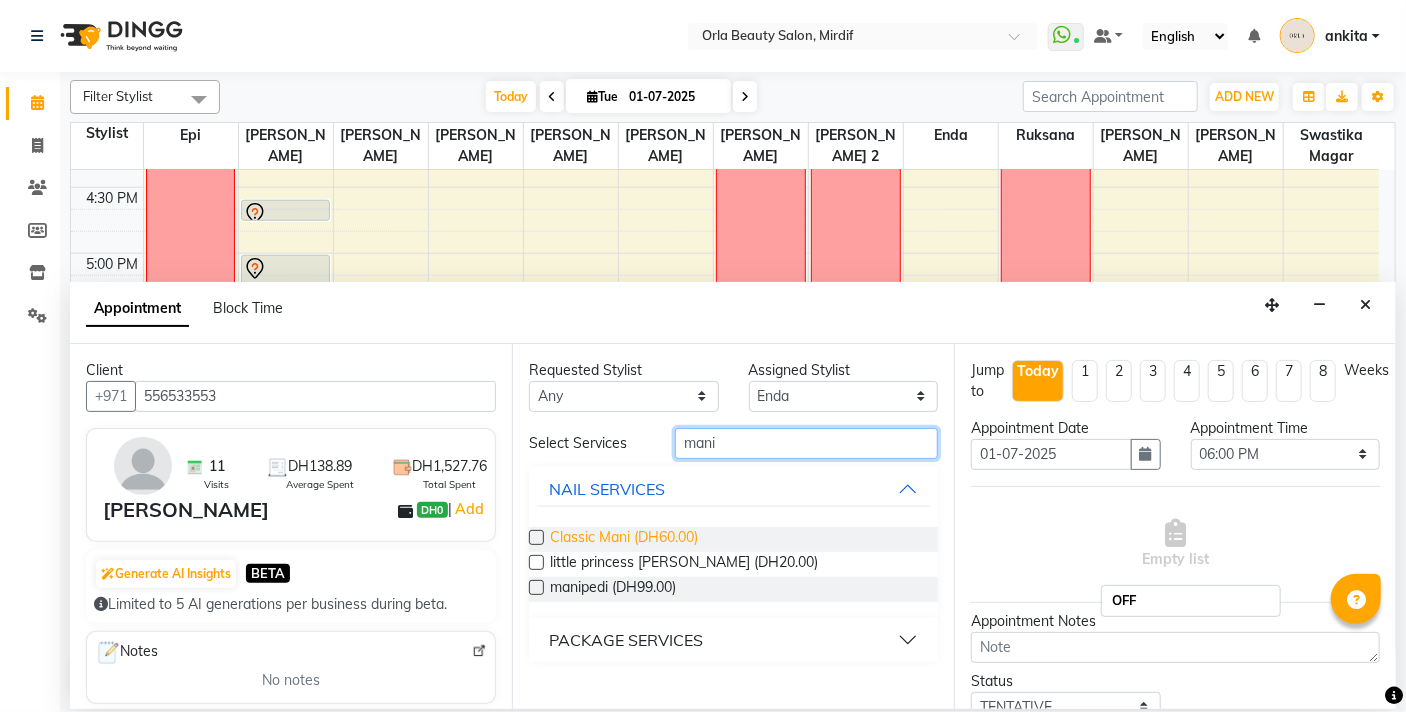type on "mani" 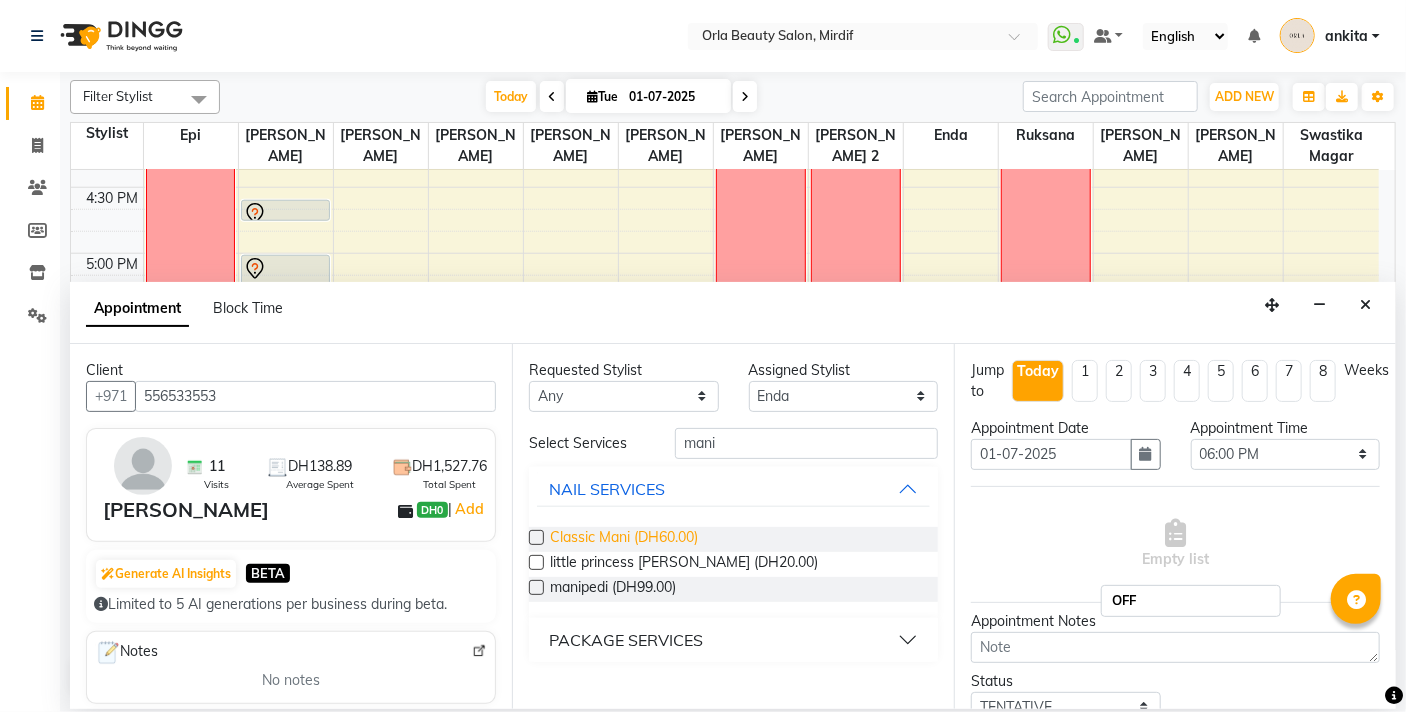 click on "Classic Mani (DH60.00)" at bounding box center [624, 539] 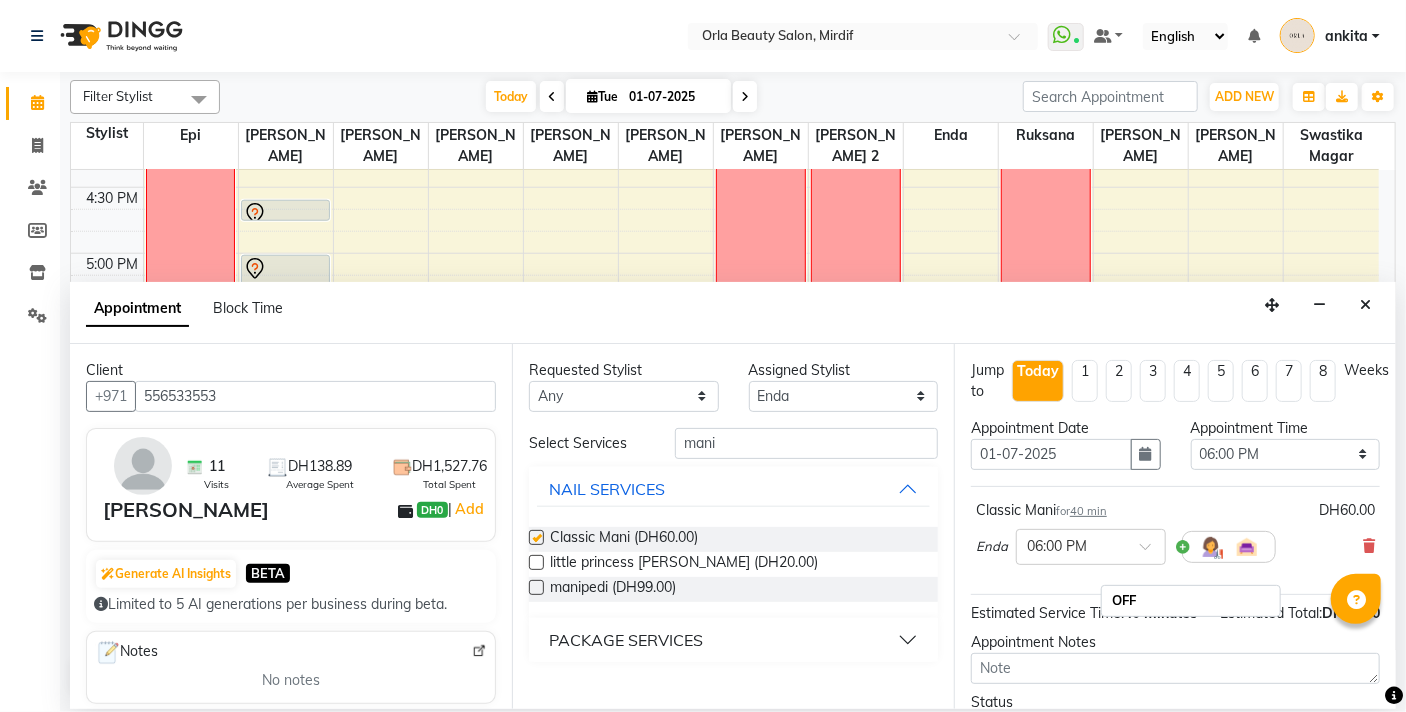 checkbox on "false" 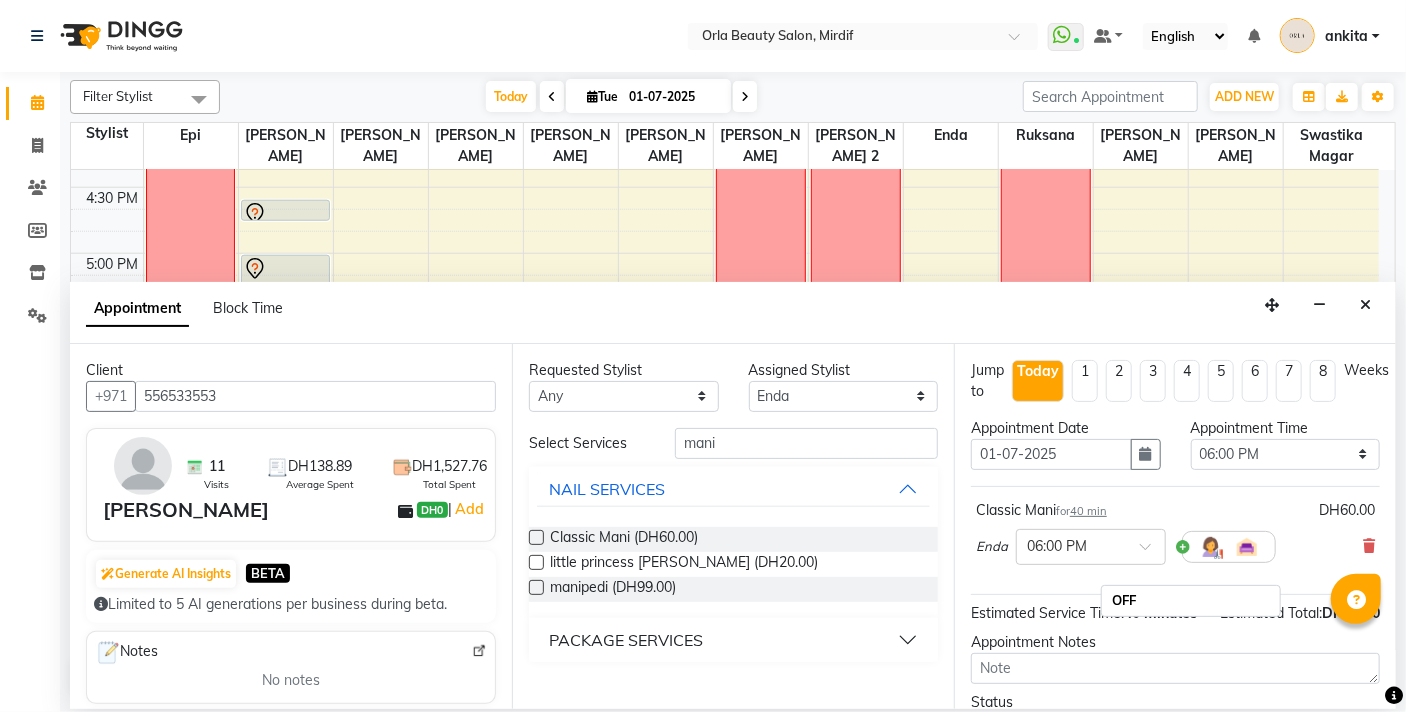 scroll, scrollTop: 197, scrollLeft: 0, axis: vertical 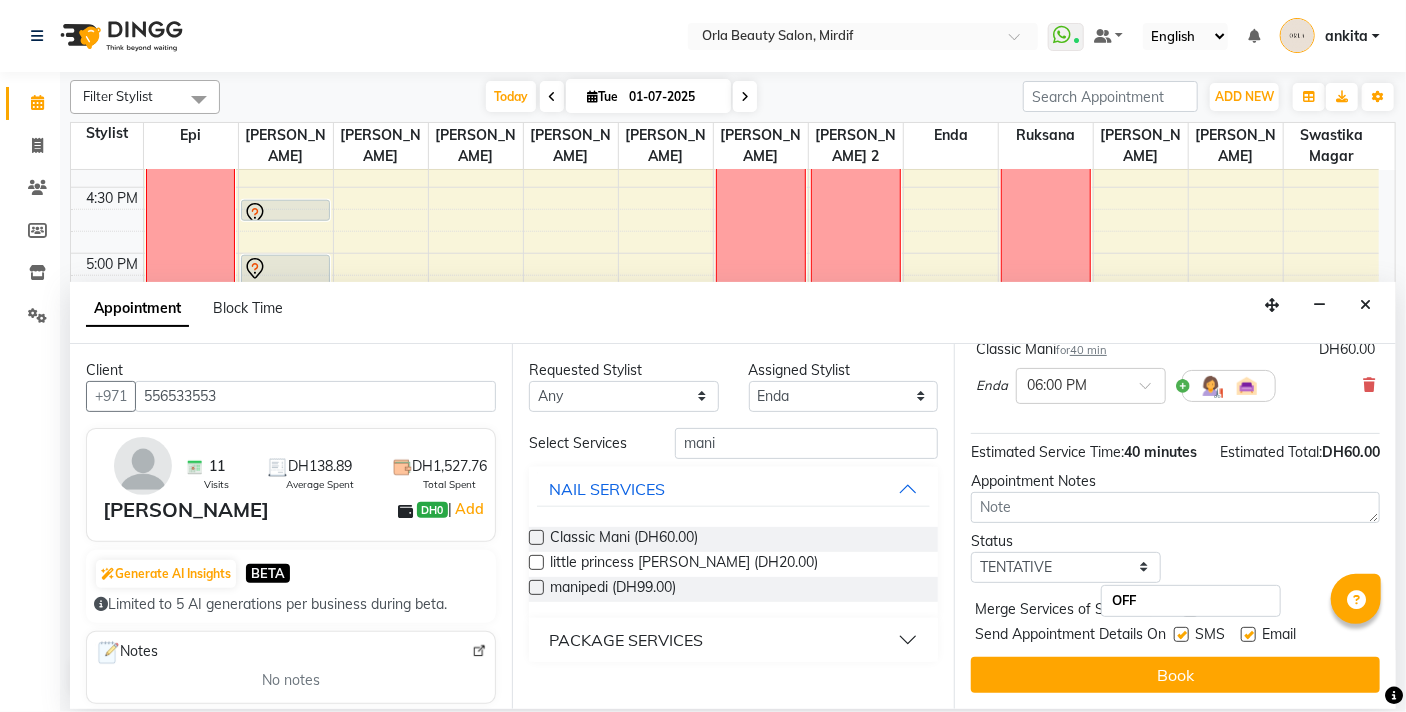 click on "Status Select TENTATIVE CONFIRM CHECK-IN UPCOMING" at bounding box center [1175, 557] 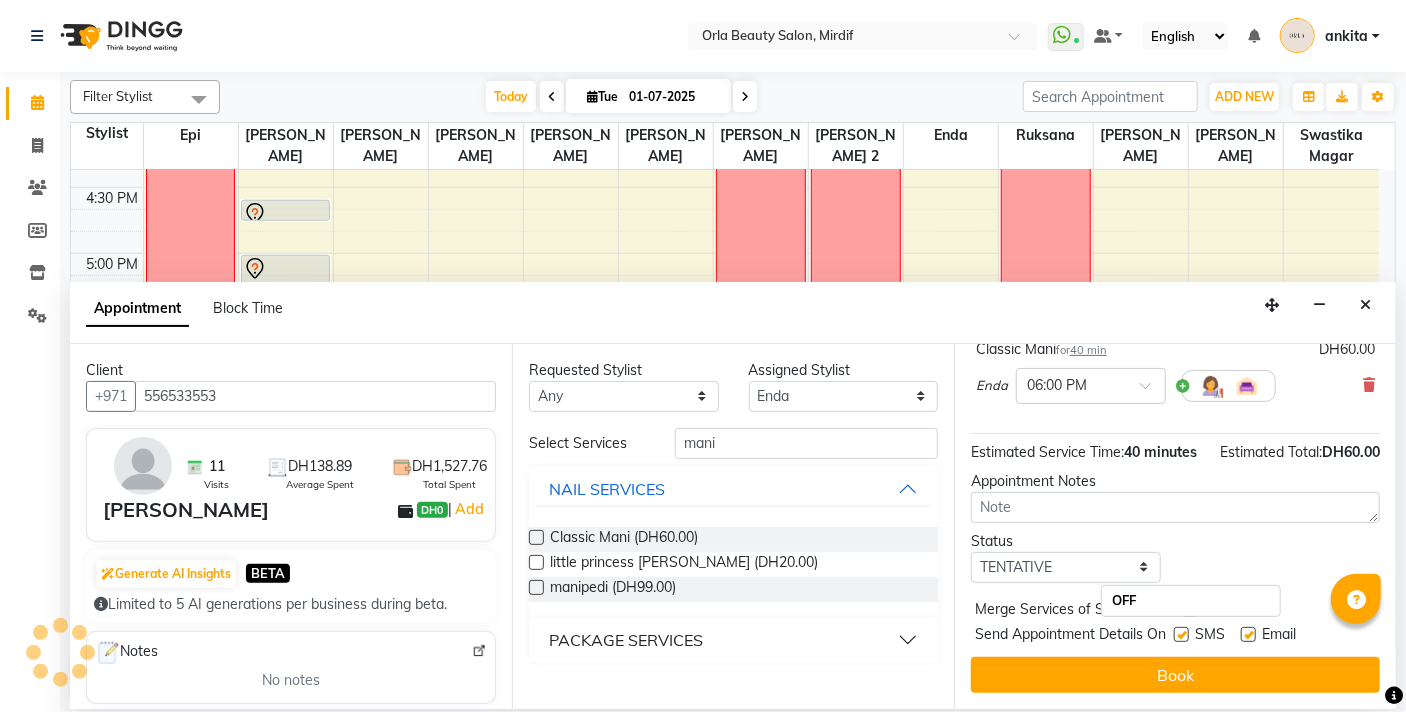 click on "Merge Services of Same Stylist" at bounding box center [1075, 611] 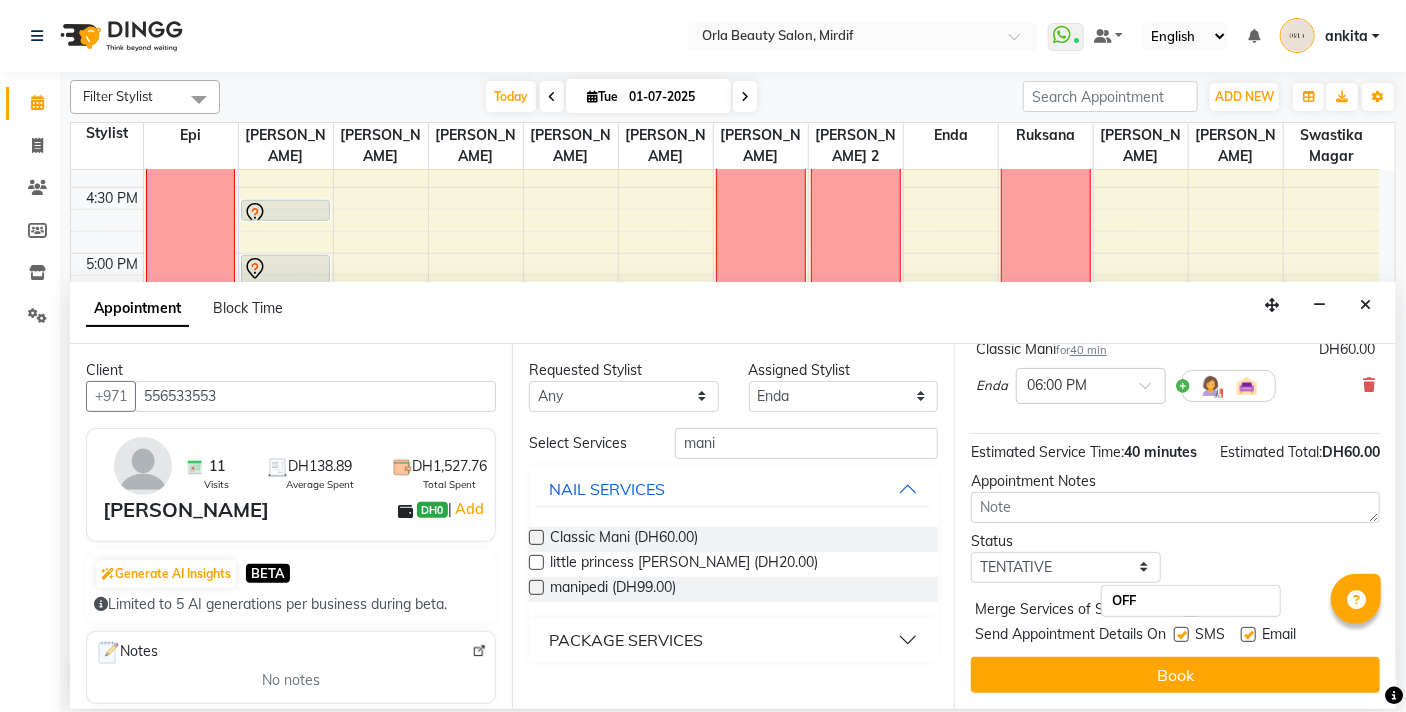 click on "little princess [PERSON_NAME] (DH20.00)" at bounding box center [733, 564] 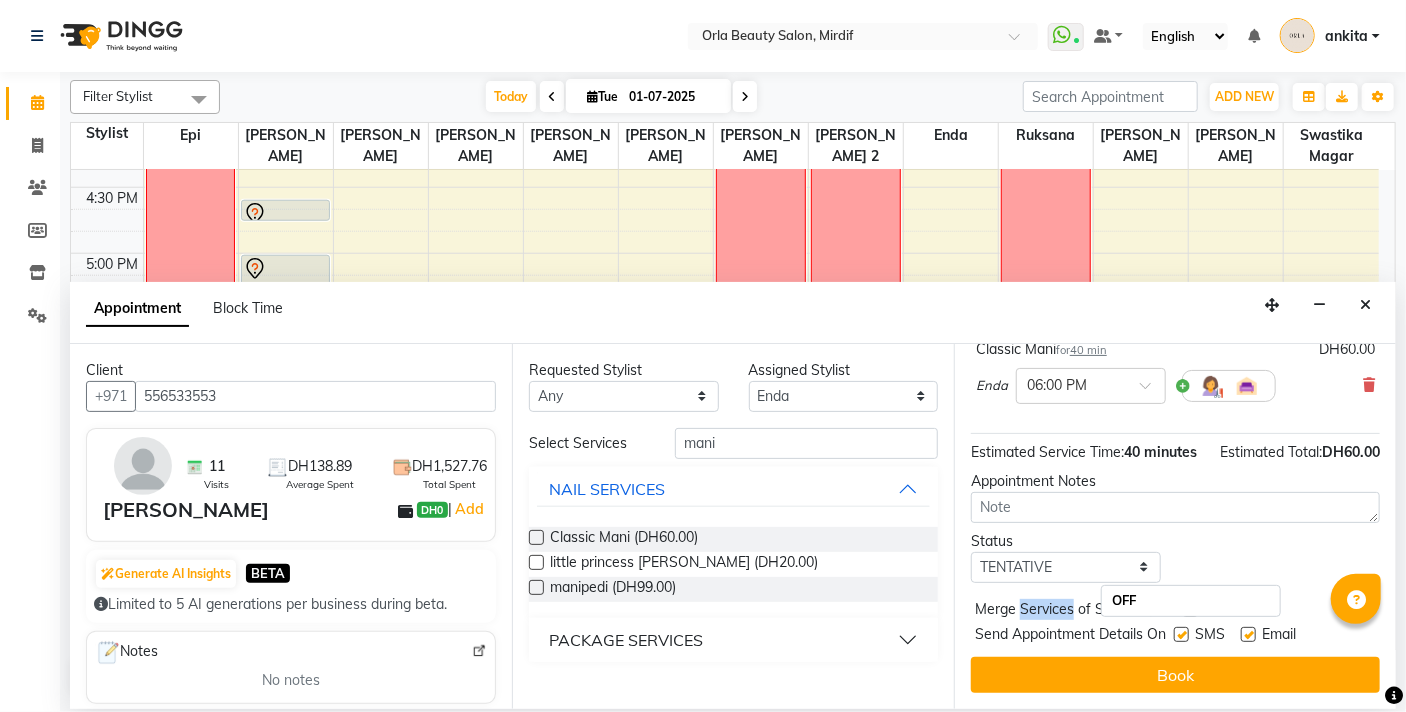 click on "Merge Services of Same Stylist" at bounding box center (1075, 611) 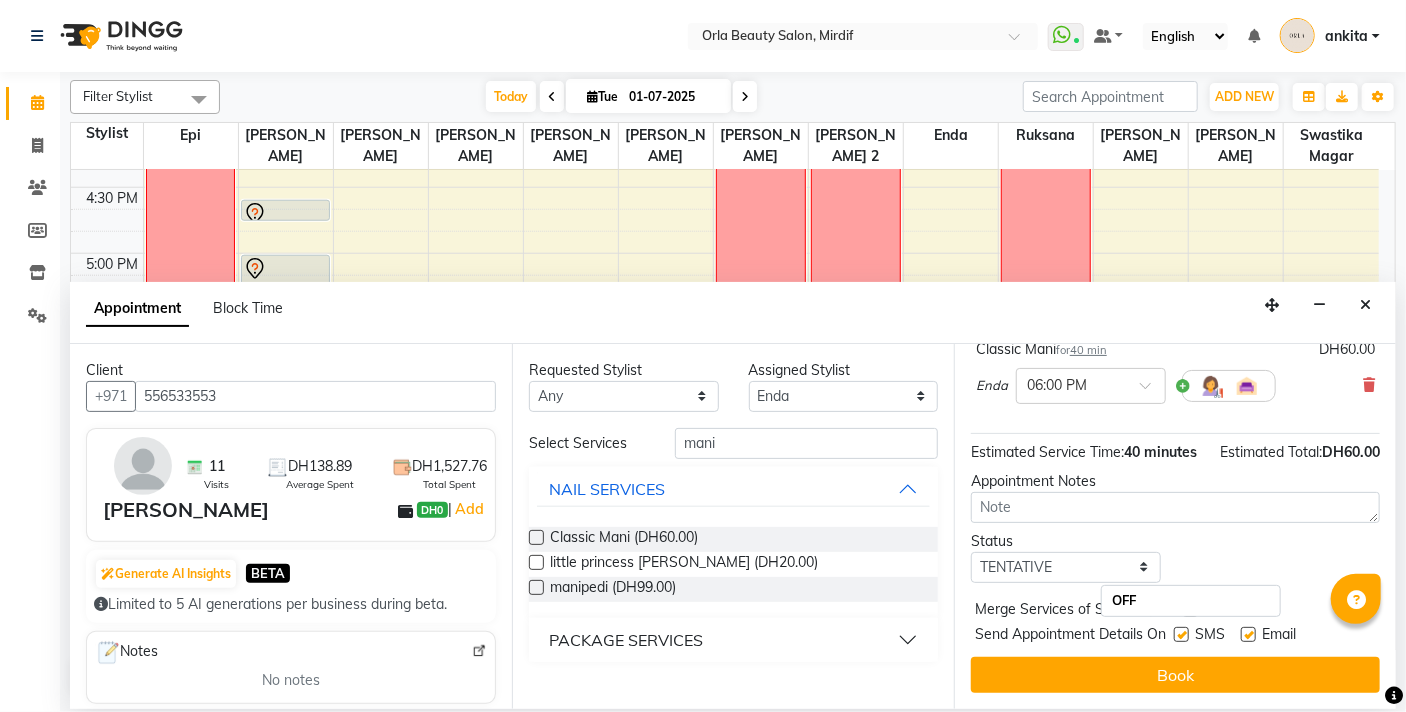 click on "OFF" at bounding box center (1191, 601) 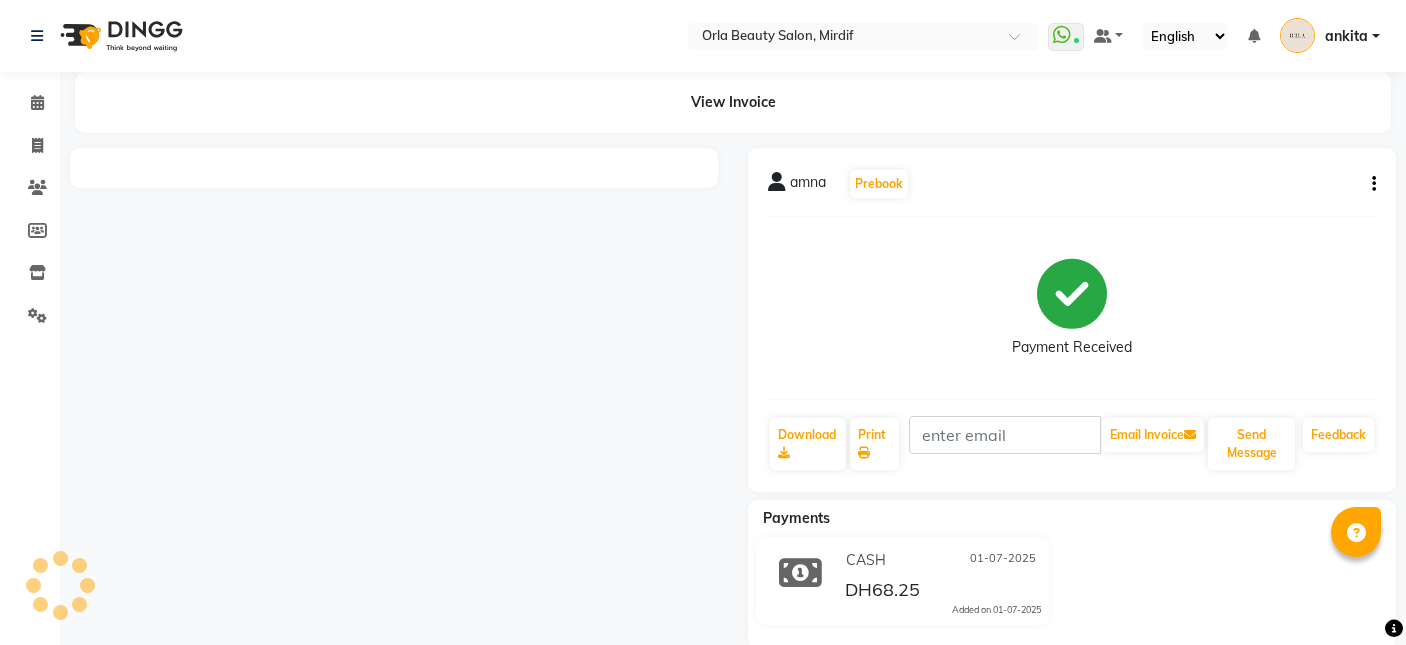 click 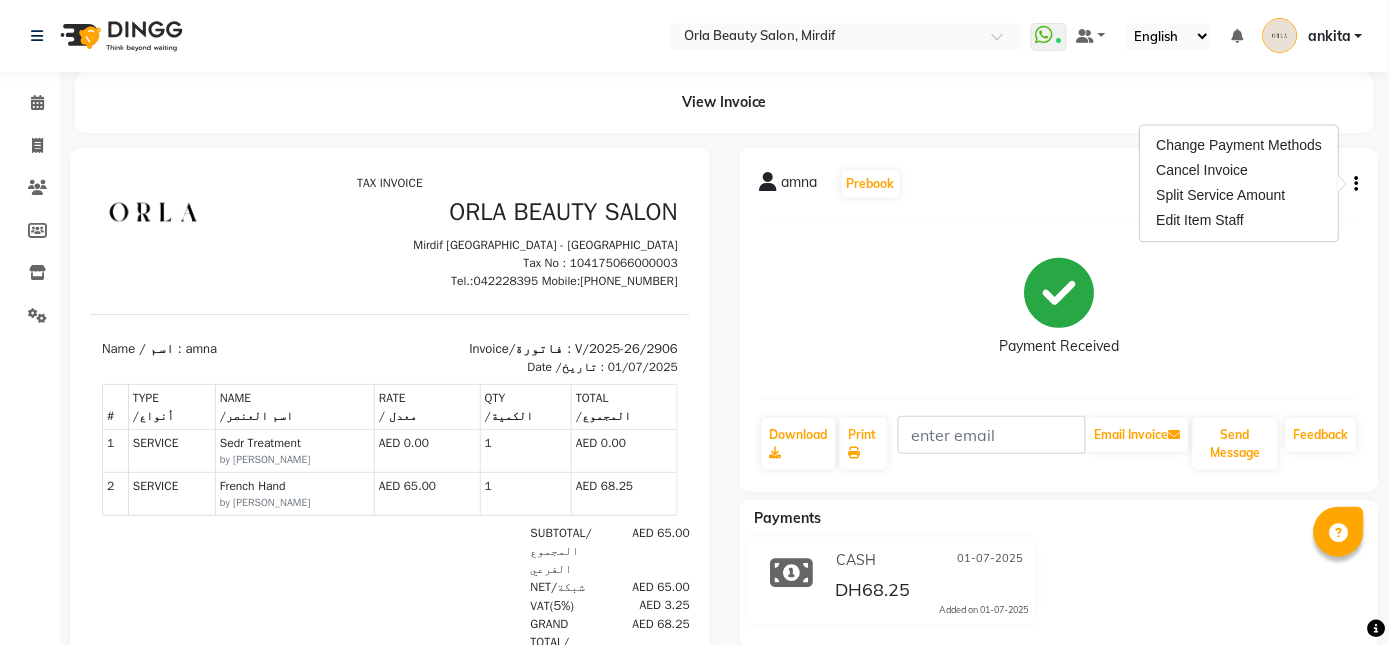 scroll, scrollTop: 0, scrollLeft: 0, axis: both 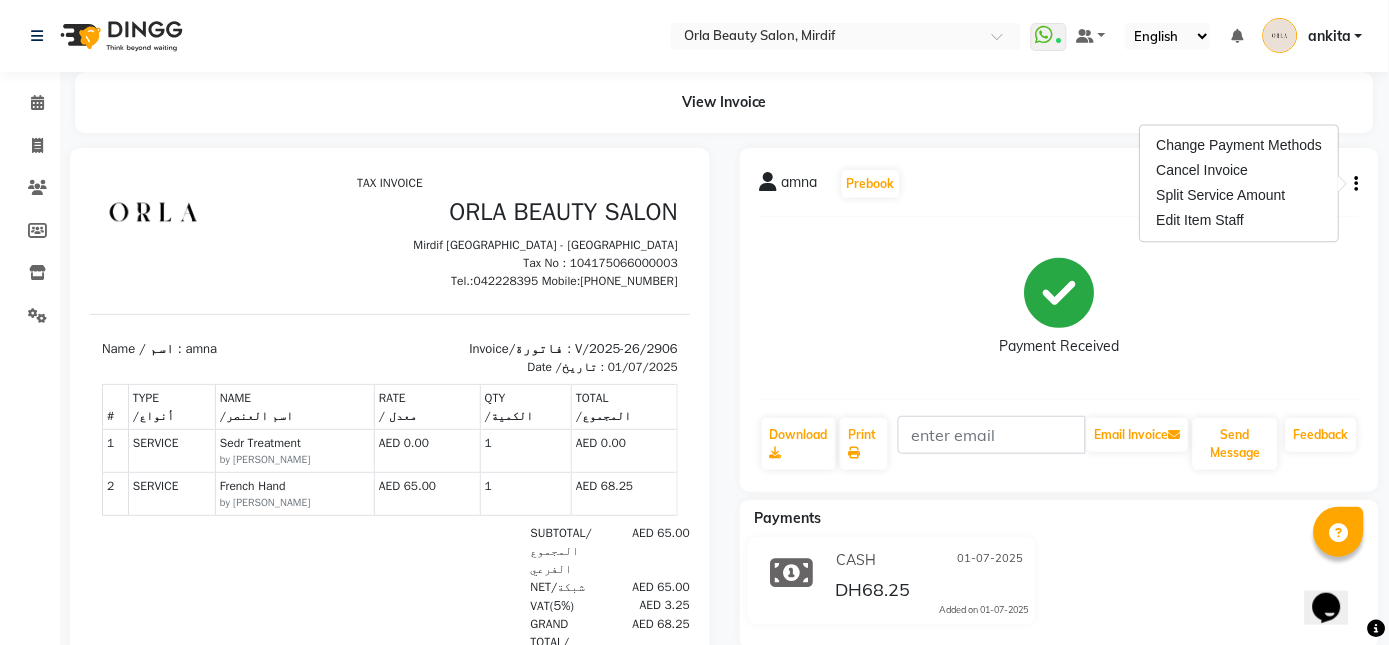 click on "Payment Received" 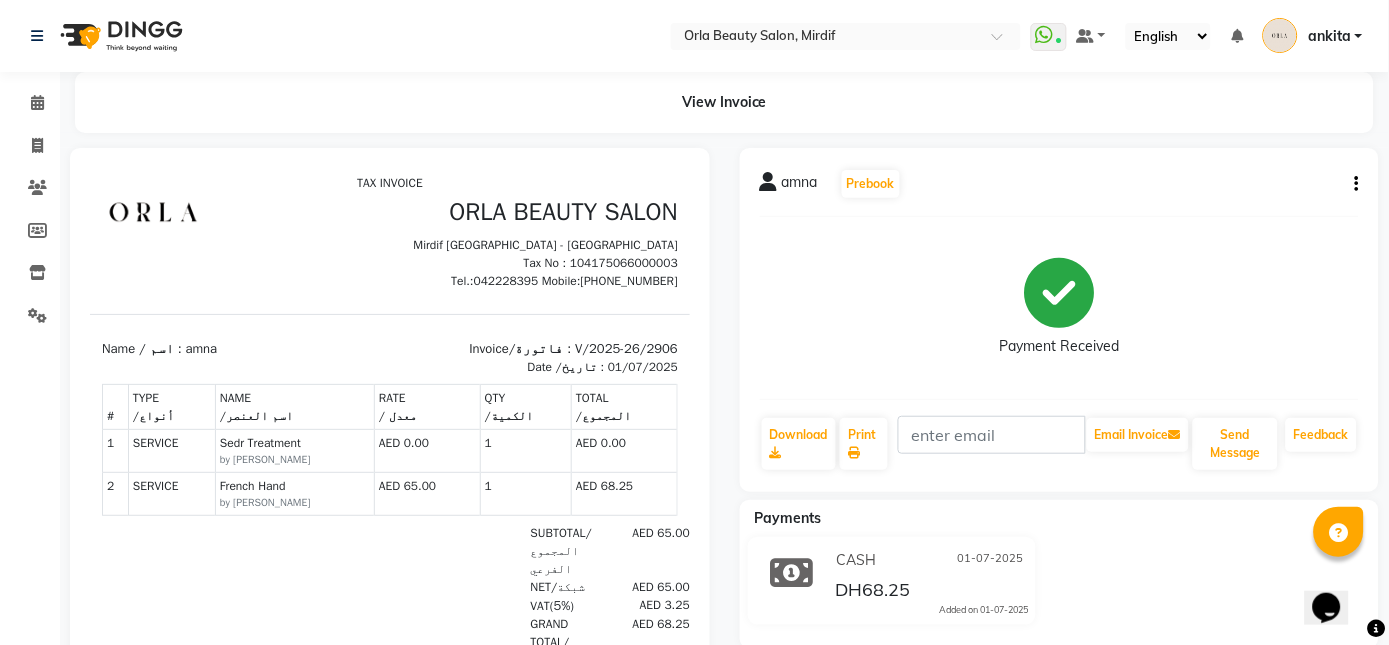 click 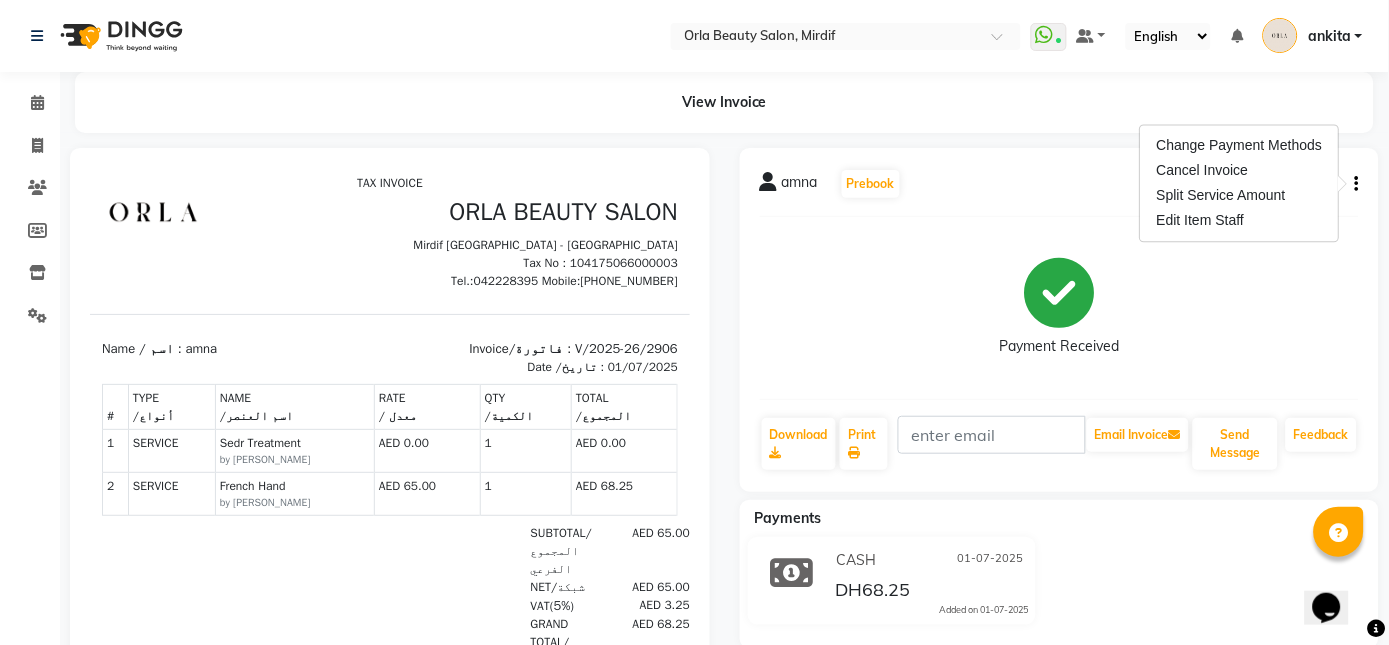 drag, startPoint x: 1293, startPoint y: 291, endPoint x: 974, endPoint y: 350, distance: 324.41025 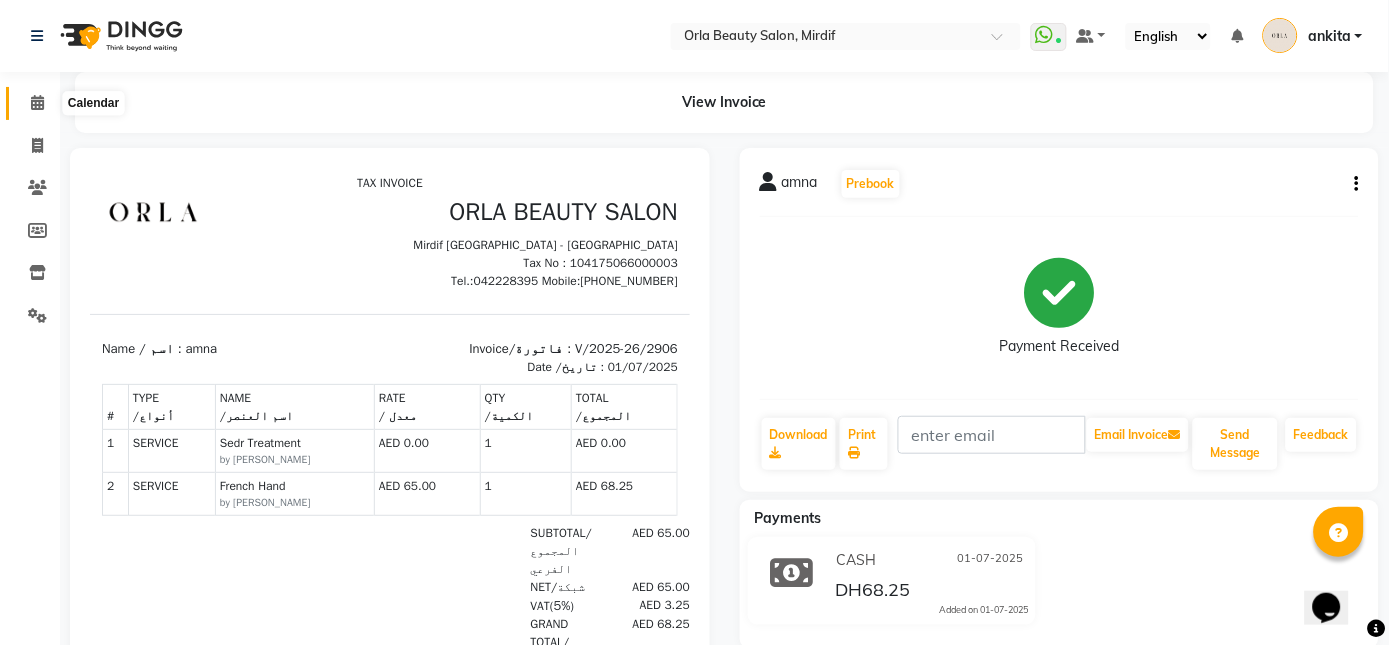 click 